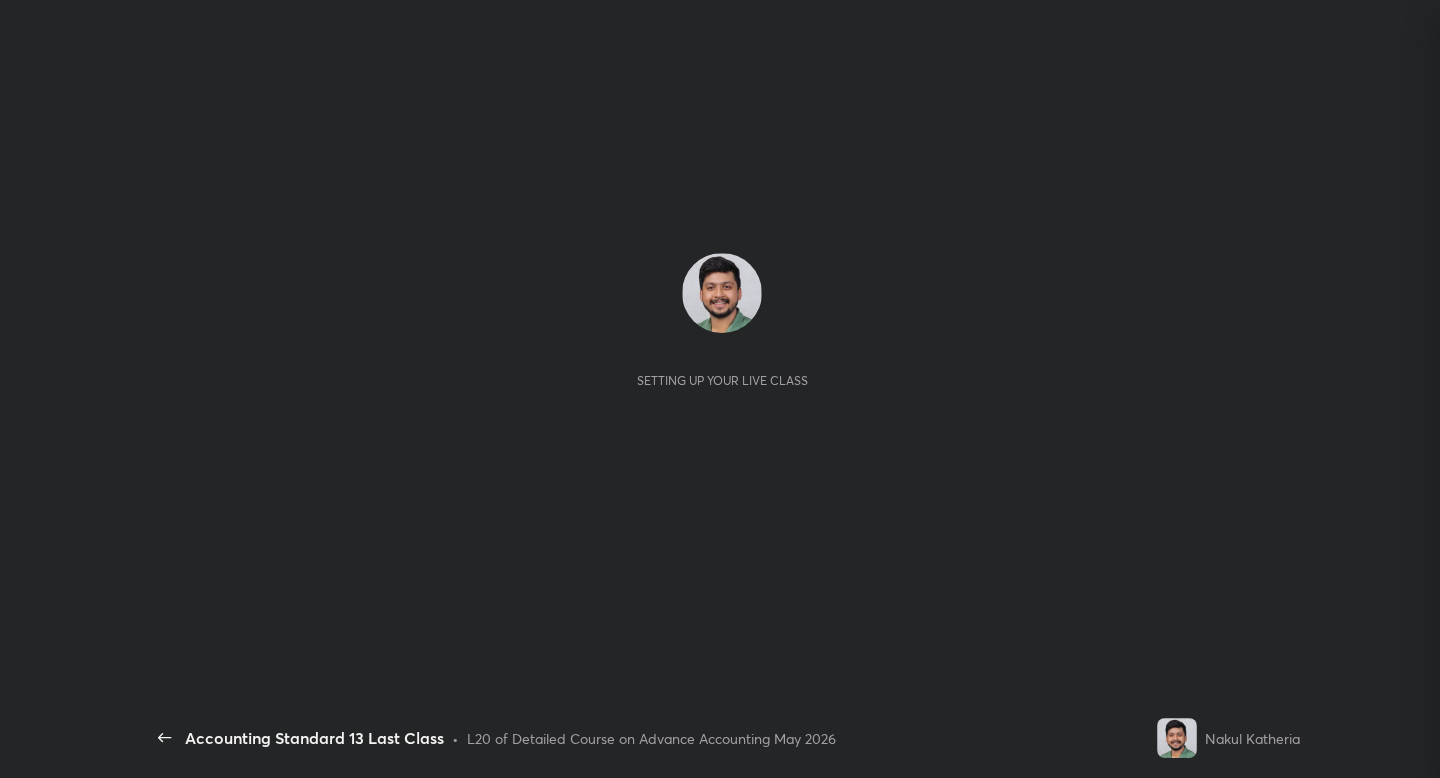 scroll, scrollTop: 0, scrollLeft: 0, axis: both 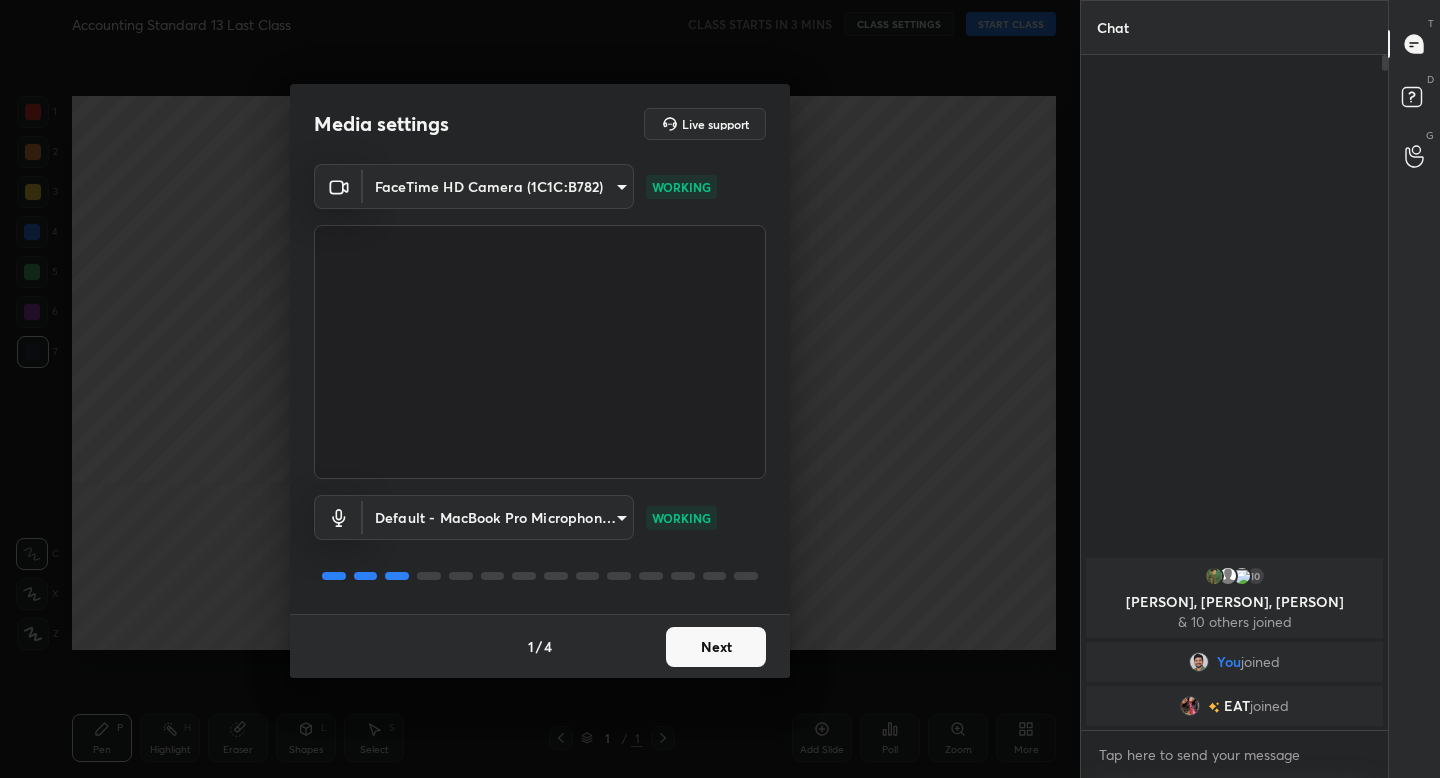click on "Next" at bounding box center (716, 647) 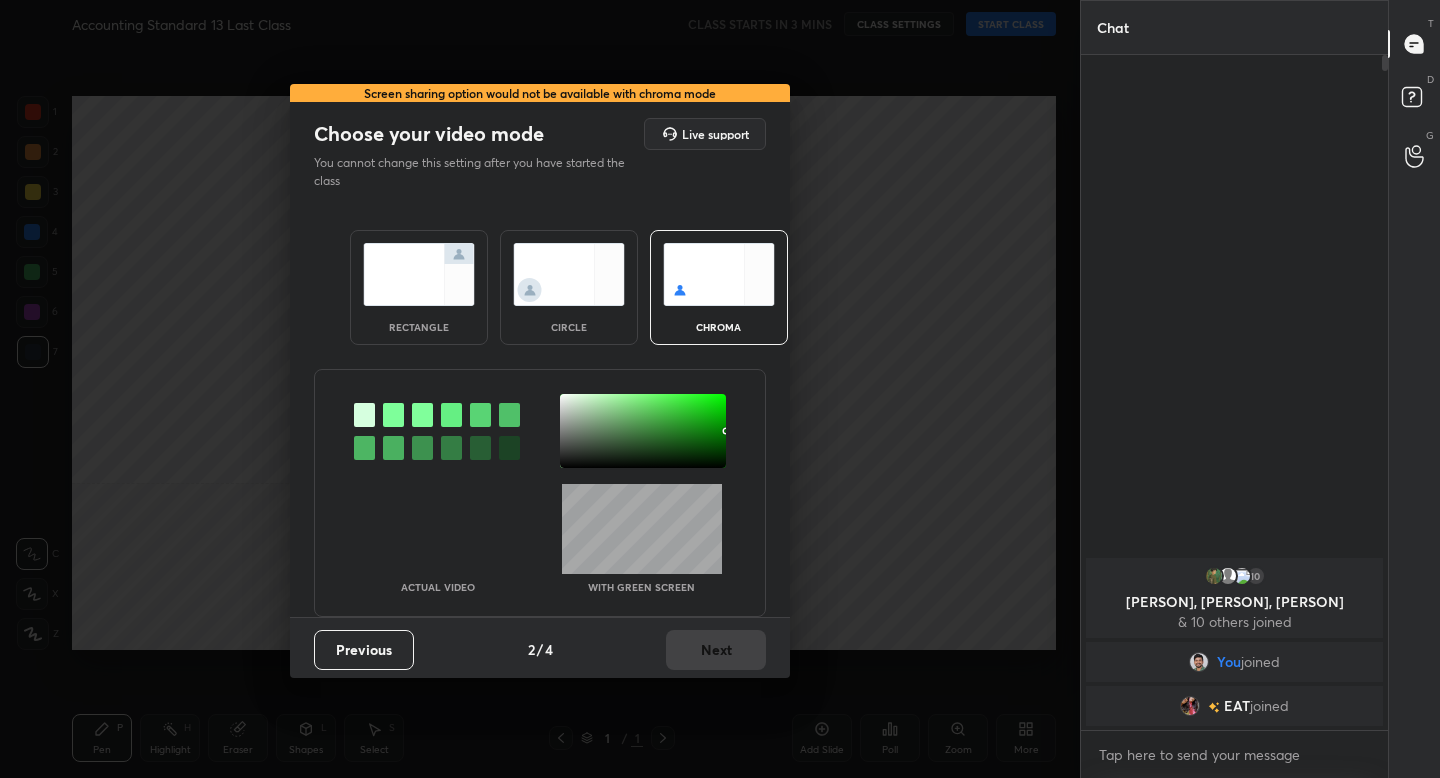 click at bounding box center (419, 274) 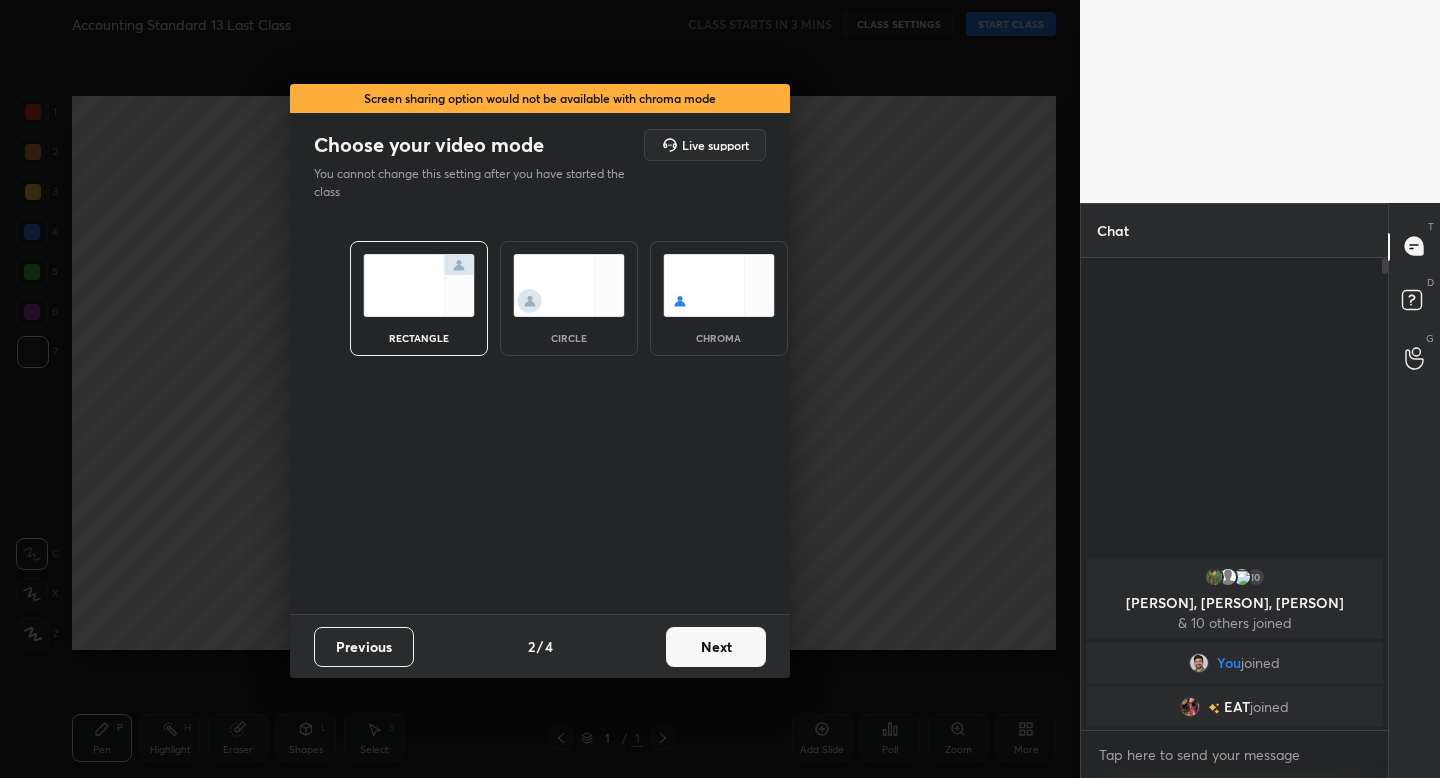 scroll, scrollTop: 466, scrollLeft: 301, axis: both 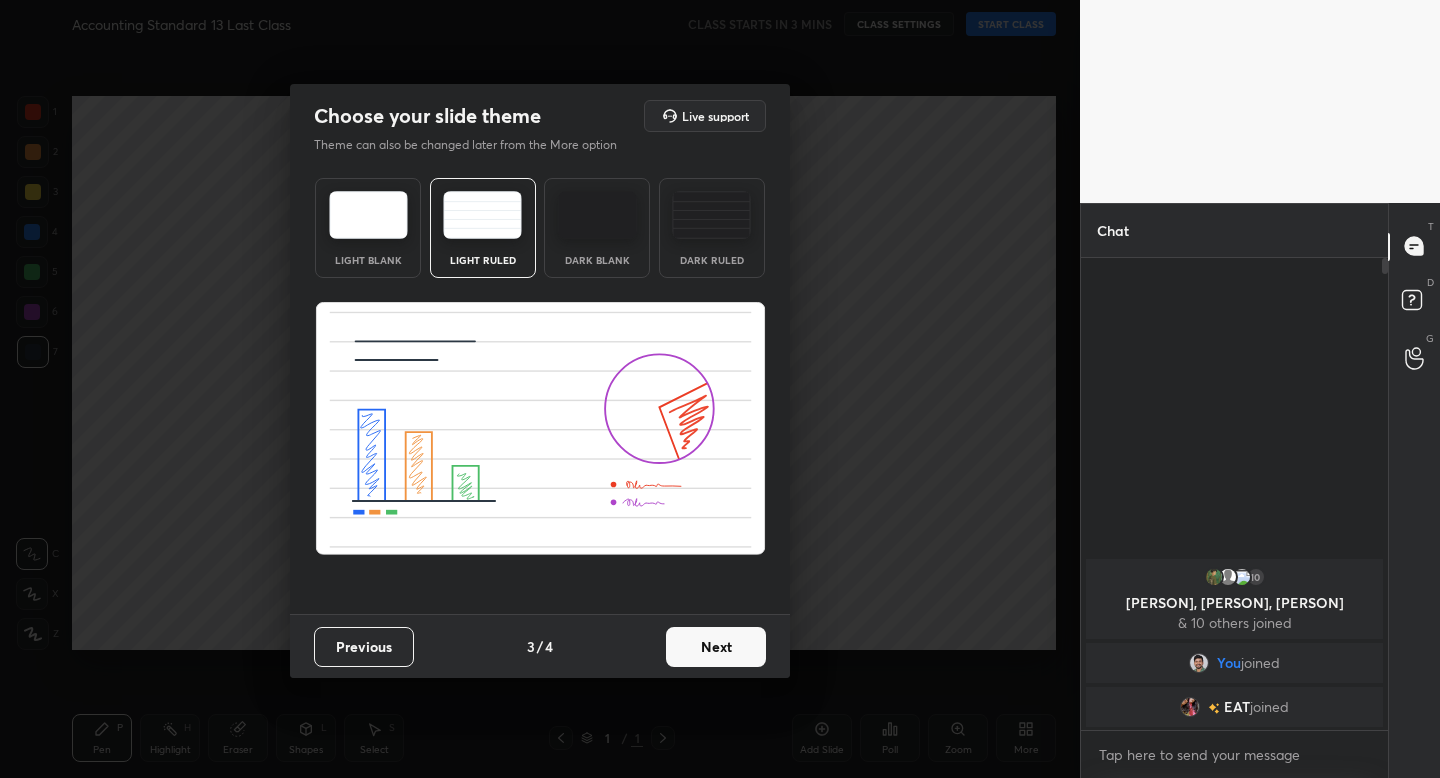 click on "Next" at bounding box center [716, 647] 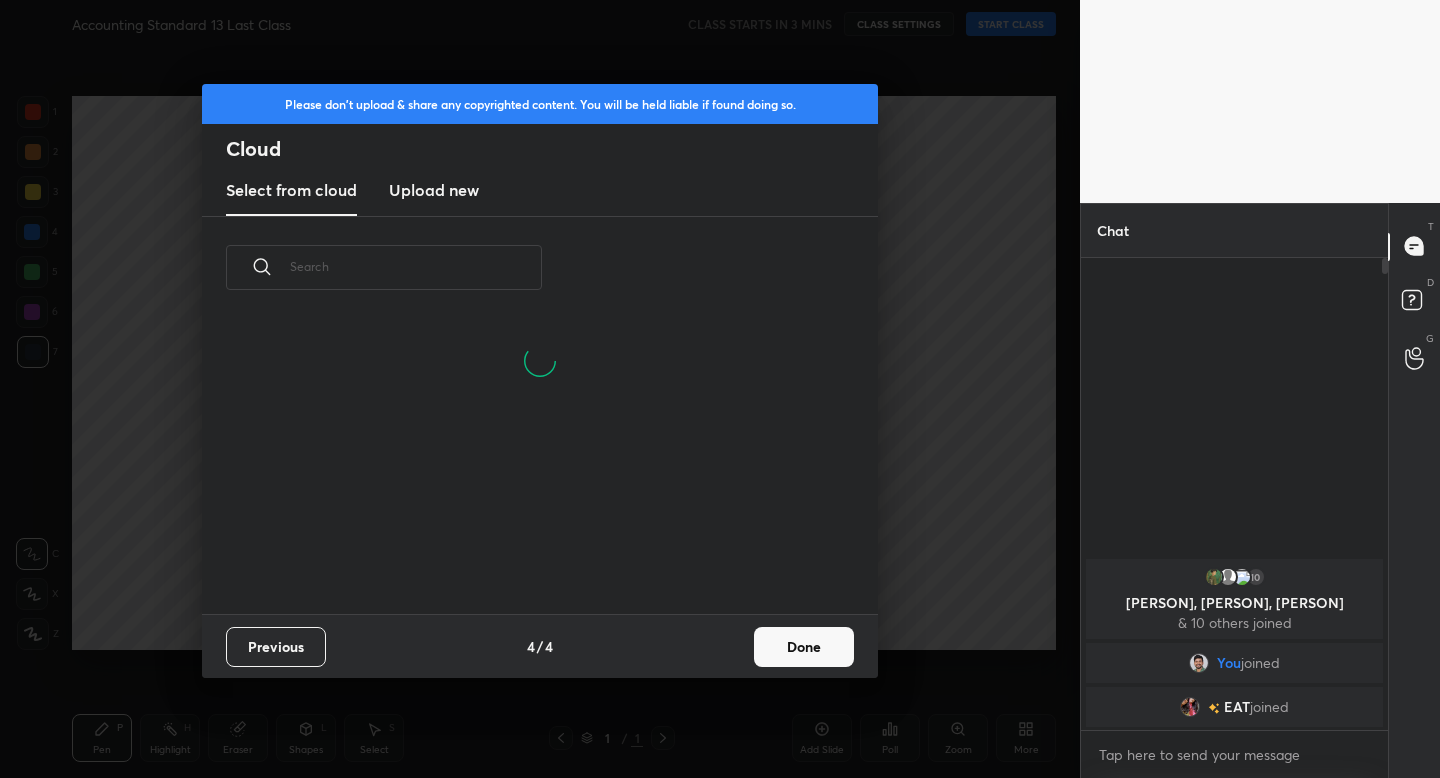 scroll, scrollTop: 7, scrollLeft: 11, axis: both 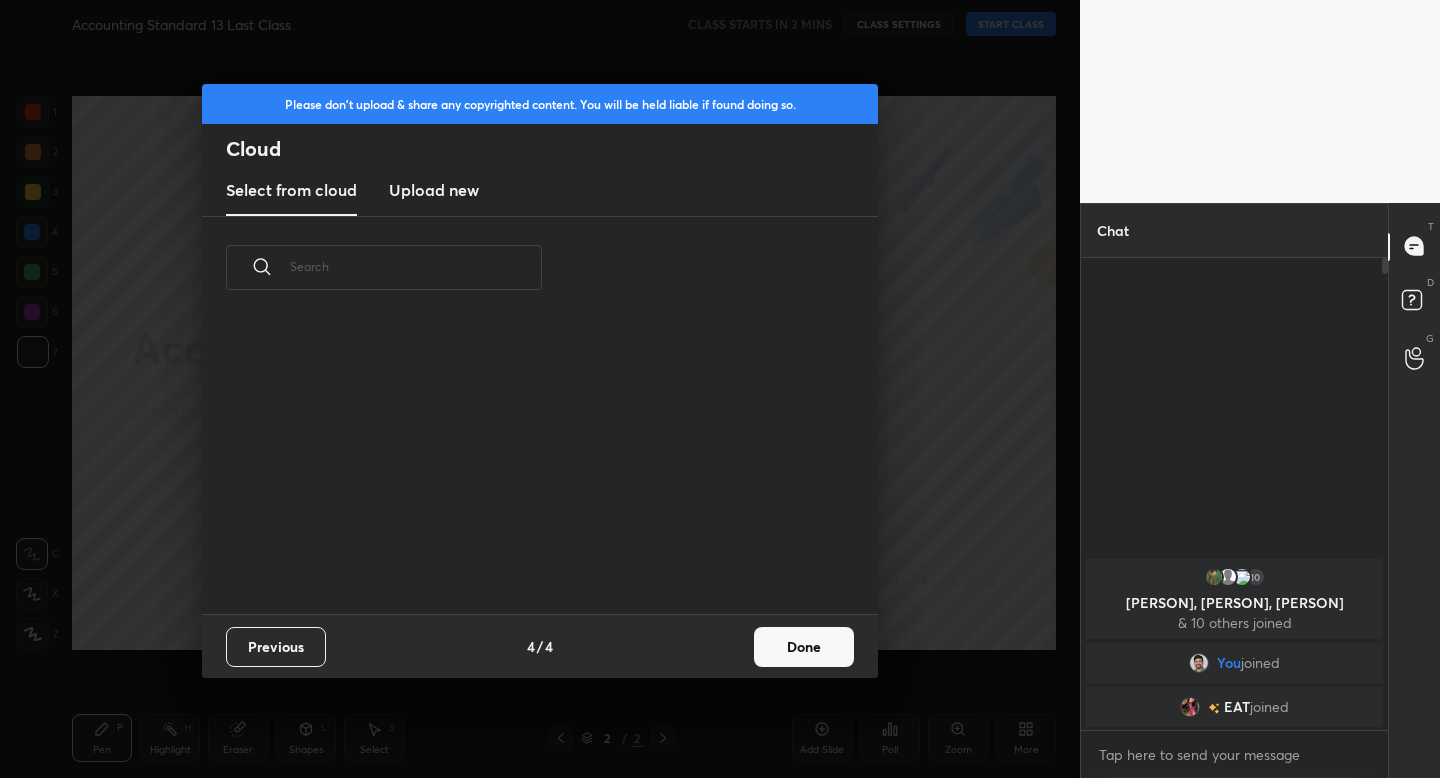 click on "Done" at bounding box center [804, 647] 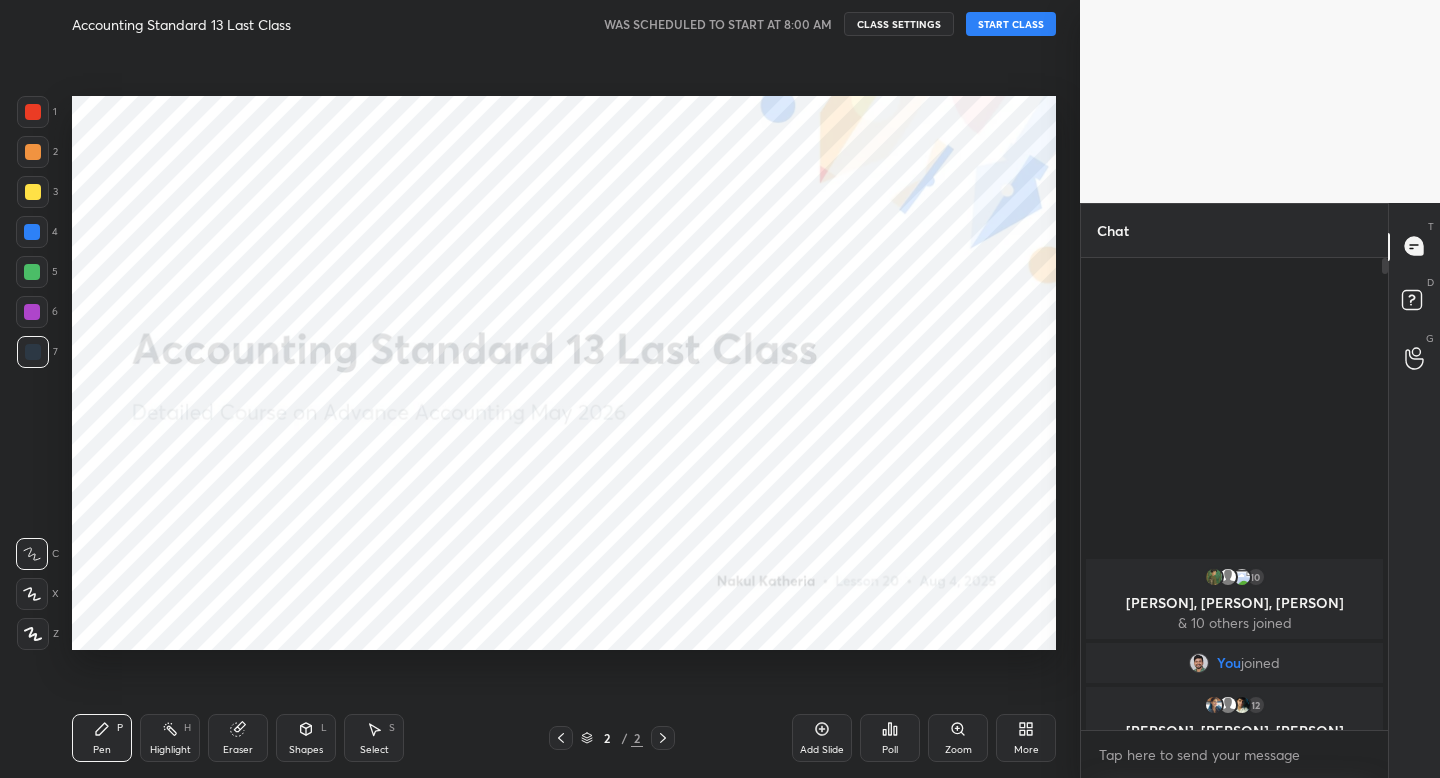 click on "START CLASS" at bounding box center [1011, 24] 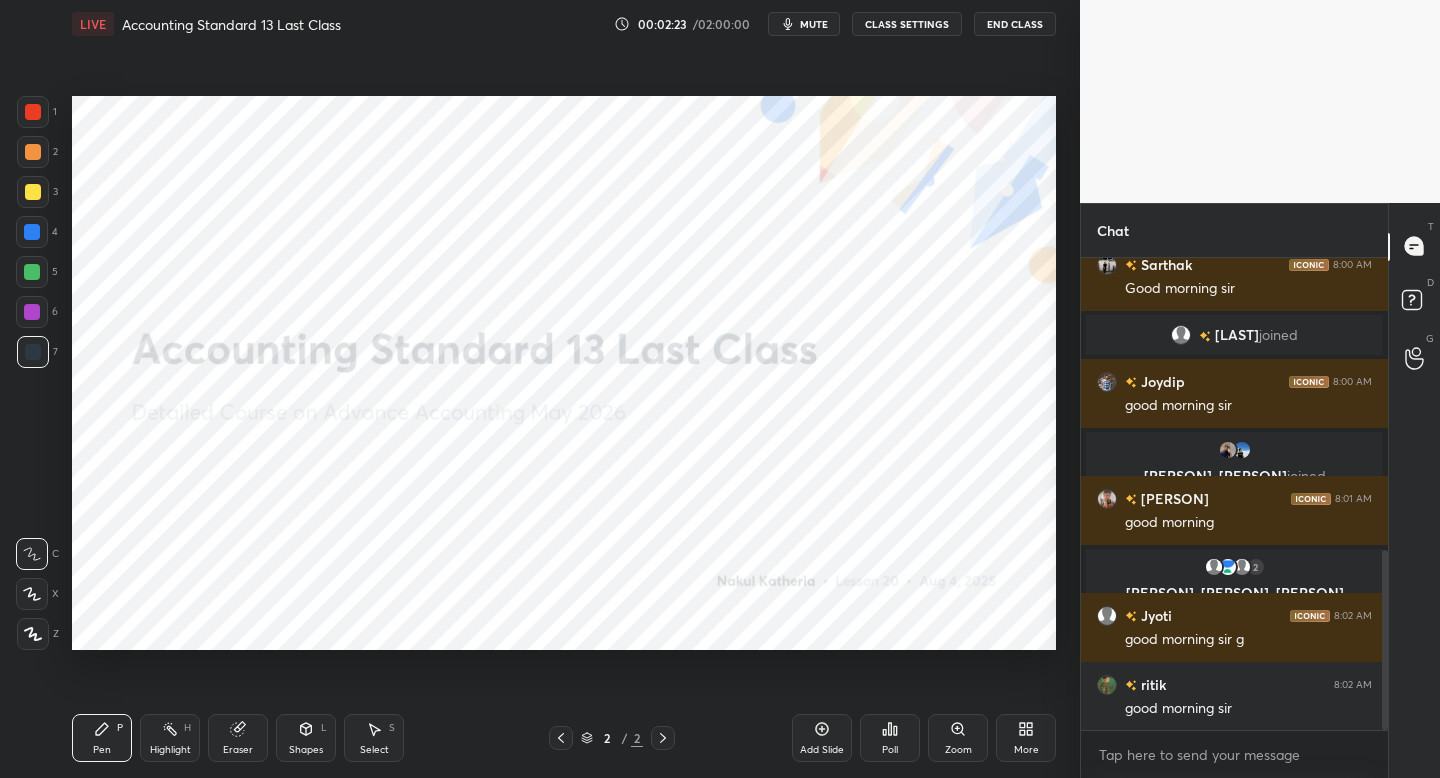 scroll, scrollTop: 771, scrollLeft: 0, axis: vertical 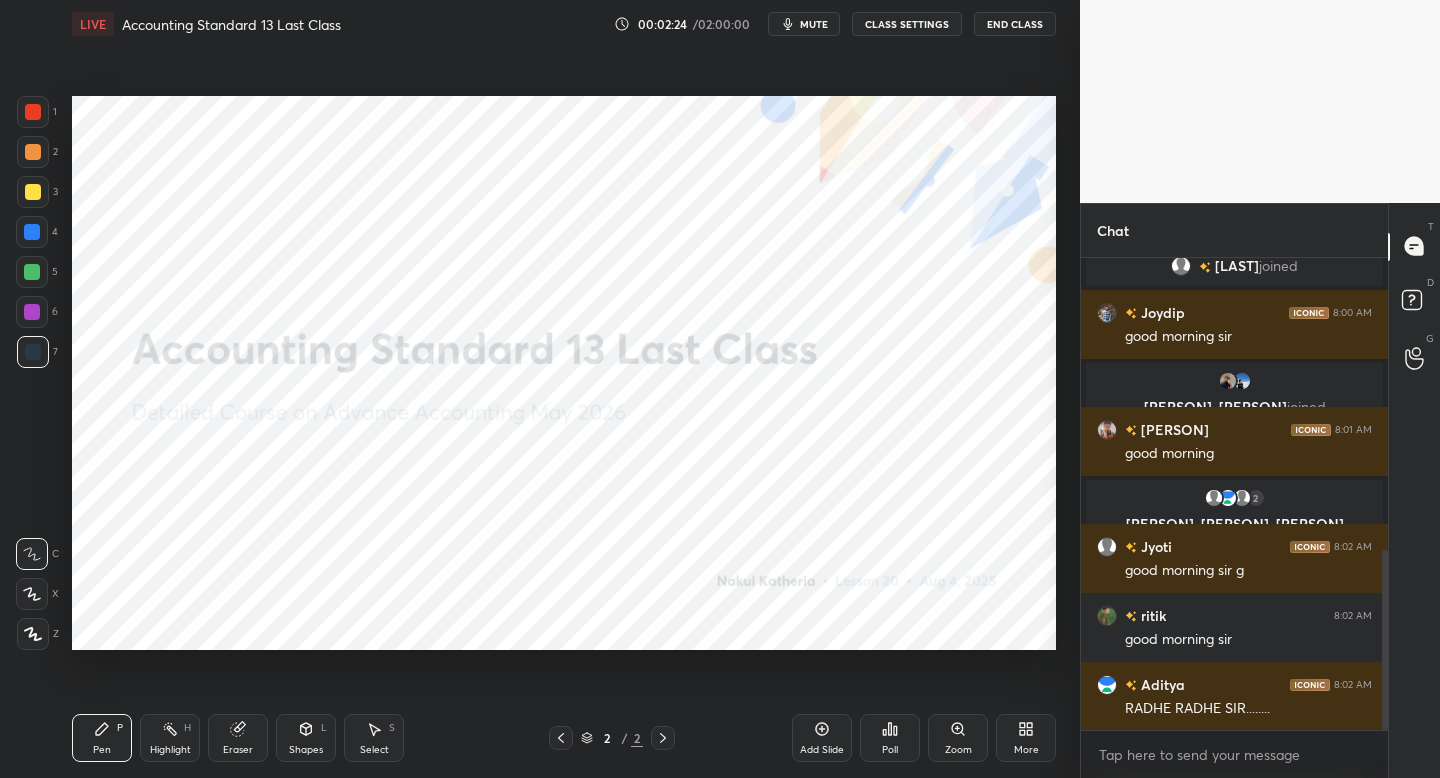 click 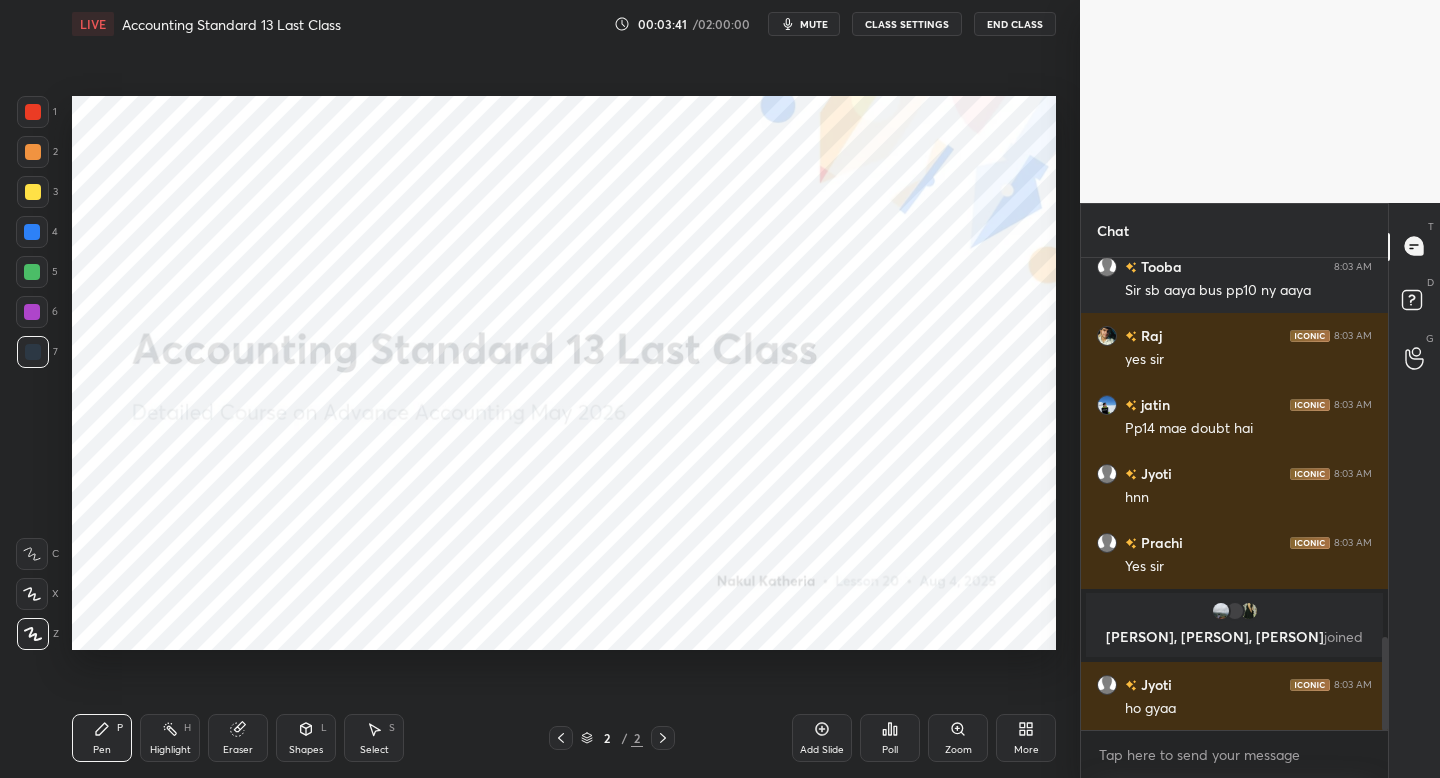 scroll, scrollTop: 1921, scrollLeft: 0, axis: vertical 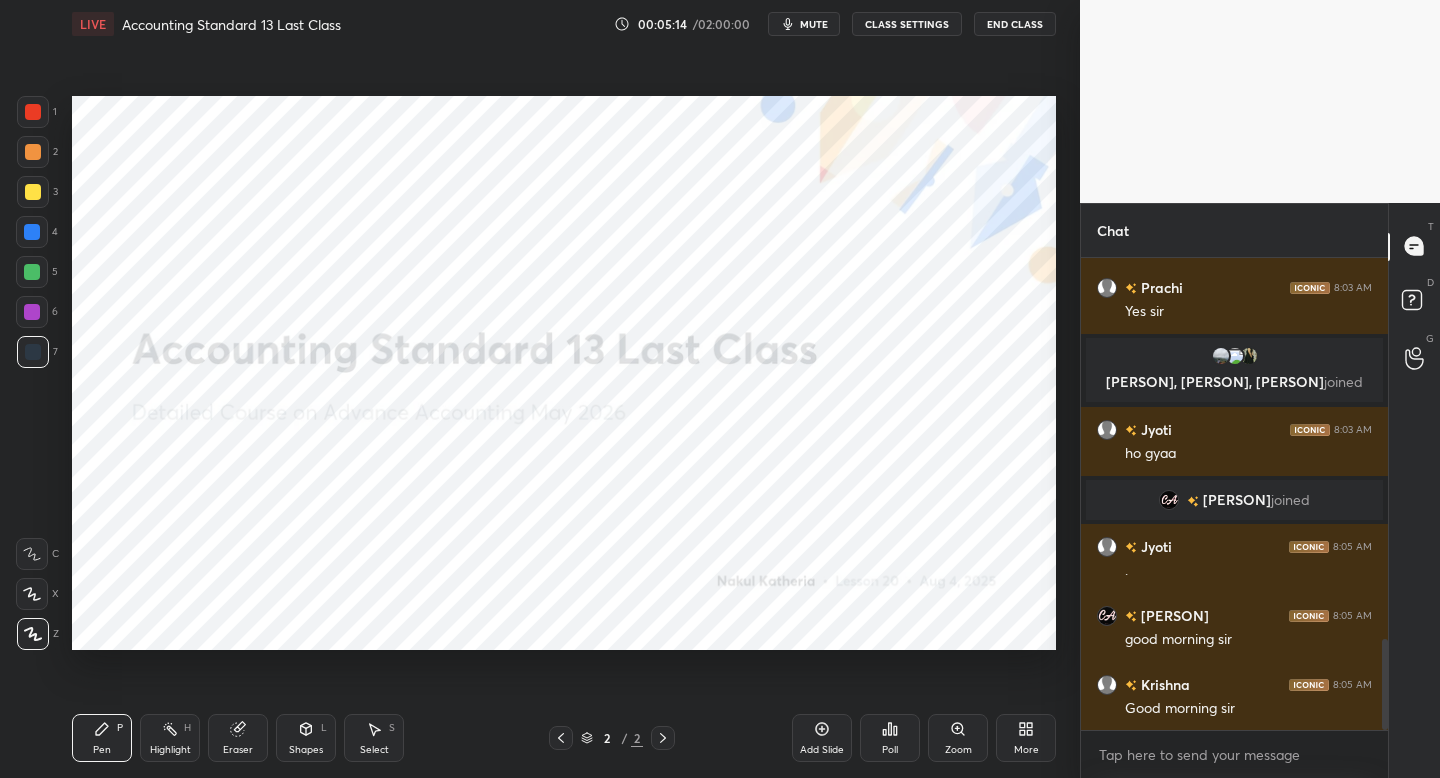 click on "Add Slide" at bounding box center (822, 738) 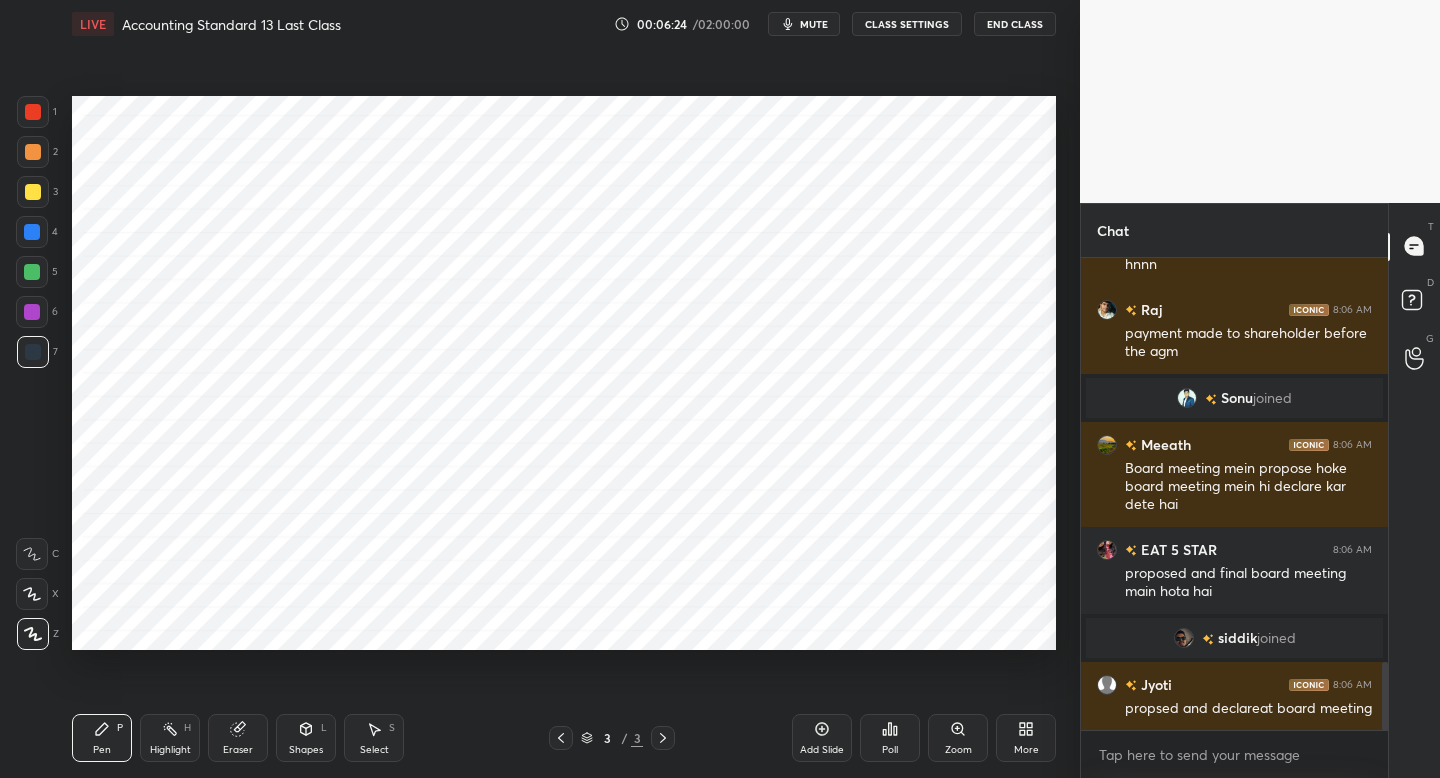 scroll, scrollTop: 2849, scrollLeft: 0, axis: vertical 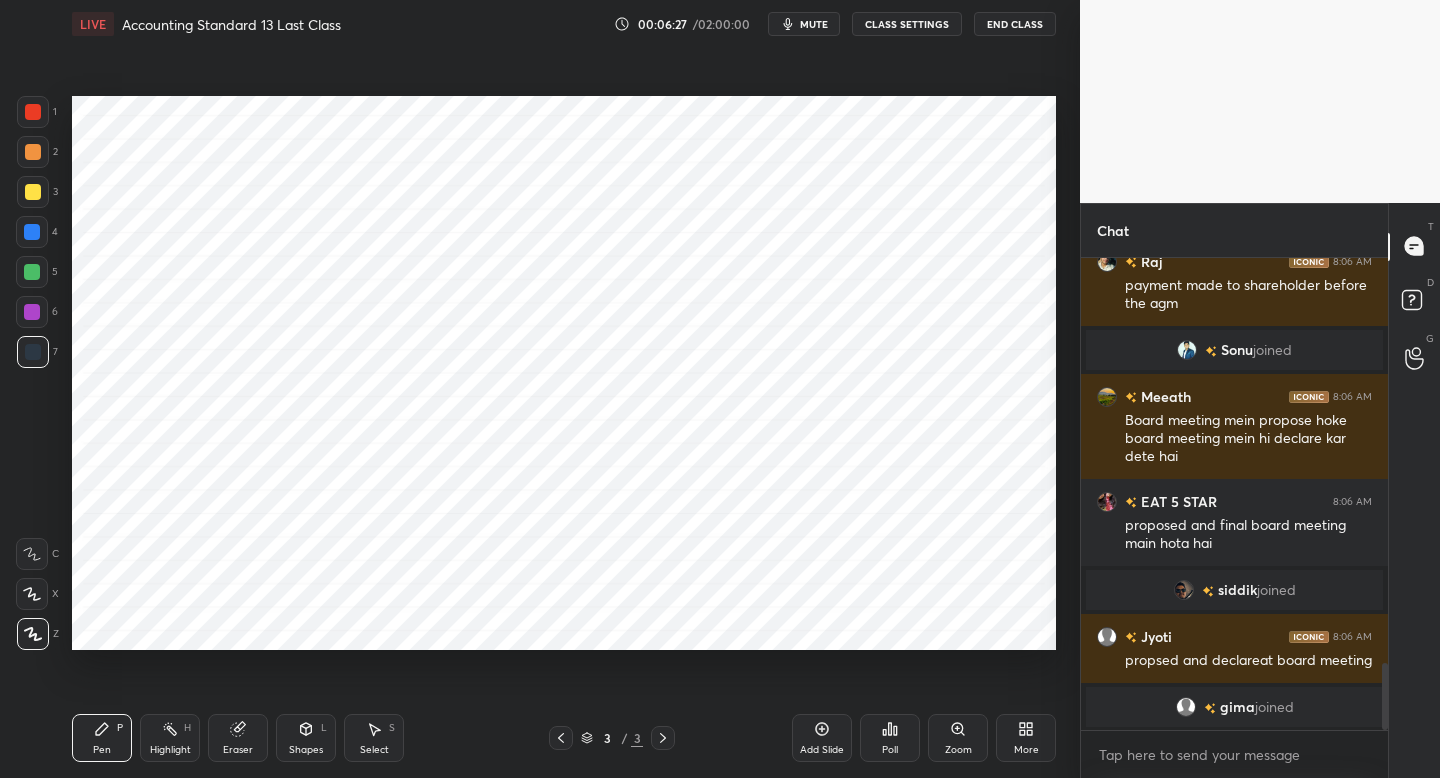 drag, startPoint x: 42, startPoint y: 110, endPoint x: 59, endPoint y: 115, distance: 17.720045 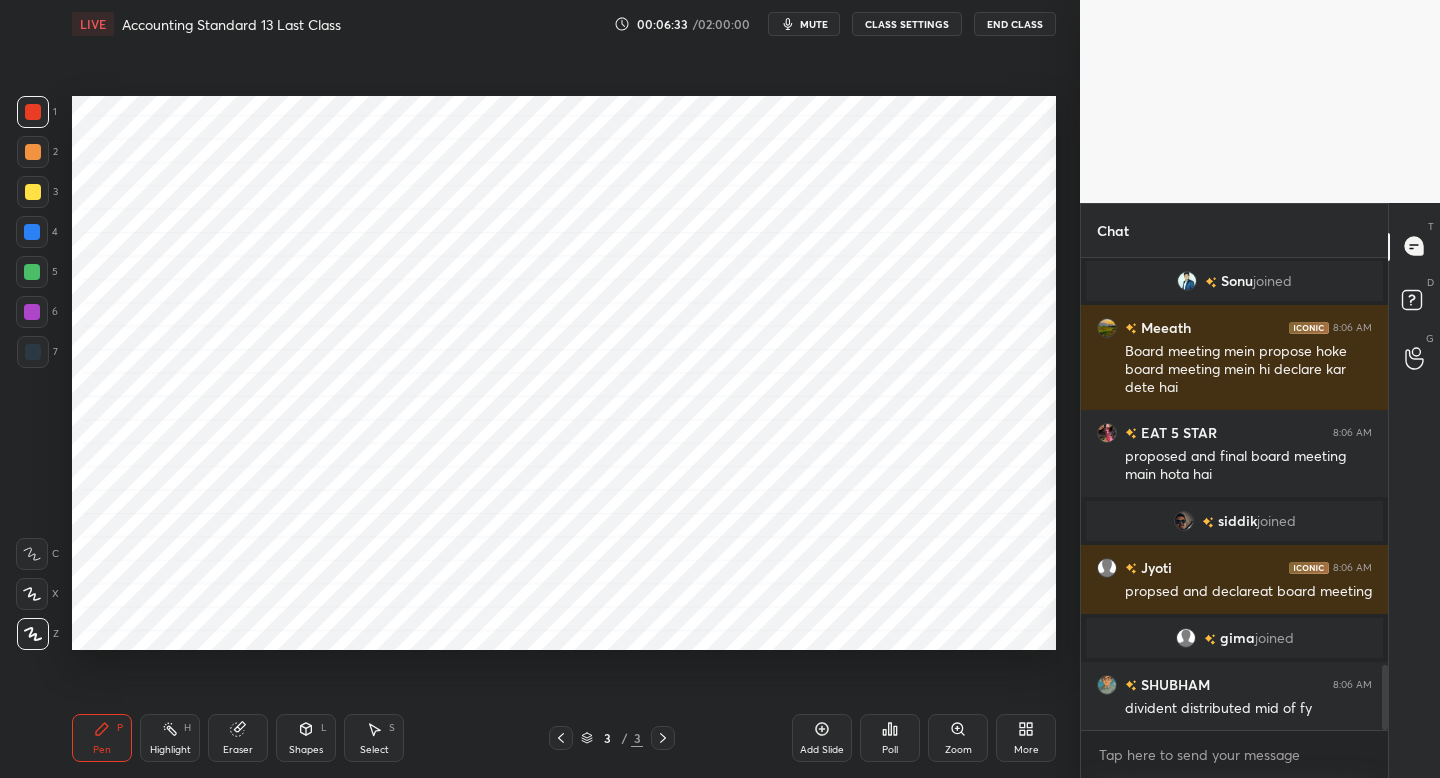 scroll, scrollTop: 2963, scrollLeft: 0, axis: vertical 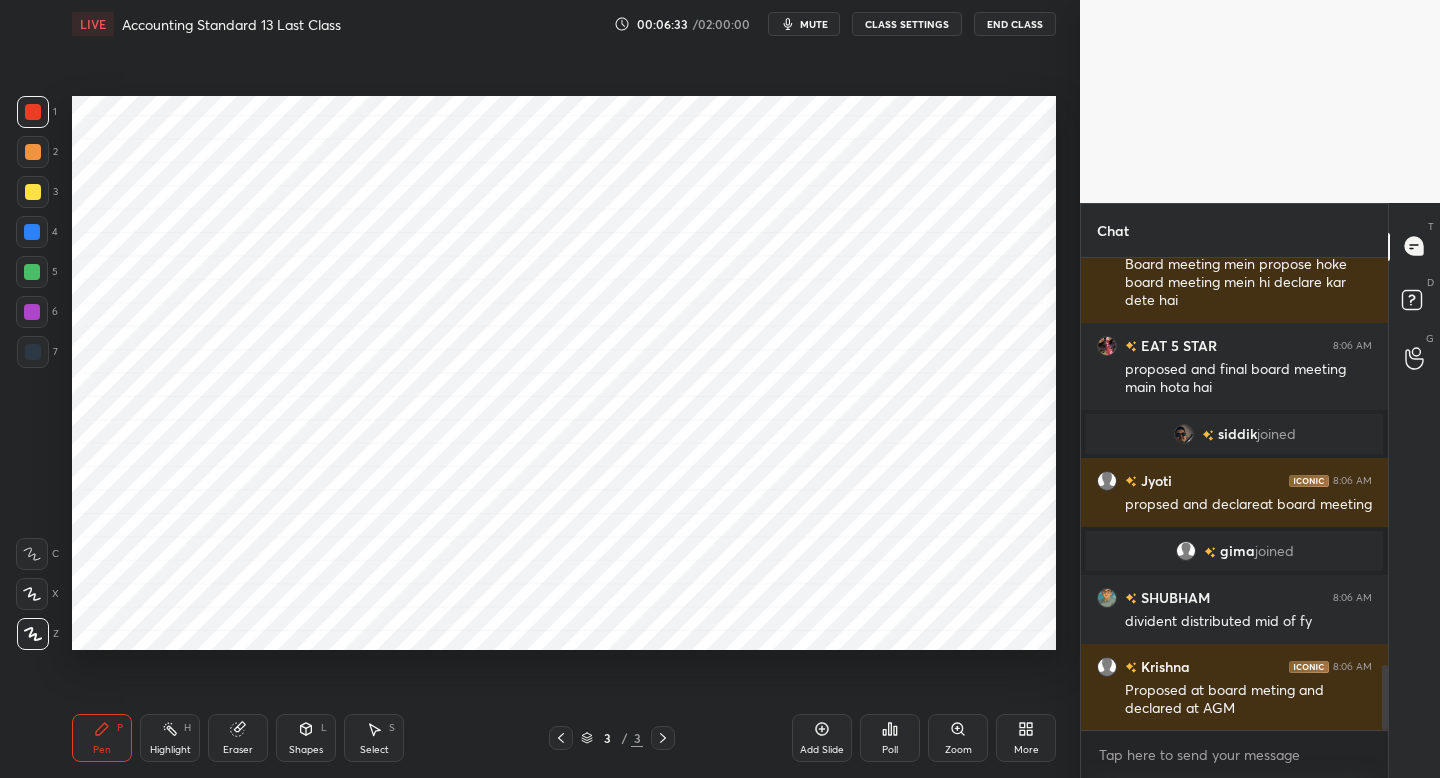 drag, startPoint x: 307, startPoint y: 744, endPoint x: 311, endPoint y: 717, distance: 27.294687 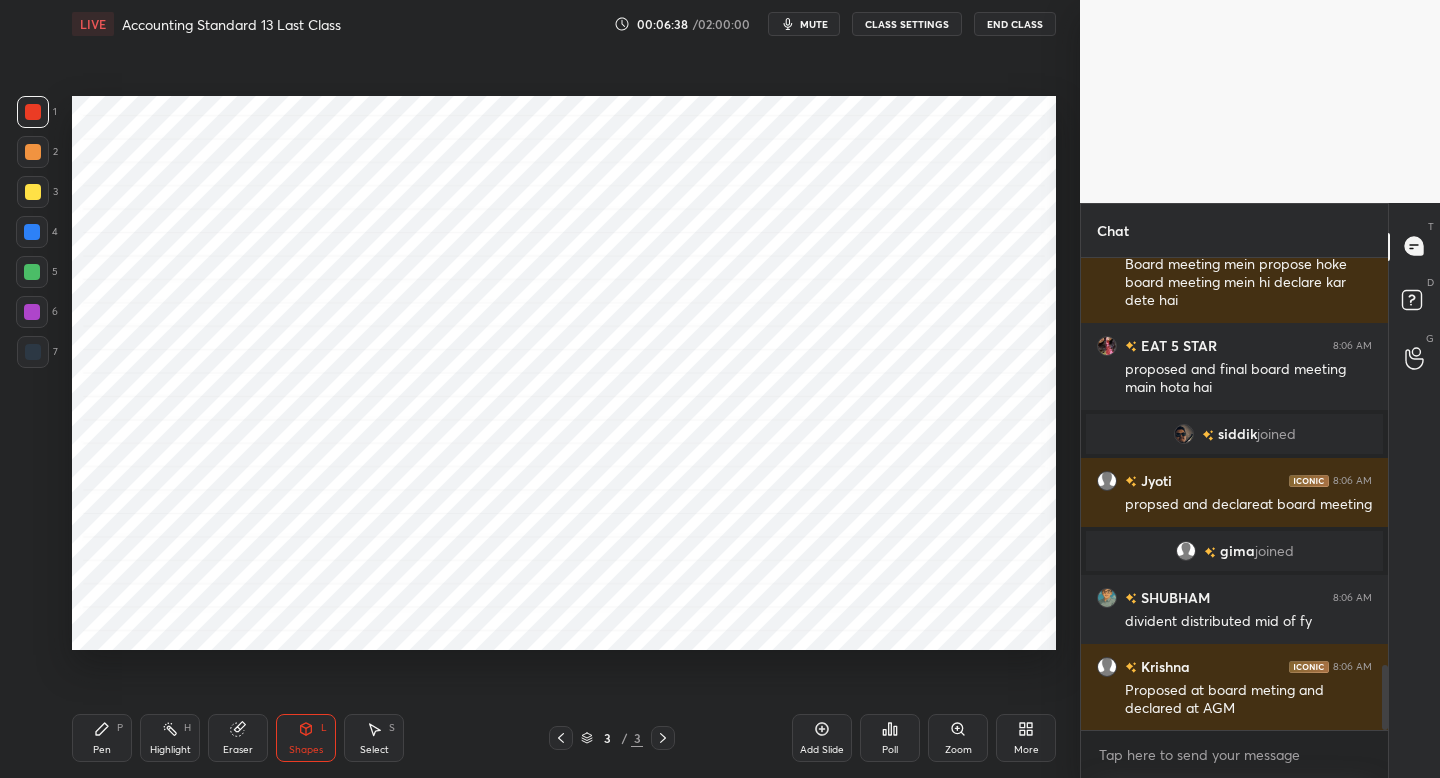 drag, startPoint x: 109, startPoint y: 736, endPoint x: 150, endPoint y: 660, distance: 86.35392 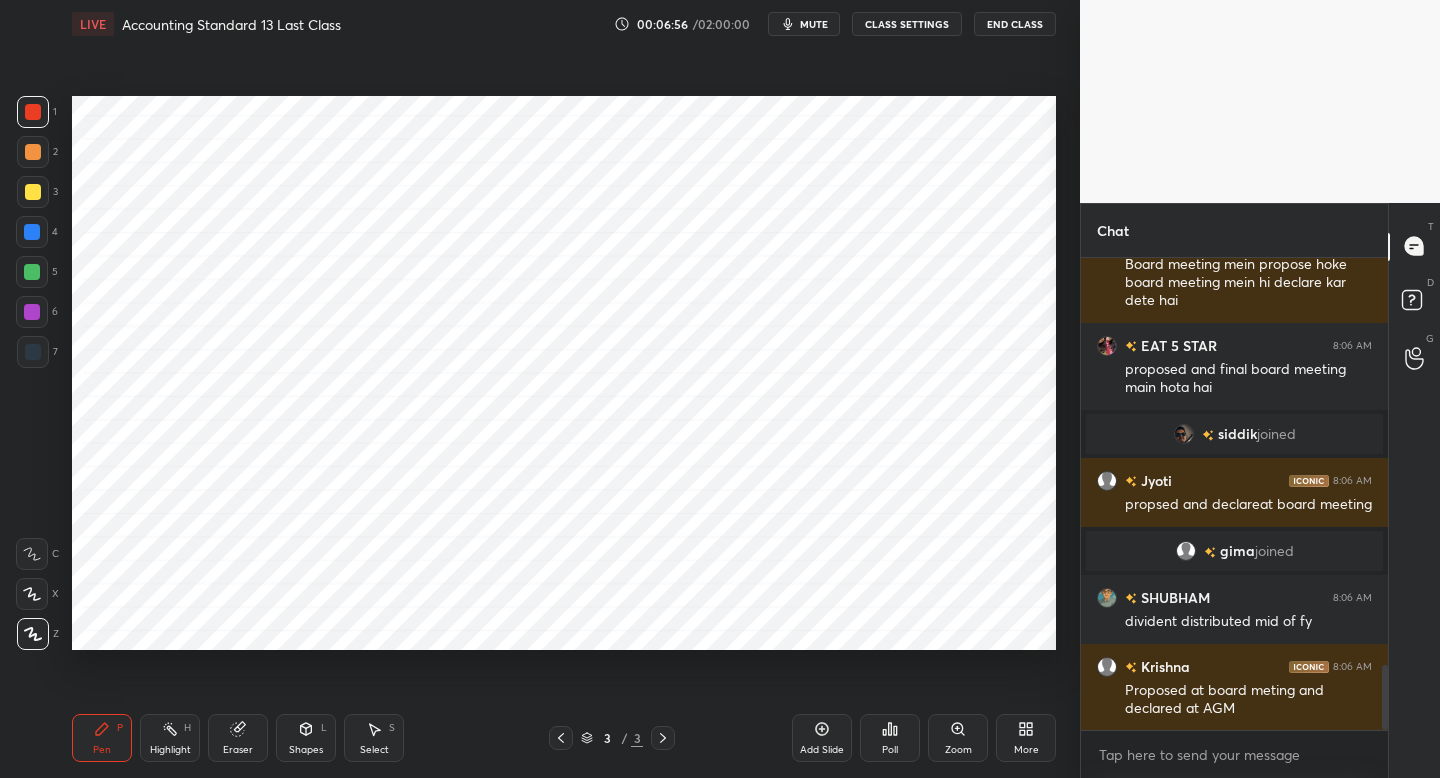 drag, startPoint x: 34, startPoint y: 343, endPoint x: 63, endPoint y: 330, distance: 31.780497 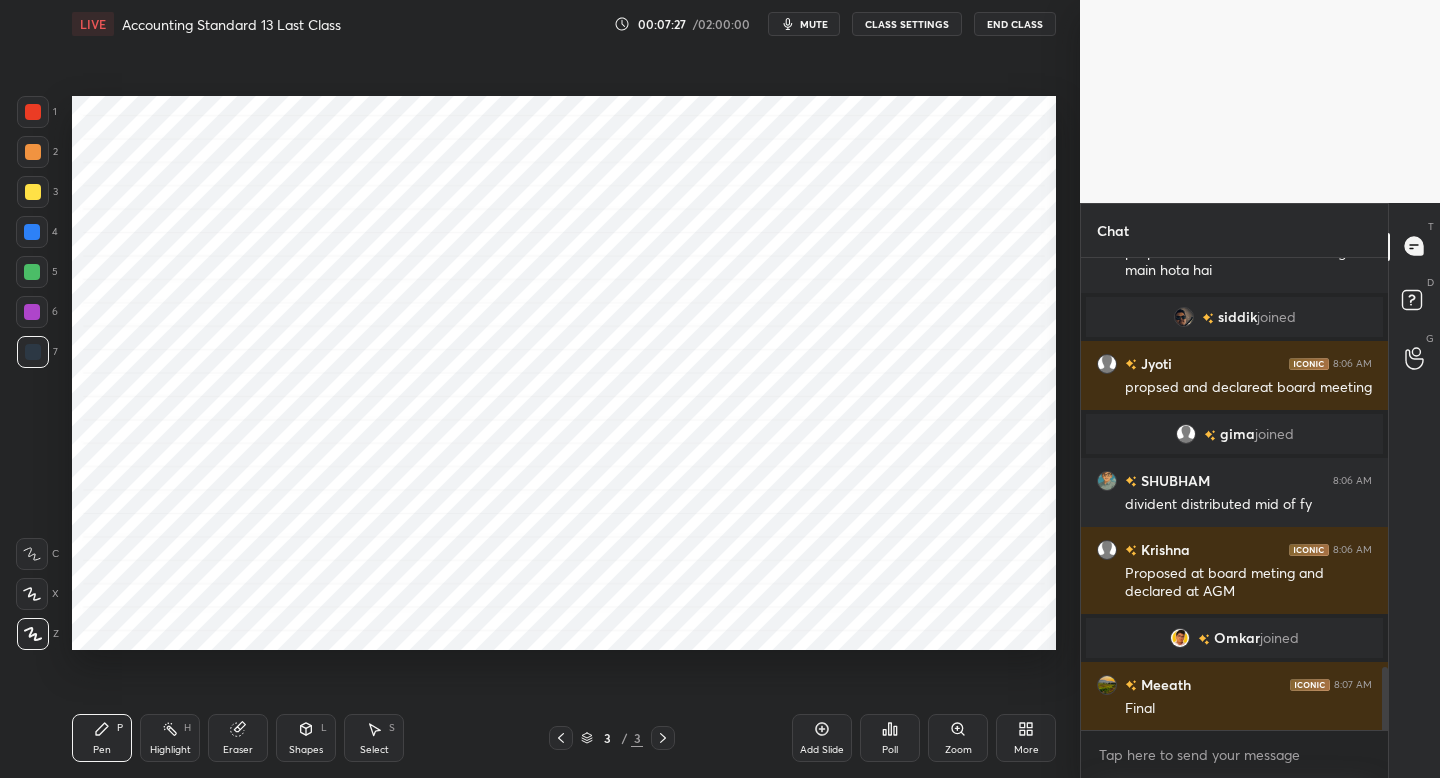 scroll, scrollTop: 3151, scrollLeft: 0, axis: vertical 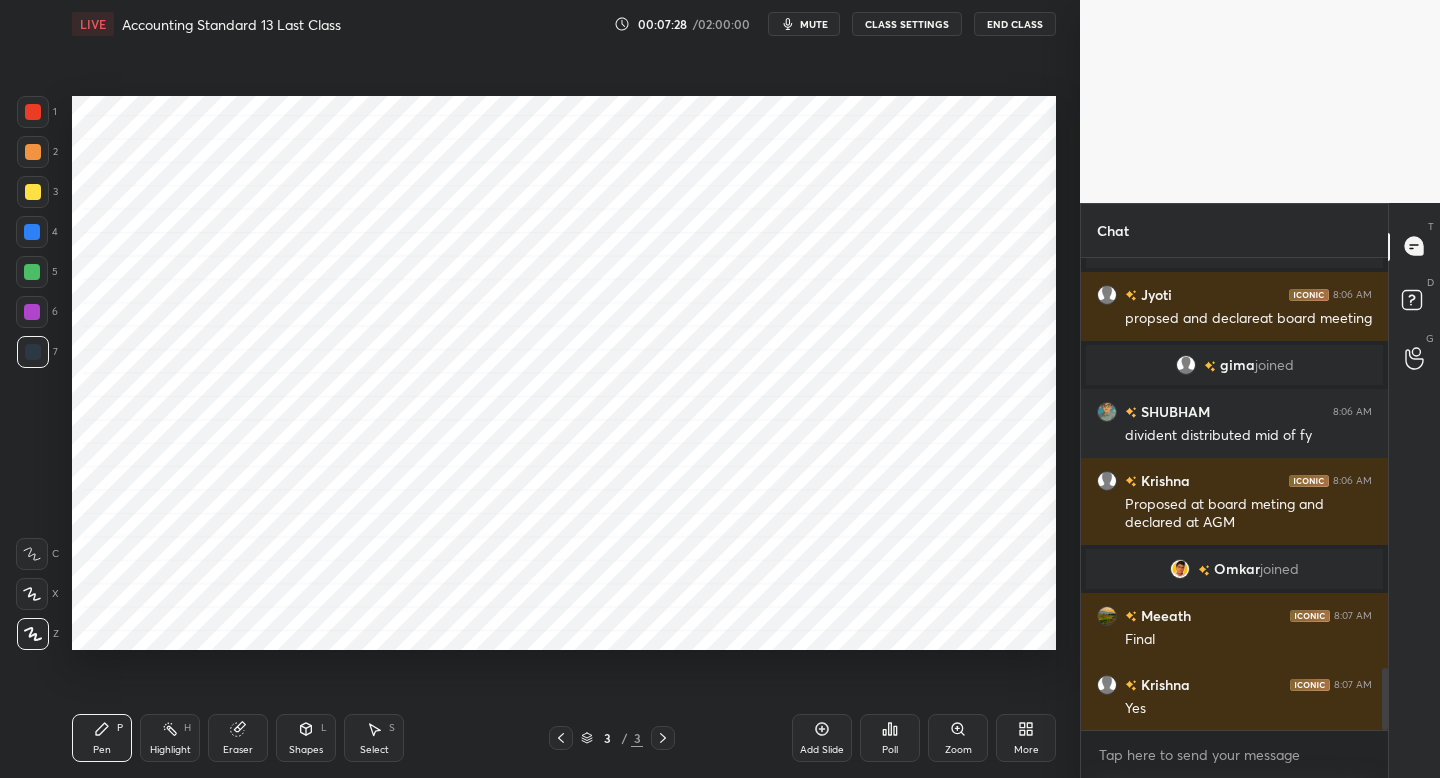 drag, startPoint x: 43, startPoint y: 314, endPoint x: 65, endPoint y: 318, distance: 22.36068 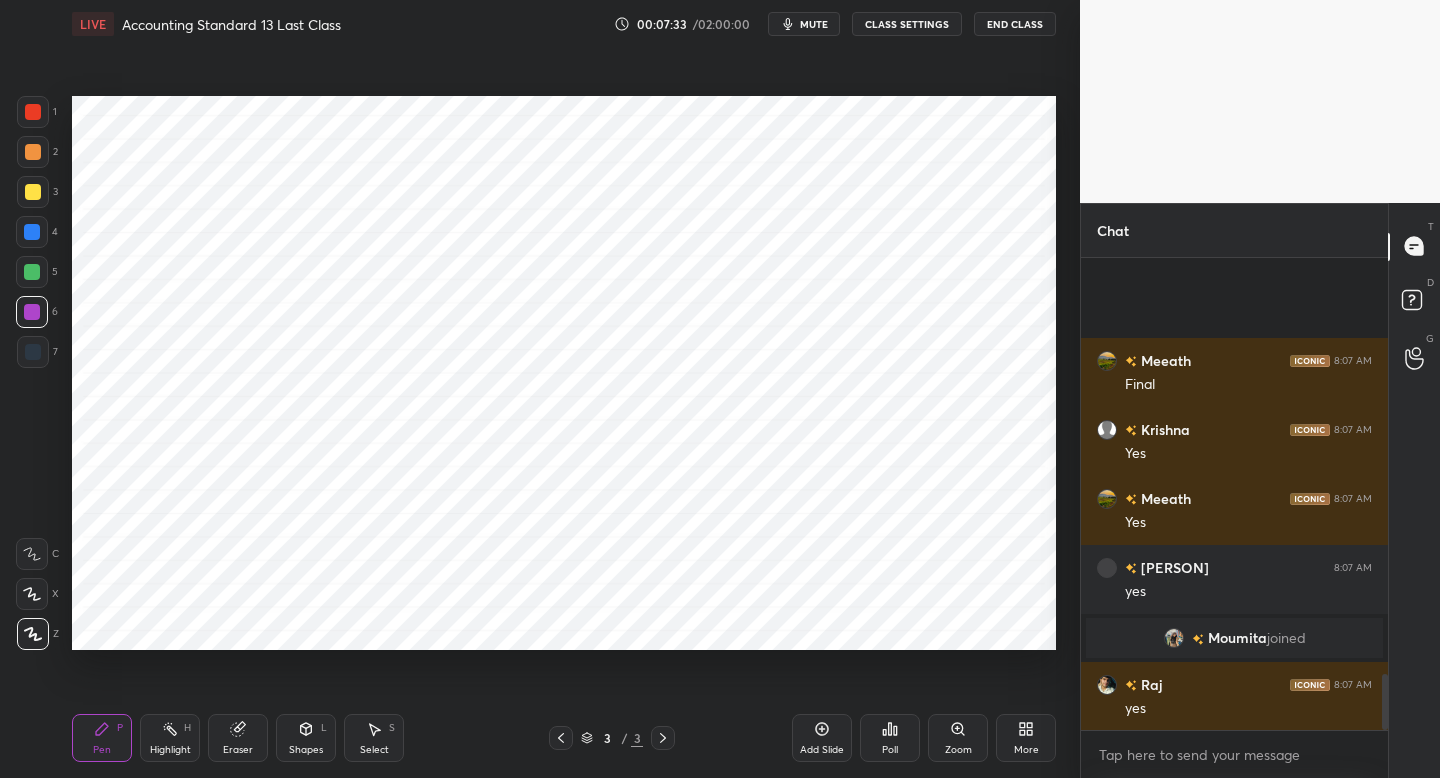 scroll, scrollTop: 3518, scrollLeft: 0, axis: vertical 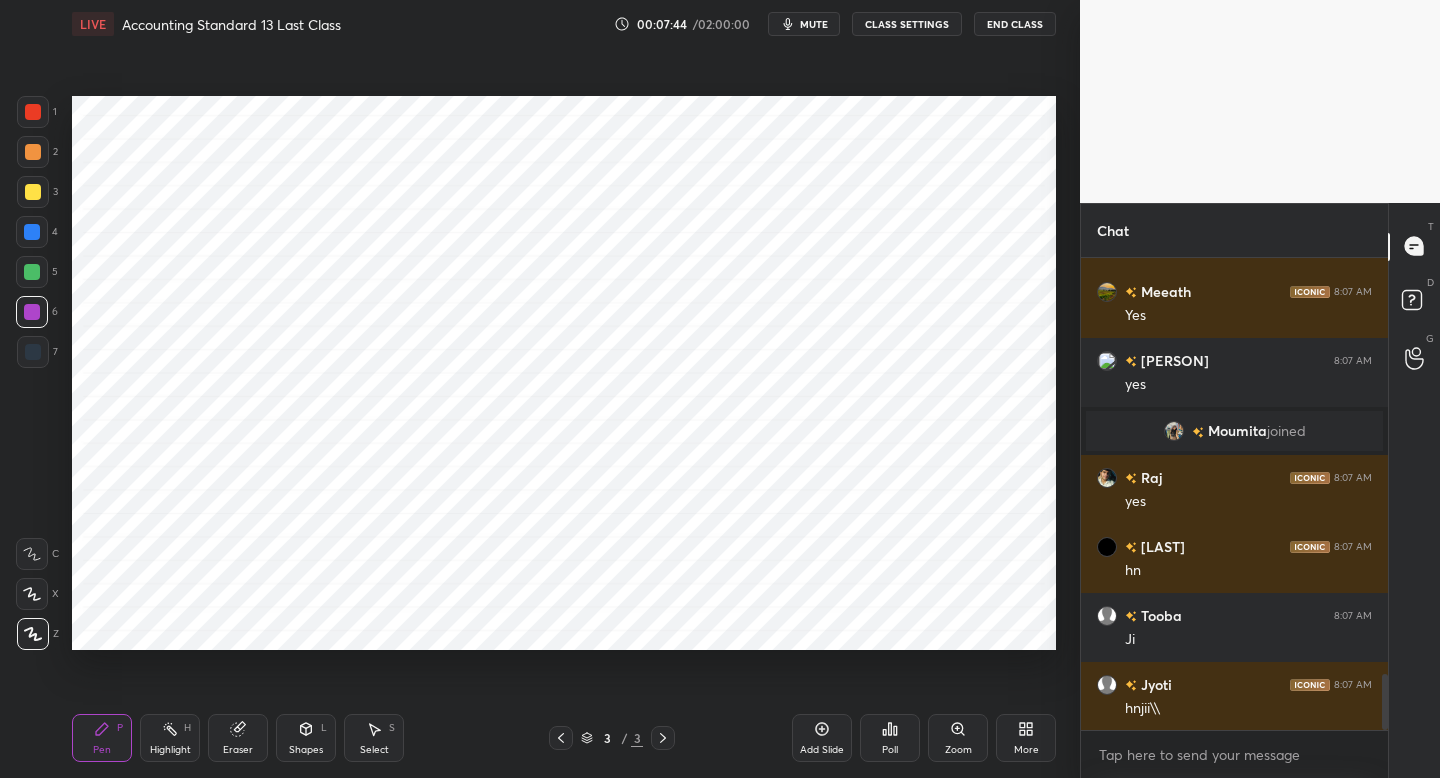 drag, startPoint x: 37, startPoint y: 235, endPoint x: 52, endPoint y: 234, distance: 15.033297 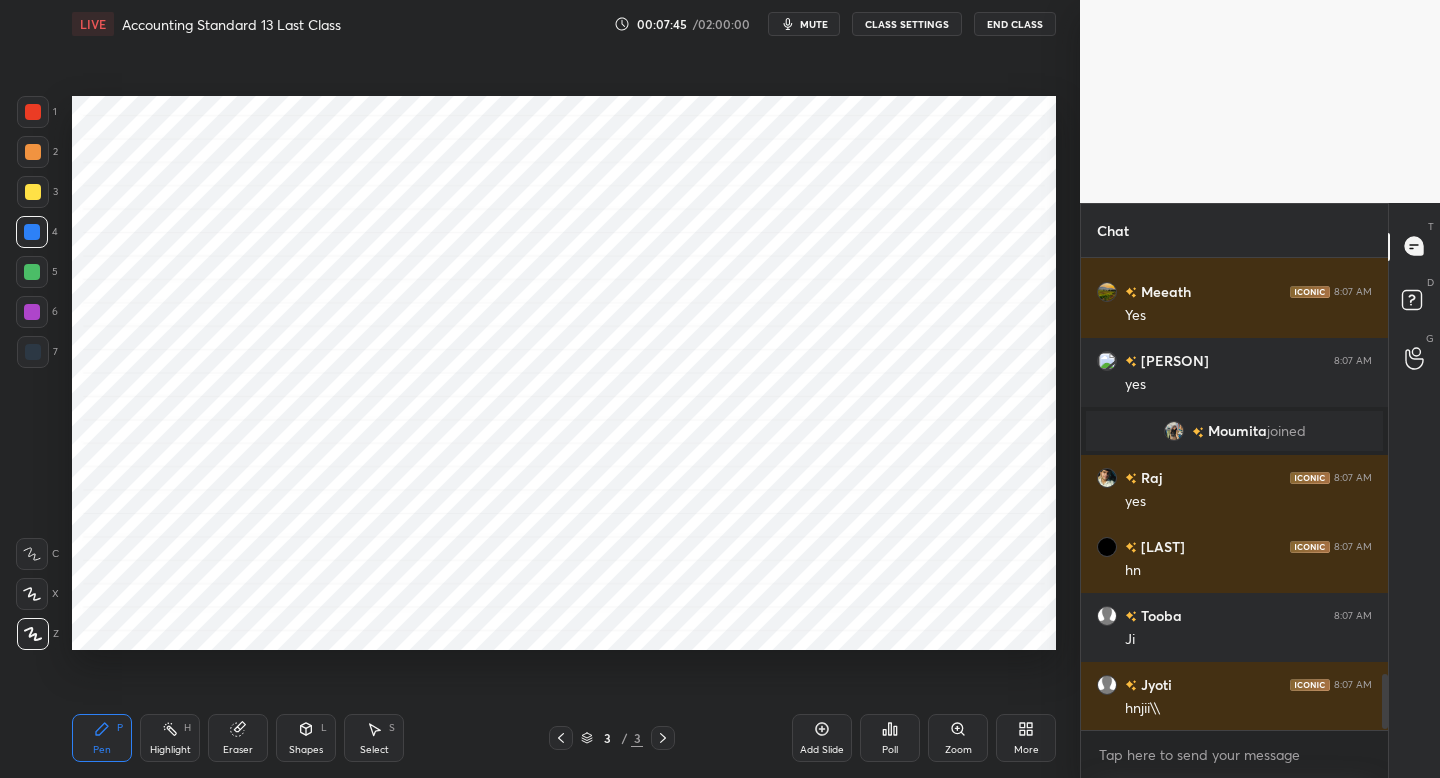 scroll, scrollTop: 3587, scrollLeft: 0, axis: vertical 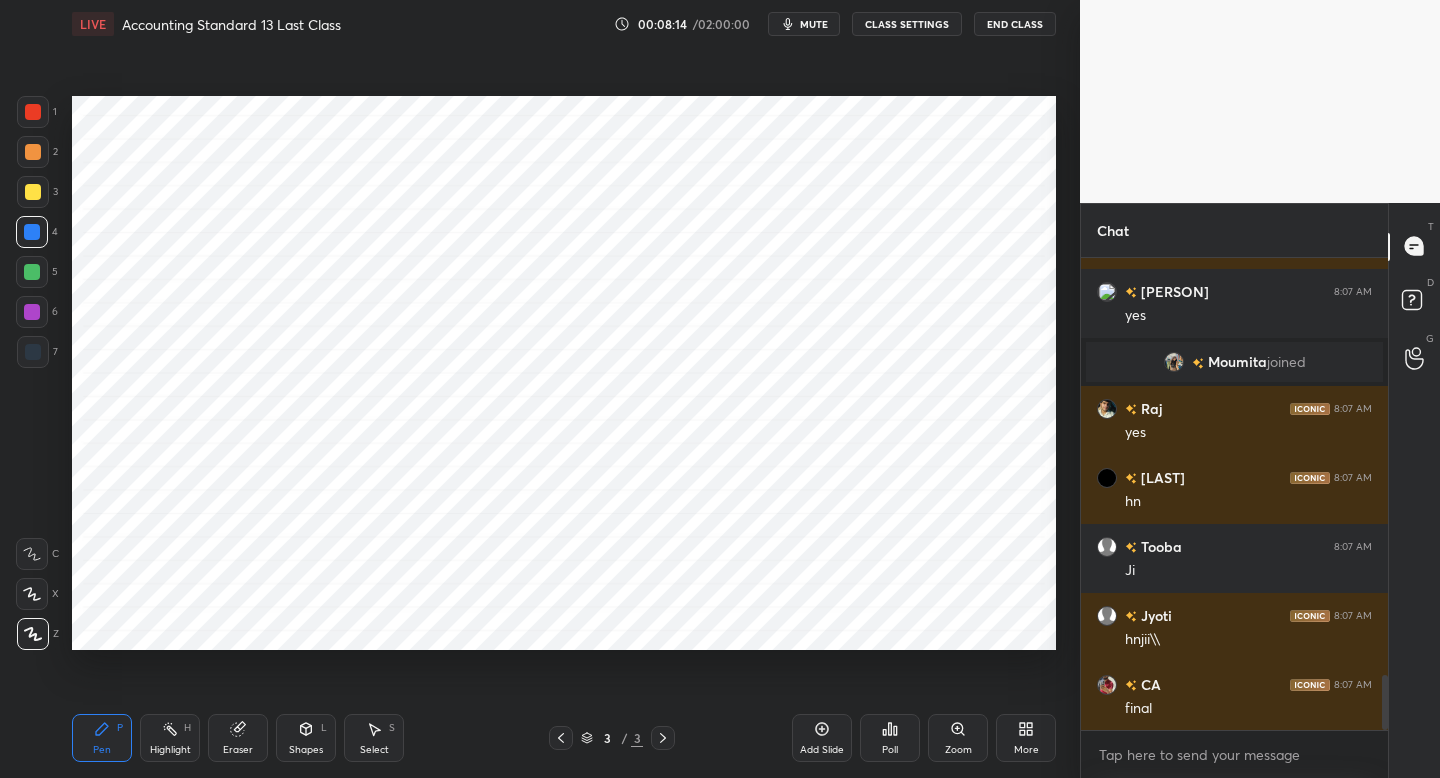 click on "1 2 3 4 5 6 7 C X Z C X Z E E Erase all   H H" at bounding box center [32, 373] 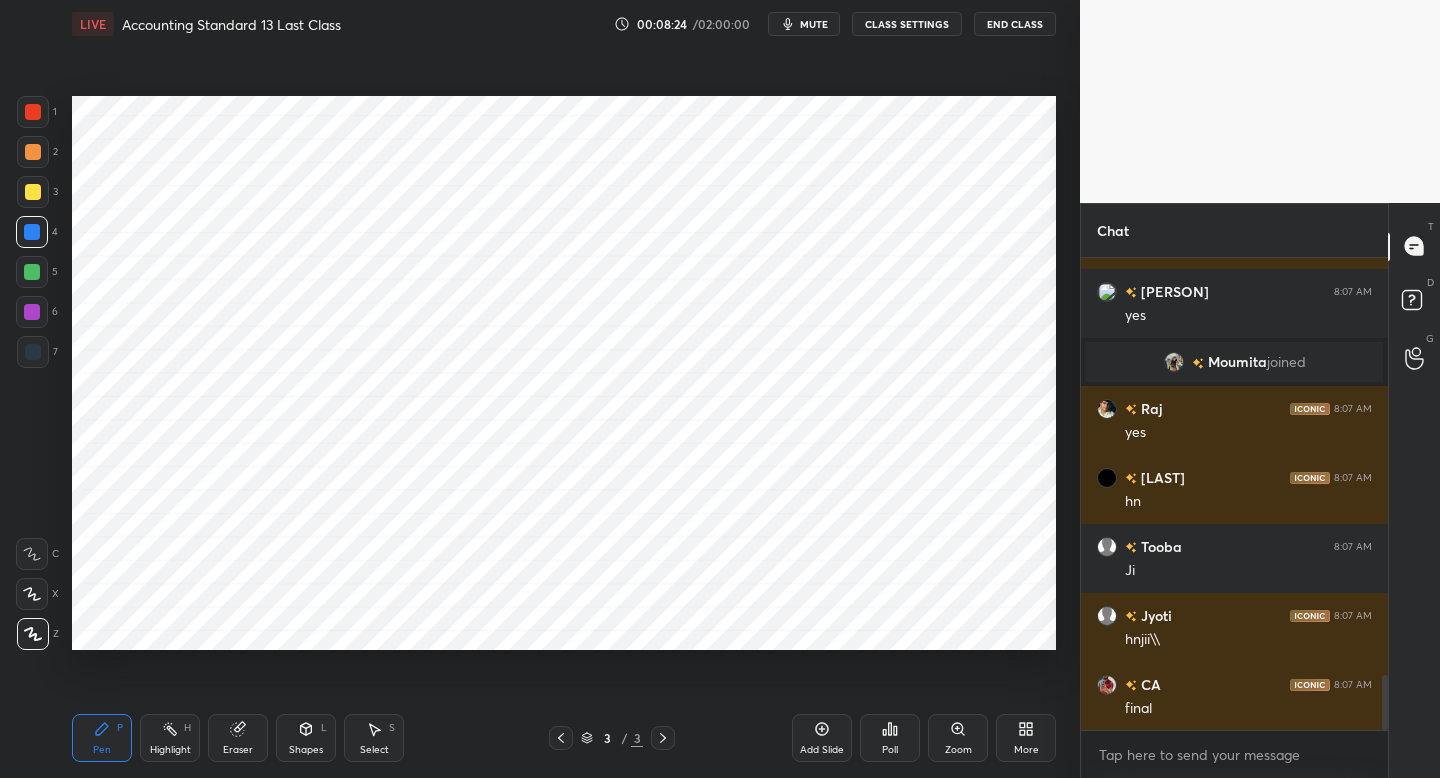 click on "Add Slide" at bounding box center (822, 738) 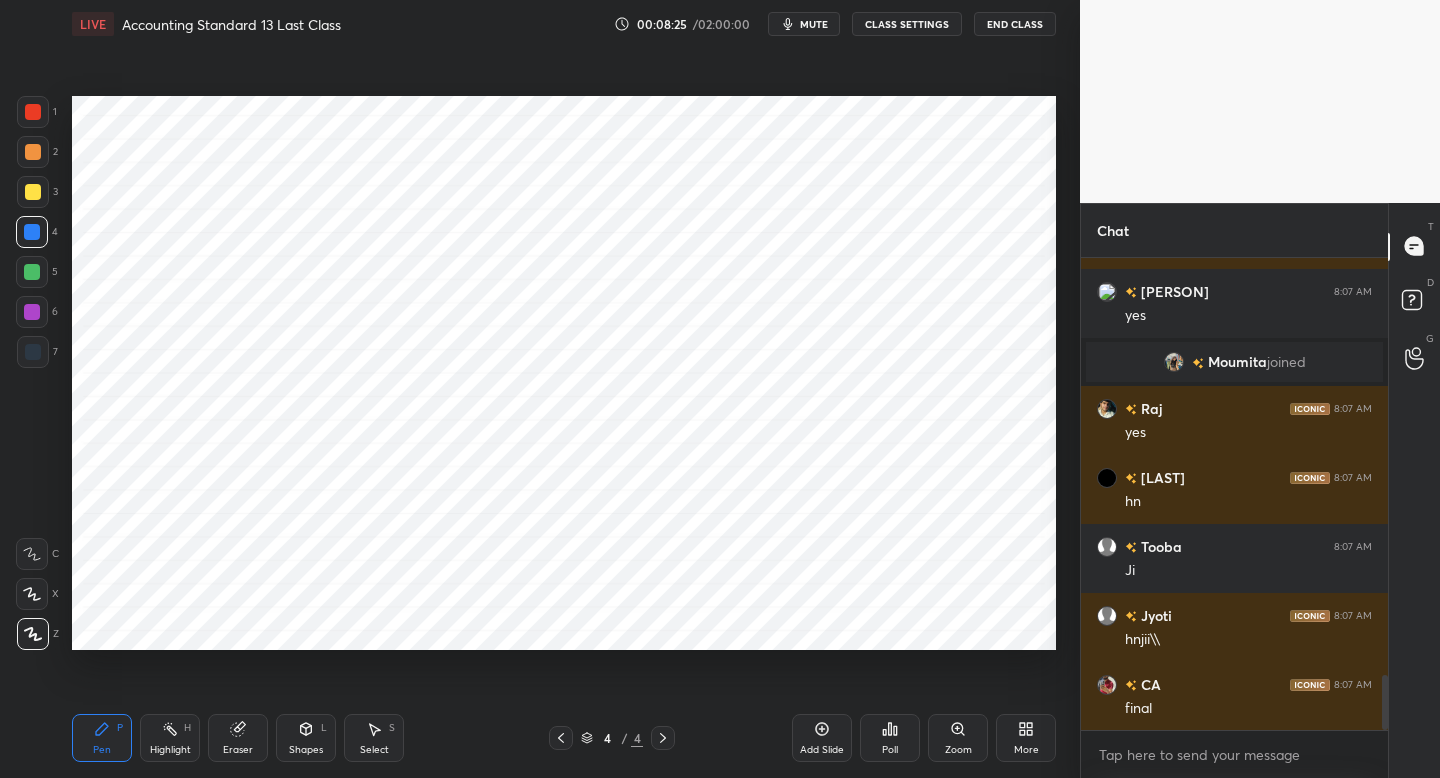 click at bounding box center [33, 352] 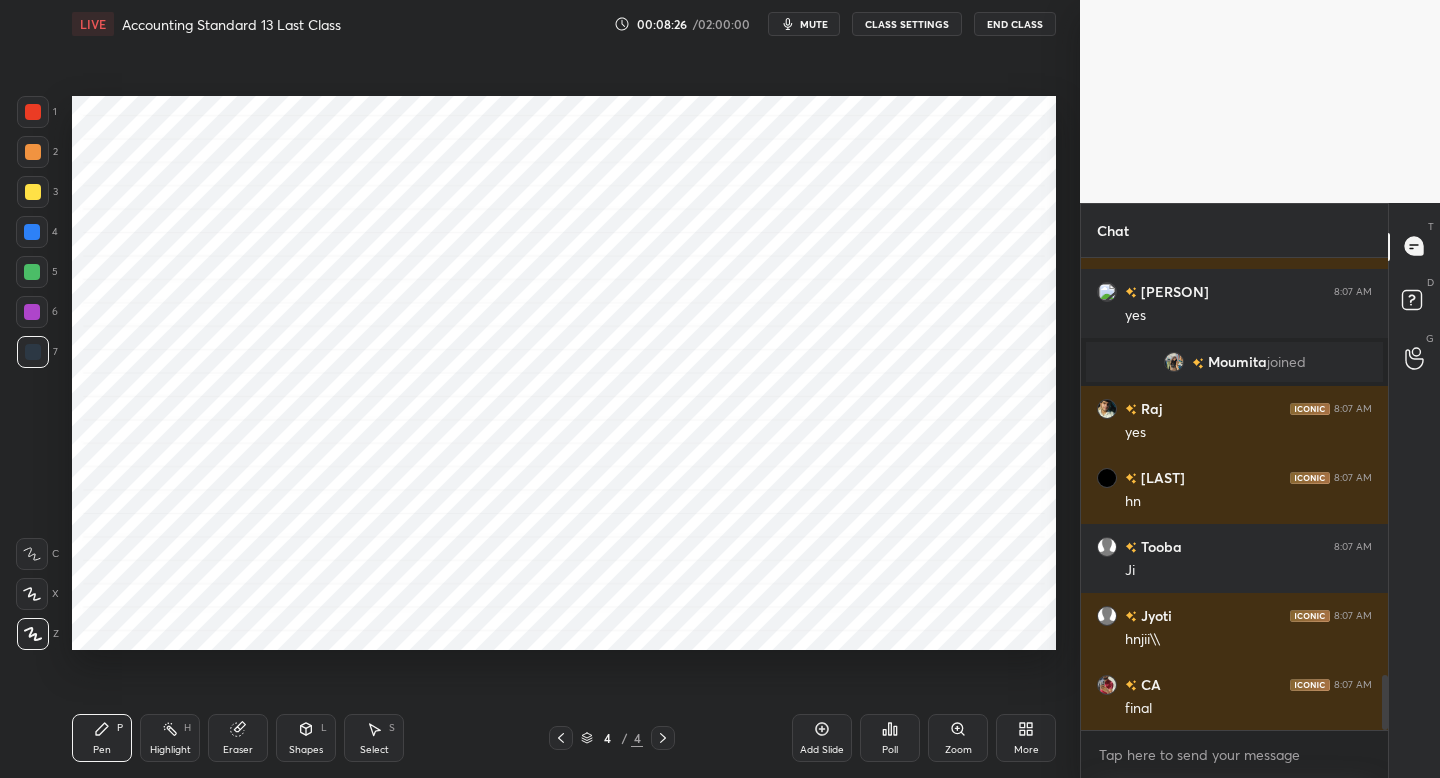drag, startPoint x: 46, startPoint y: 118, endPoint x: 64, endPoint y: 121, distance: 18.248287 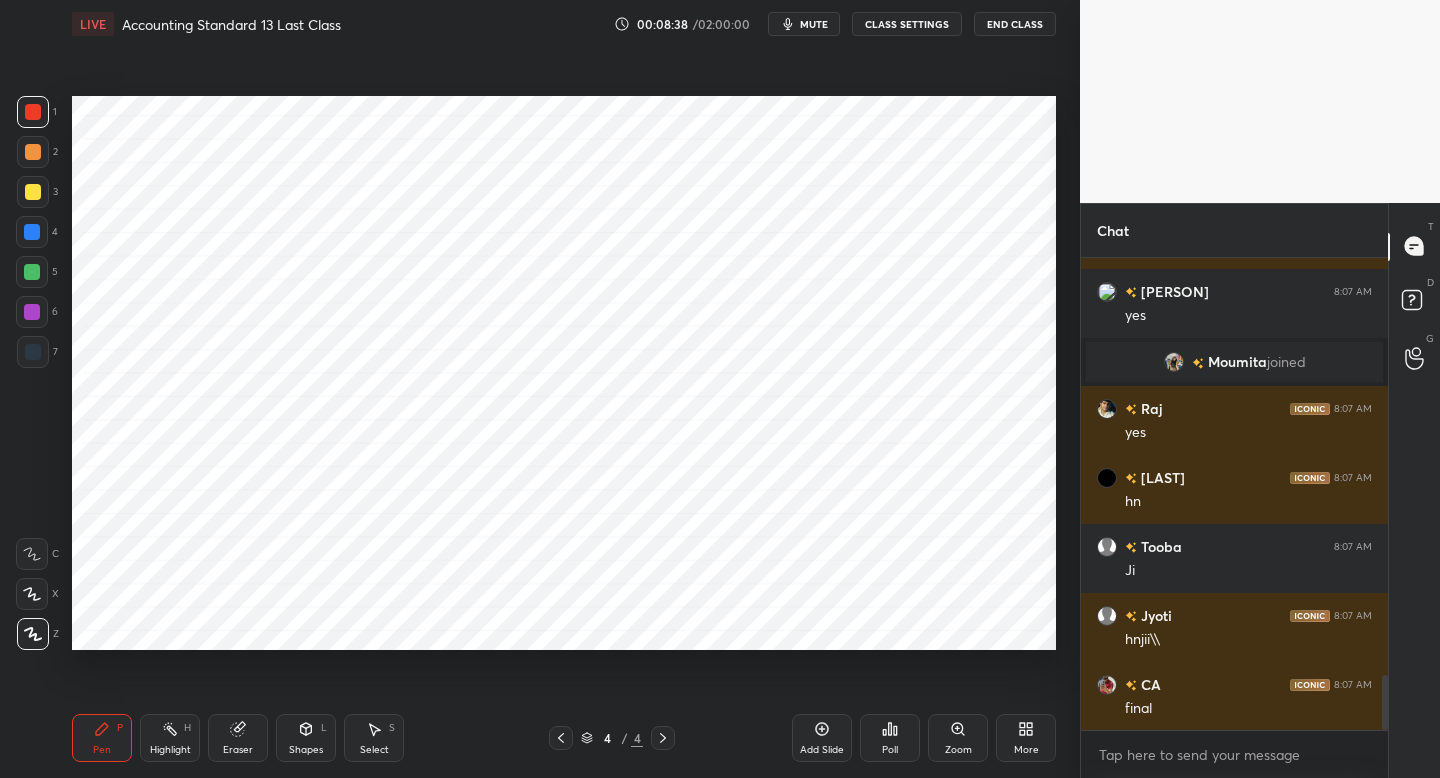 drag, startPoint x: 52, startPoint y: 343, endPoint x: 66, endPoint y: 341, distance: 14.142136 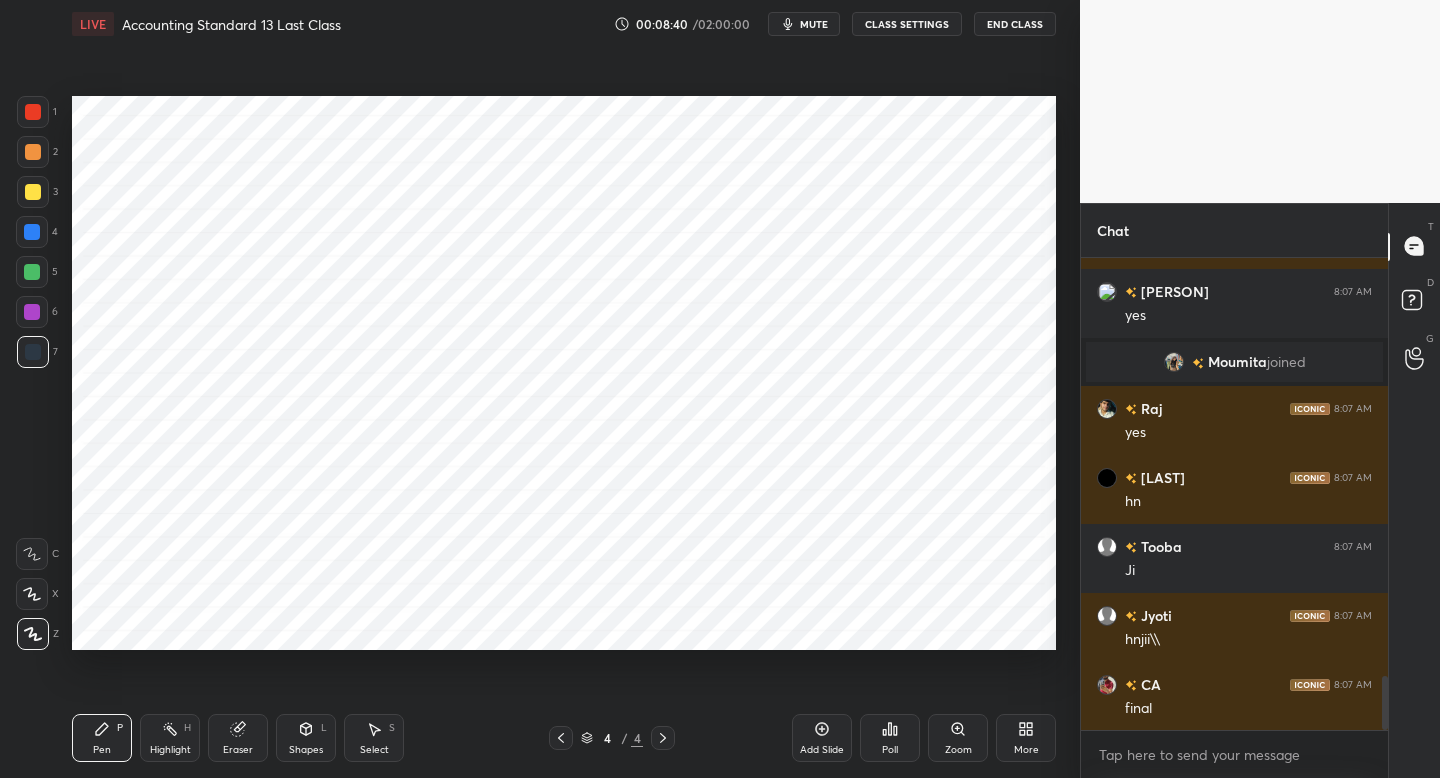 scroll, scrollTop: 3635, scrollLeft: 0, axis: vertical 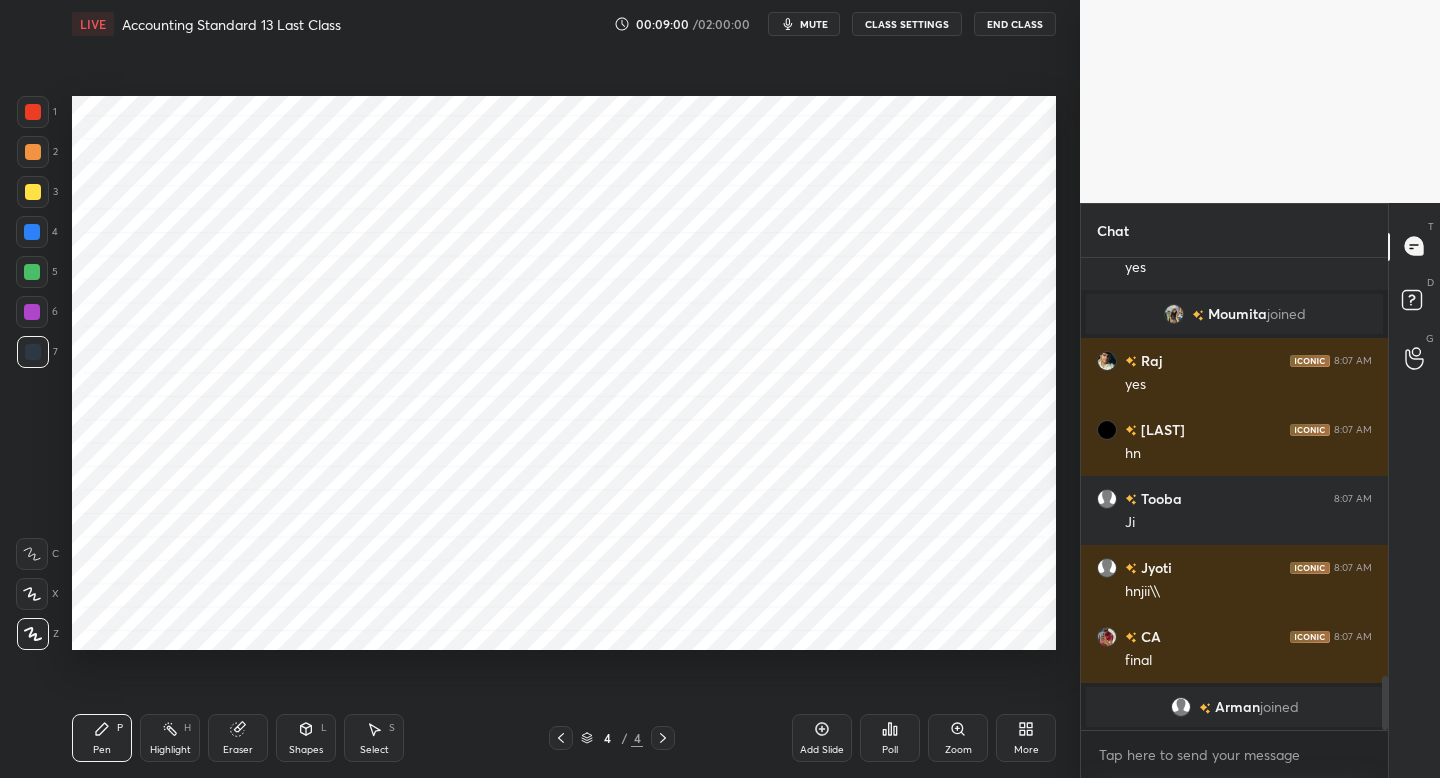 click at bounding box center [561, 738] 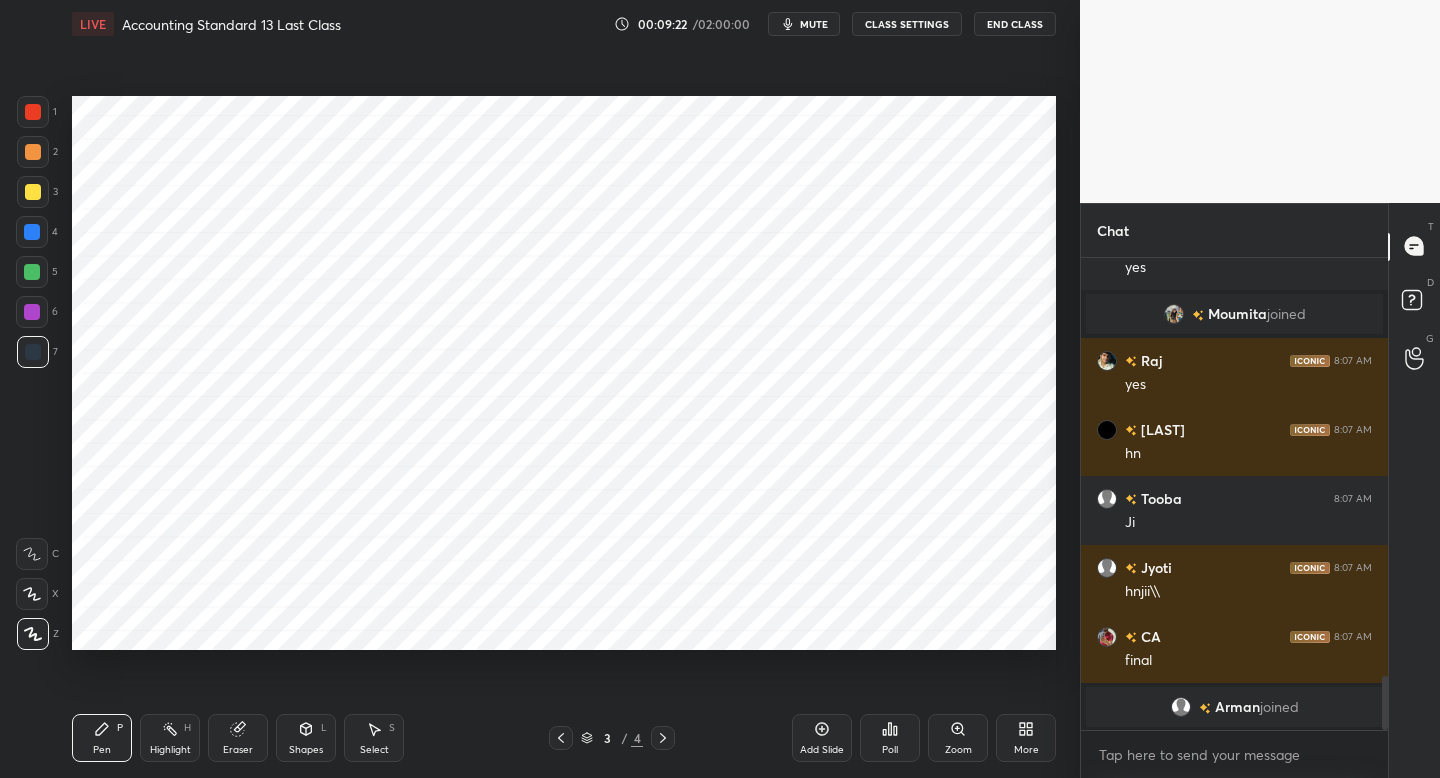 click on "3 / 4" at bounding box center [612, 738] 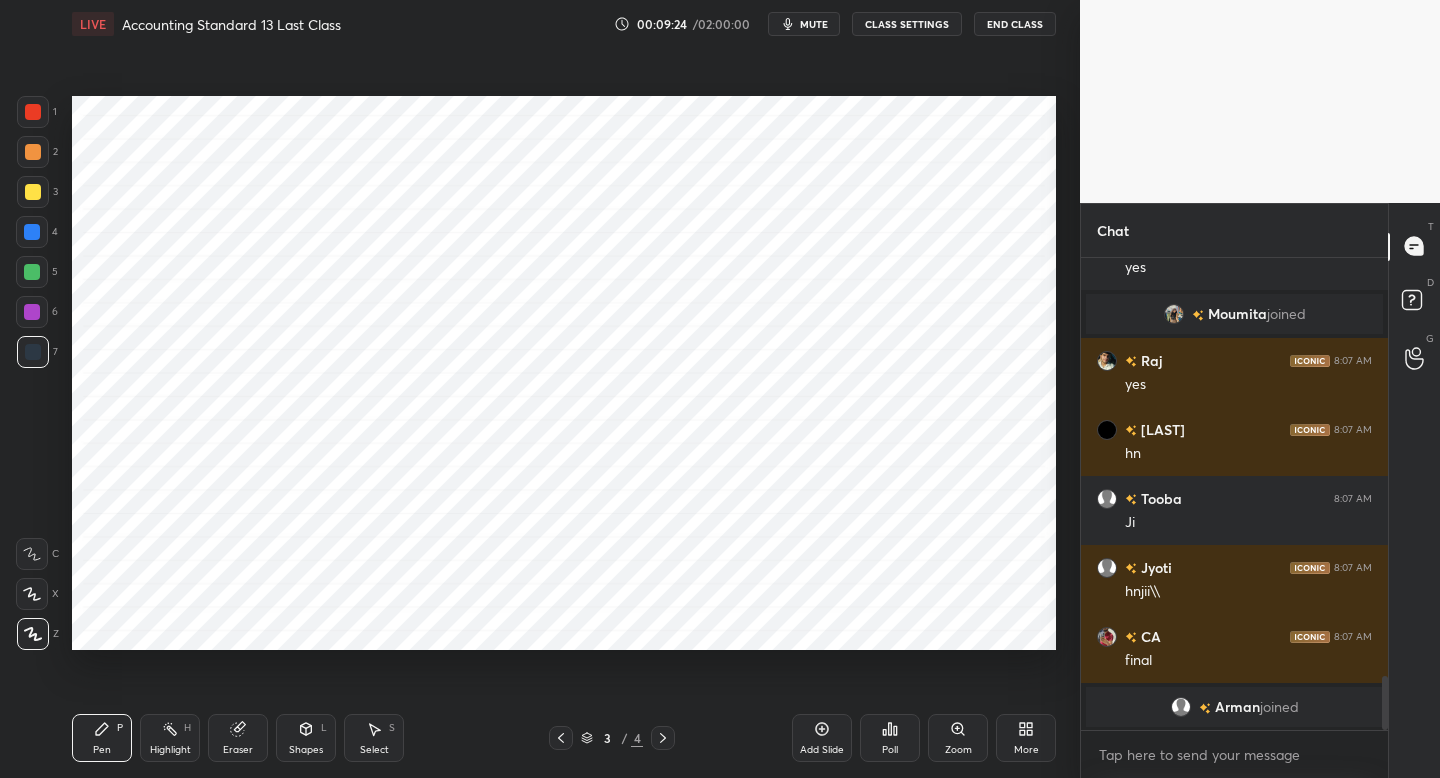 click 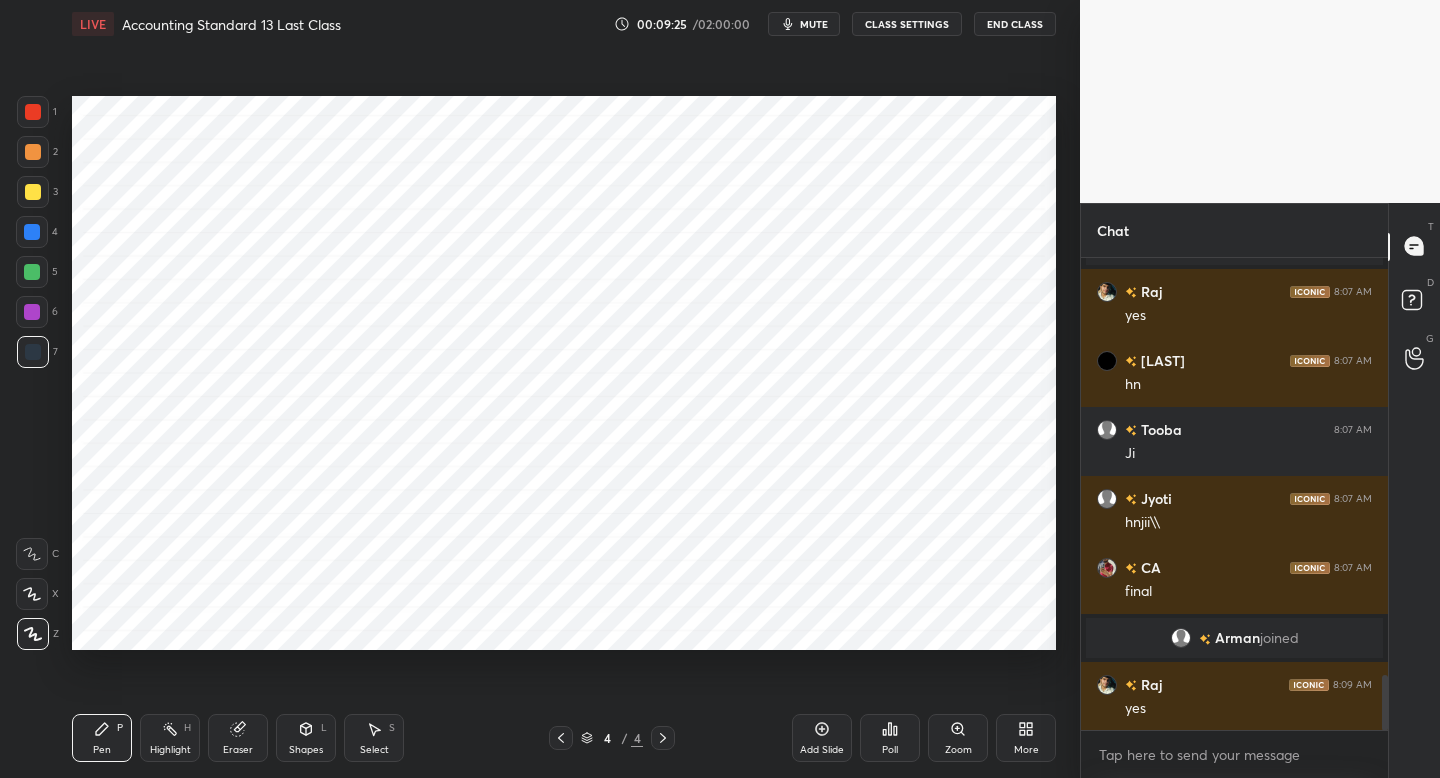 scroll, scrollTop: 3710, scrollLeft: 0, axis: vertical 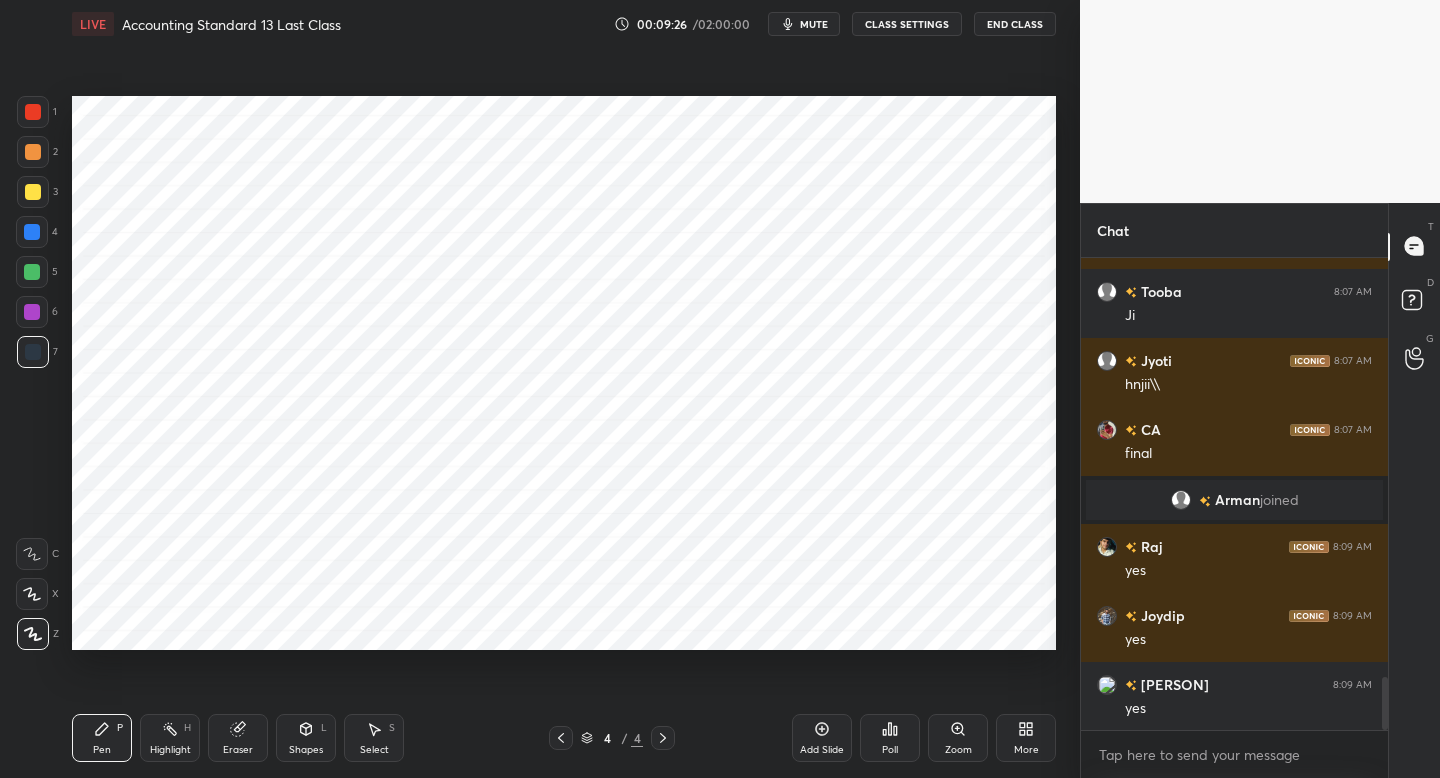 drag, startPoint x: 37, startPoint y: 304, endPoint x: 52, endPoint y: 326, distance: 26.627054 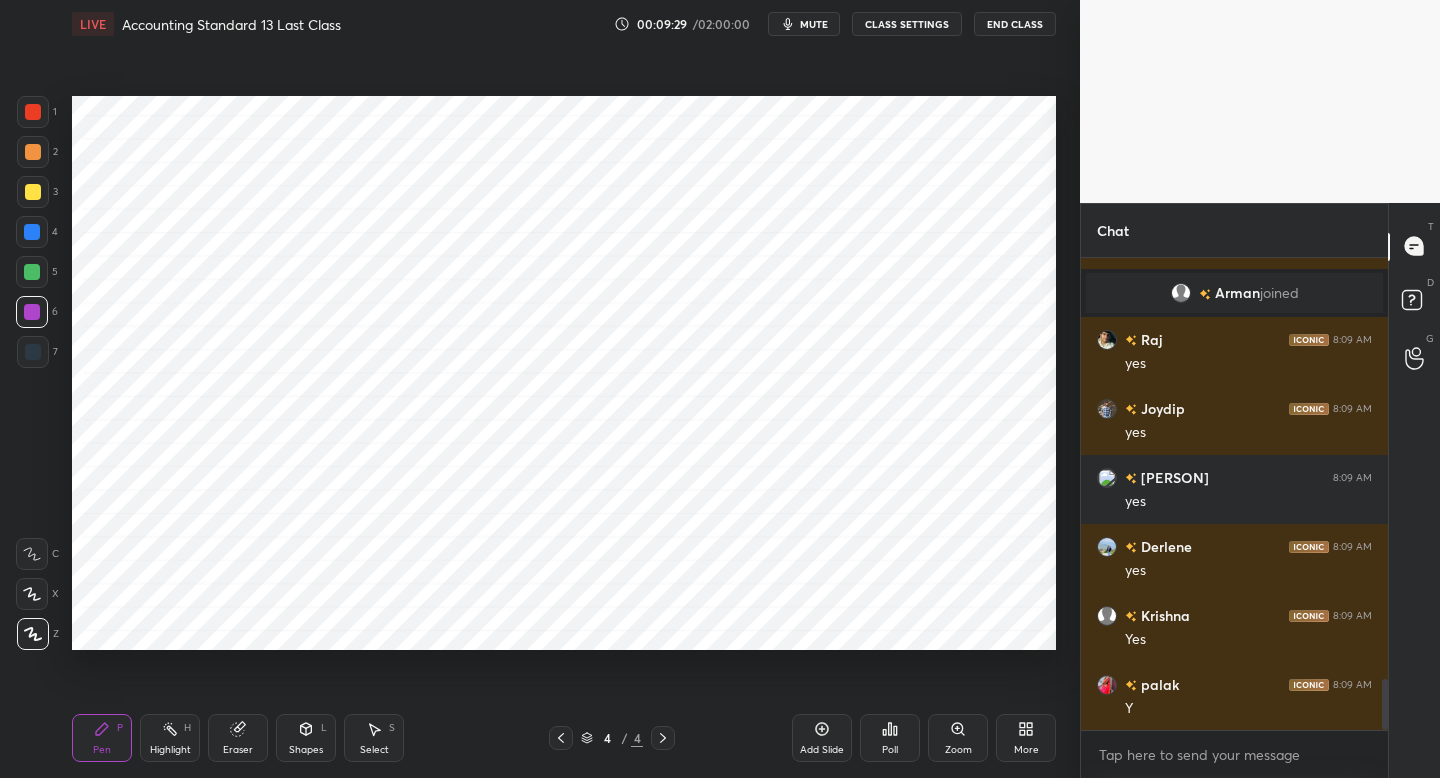 scroll, scrollTop: 3986, scrollLeft: 0, axis: vertical 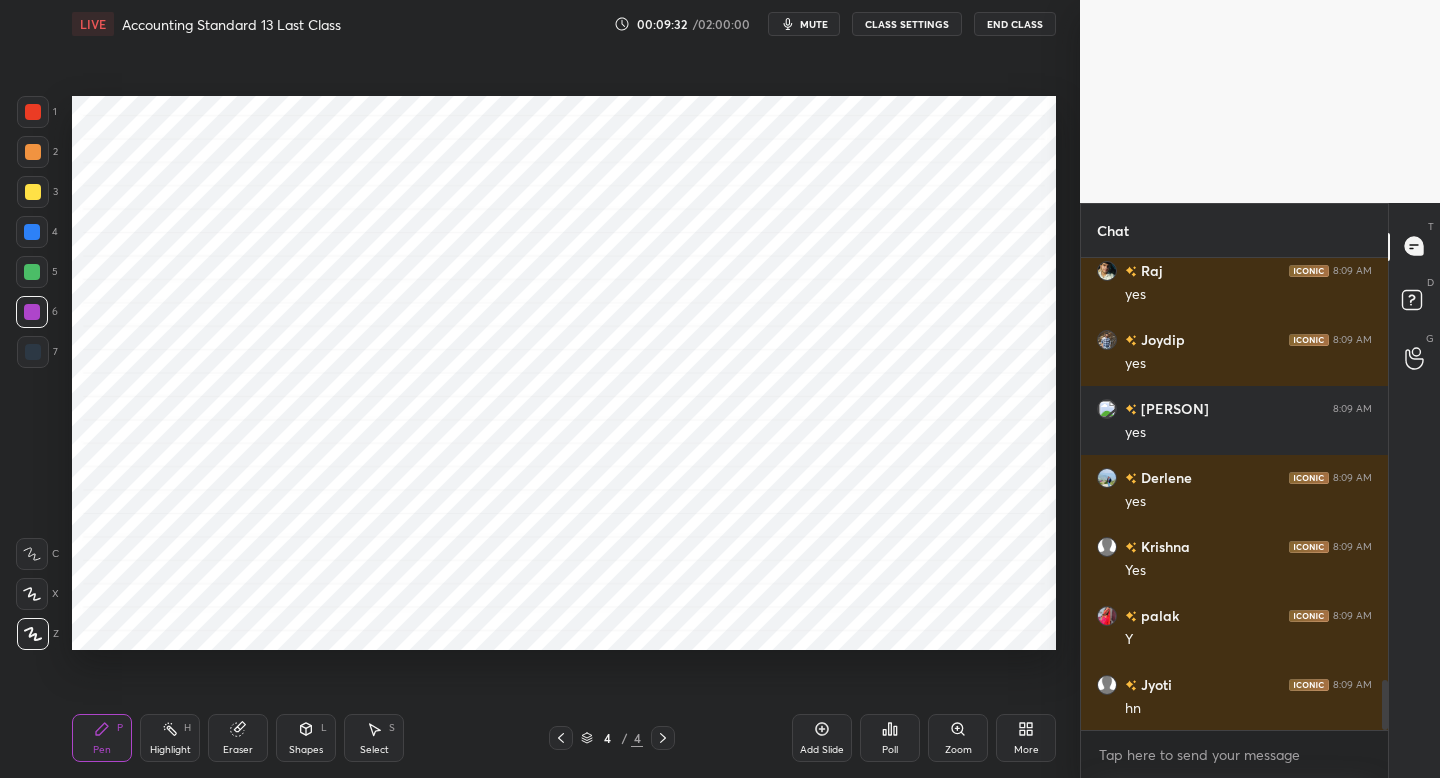 drag, startPoint x: 35, startPoint y: 222, endPoint x: 70, endPoint y: 247, distance: 43.011627 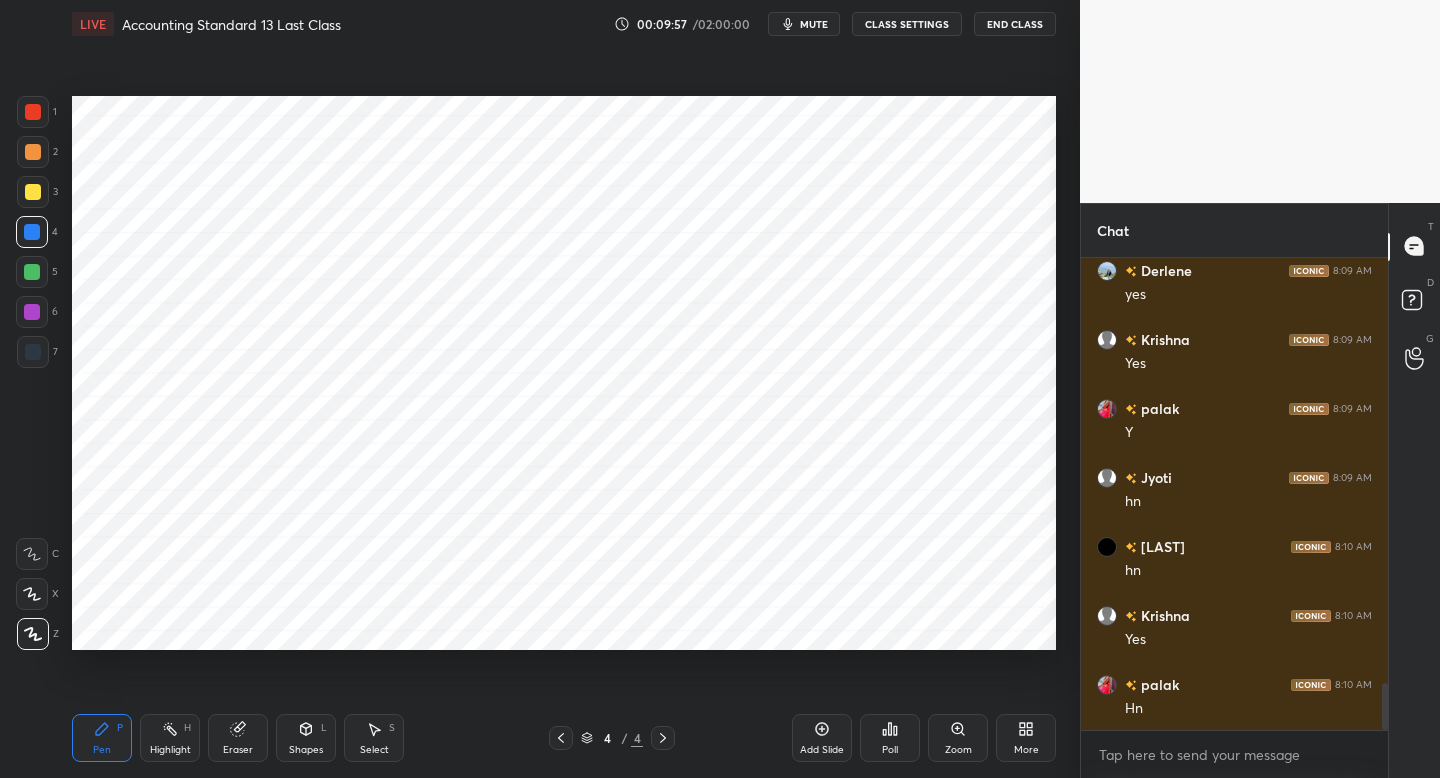 scroll, scrollTop: 4262, scrollLeft: 0, axis: vertical 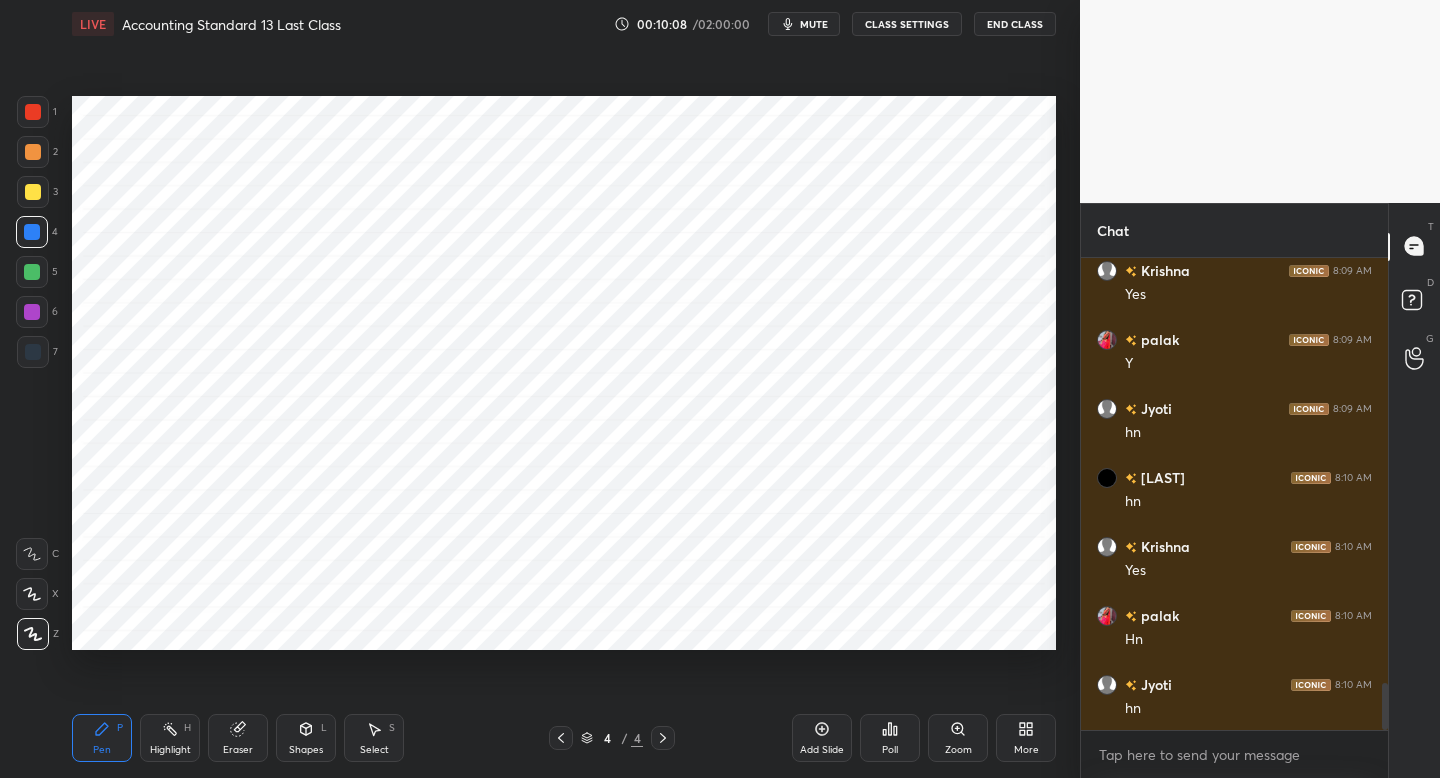 drag, startPoint x: 37, startPoint y: 308, endPoint x: 70, endPoint y: 310, distance: 33.06055 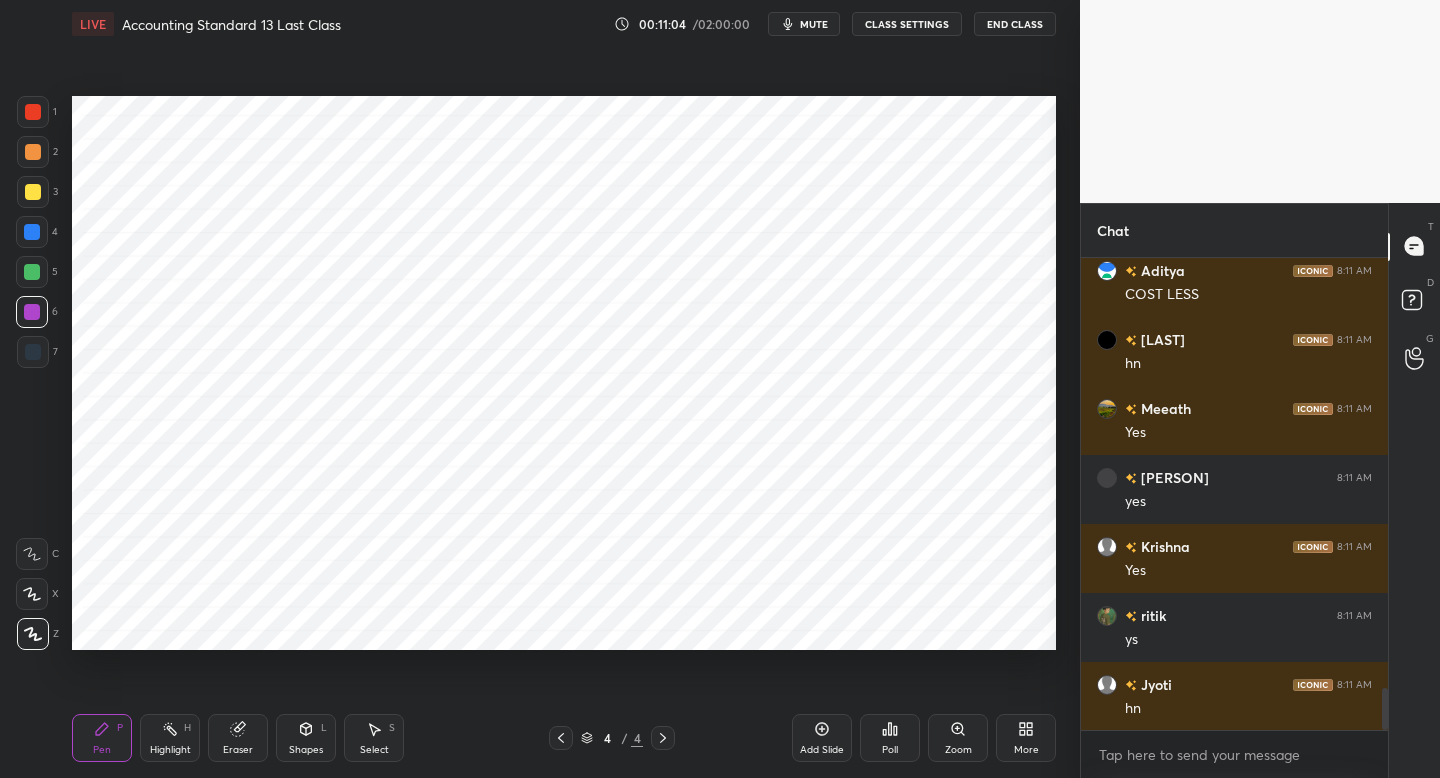 scroll, scrollTop: 4883, scrollLeft: 0, axis: vertical 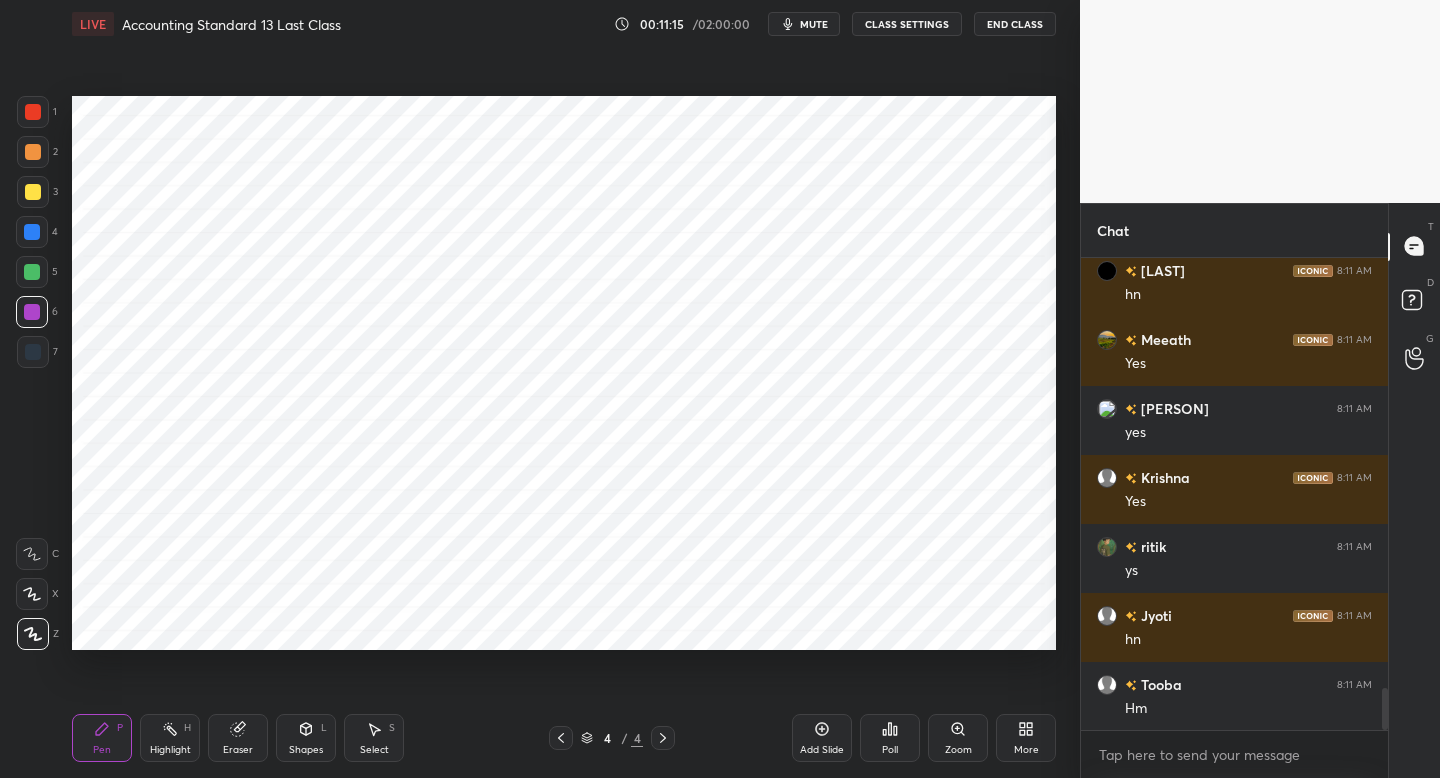drag, startPoint x: 33, startPoint y: 351, endPoint x: 62, endPoint y: 357, distance: 29.614185 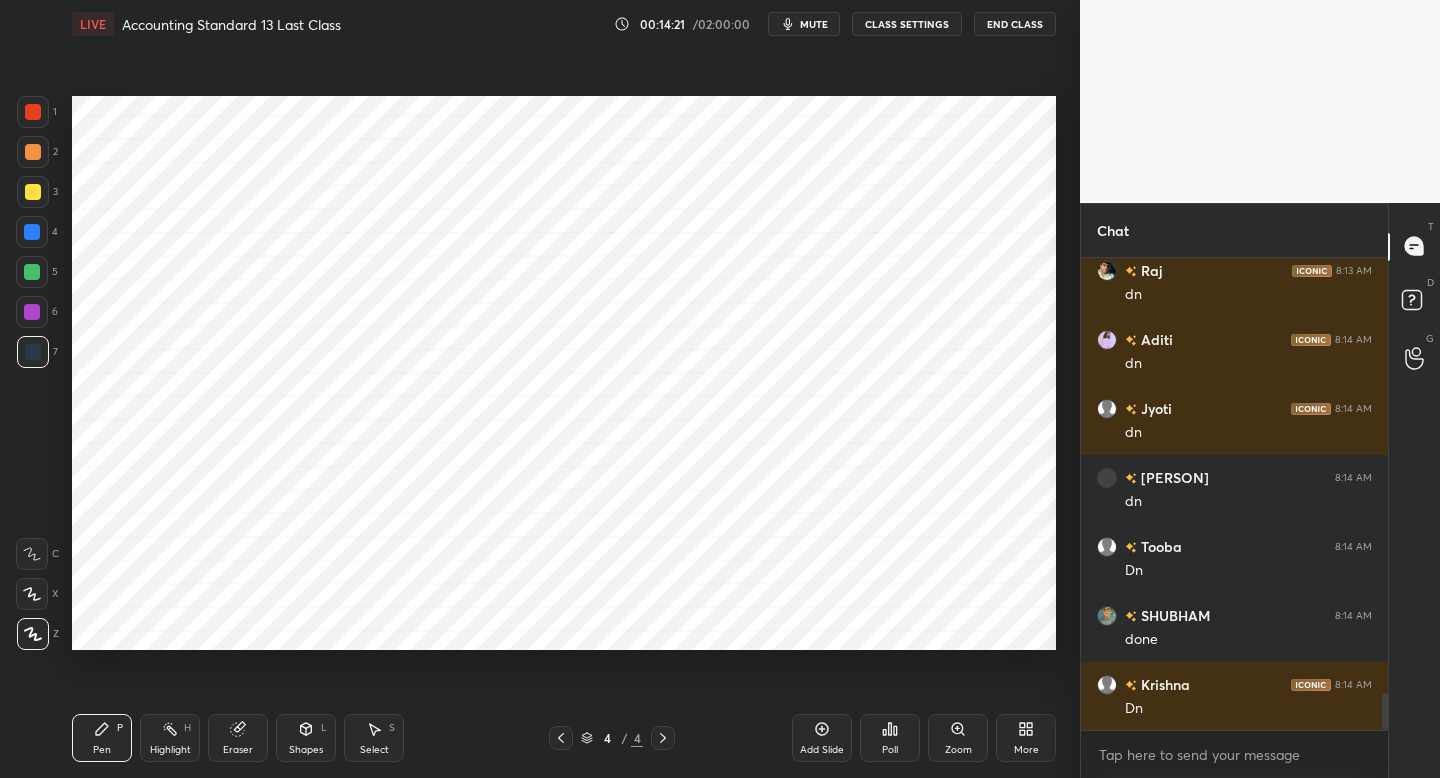 scroll, scrollTop: 5638, scrollLeft: 0, axis: vertical 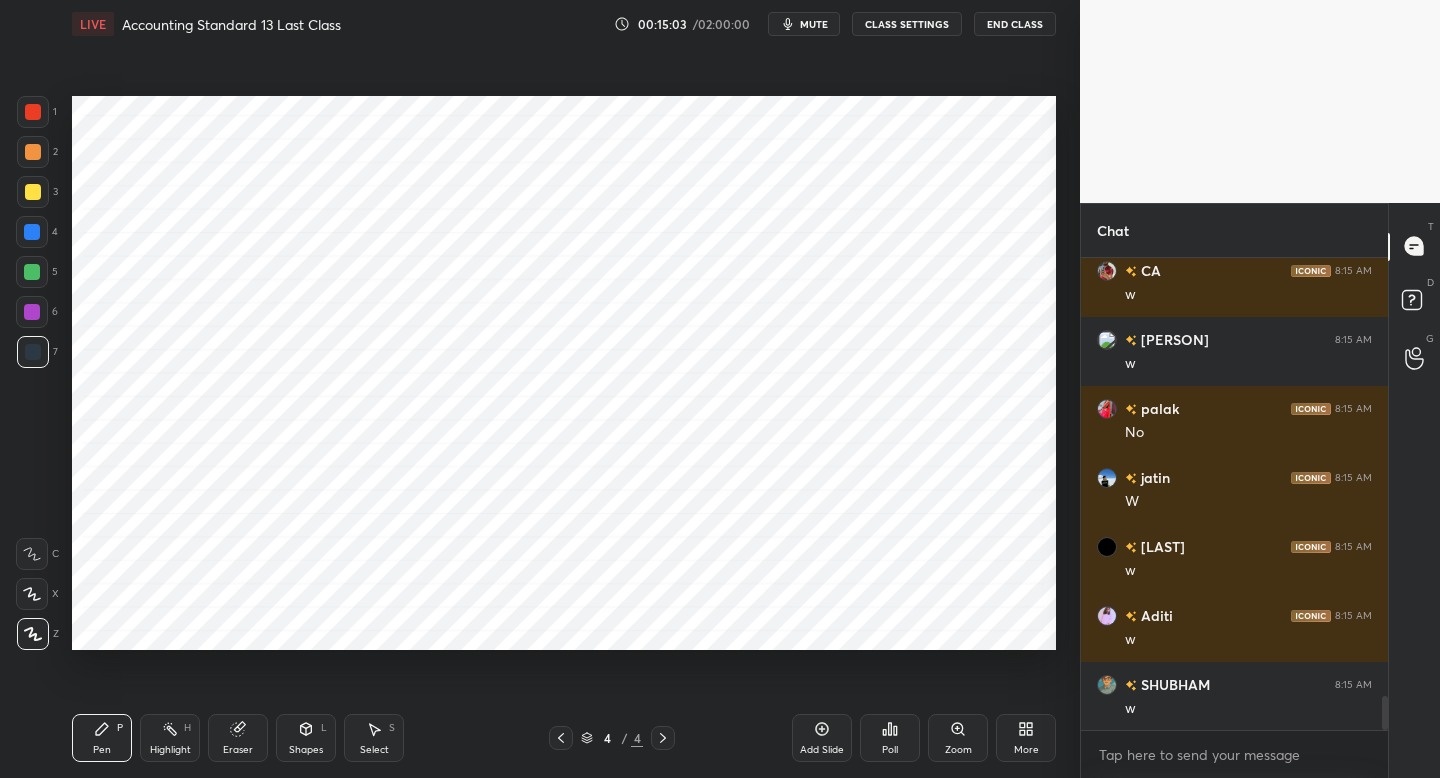 click on "mute" at bounding box center (804, 24) 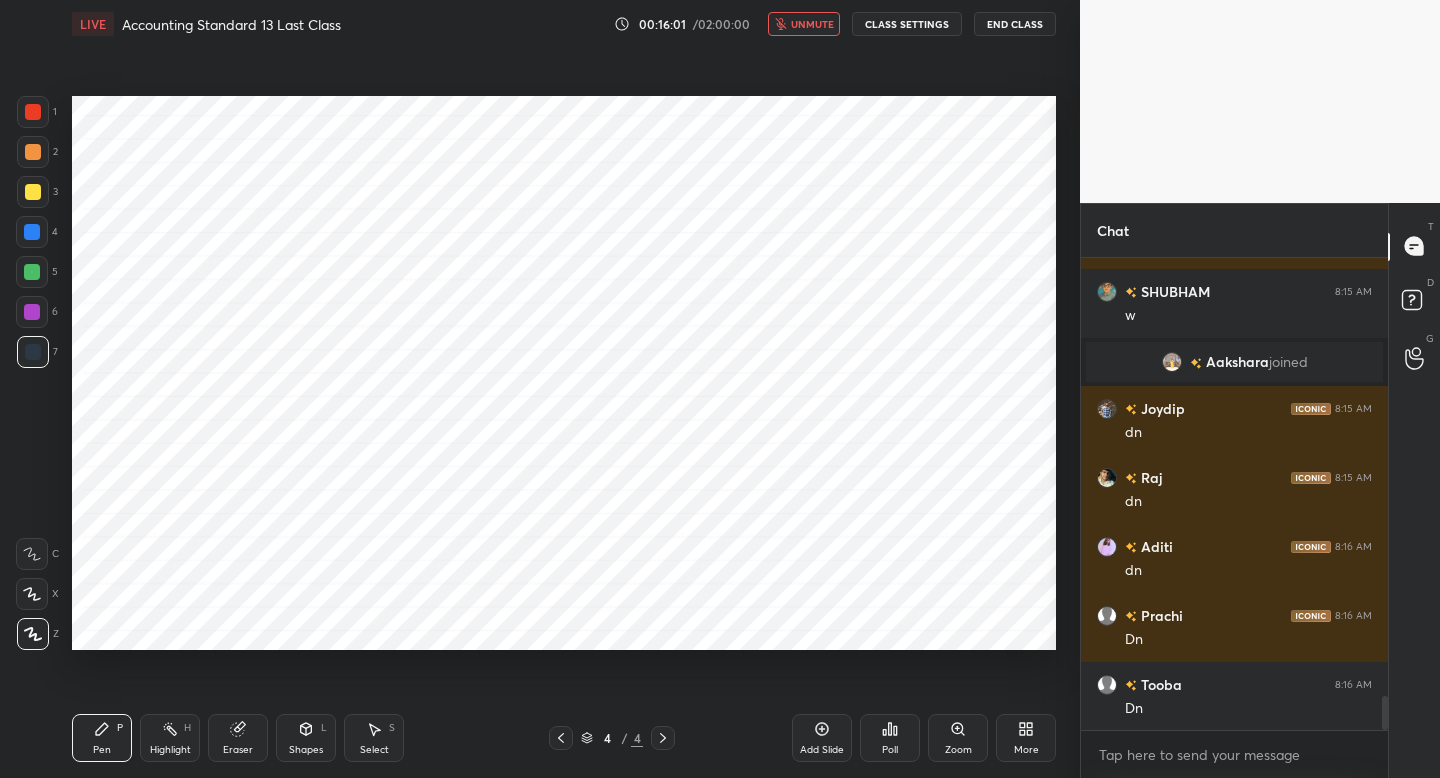 scroll, scrollTop: 6260, scrollLeft: 0, axis: vertical 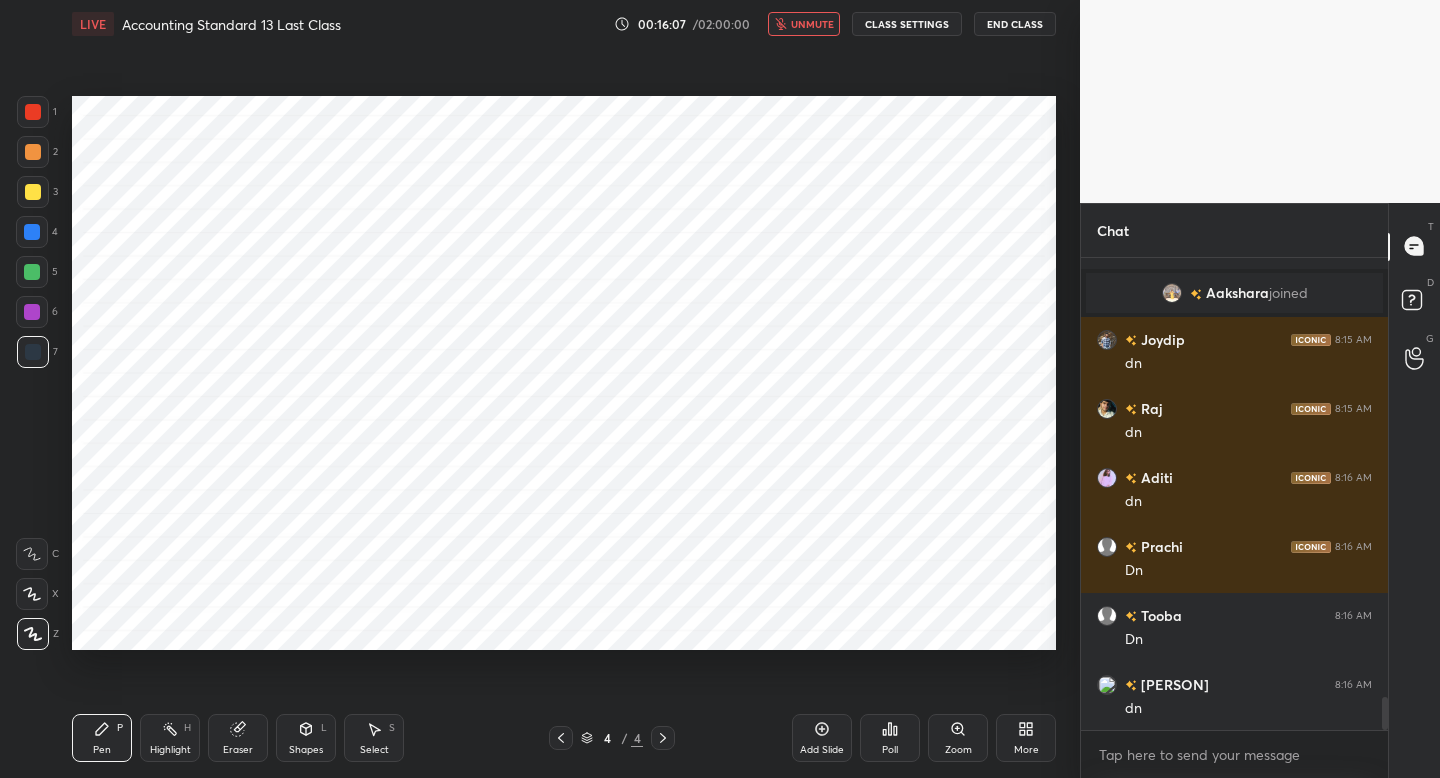 click on "unmute" at bounding box center [804, 24] 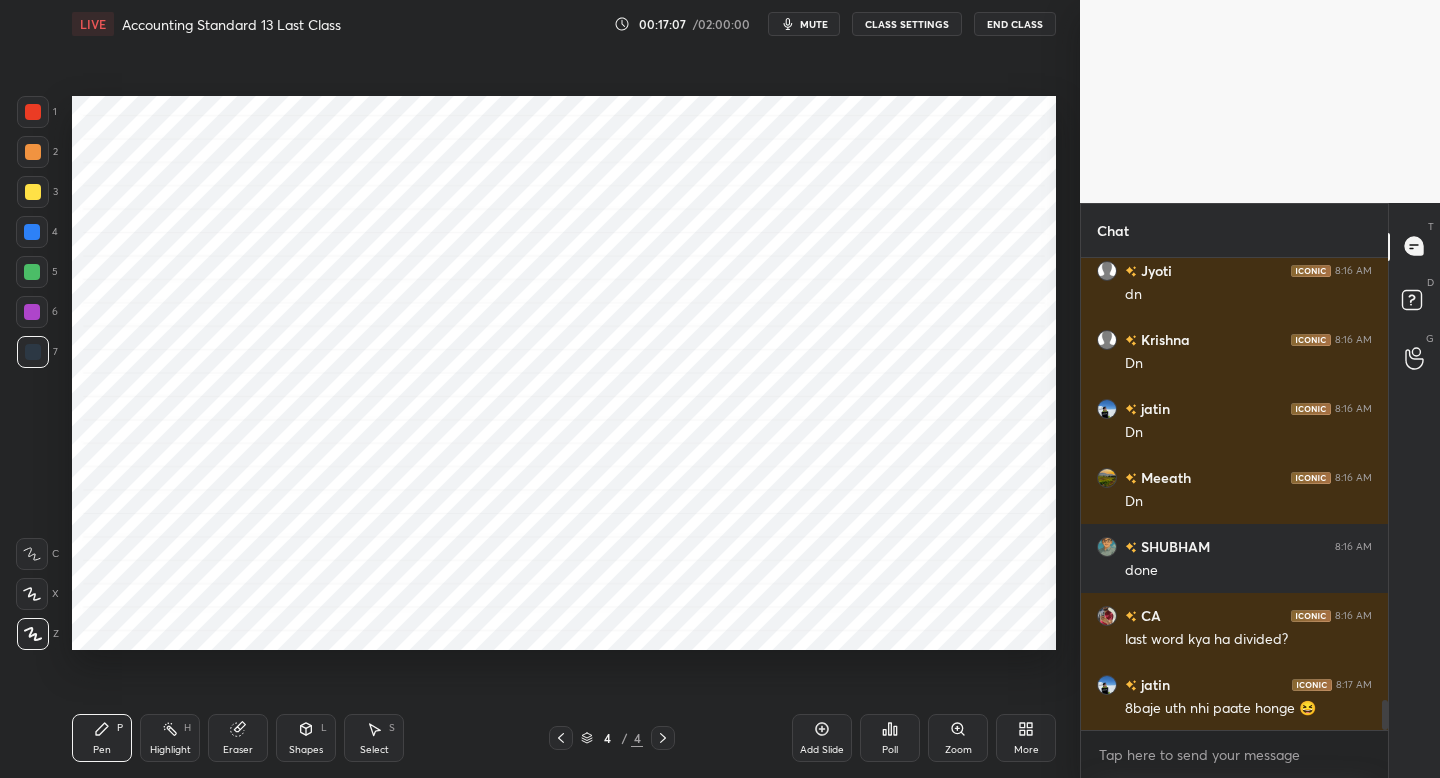 scroll, scrollTop: 6881, scrollLeft: 0, axis: vertical 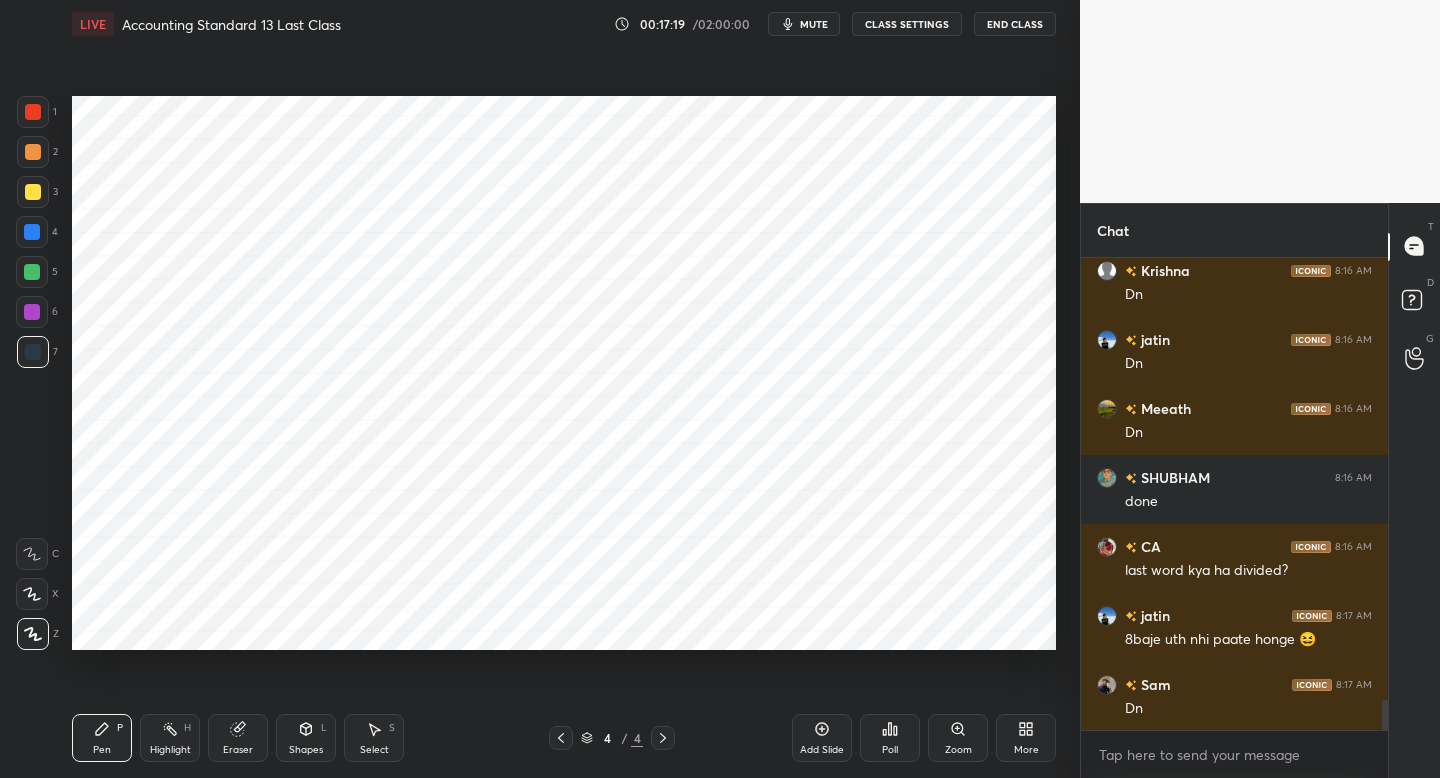 click on "More" at bounding box center [1026, 738] 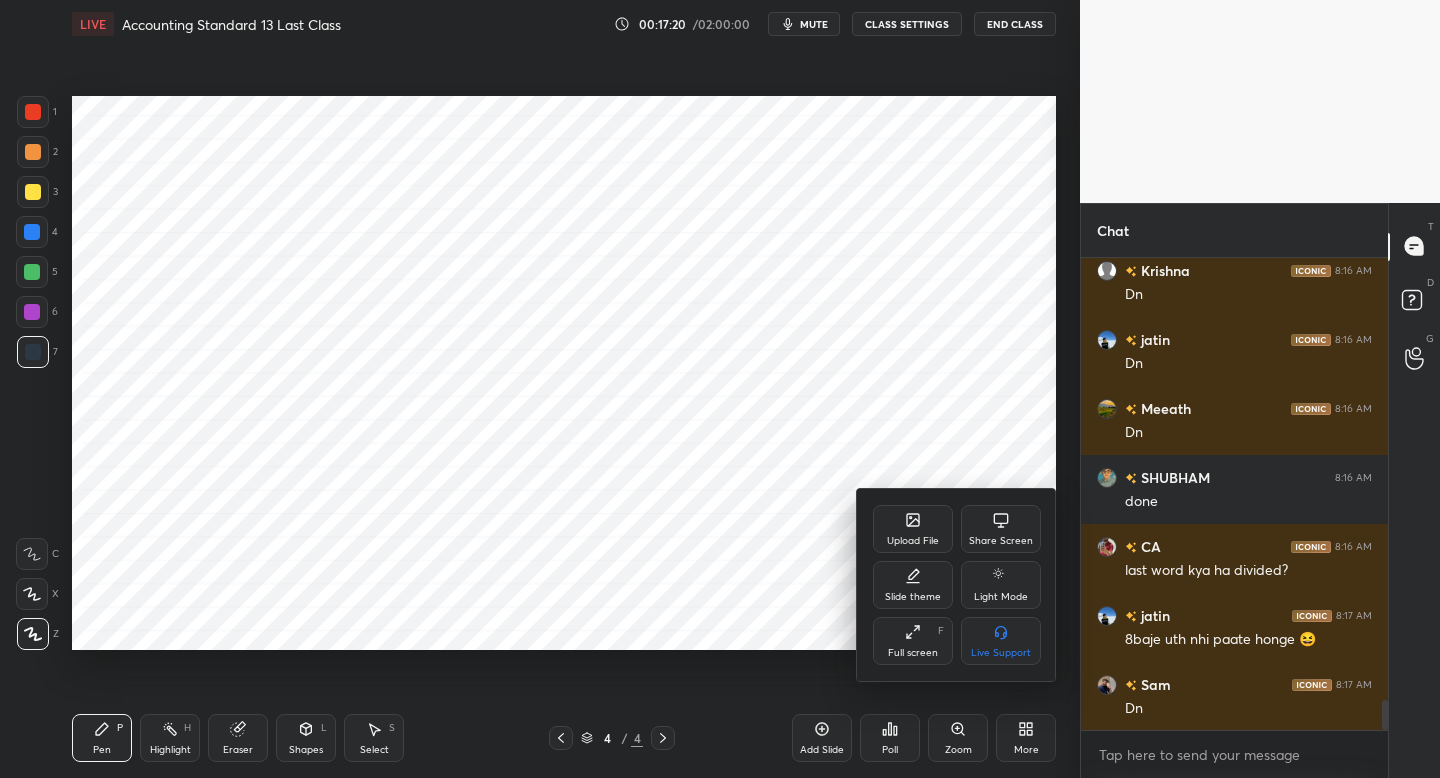 click on "Upload File" at bounding box center [913, 541] 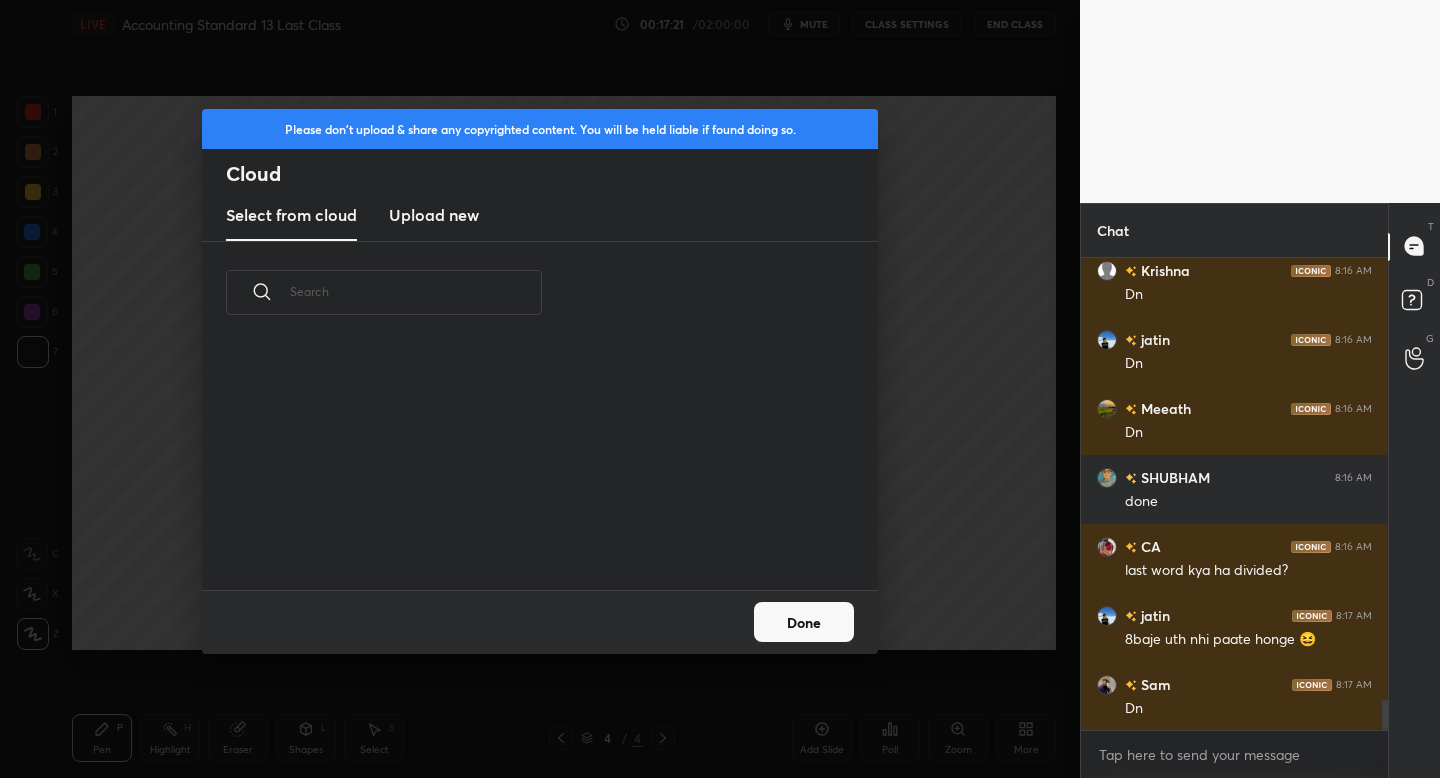 scroll, scrollTop: 7, scrollLeft: 11, axis: both 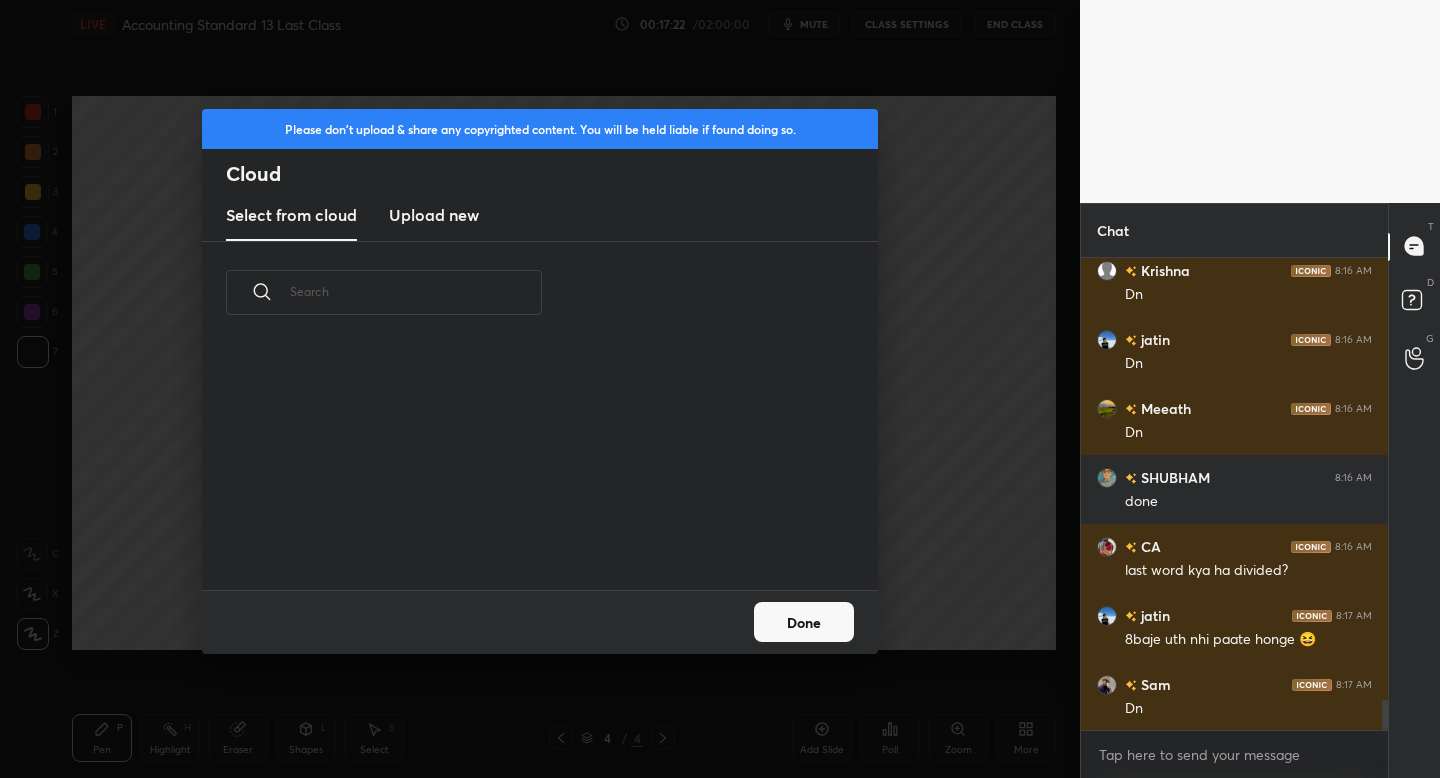 click on "Upload new" at bounding box center (434, 215) 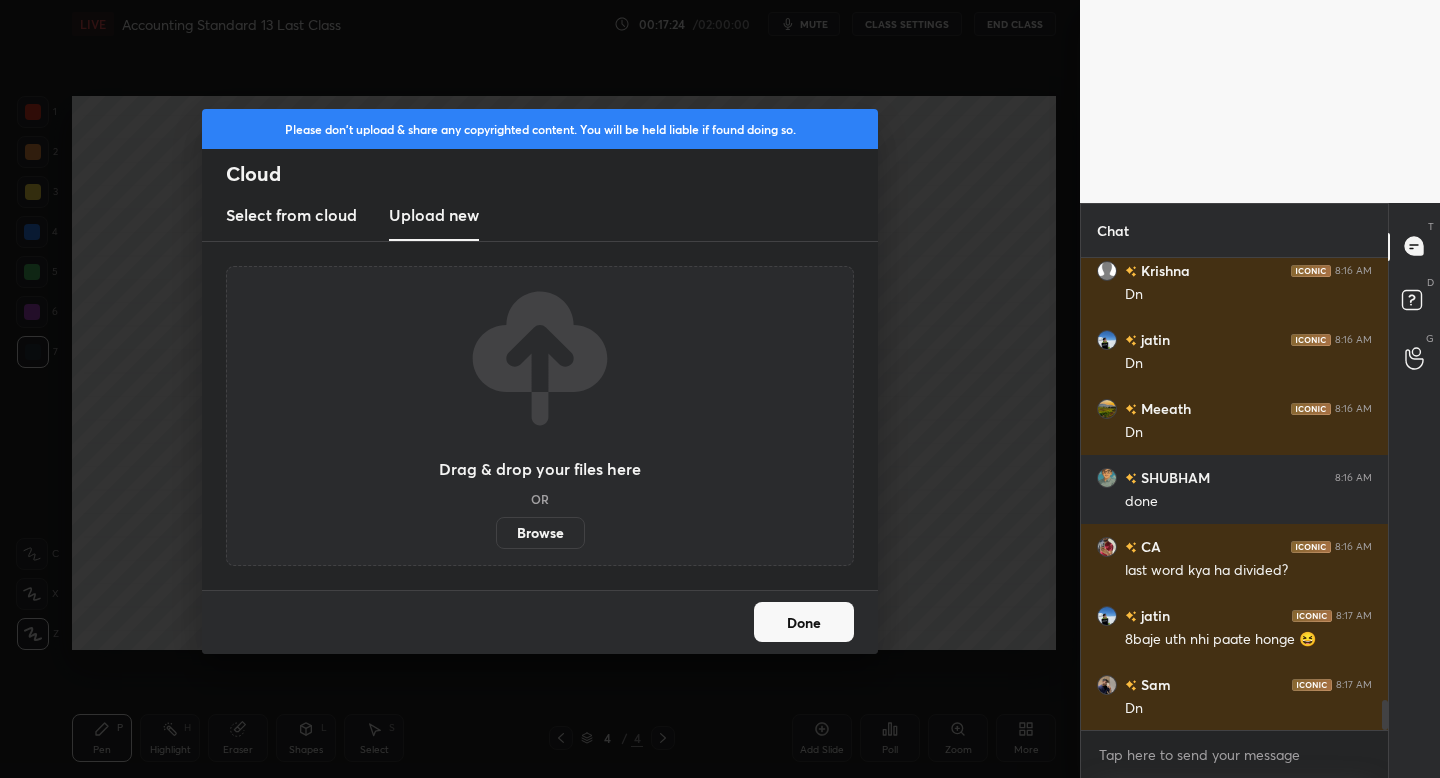 click on "Browse" at bounding box center [540, 533] 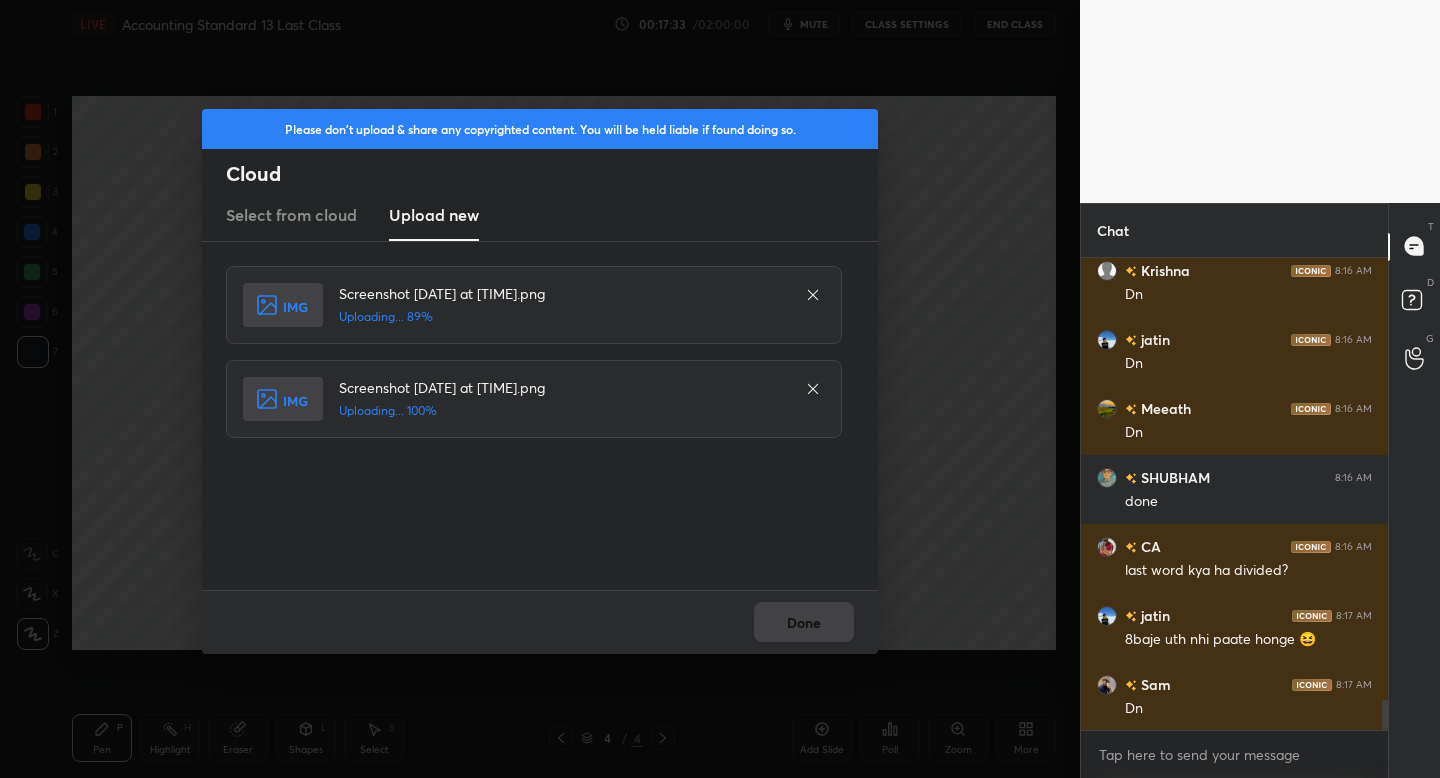 scroll, scrollTop: 6968, scrollLeft: 0, axis: vertical 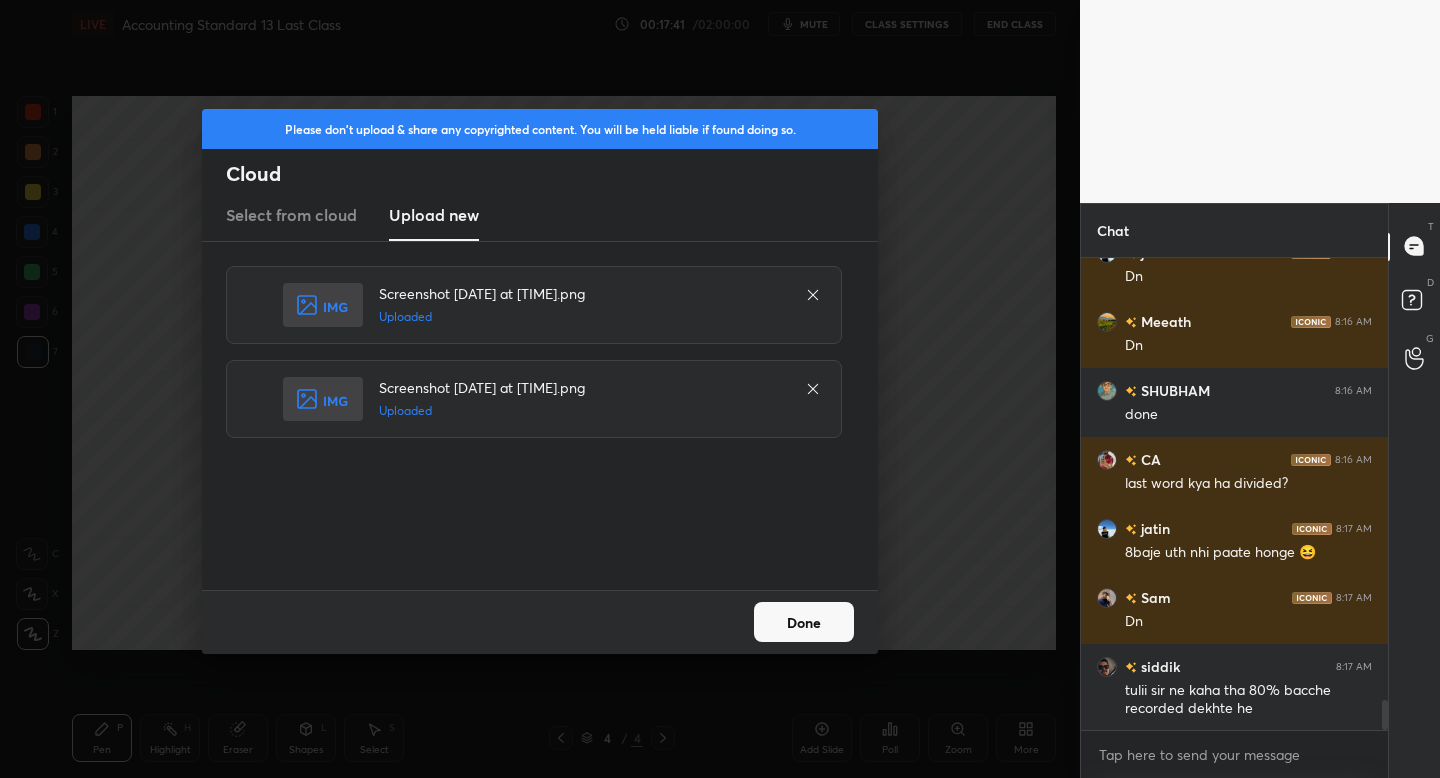 click on "Done" at bounding box center [804, 622] 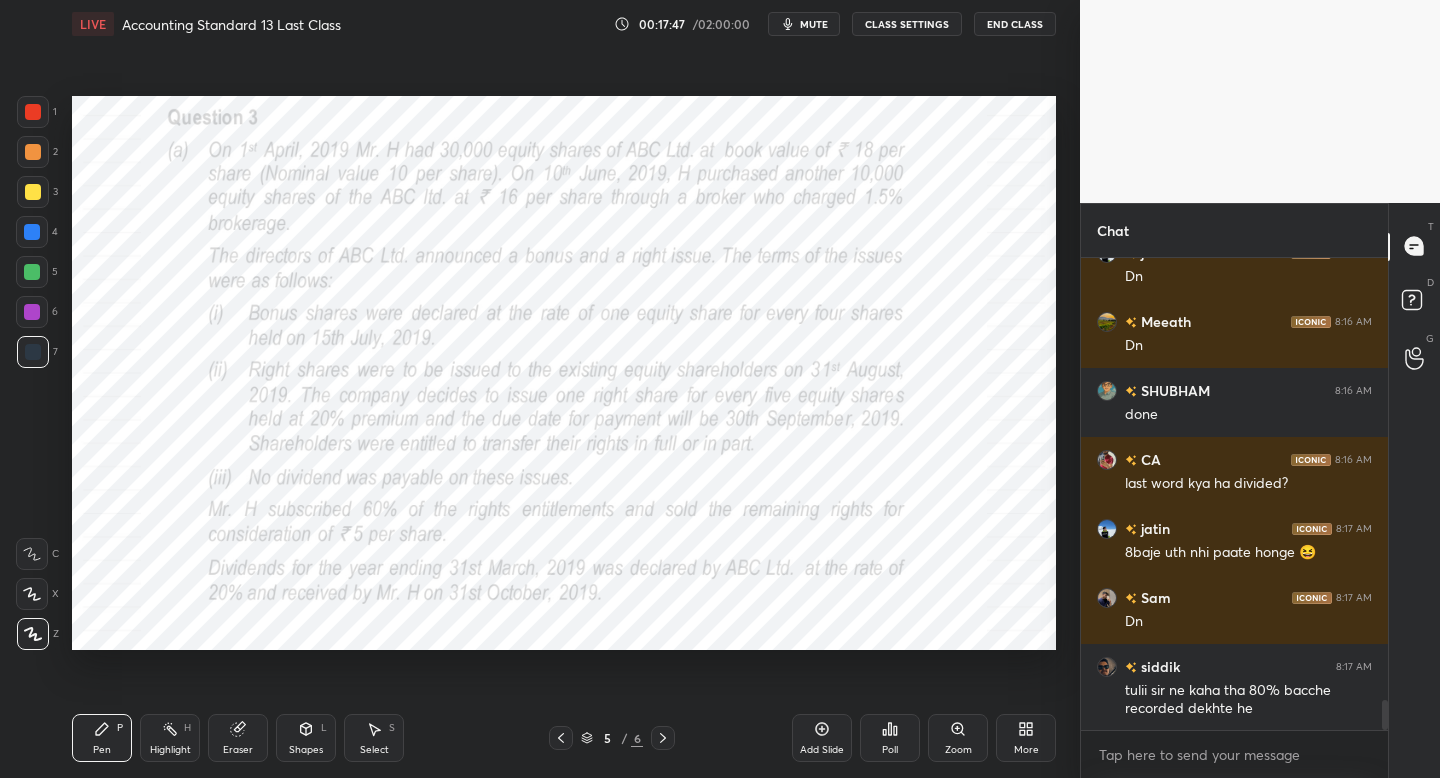 click at bounding box center [33, 112] 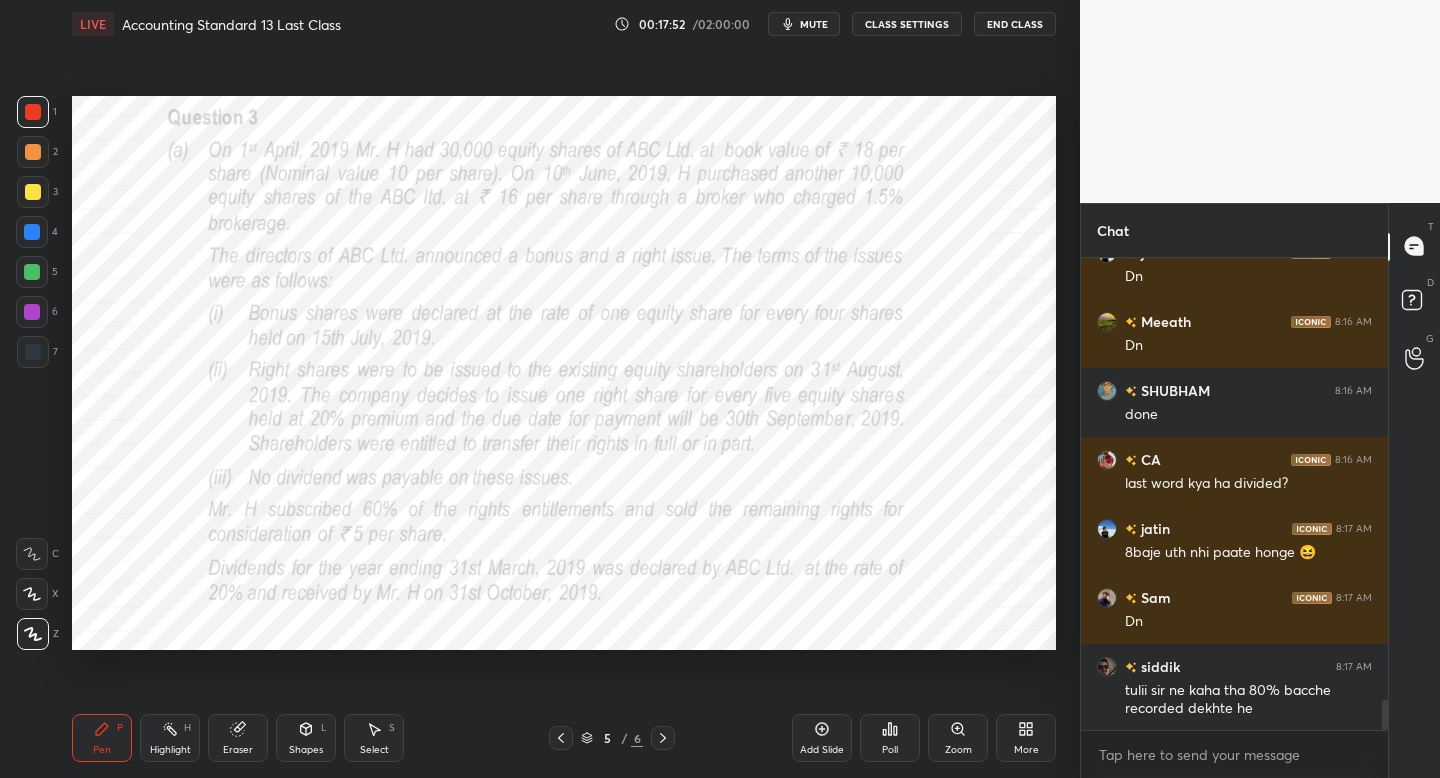 click 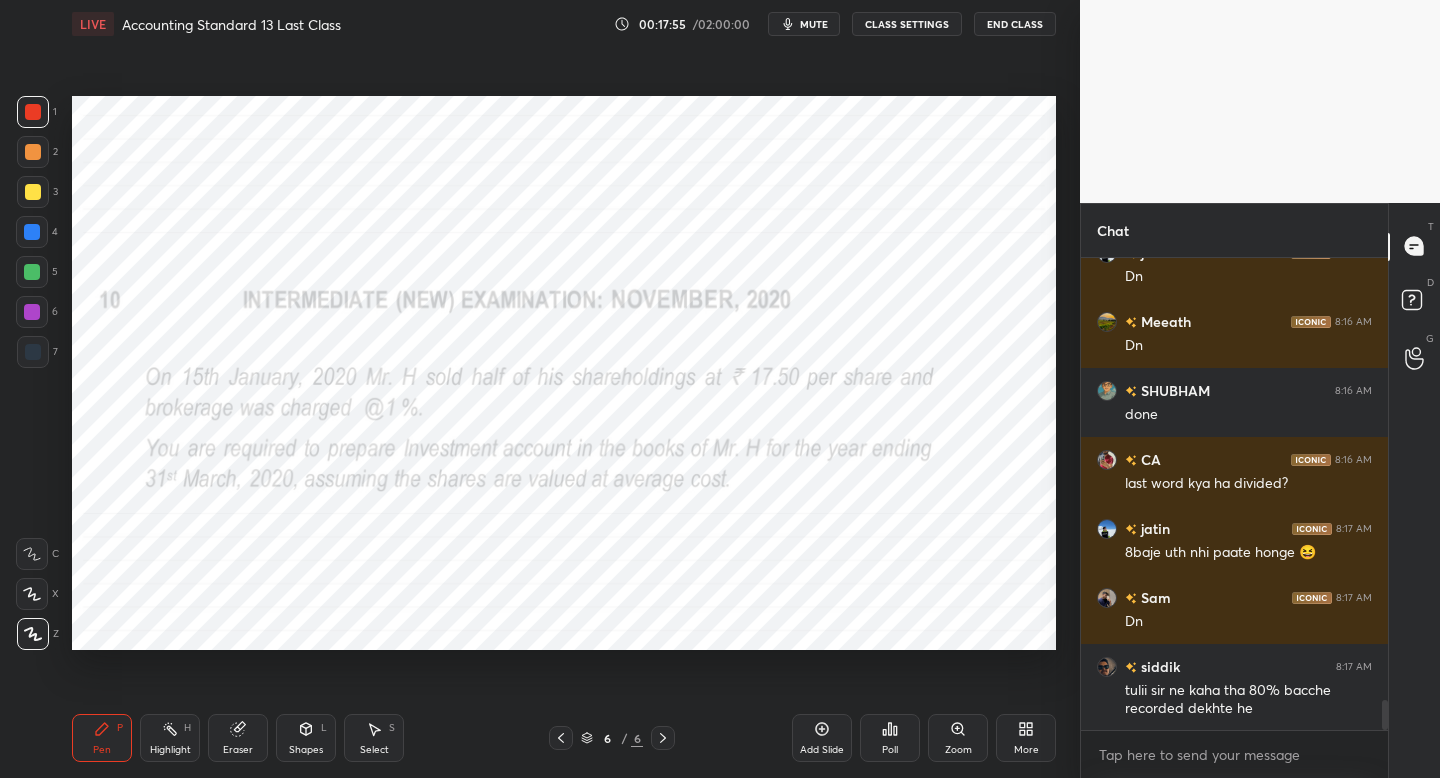 drag, startPoint x: 298, startPoint y: 747, endPoint x: 306, endPoint y: 740, distance: 10.630146 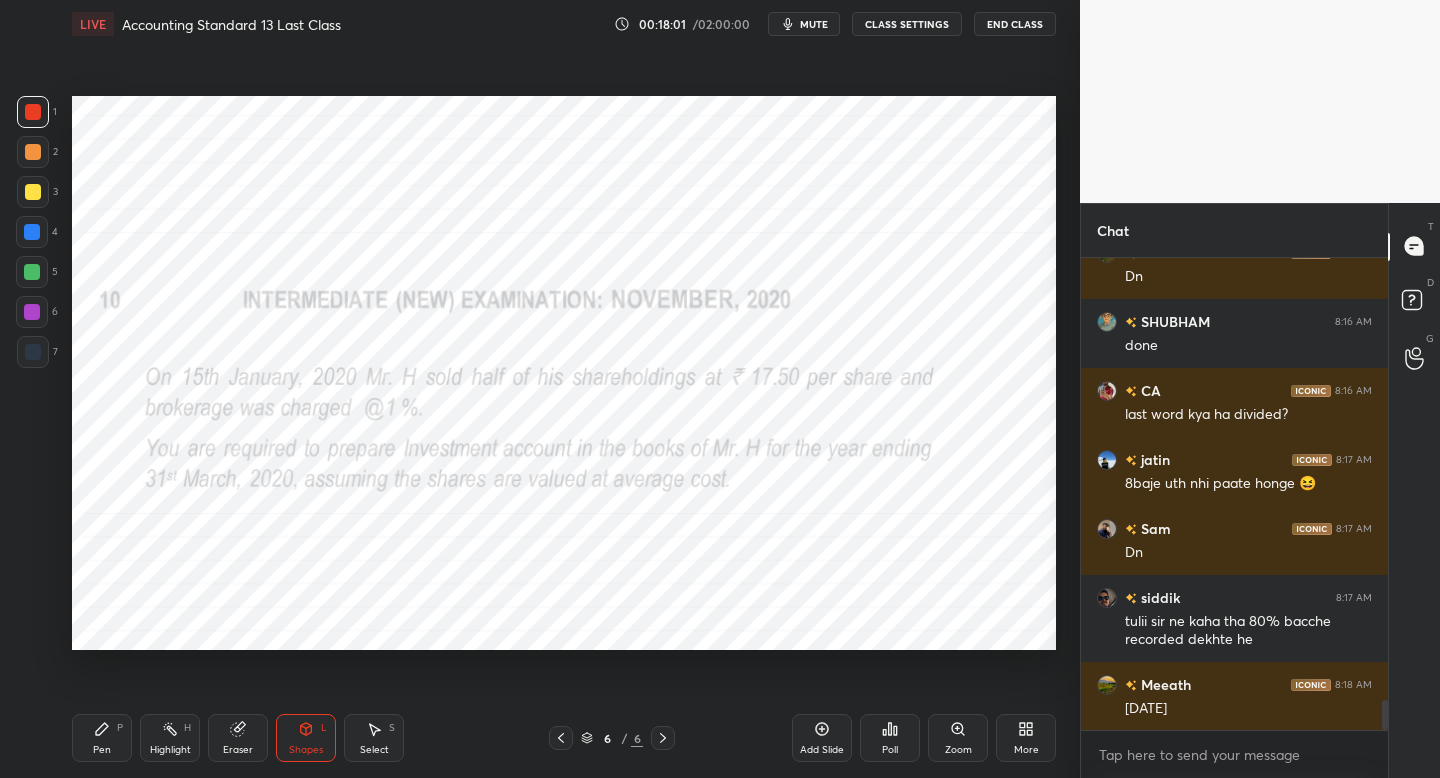 scroll, scrollTop: 7106, scrollLeft: 0, axis: vertical 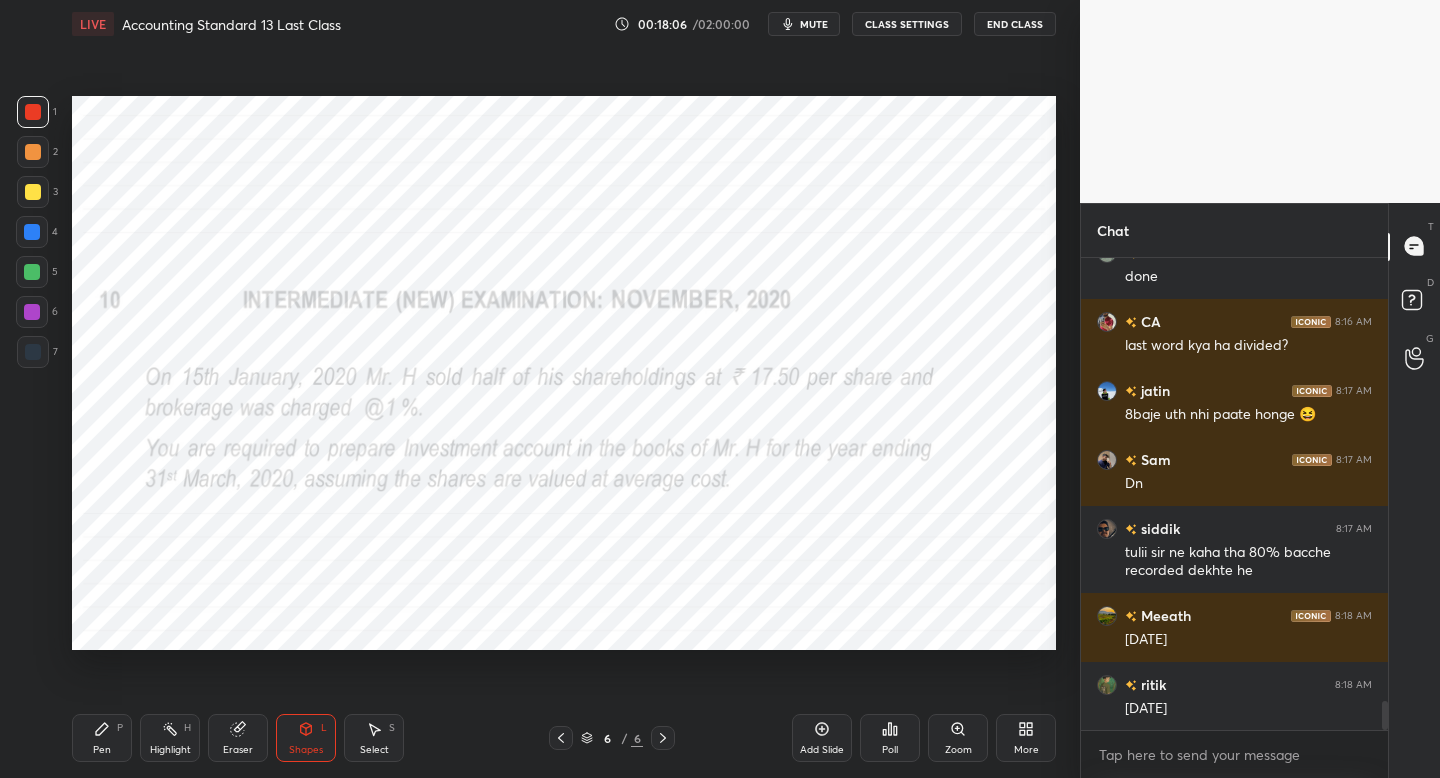 drag, startPoint x: 558, startPoint y: 738, endPoint x: 572, endPoint y: 699, distance: 41.4367 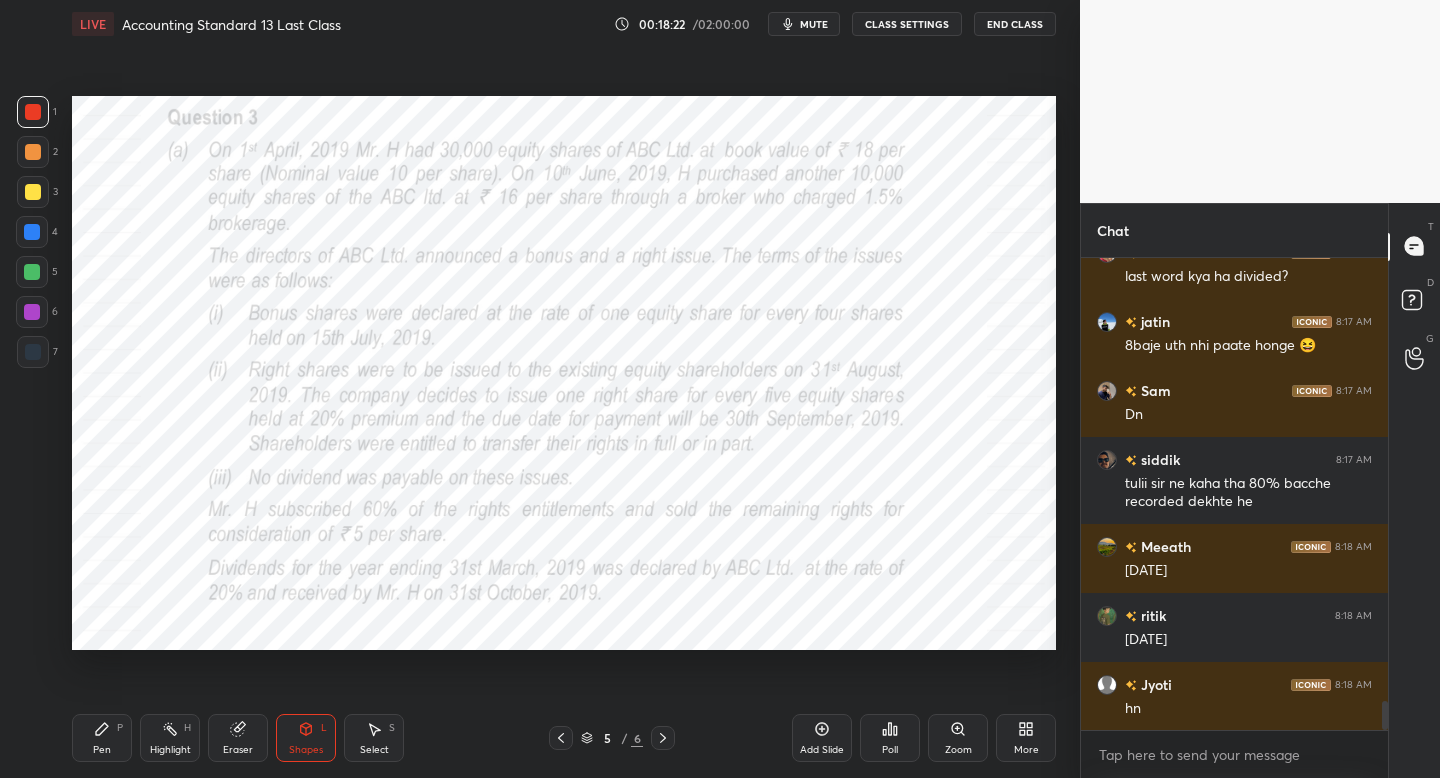scroll, scrollTop: 7244, scrollLeft: 0, axis: vertical 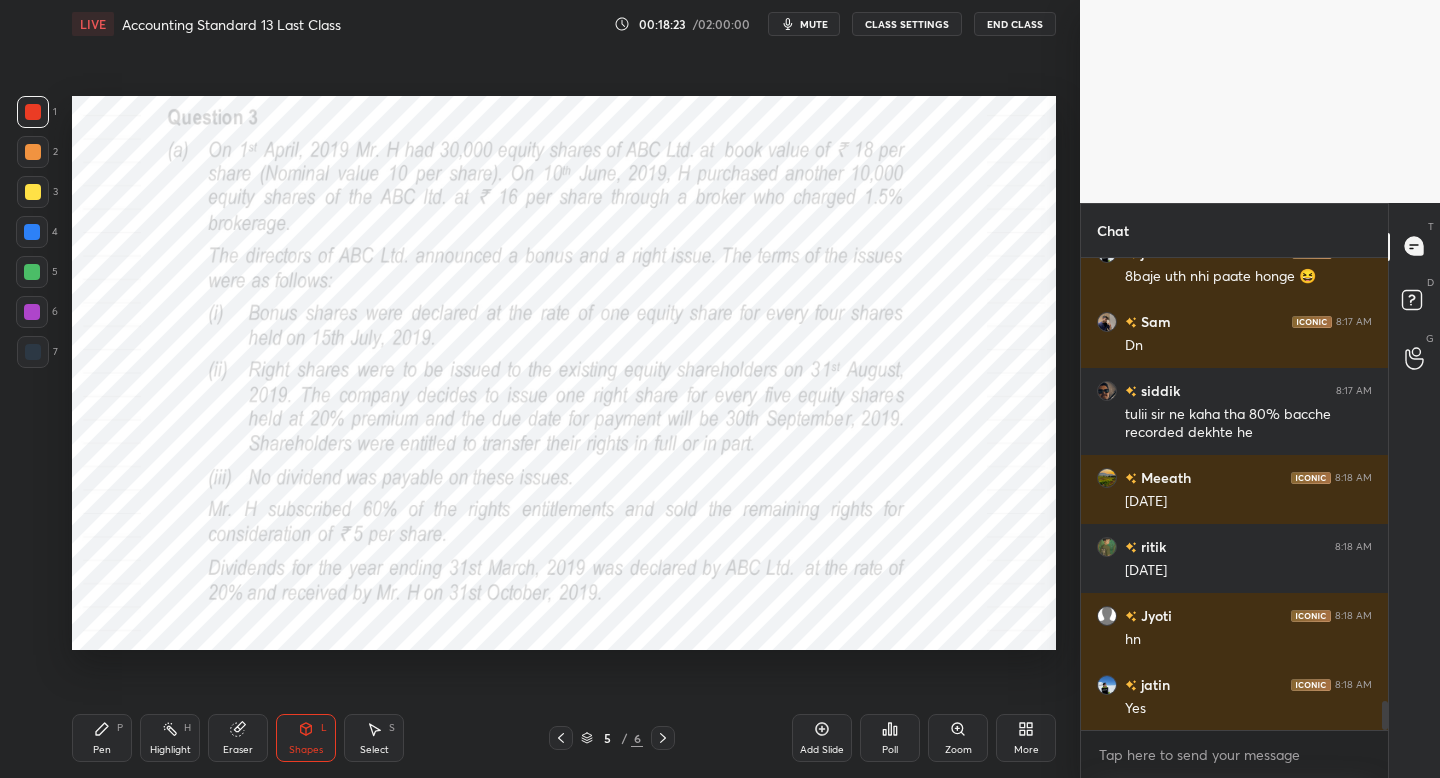click at bounding box center (663, 738) 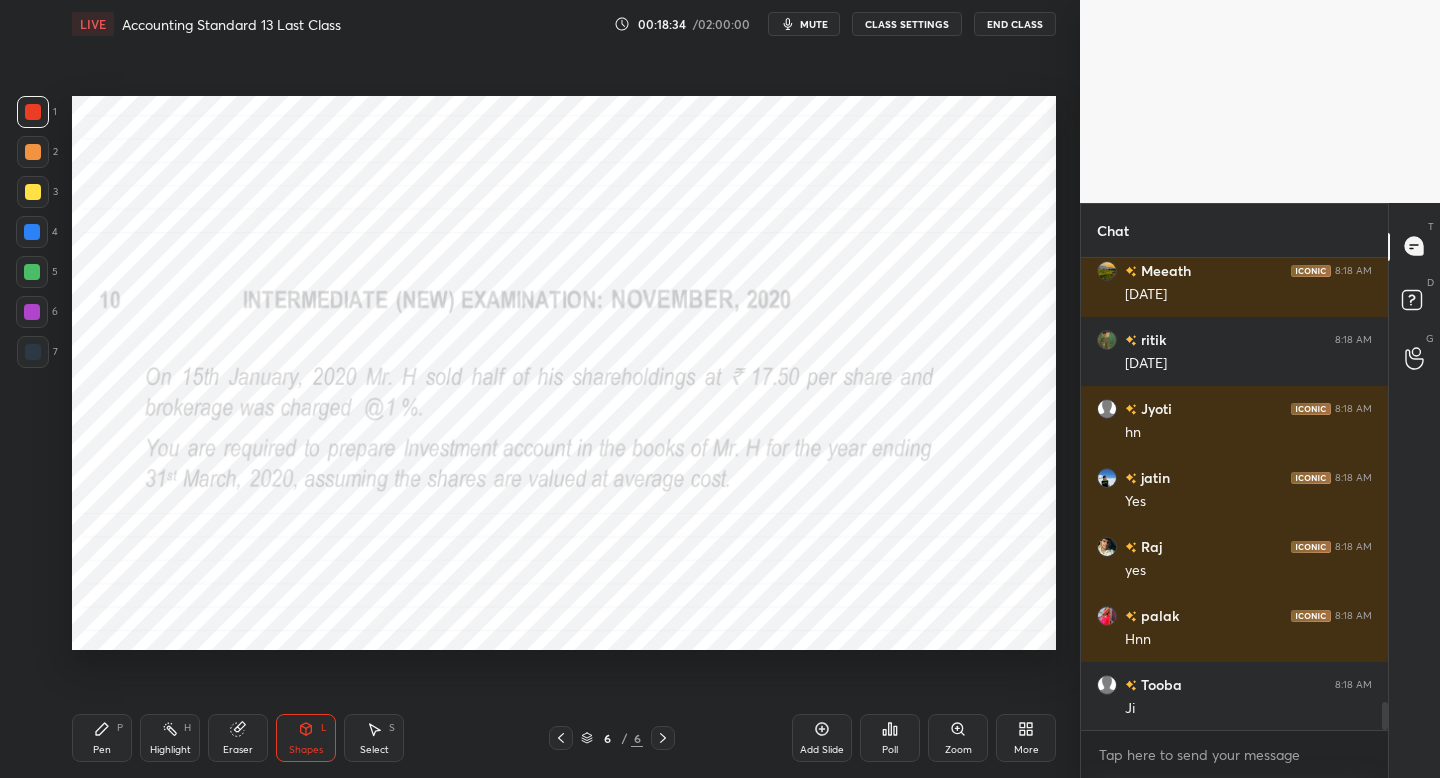 scroll, scrollTop: 7537, scrollLeft: 0, axis: vertical 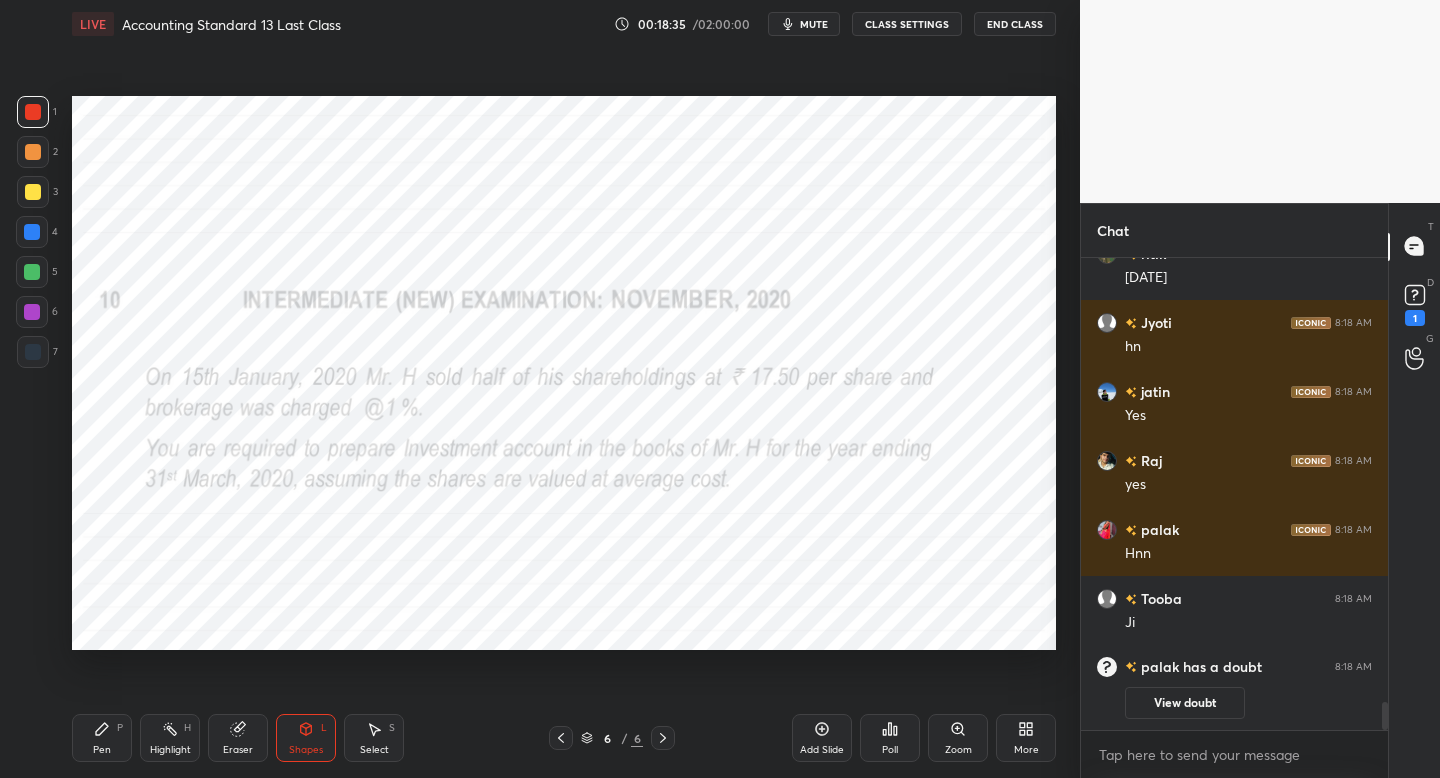 click 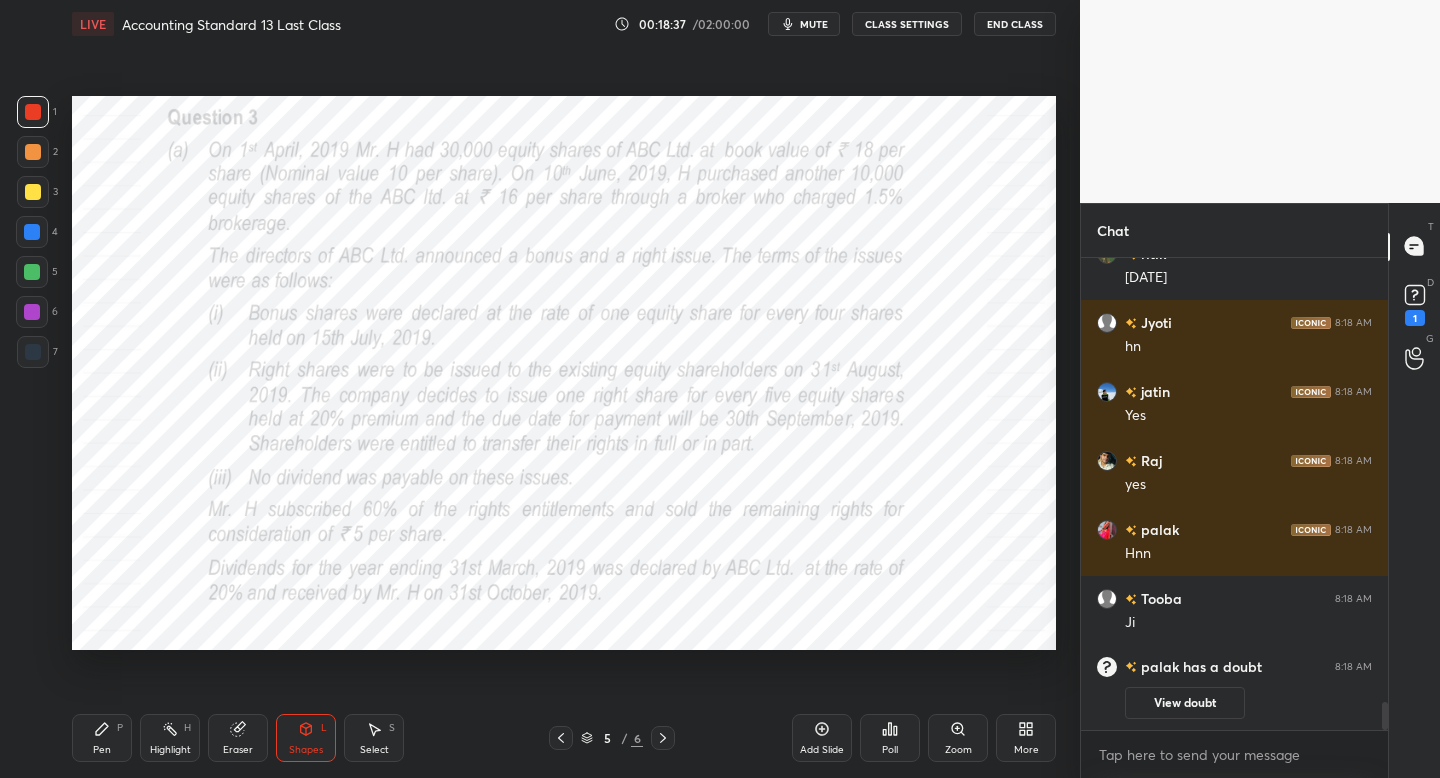 click on "Pen P" at bounding box center [102, 738] 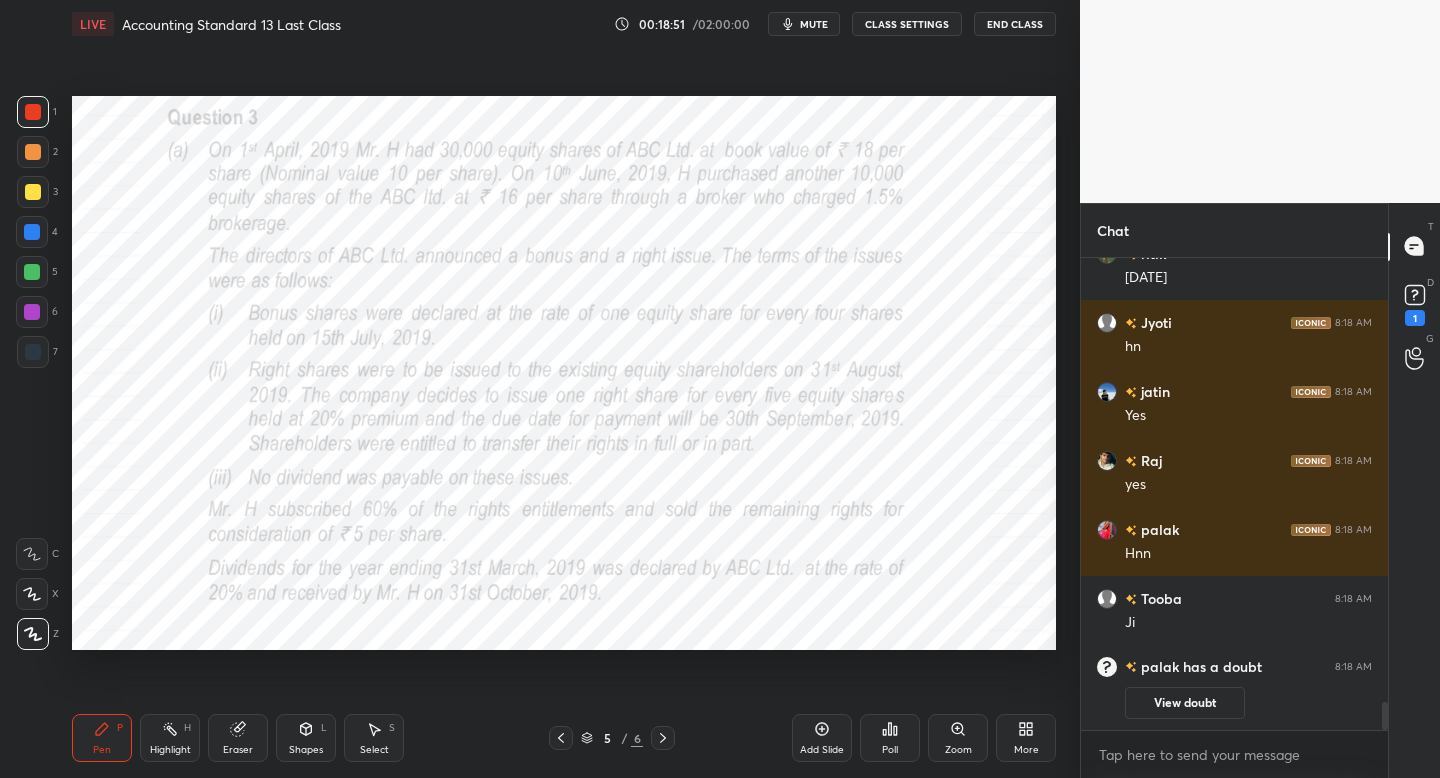 click at bounding box center [33, 352] 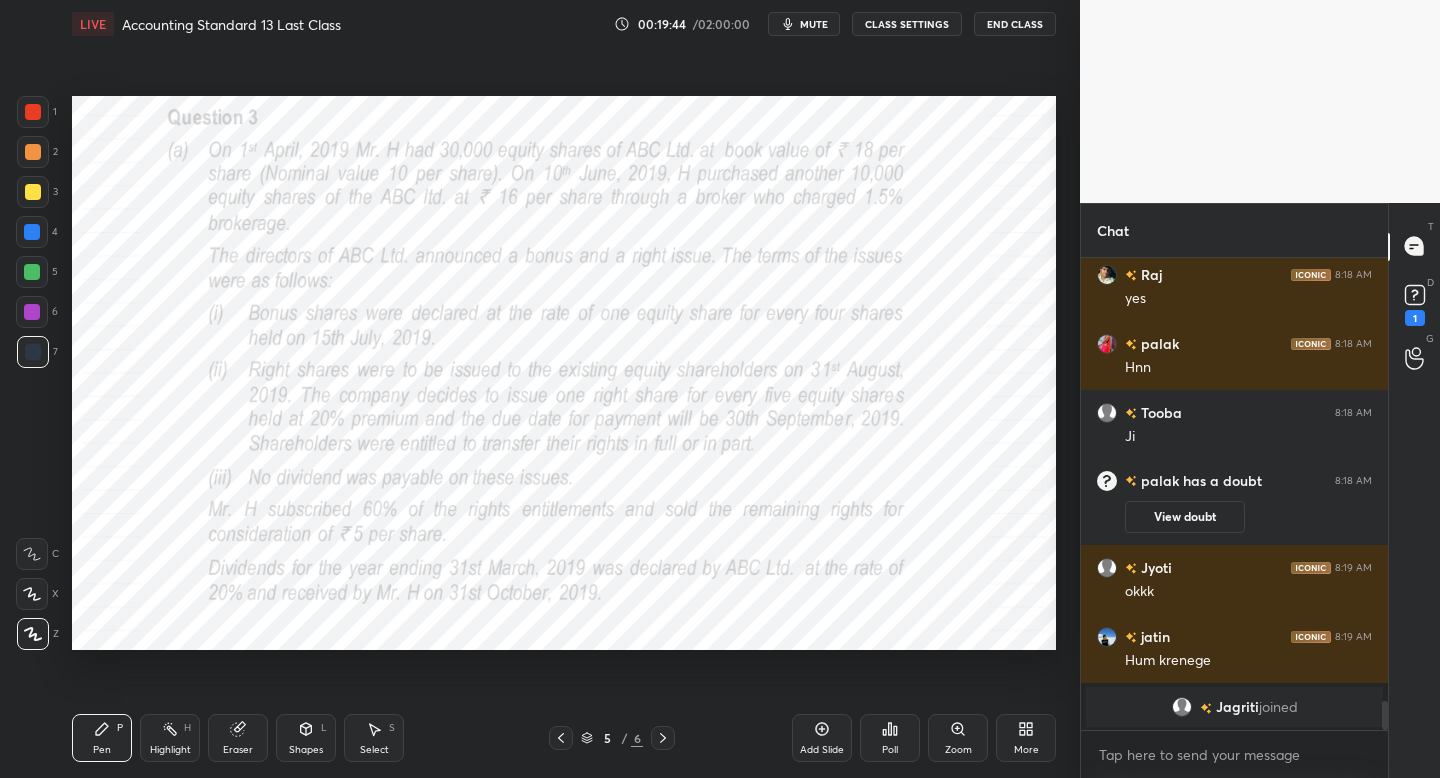 scroll, scrollTop: 7321, scrollLeft: 0, axis: vertical 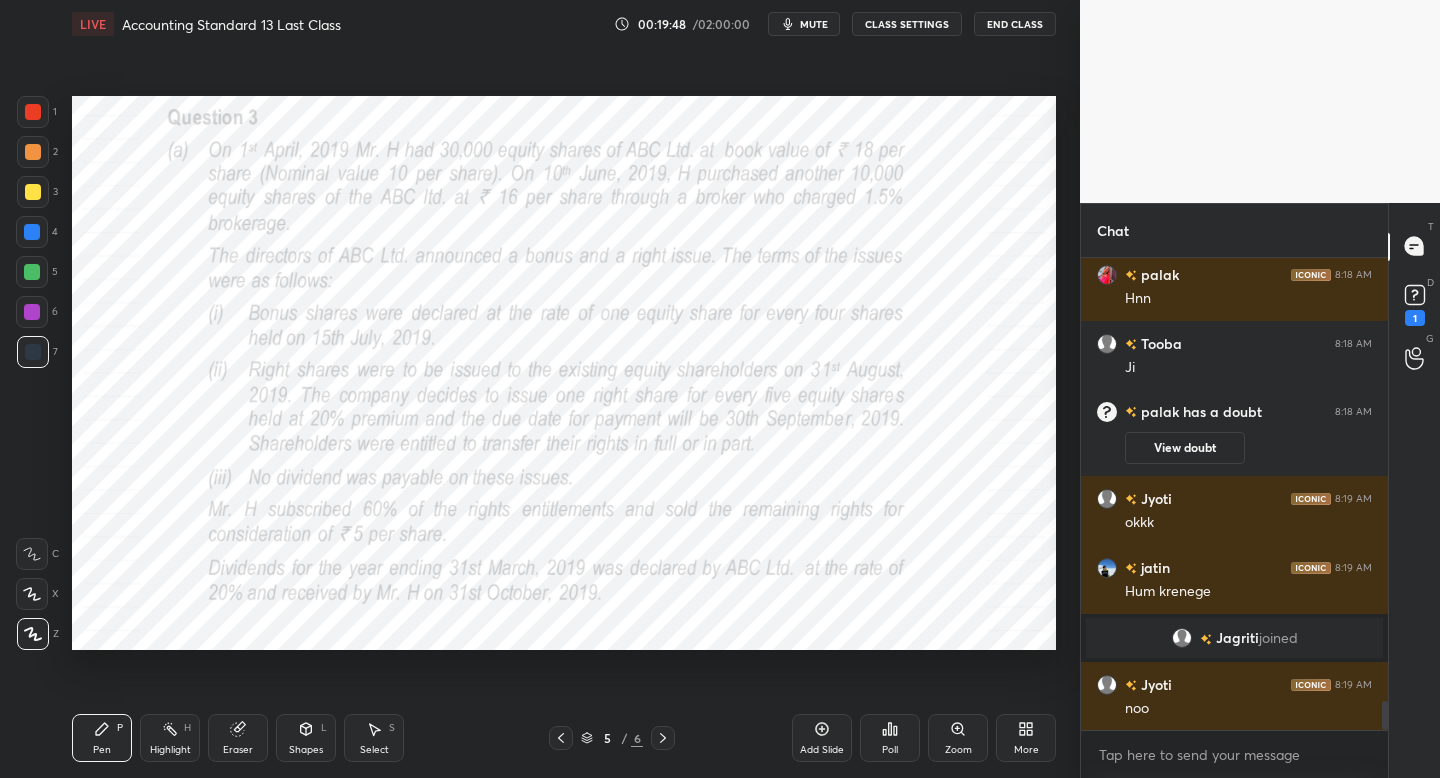 click on "Poll" at bounding box center [890, 738] 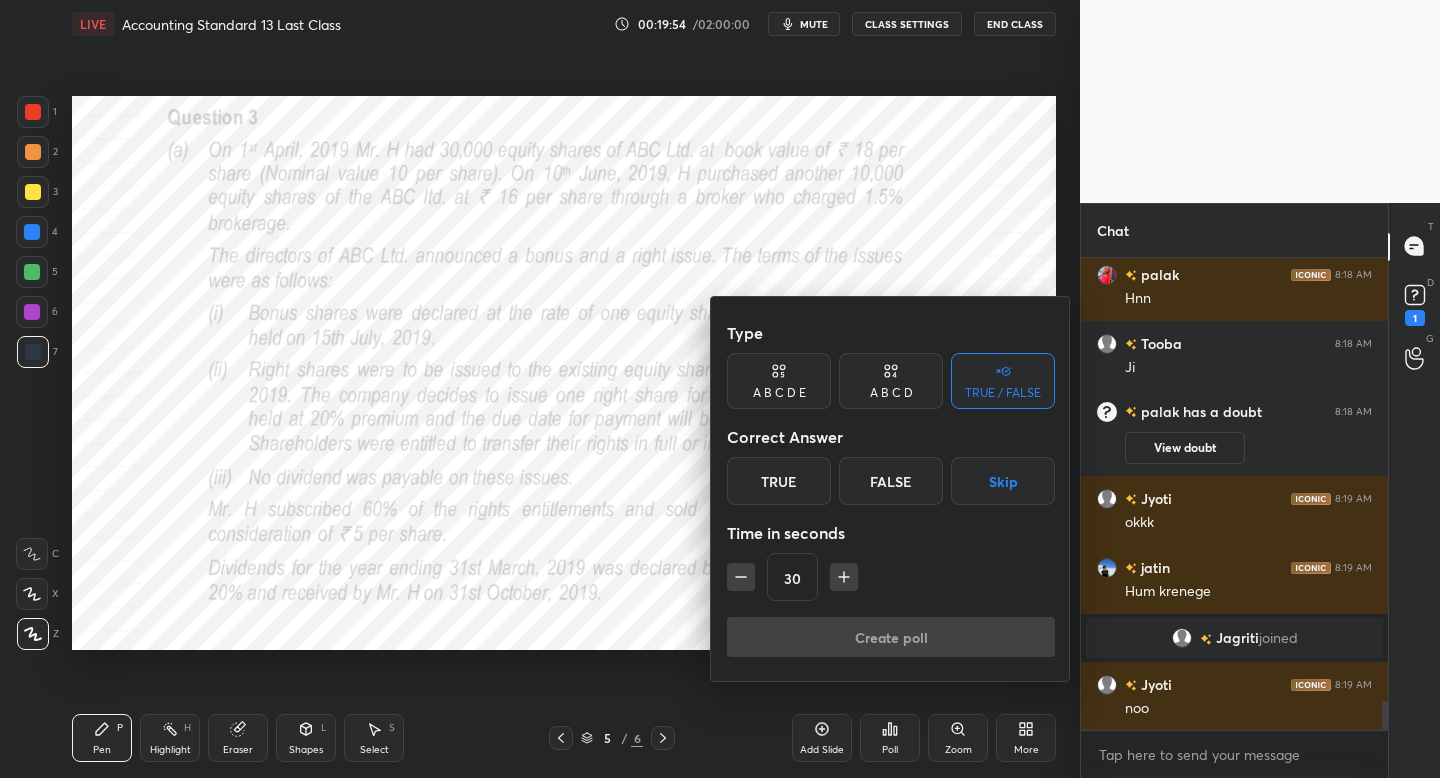 click on "True" at bounding box center [779, 481] 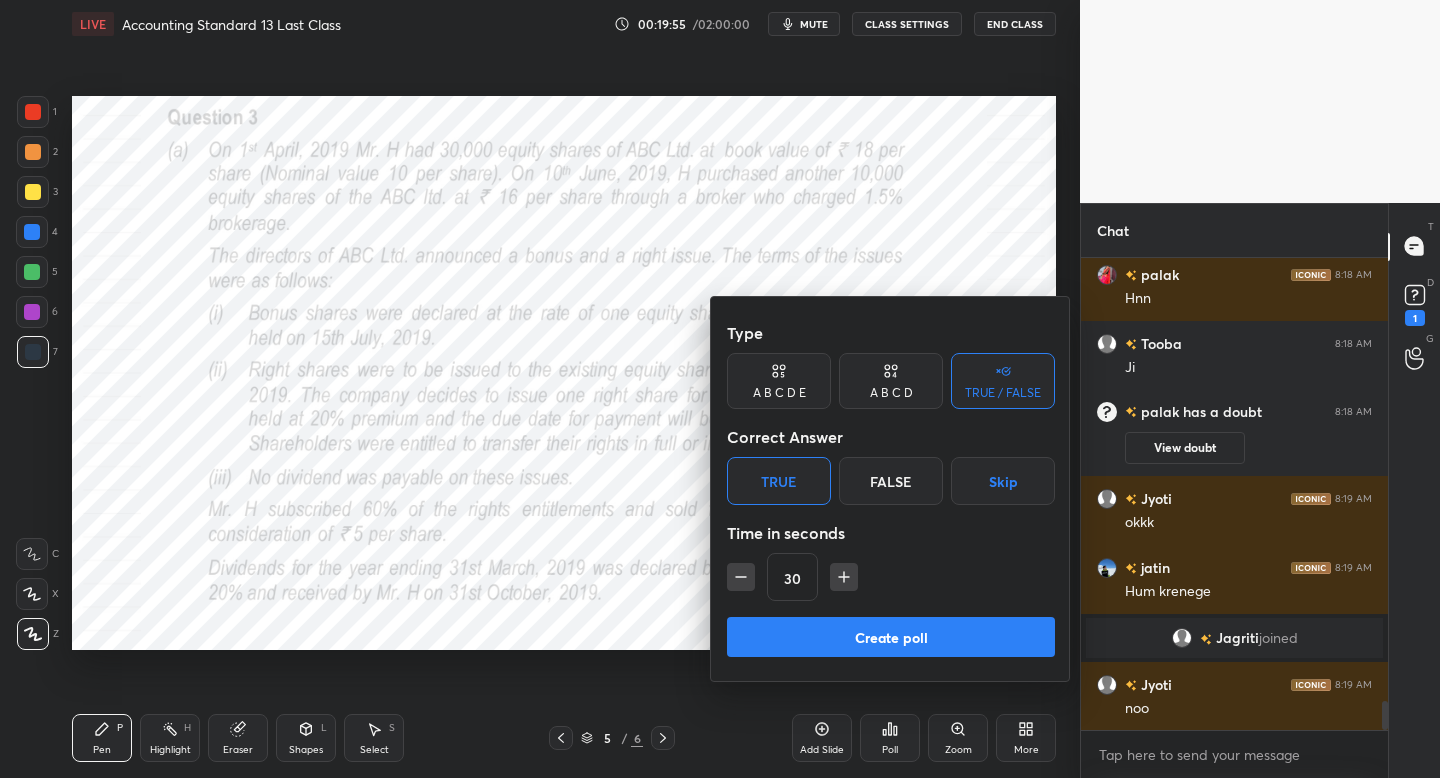 click on "Create poll" at bounding box center (891, 637) 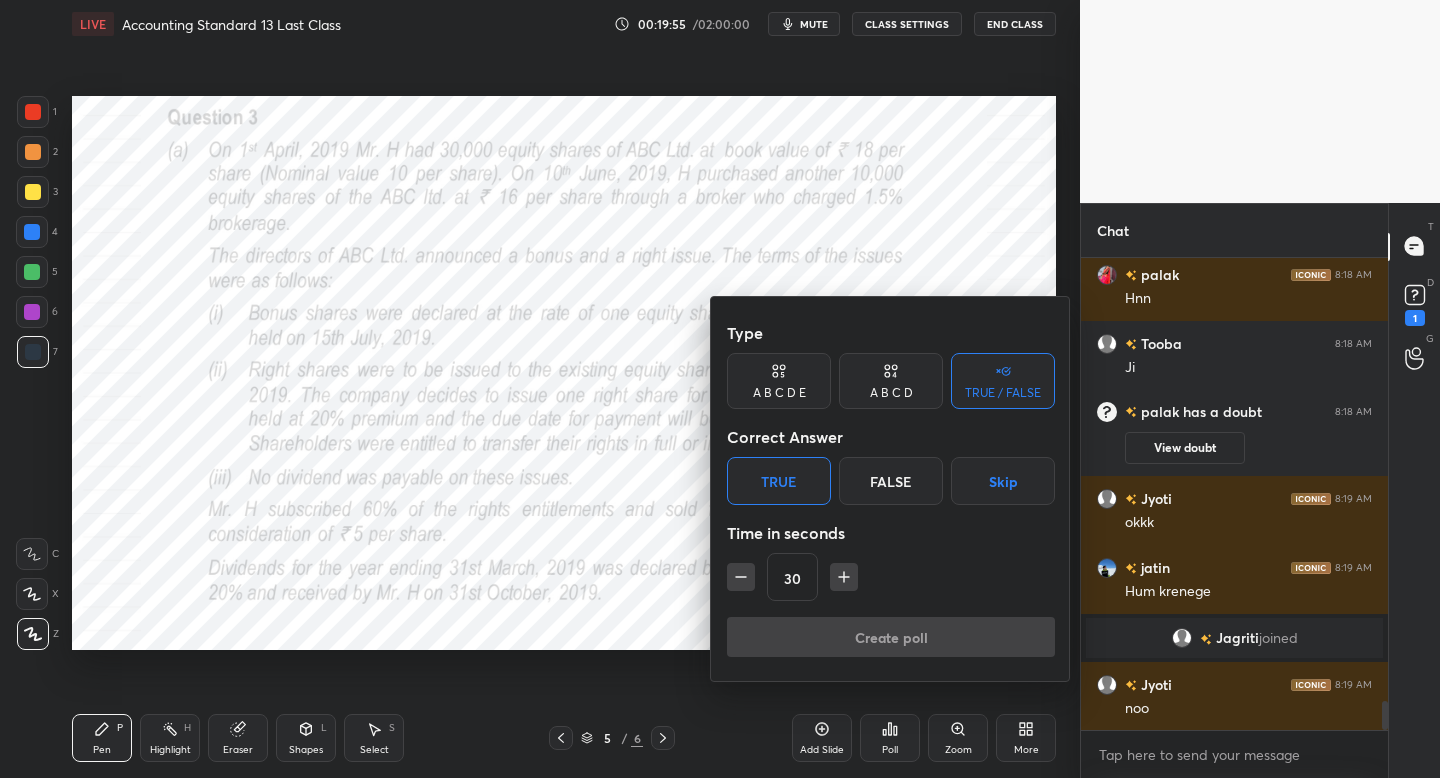 scroll, scrollTop: 424, scrollLeft: 301, axis: both 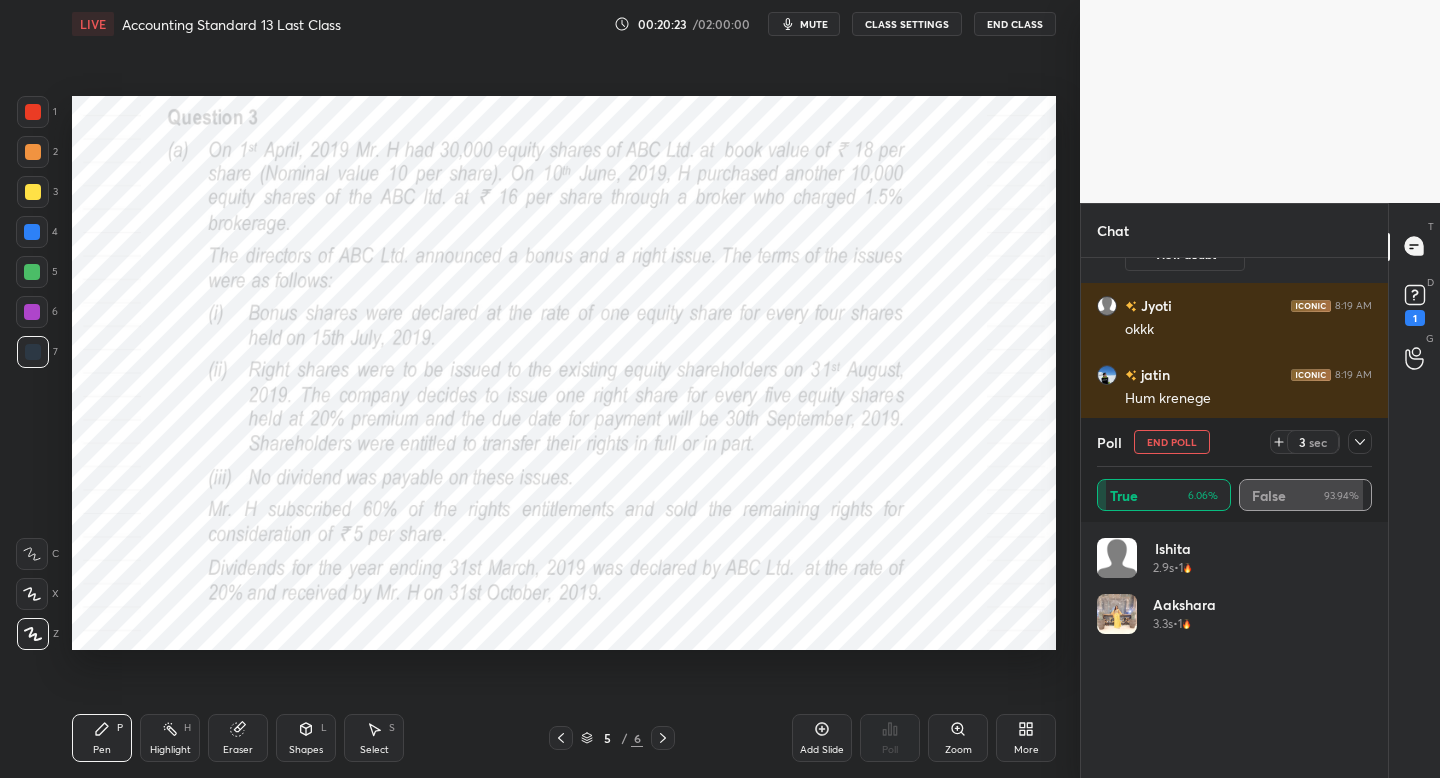click on "End Poll" at bounding box center [1172, 442] 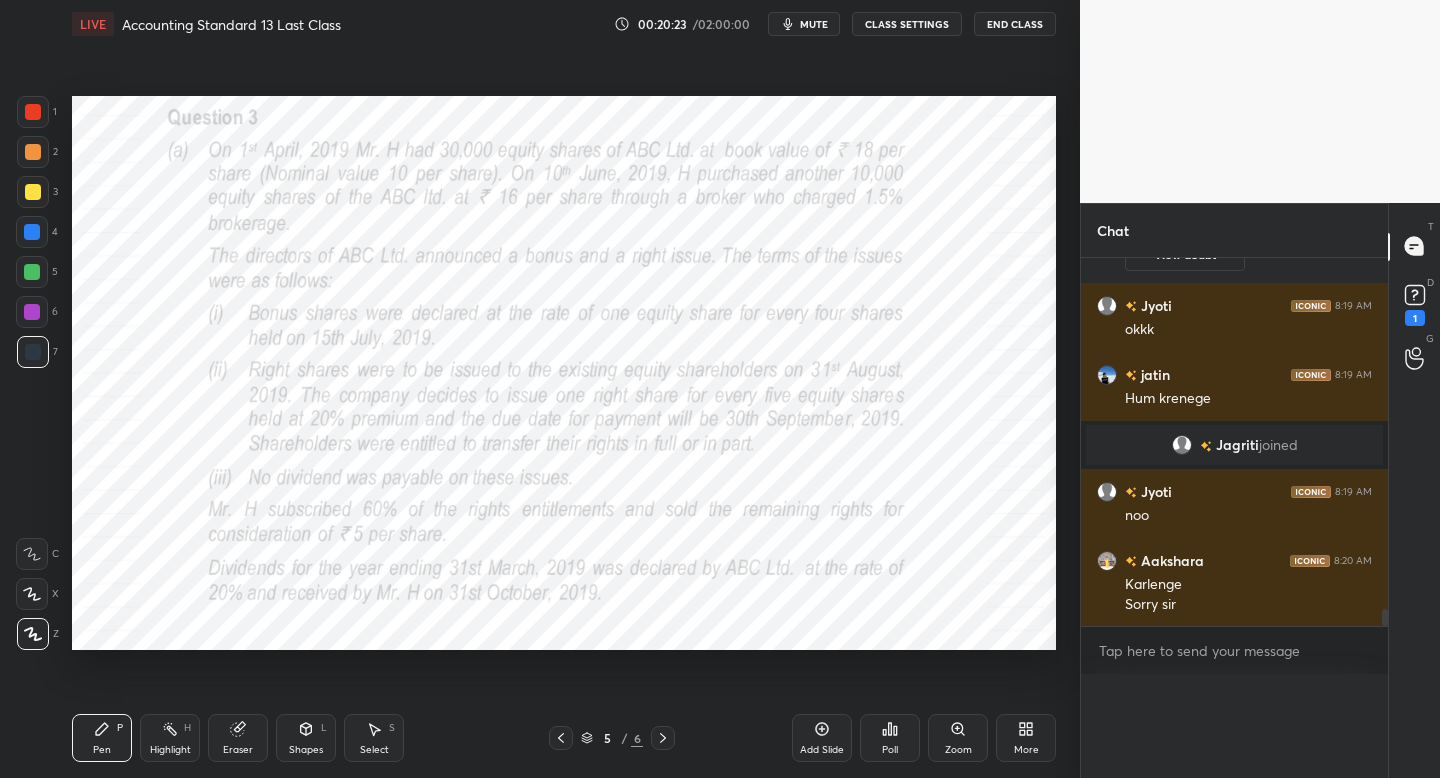 scroll, scrollTop: 0, scrollLeft: 0, axis: both 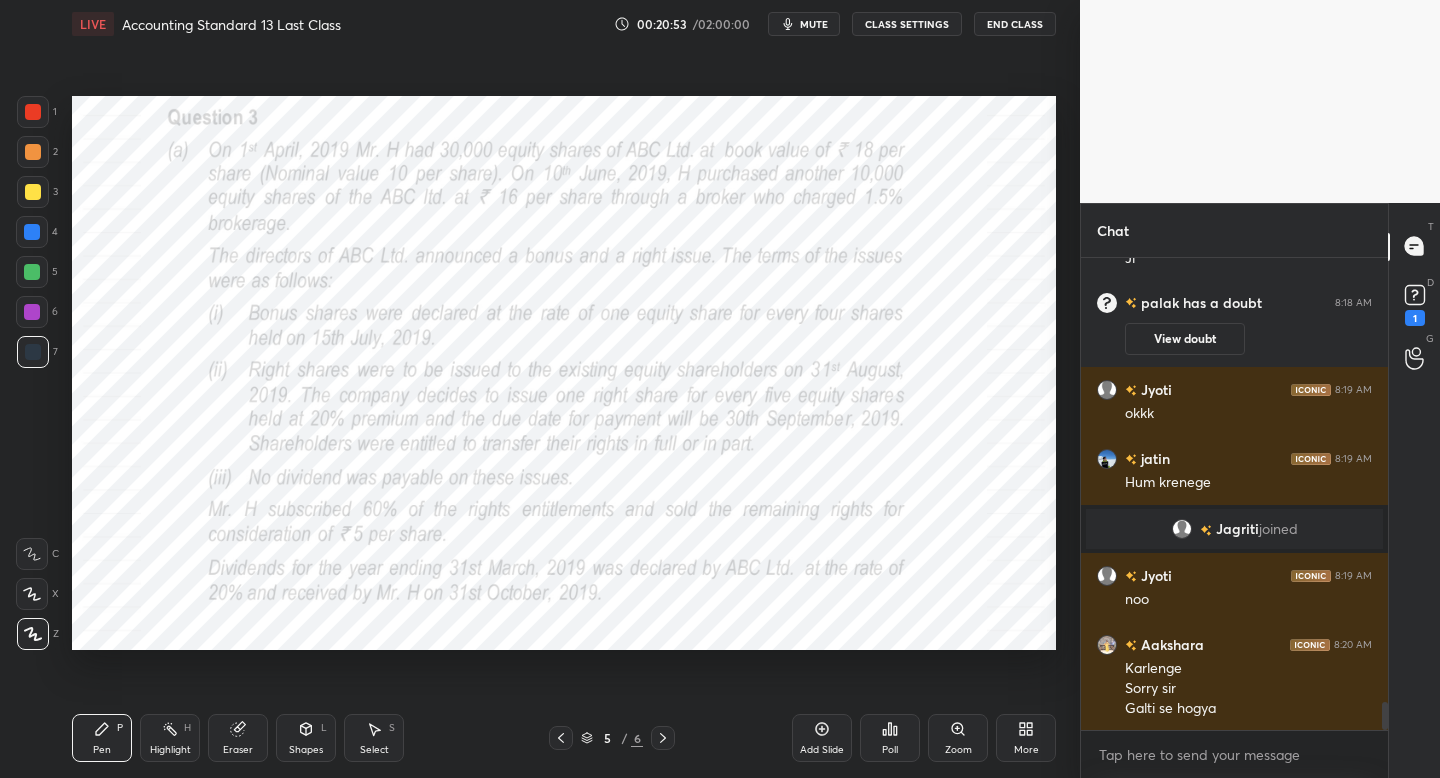 drag, startPoint x: 35, startPoint y: 302, endPoint x: 54, endPoint y: 319, distance: 25.495098 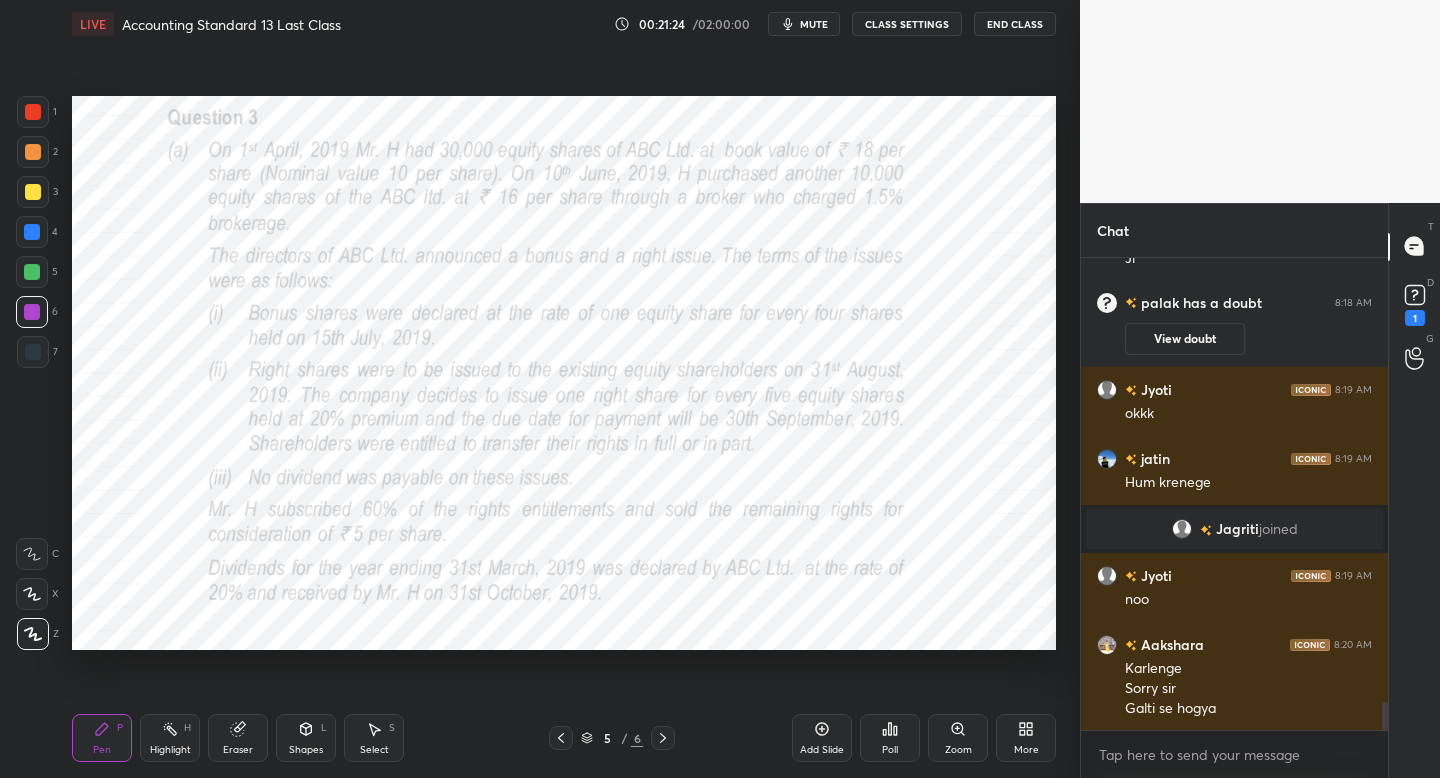 click on "mute" at bounding box center (804, 24) 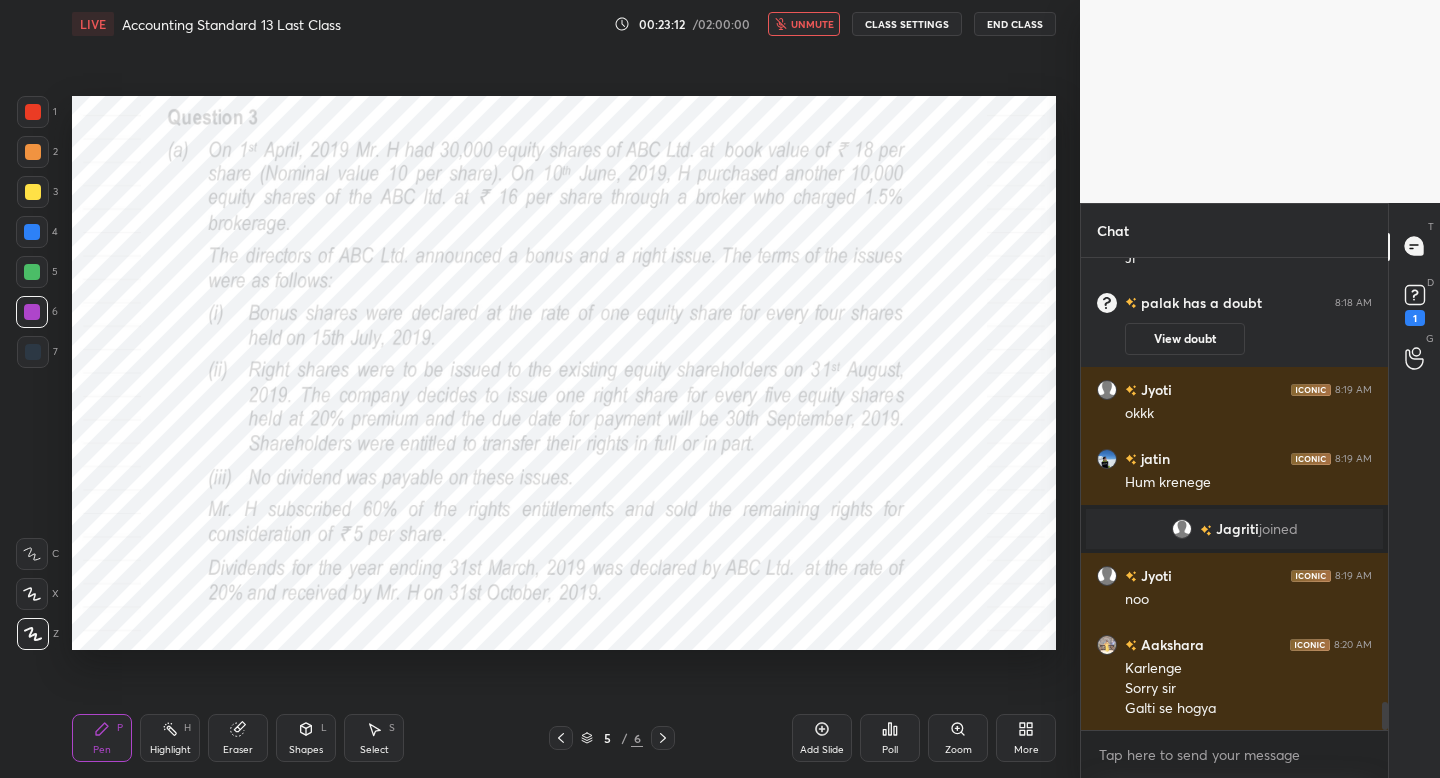 scroll, scrollTop: 7478, scrollLeft: 0, axis: vertical 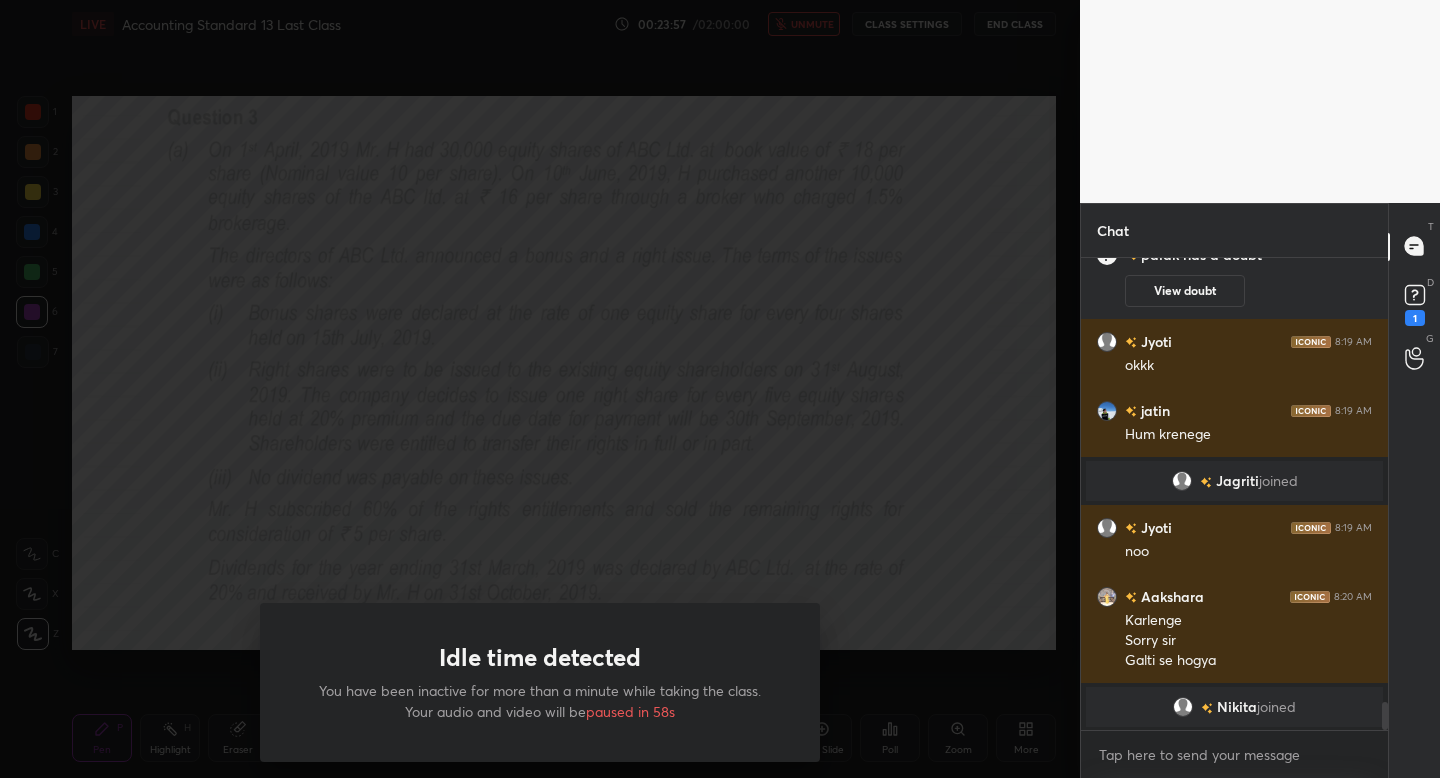 click on "Idle time detected You have been inactive for more than a minute while taking the class. Your audio and video will be  paused in 58s" at bounding box center (540, 389) 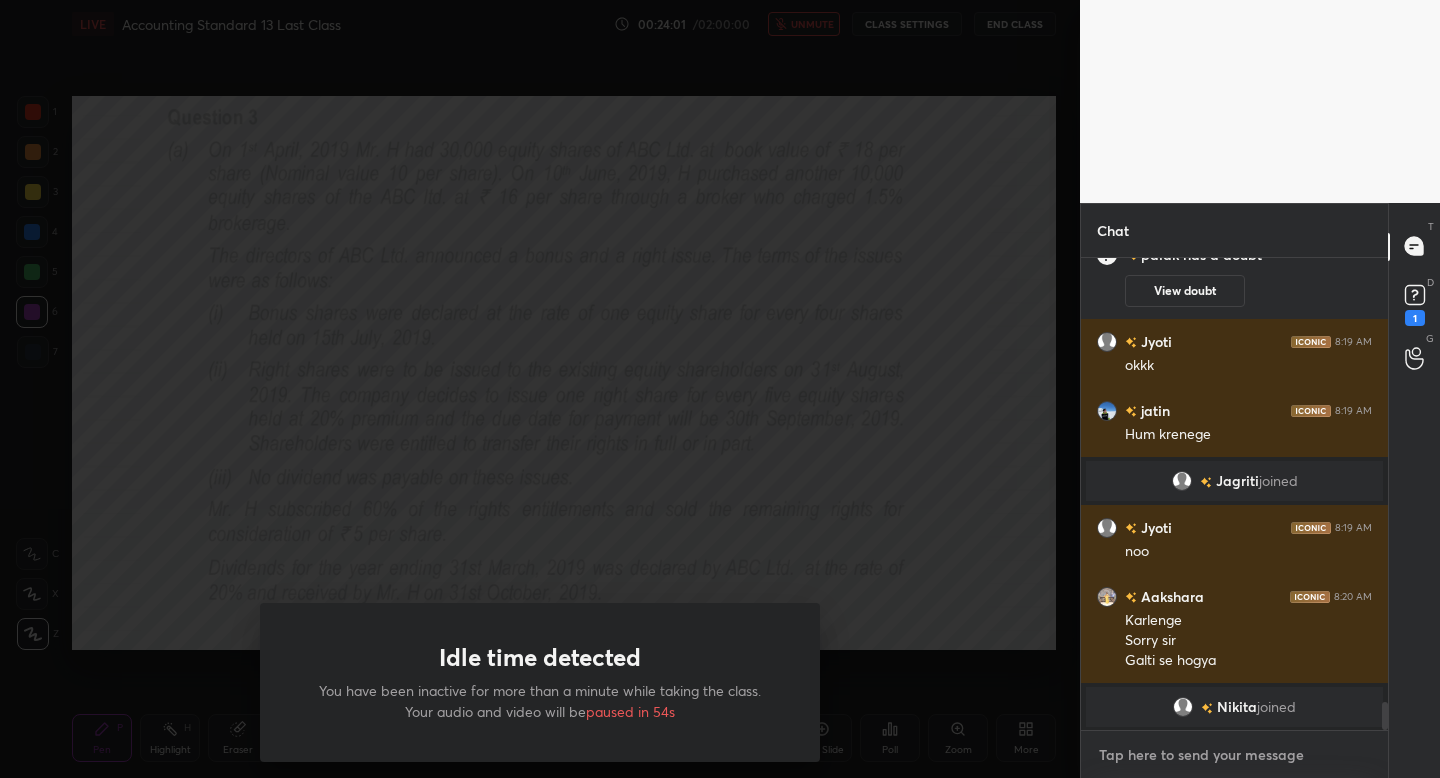 click at bounding box center [1234, 755] 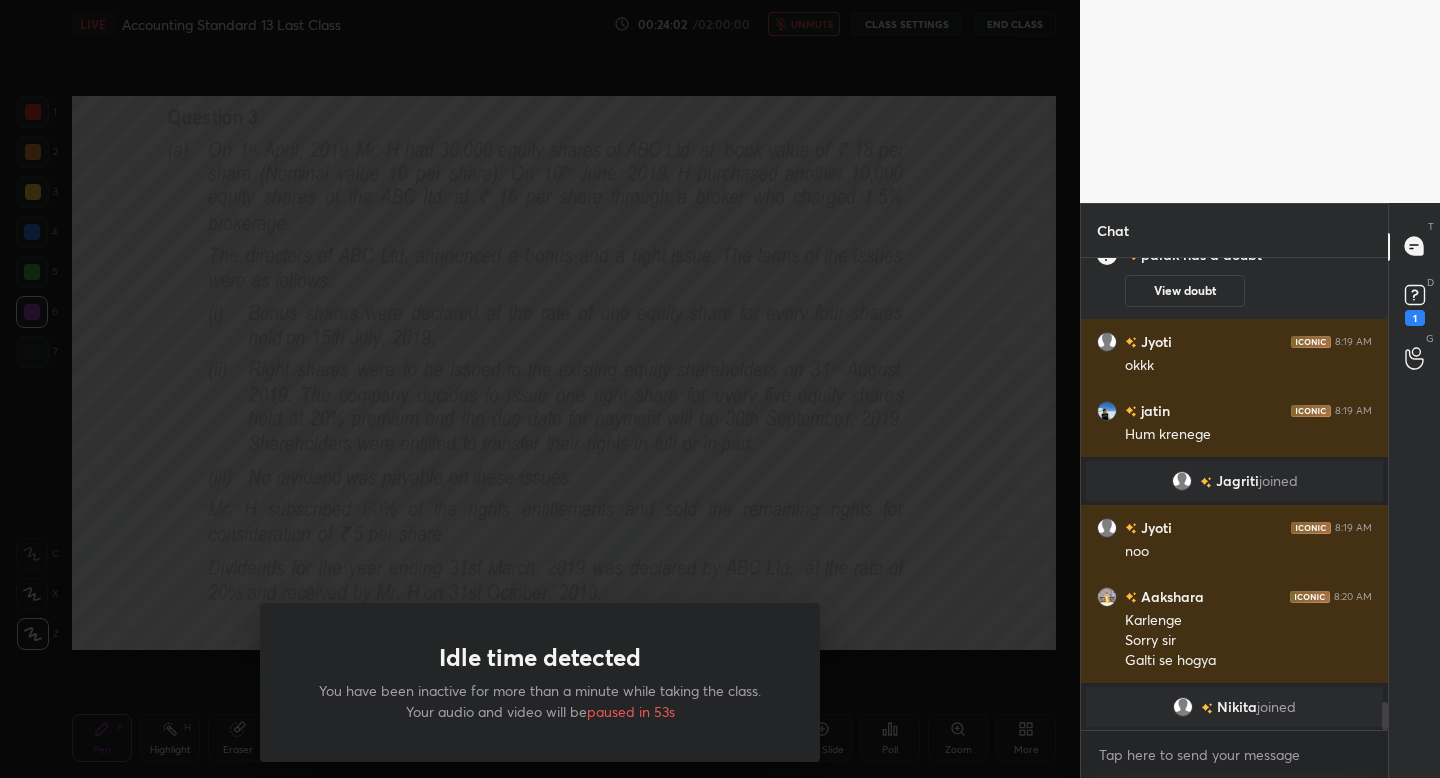 click on "Idle time detected You have been inactive for more than a minute while taking the class. Your audio and video will be  paused in 53s" at bounding box center (540, 389) 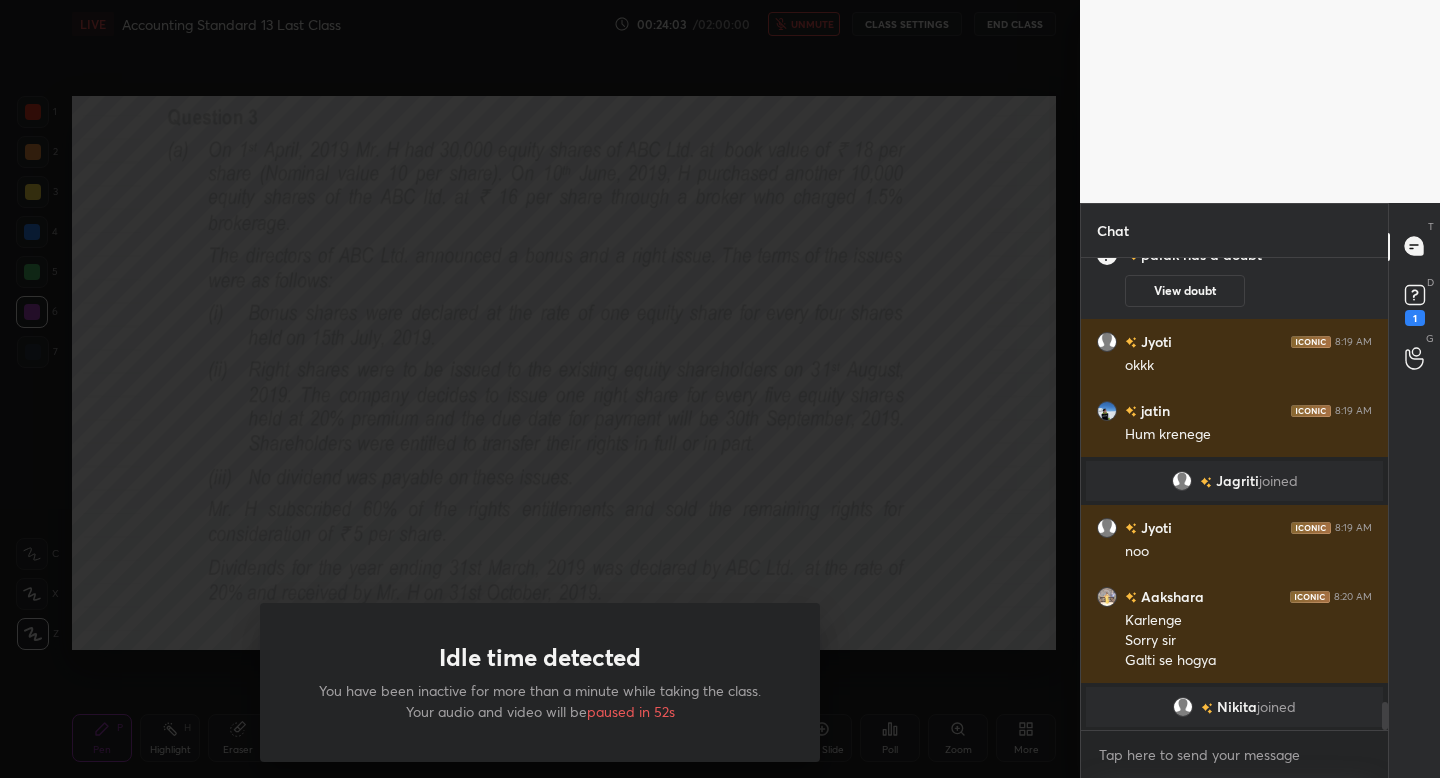 click on "Idle time detected You have been inactive for more than a minute while taking the class. Your audio and video will be  paused in 52s" at bounding box center [540, 389] 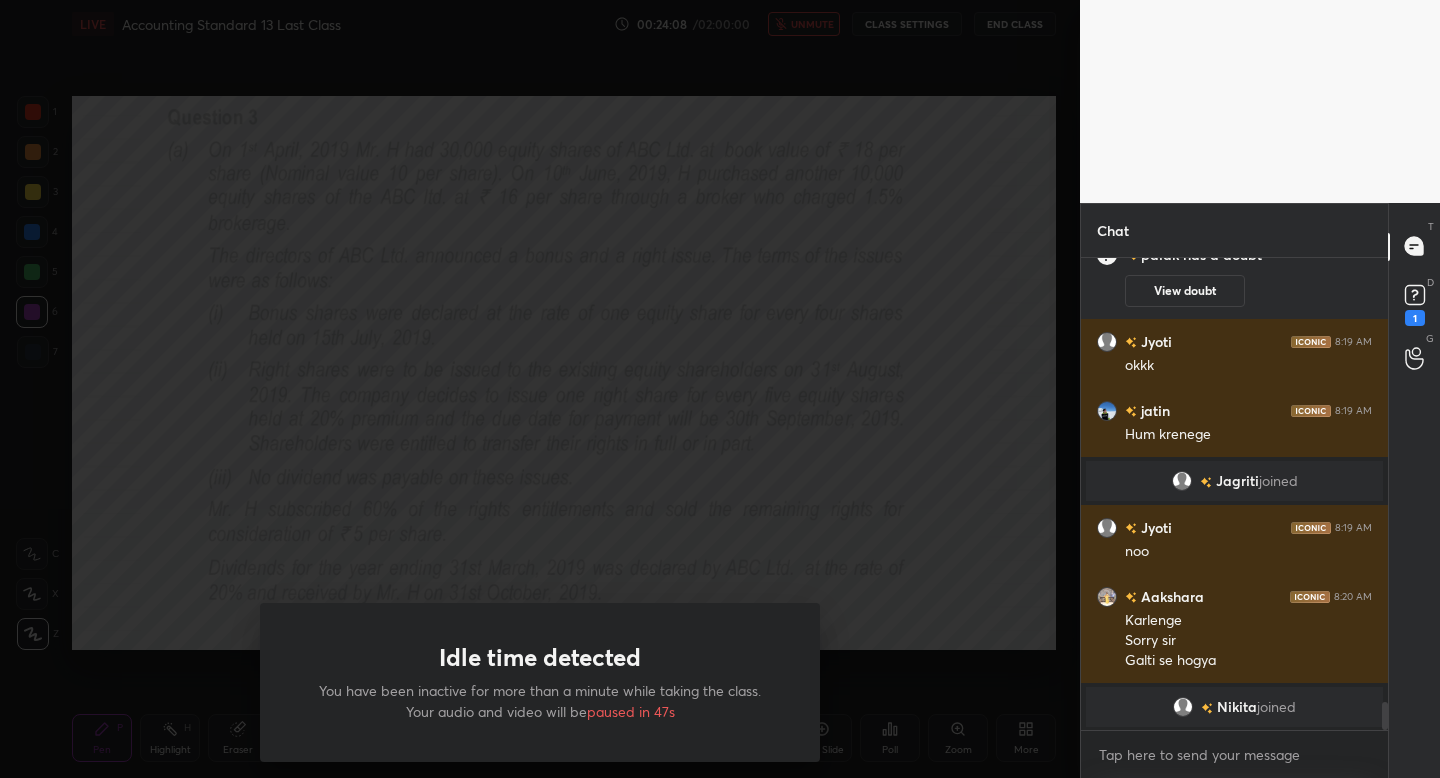drag, startPoint x: 225, startPoint y: 540, endPoint x: 243, endPoint y: 451, distance: 90.80198 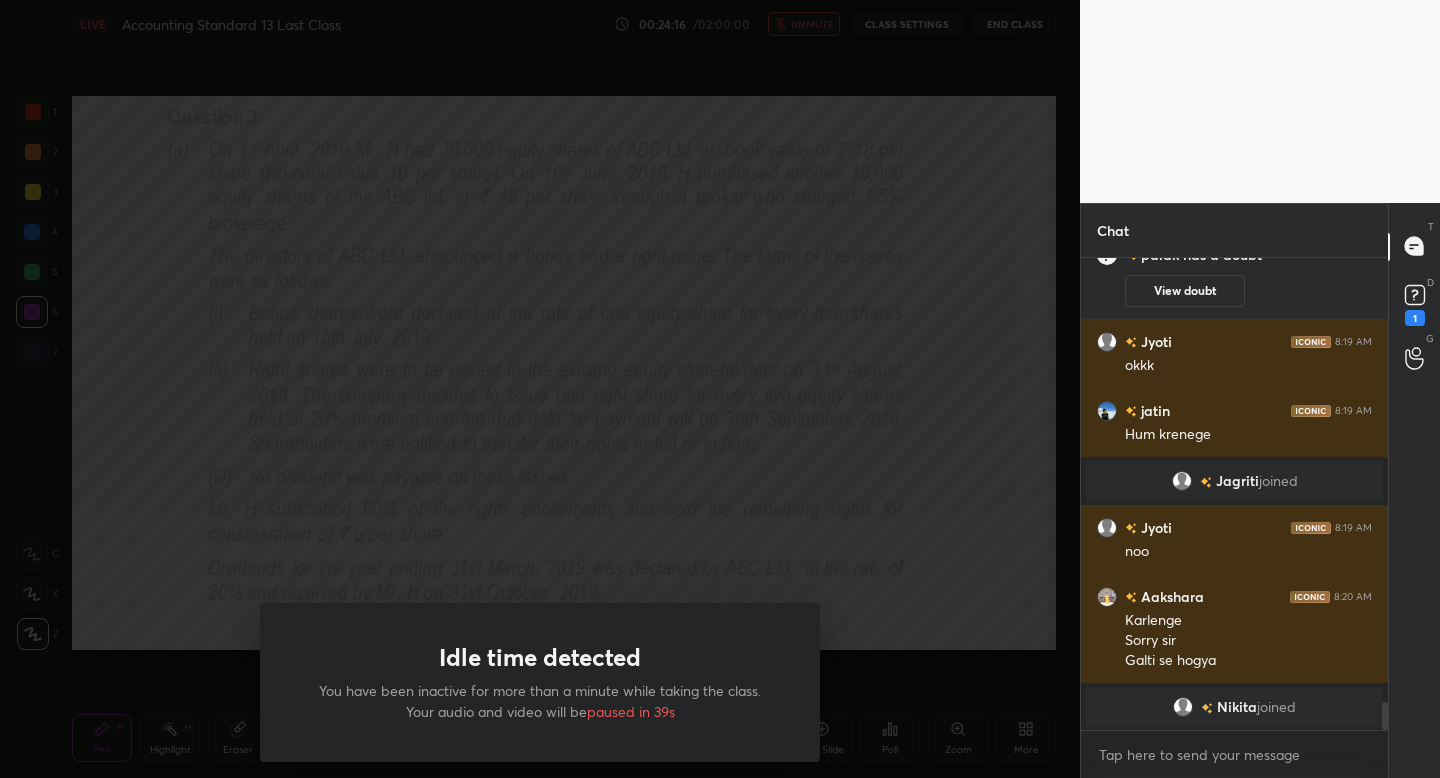 click on "Idle time detected You have been inactive for more than a minute while taking the class. Your audio and video will be  paused in 39s" at bounding box center (540, 389) 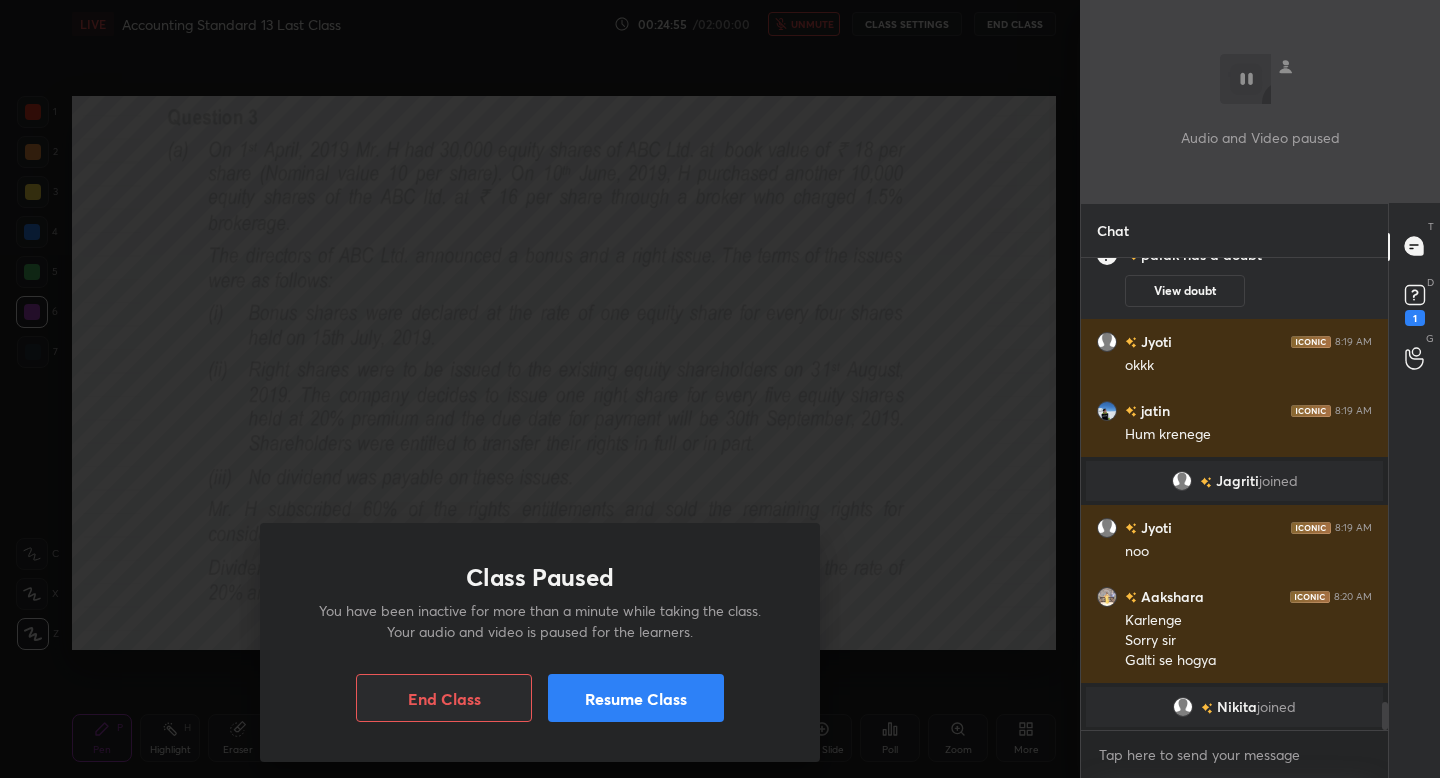 click on "Resume Class" at bounding box center (636, 698) 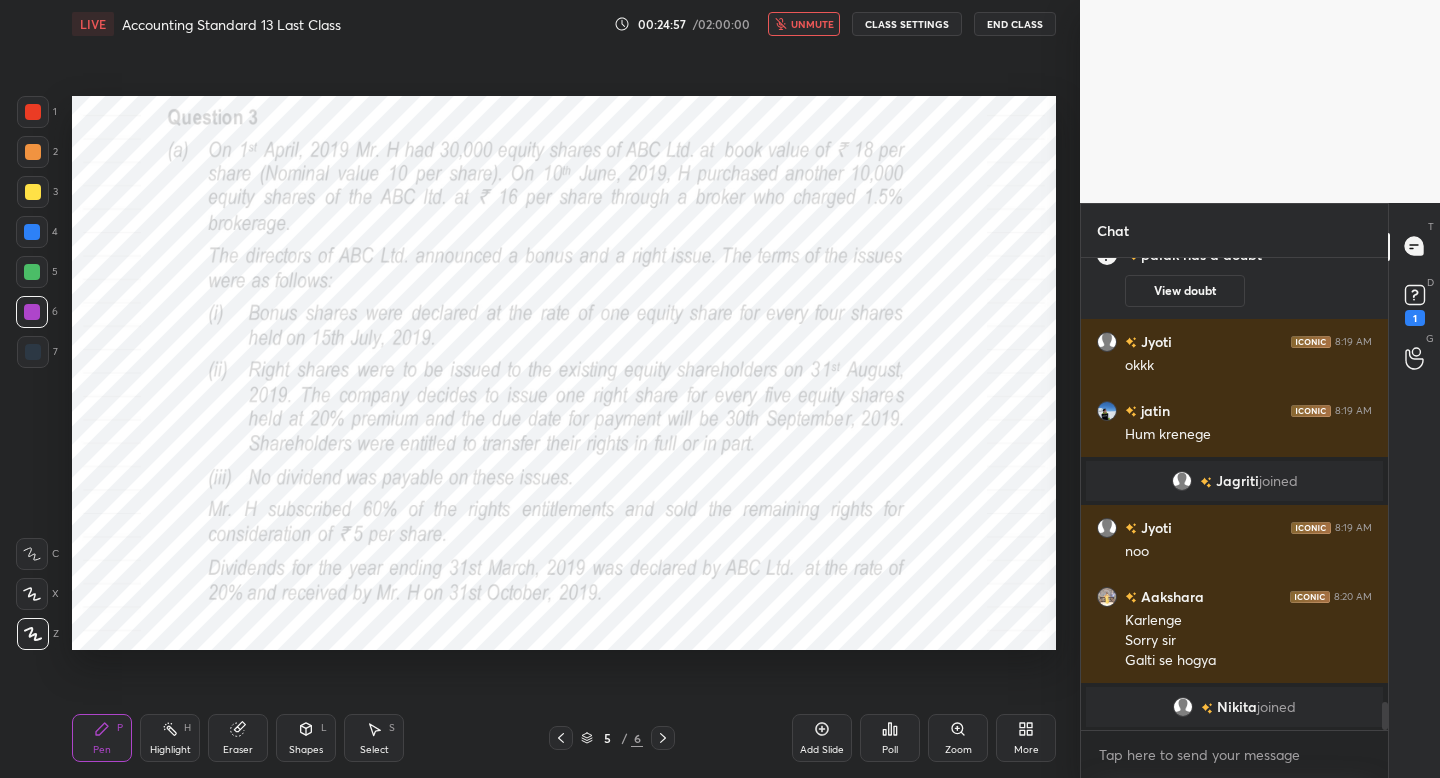 click on "unmute" at bounding box center [812, 24] 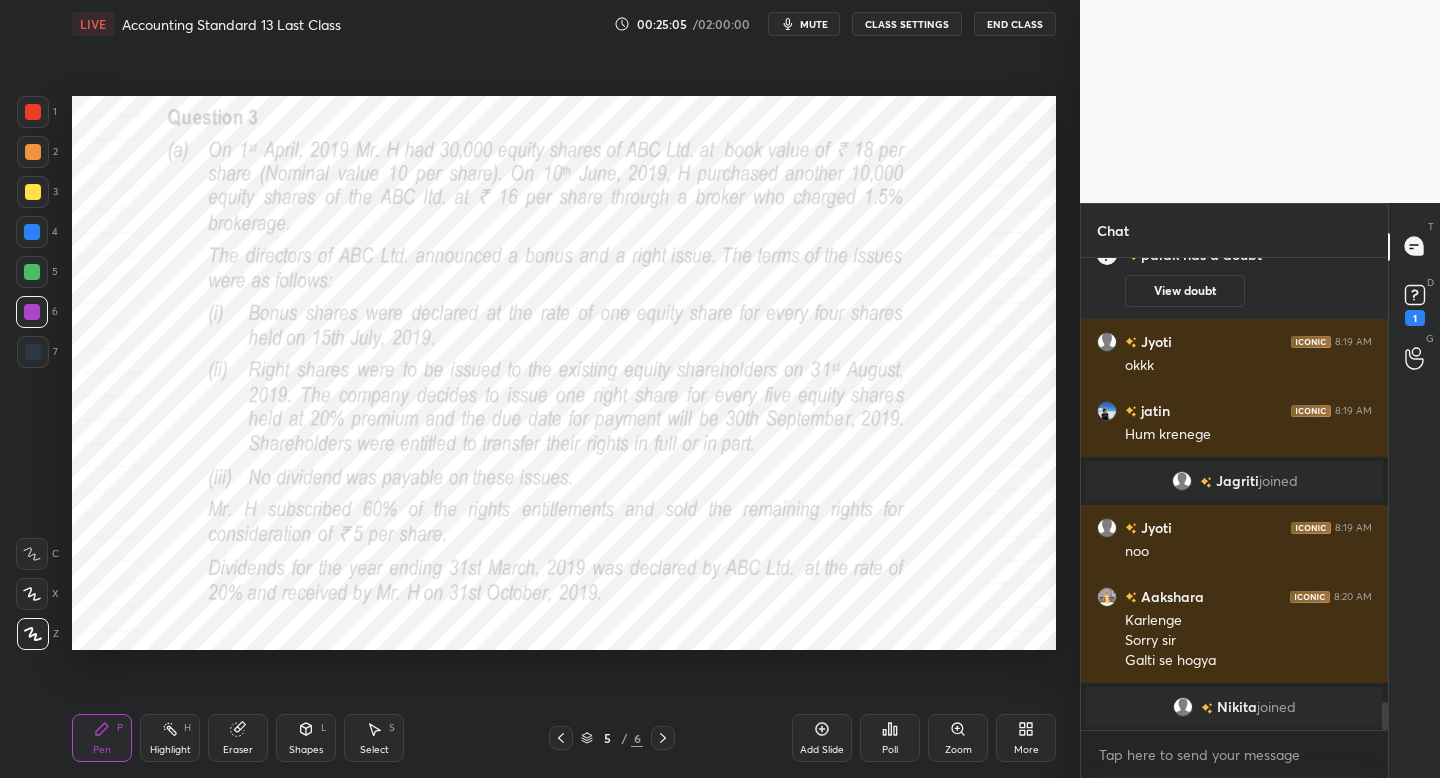 click on "mute" at bounding box center (814, 24) 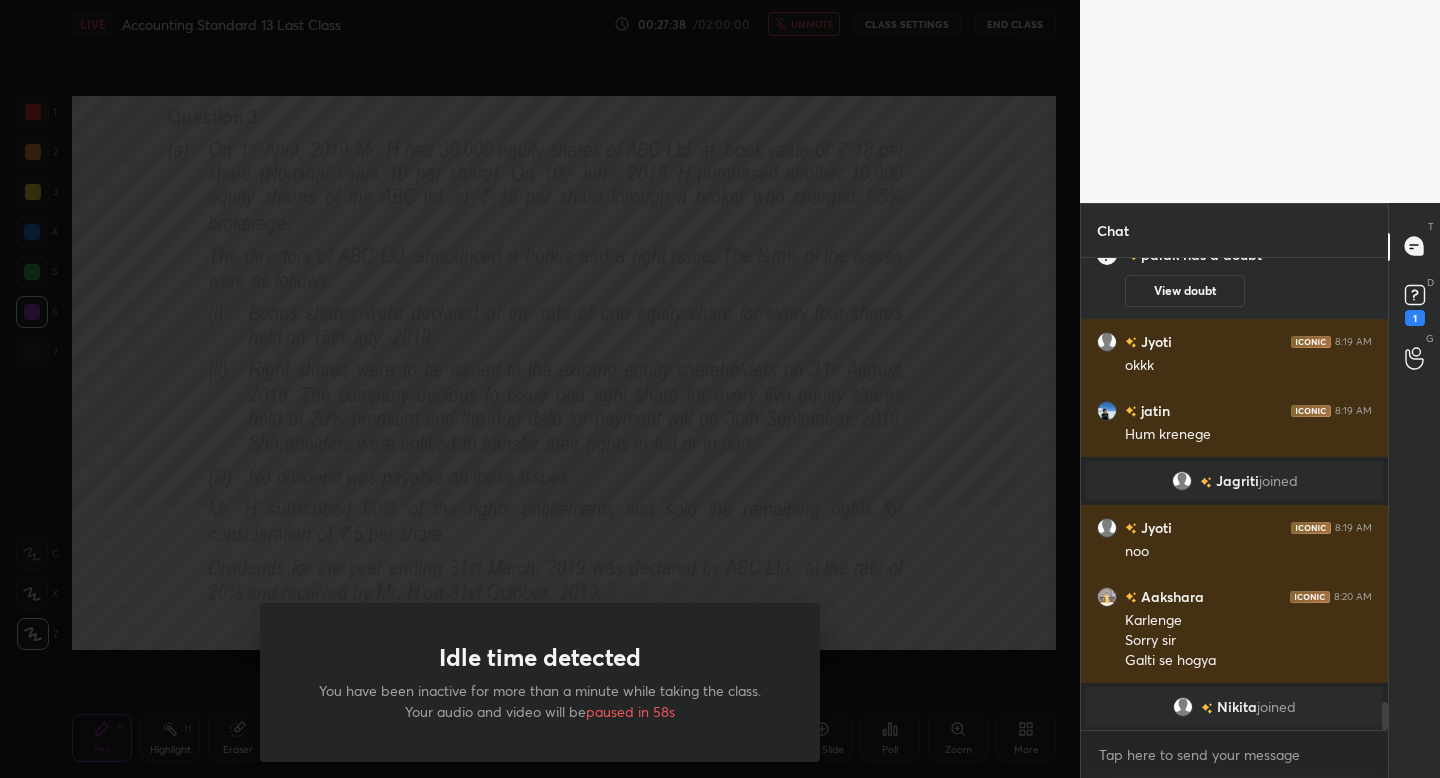 click on "Idle time detected You have been inactive for more than a minute while taking the class. Your audio and video will be  paused in 58s" at bounding box center [540, 389] 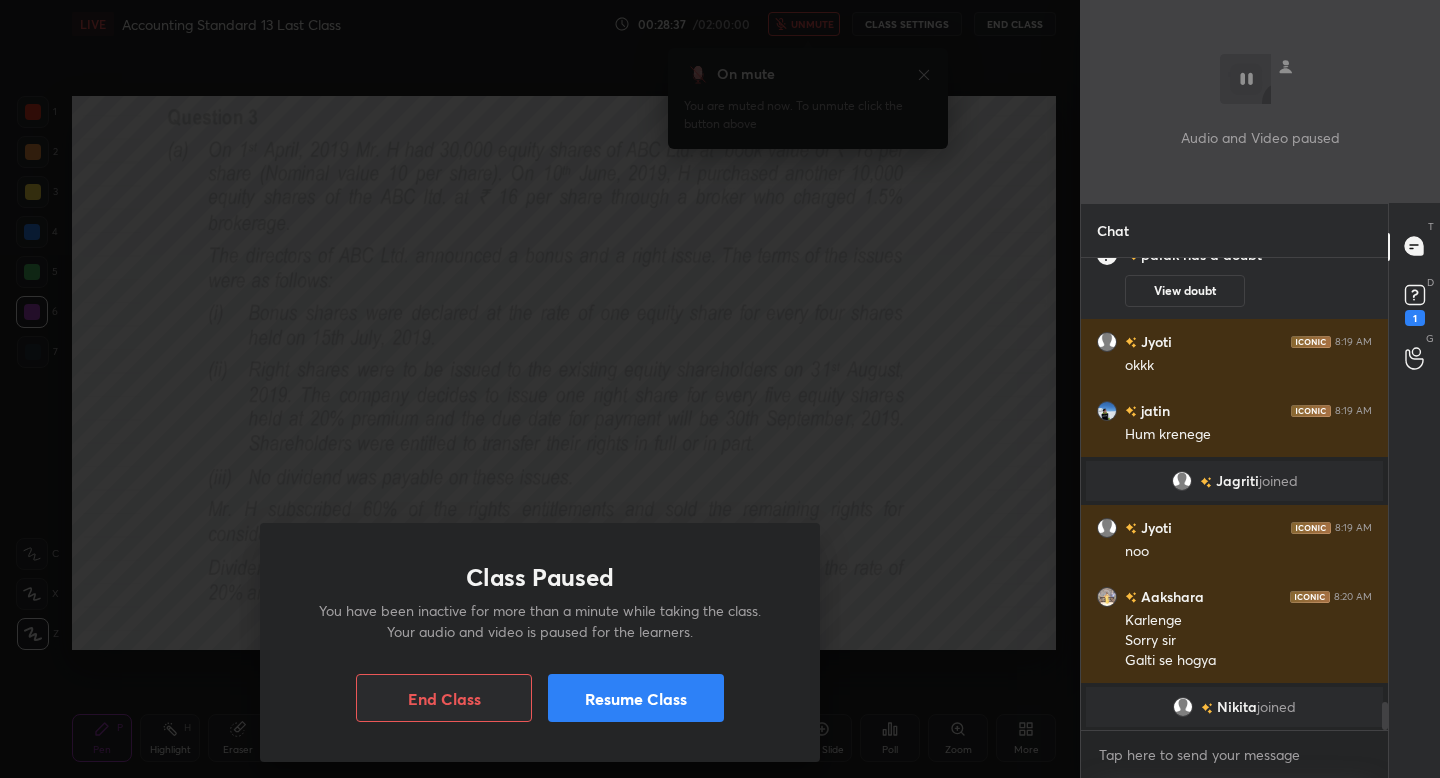 click on "Resume Class" at bounding box center [636, 698] 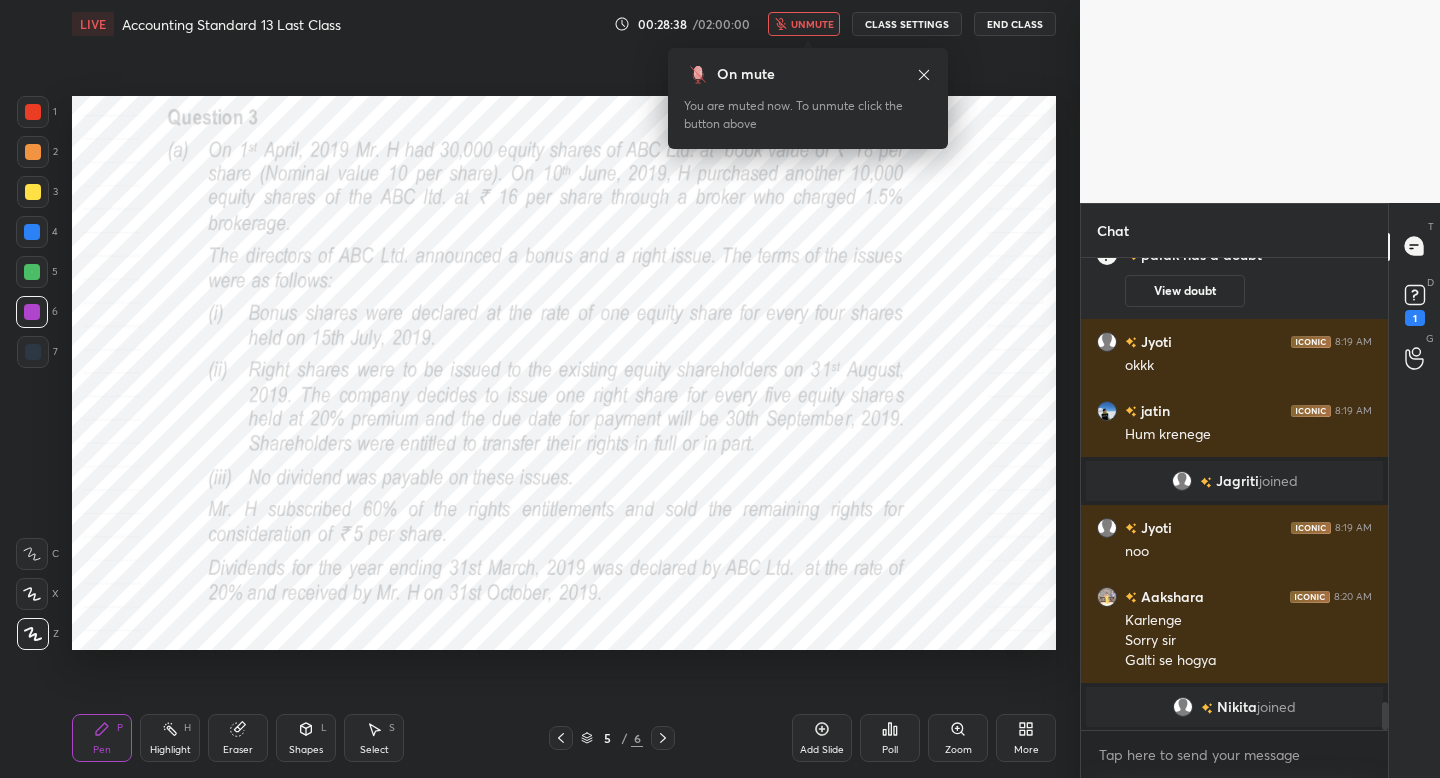 click on "unmute" at bounding box center [812, 24] 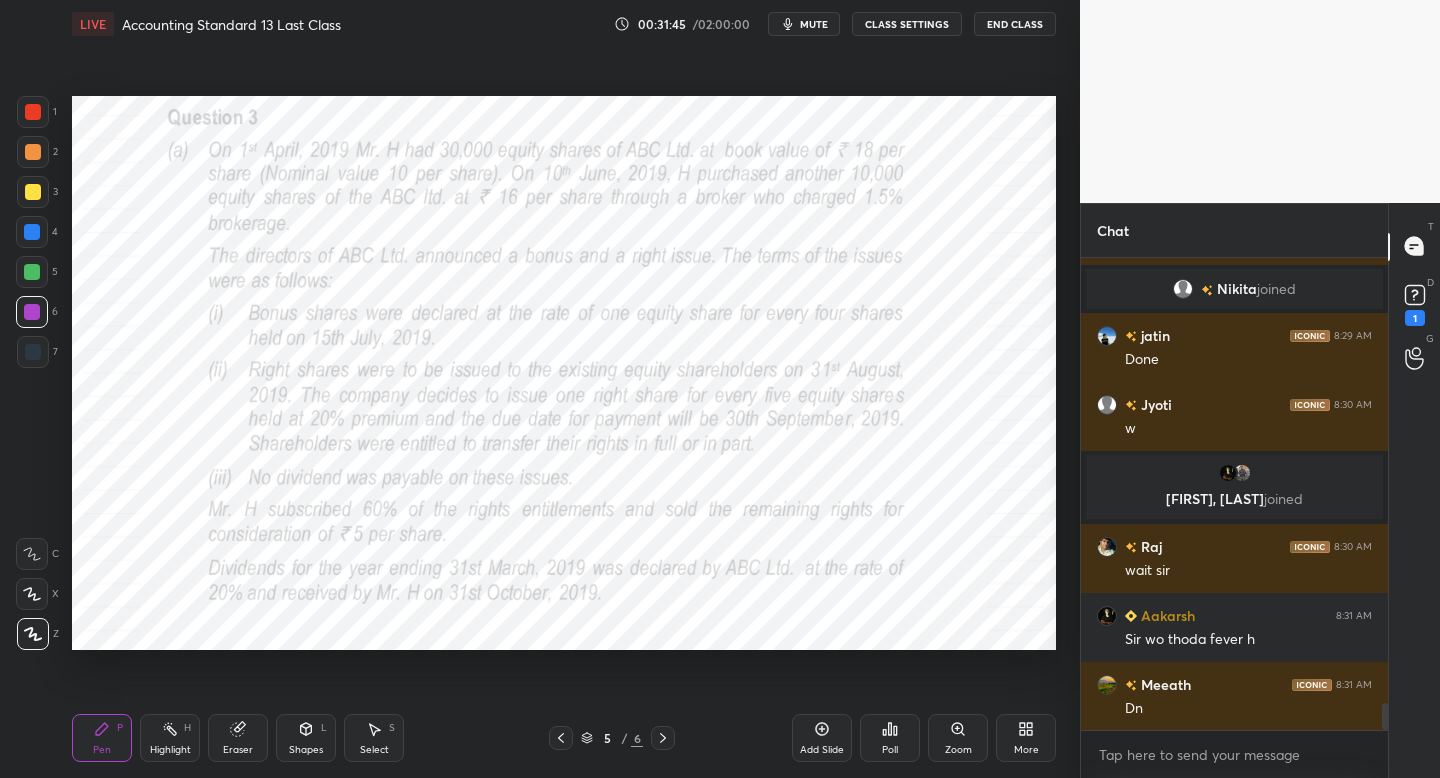 scroll, scrollTop: 7870, scrollLeft: 0, axis: vertical 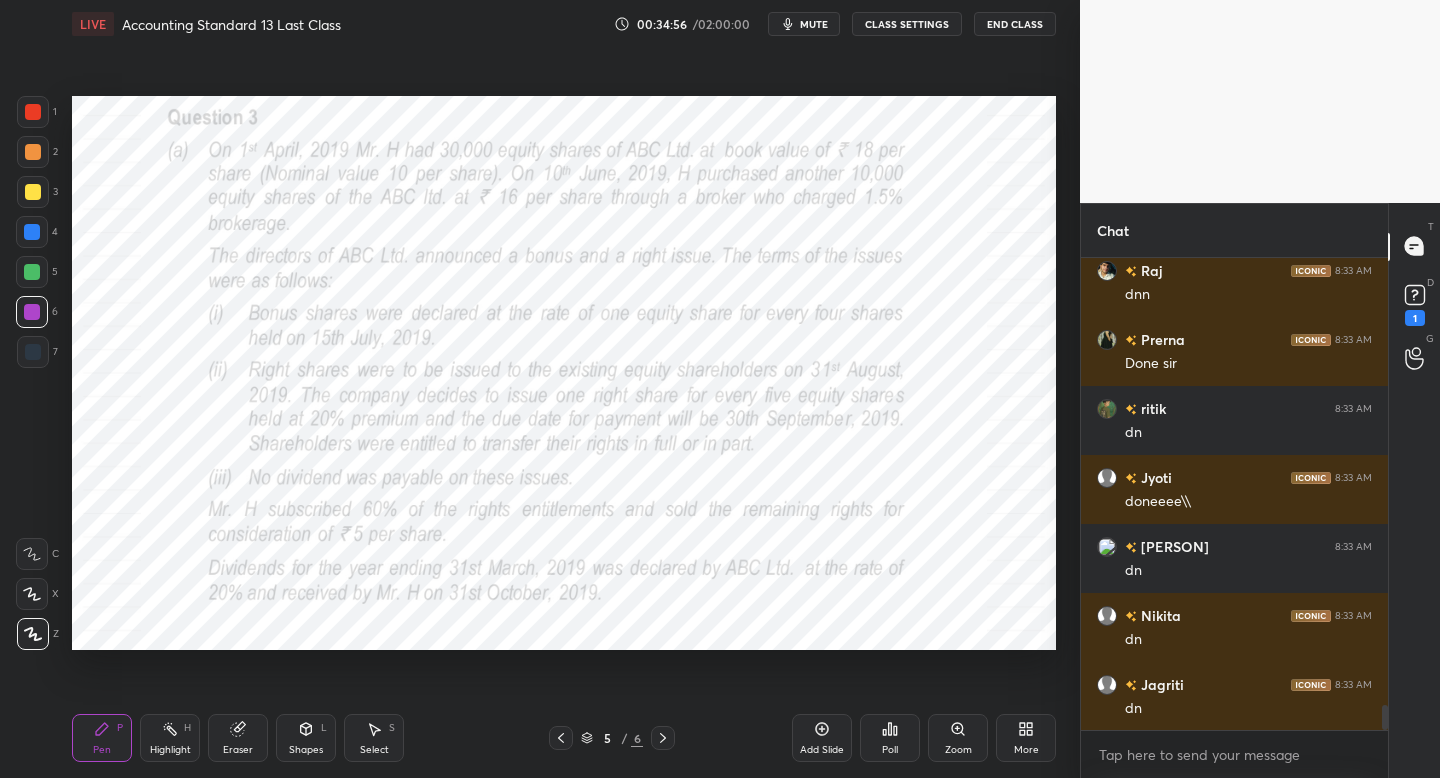 click on "More" at bounding box center (1026, 738) 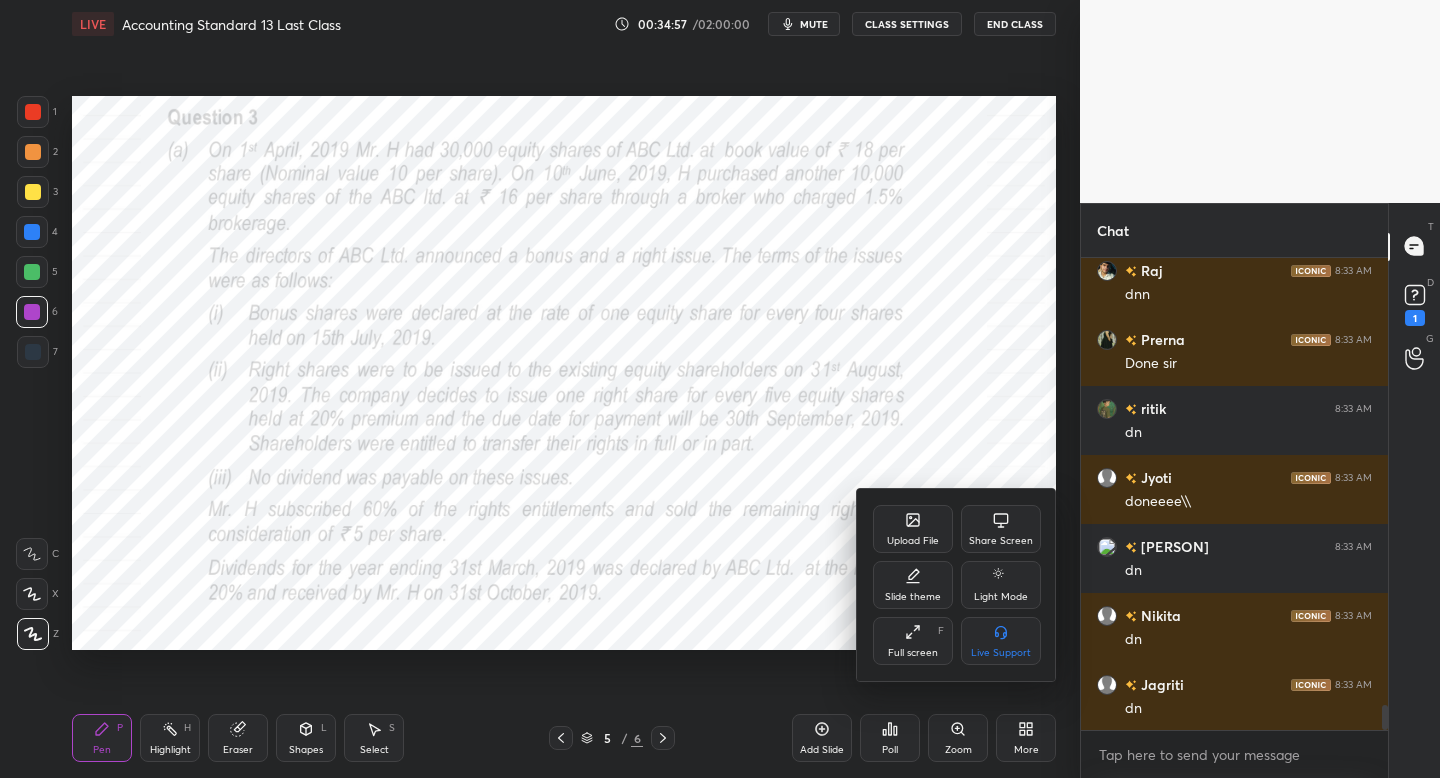click on "Upload File" at bounding box center (913, 541) 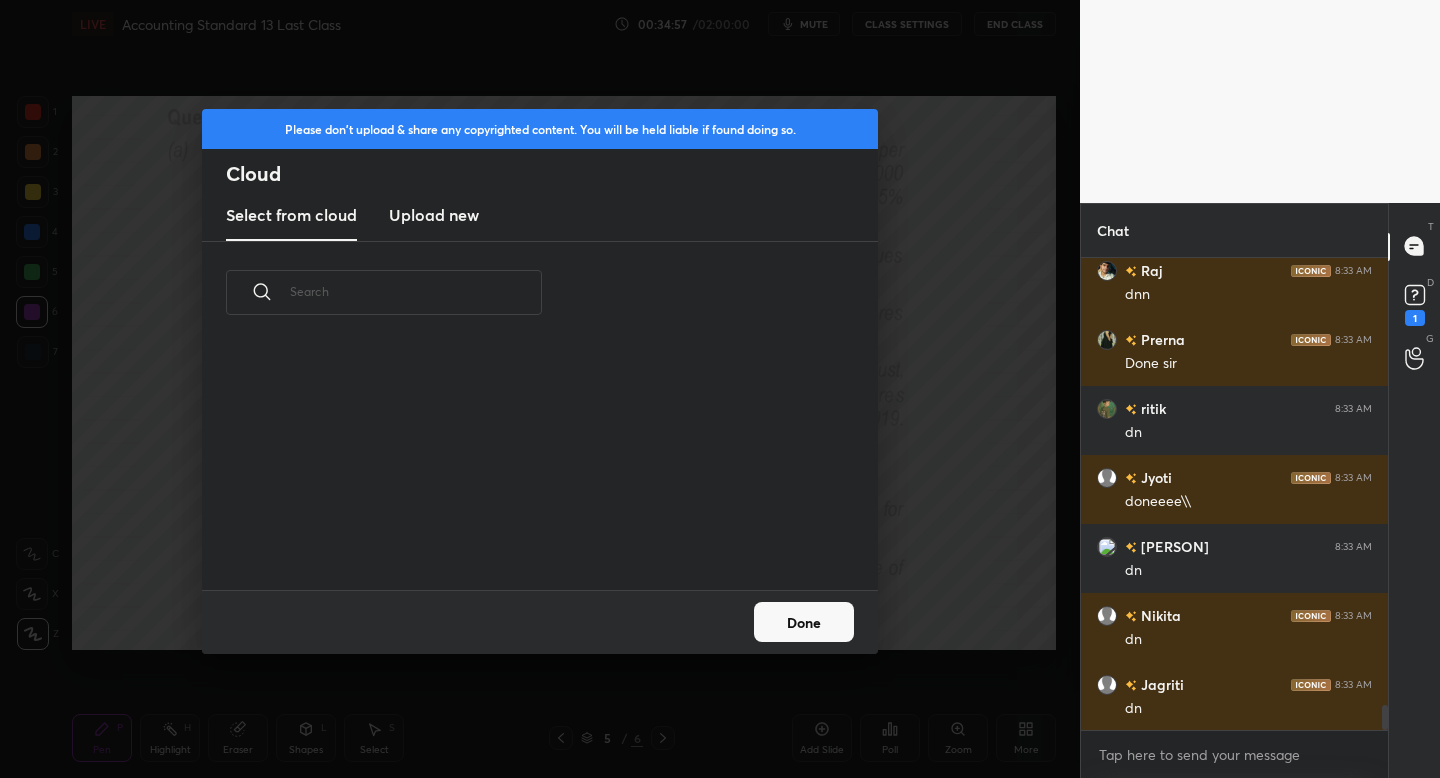 scroll, scrollTop: 7, scrollLeft: 11, axis: both 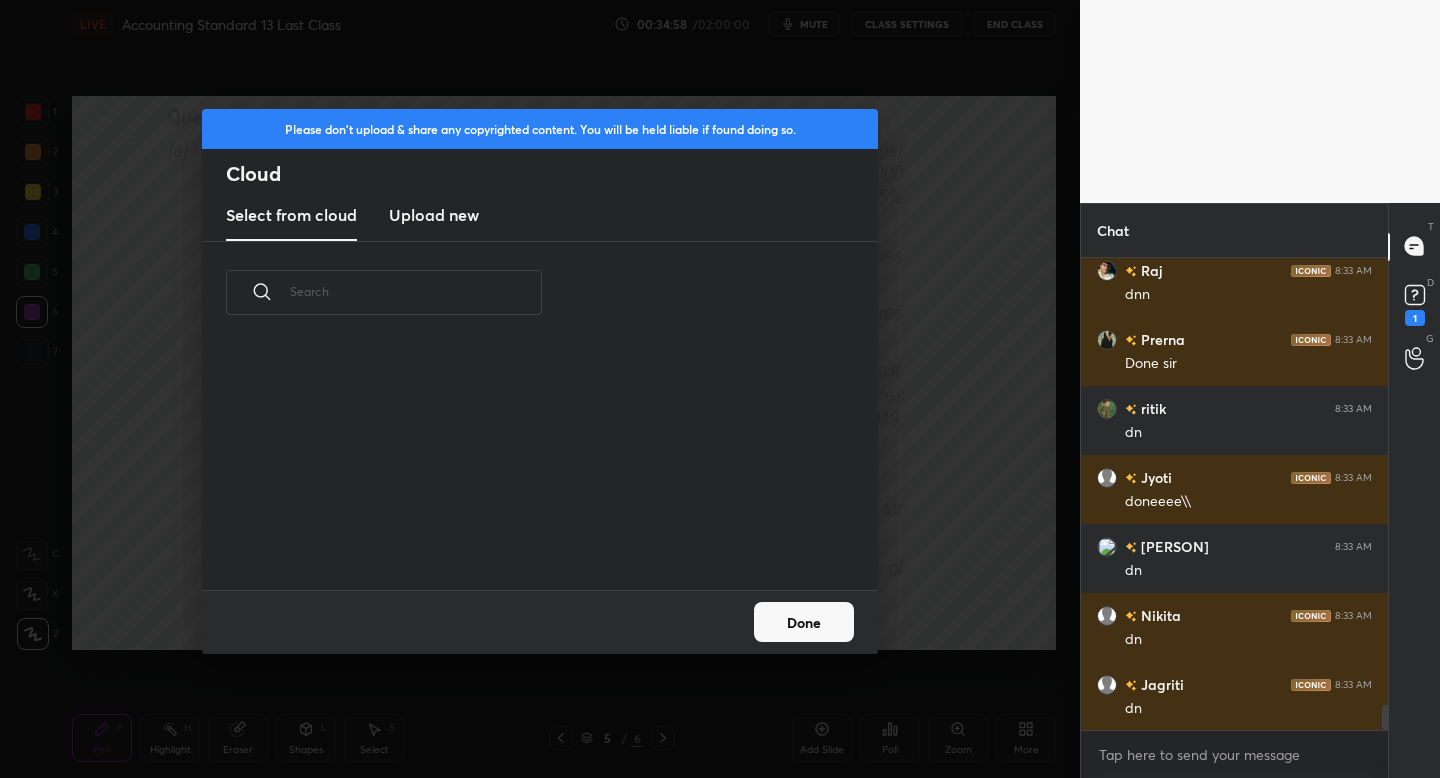click on "Upload new" at bounding box center (434, 215) 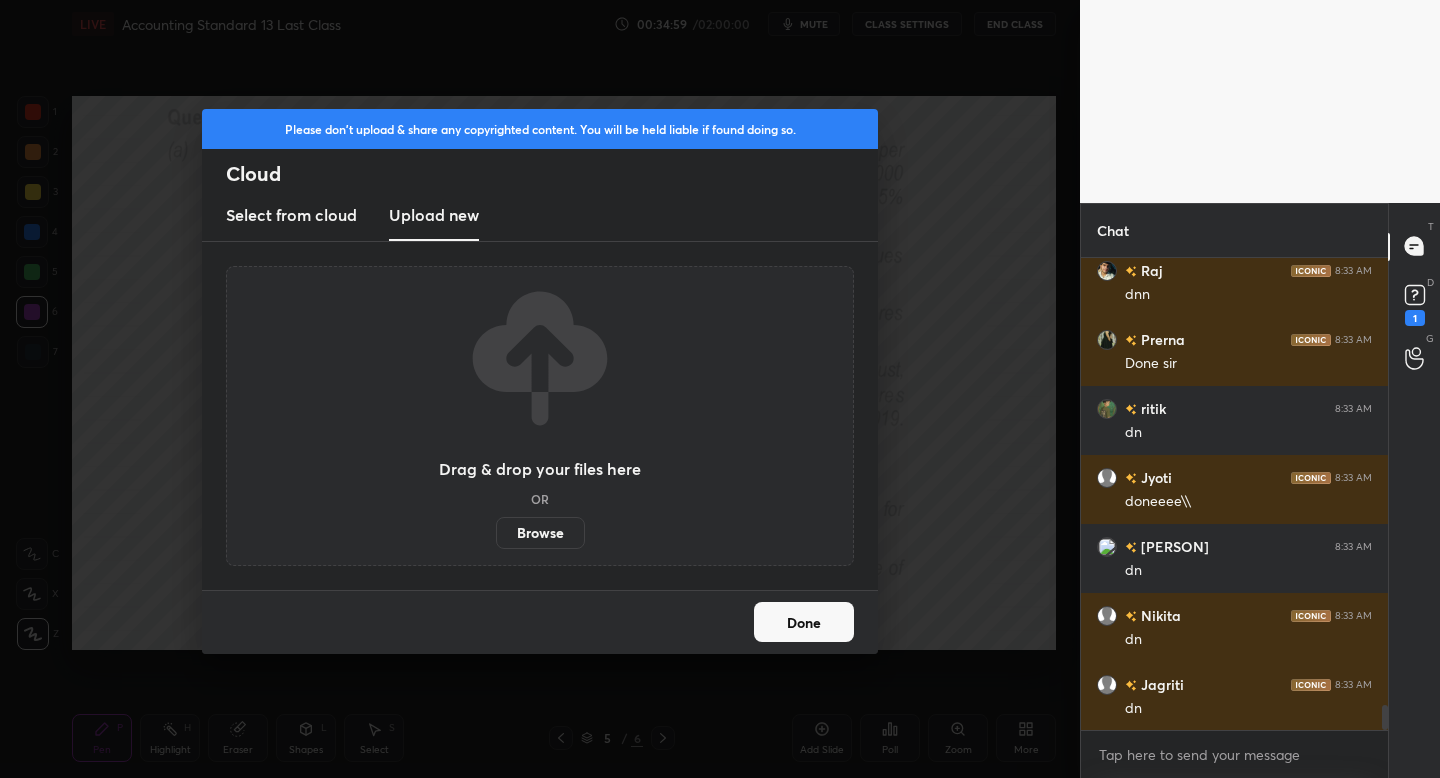 click on "Browse" at bounding box center [540, 533] 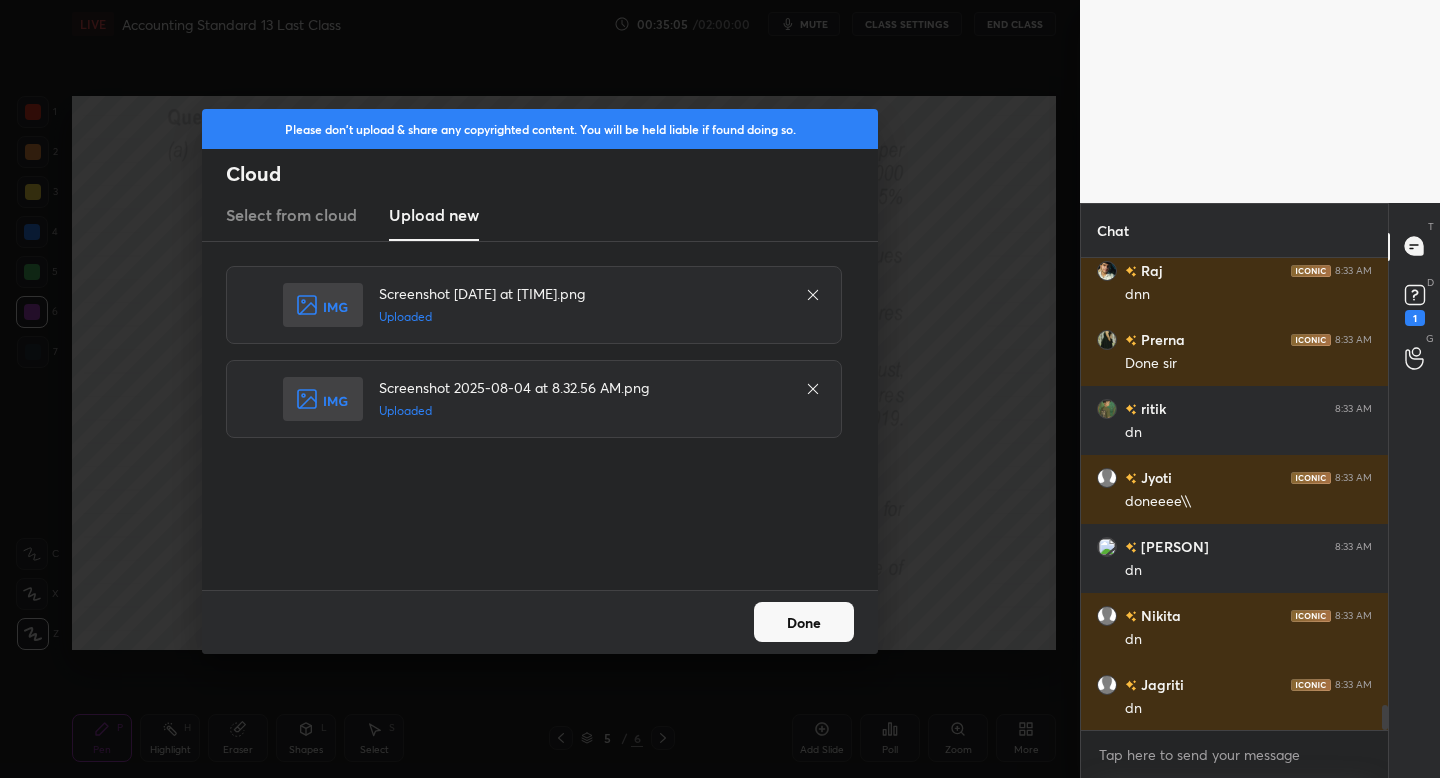 click on "Done" at bounding box center (804, 622) 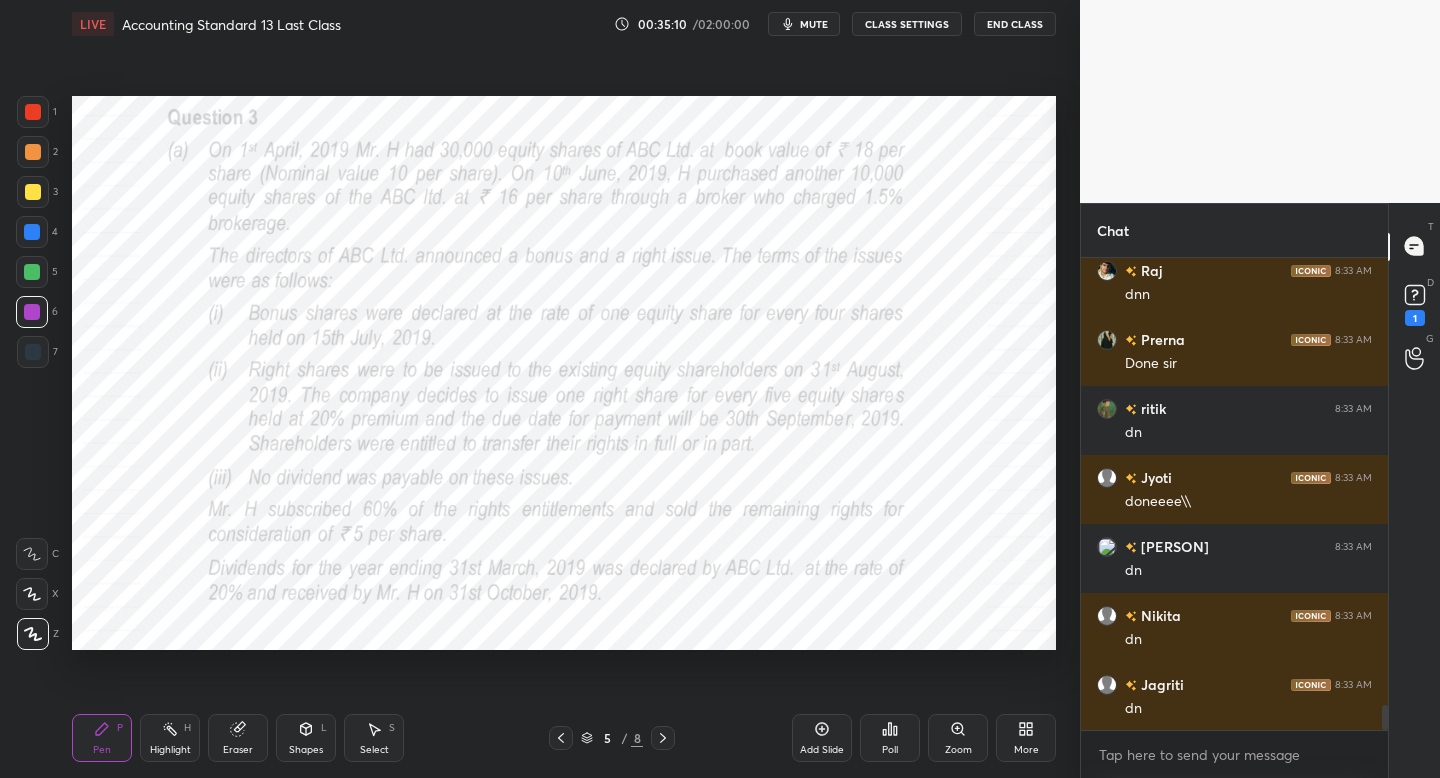 click on "More" at bounding box center (1026, 738) 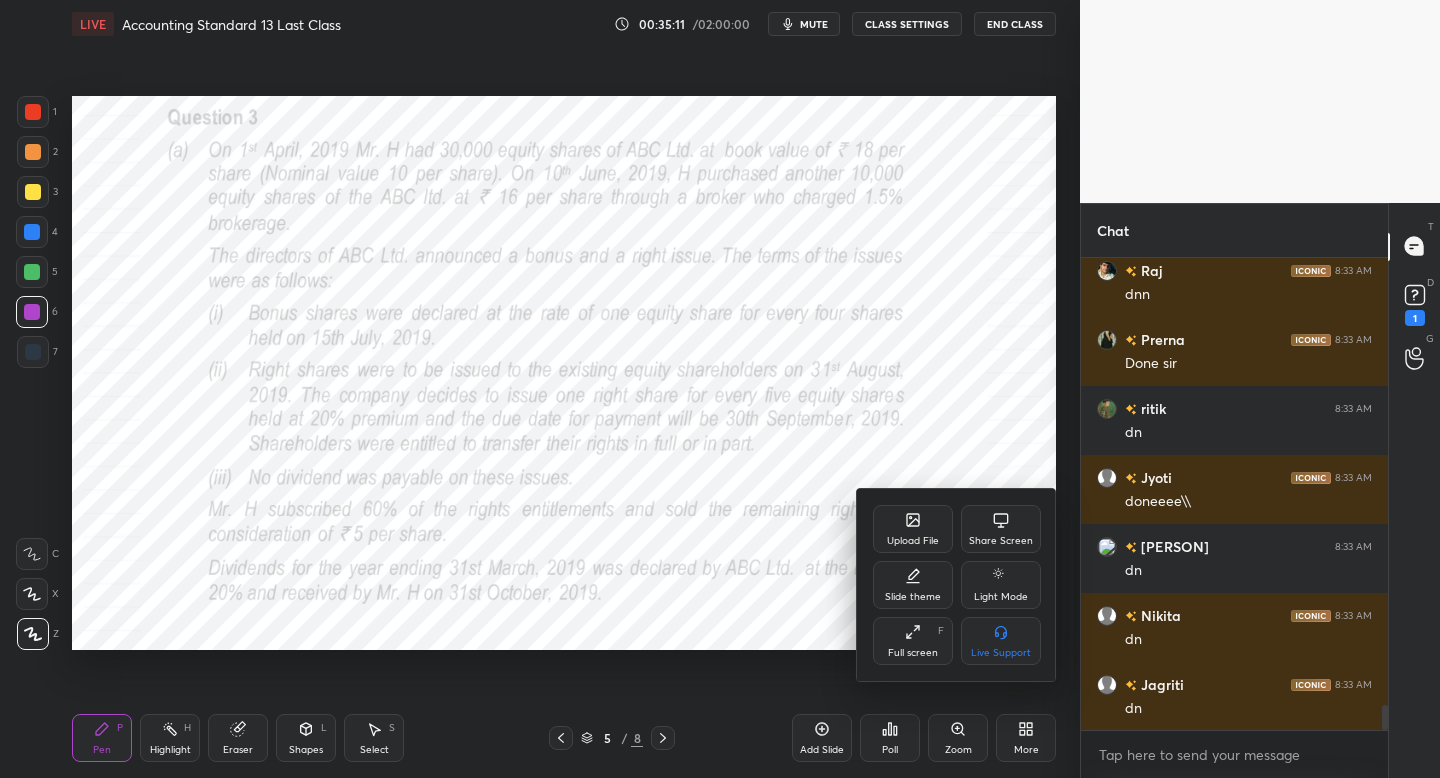 click on "Upload File" at bounding box center [913, 541] 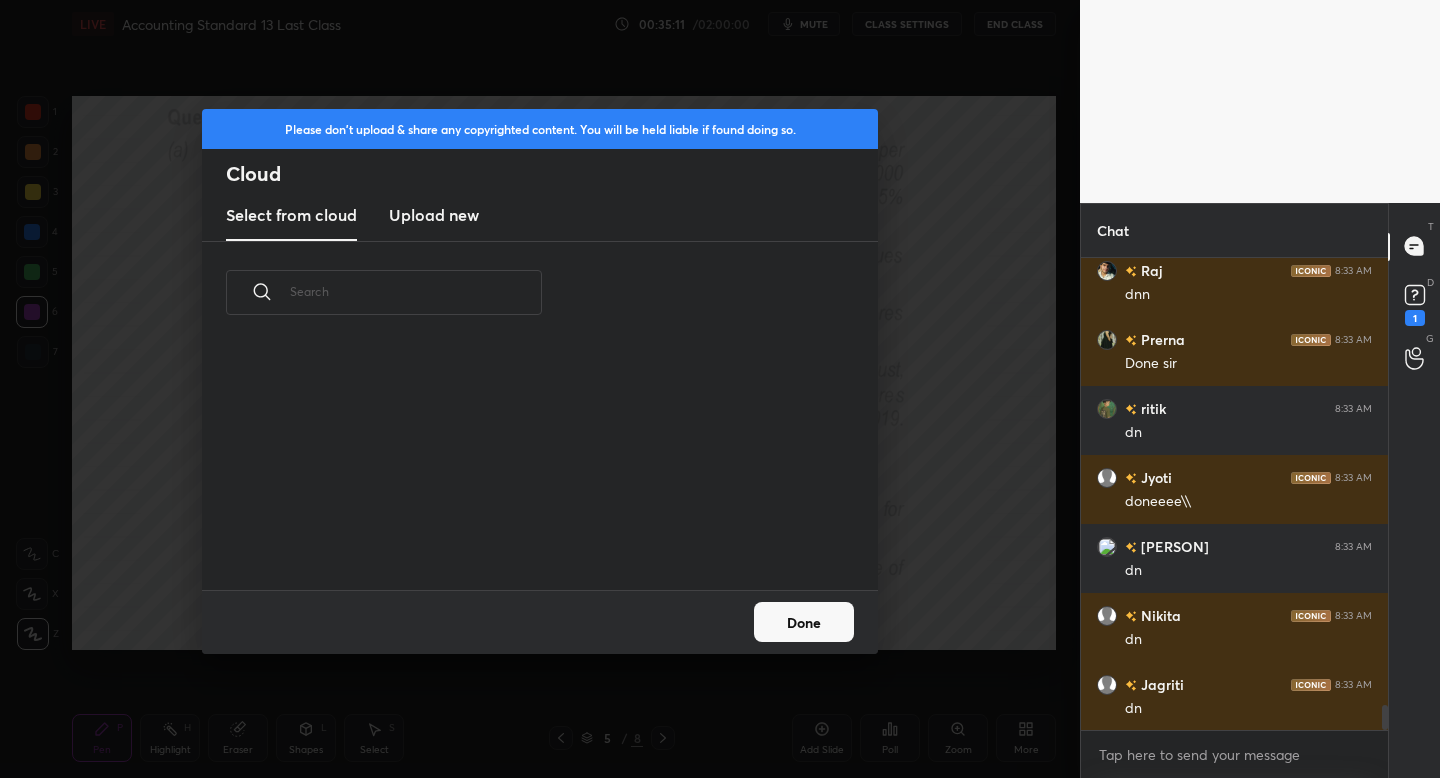 scroll, scrollTop: 7, scrollLeft: 11, axis: both 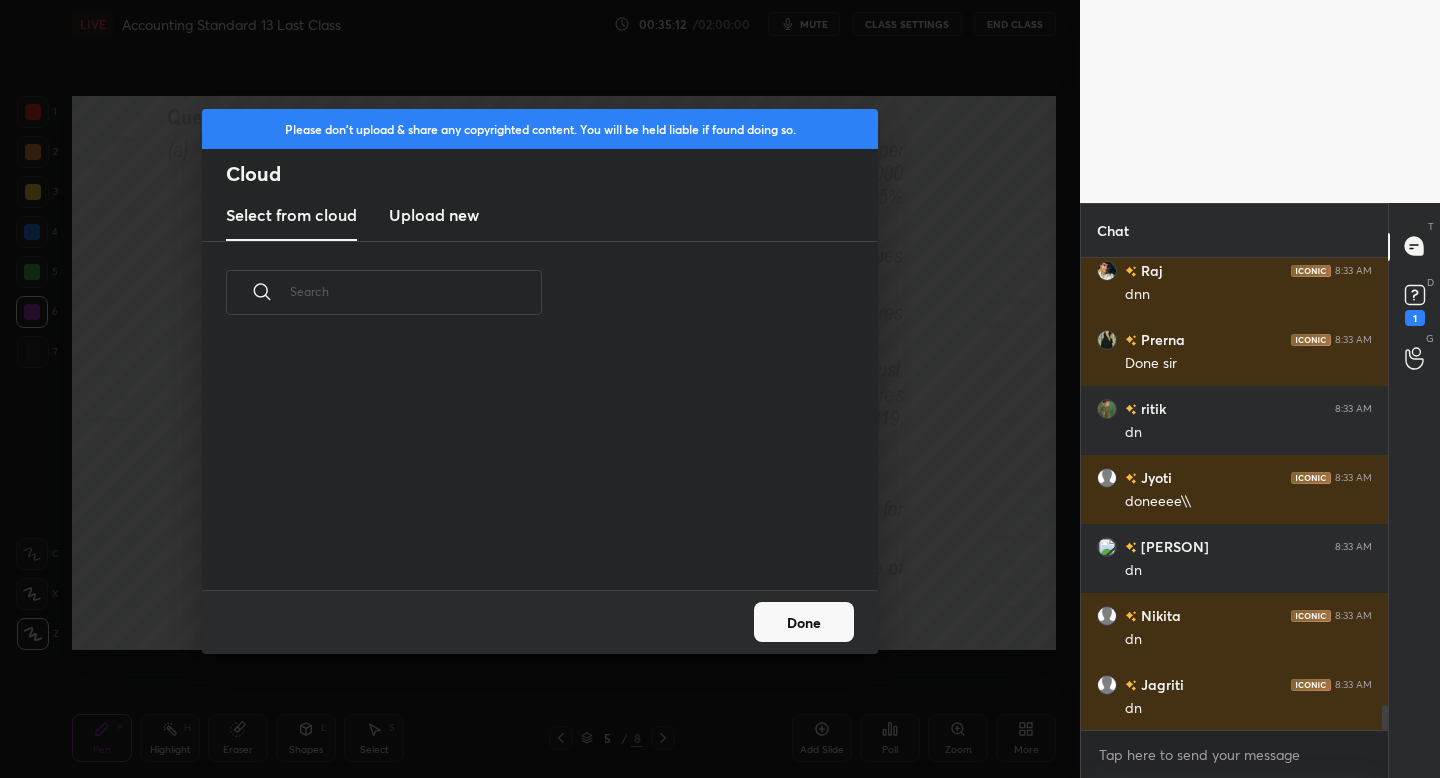 click on "Upload new" at bounding box center [434, 215] 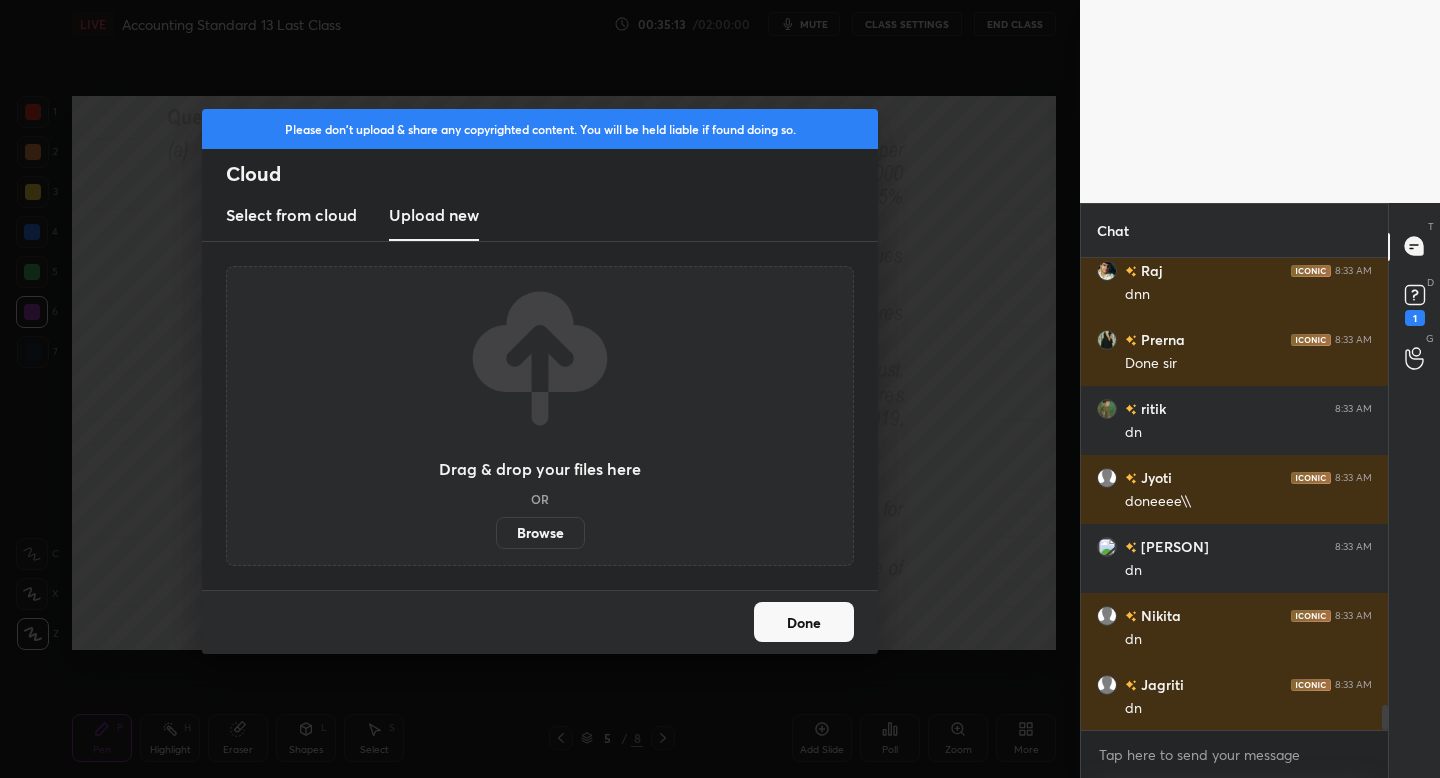 click on "Browse" at bounding box center [540, 533] 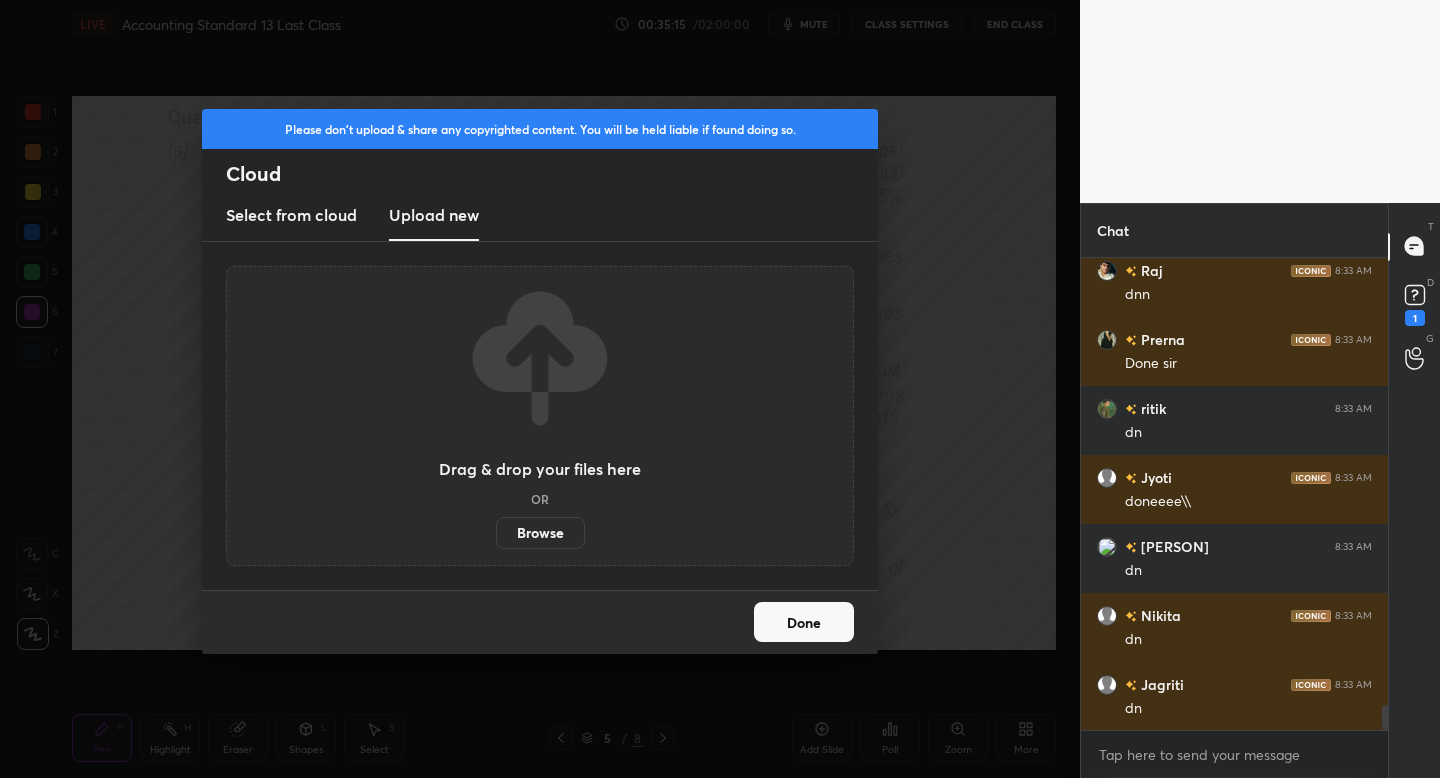 scroll, scrollTop: 8491, scrollLeft: 0, axis: vertical 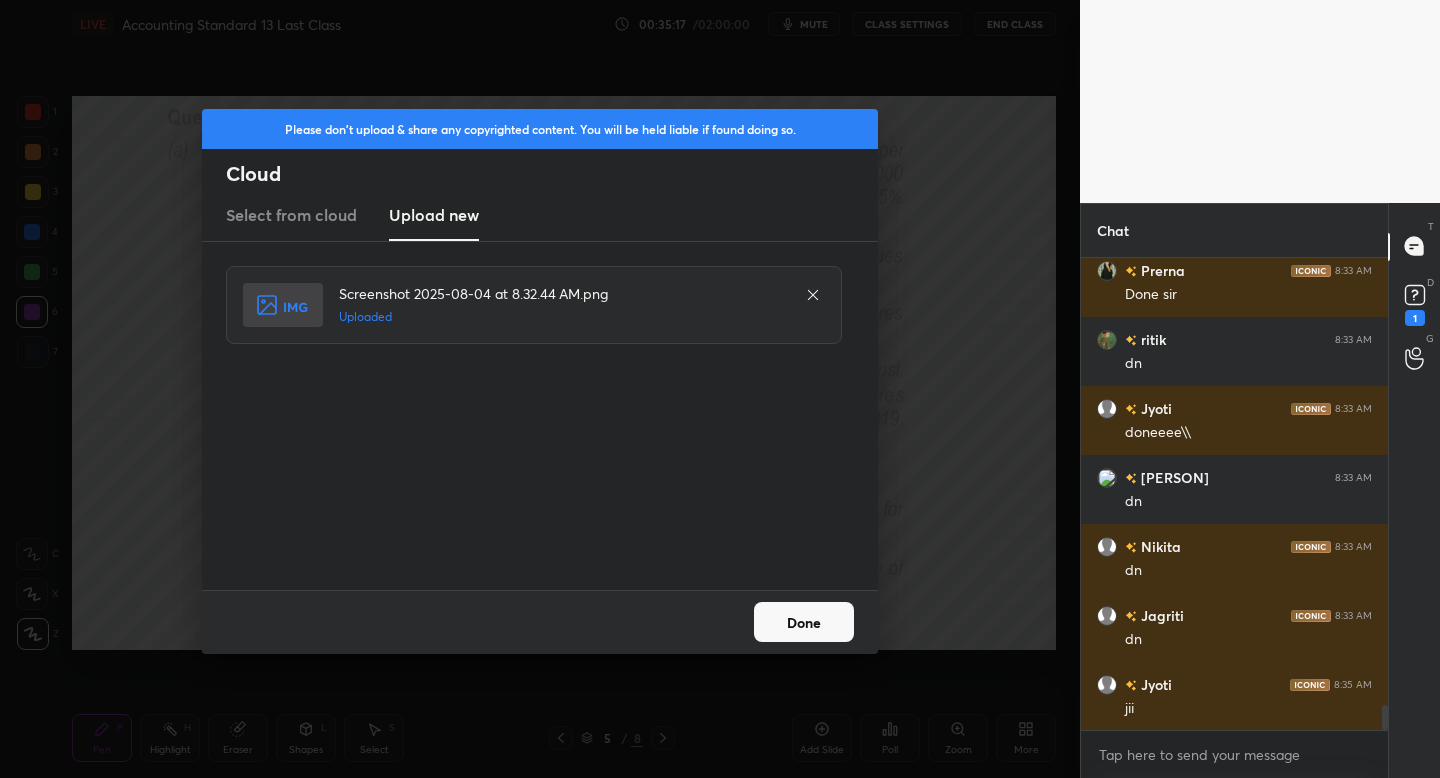 click on "Done" at bounding box center [804, 622] 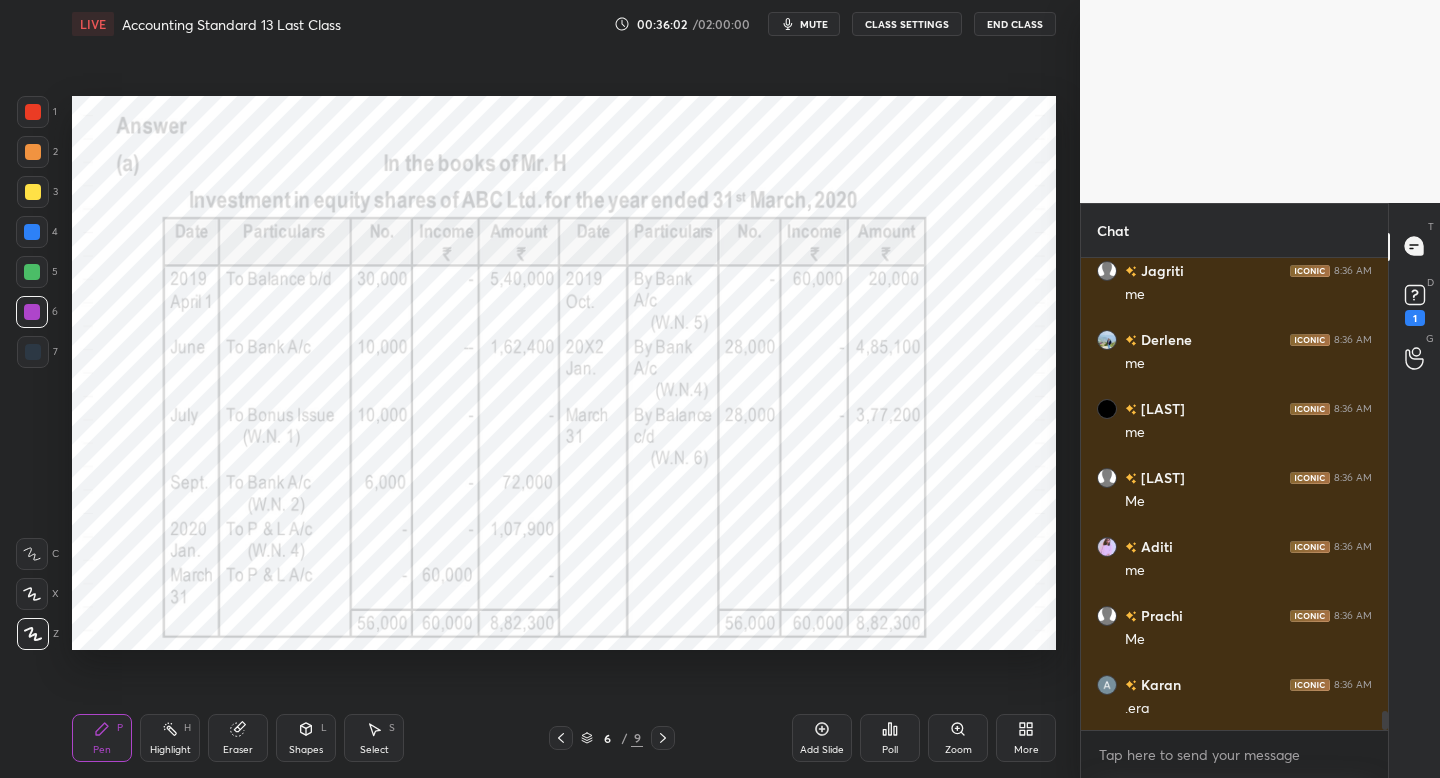 scroll, scrollTop: 11251, scrollLeft: 0, axis: vertical 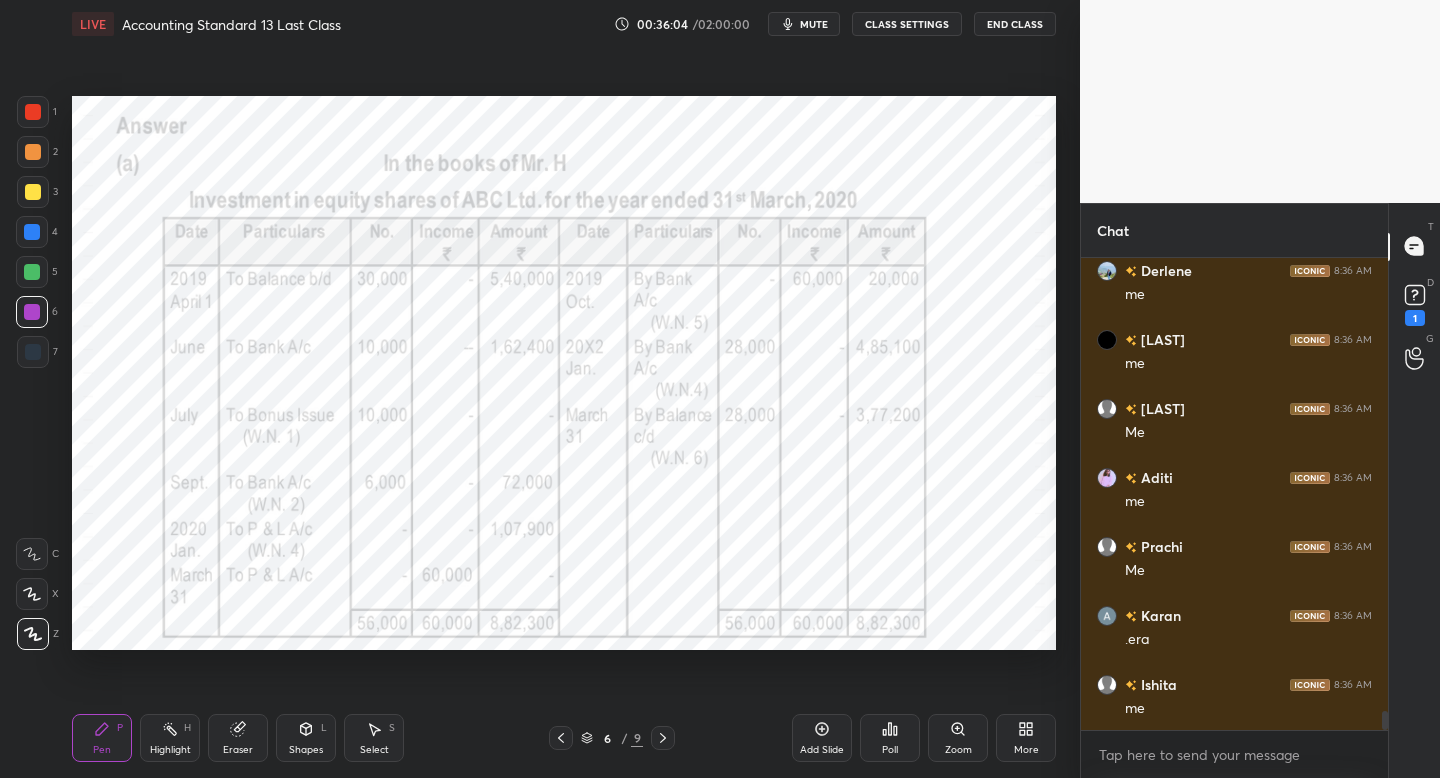 click at bounding box center [33, 112] 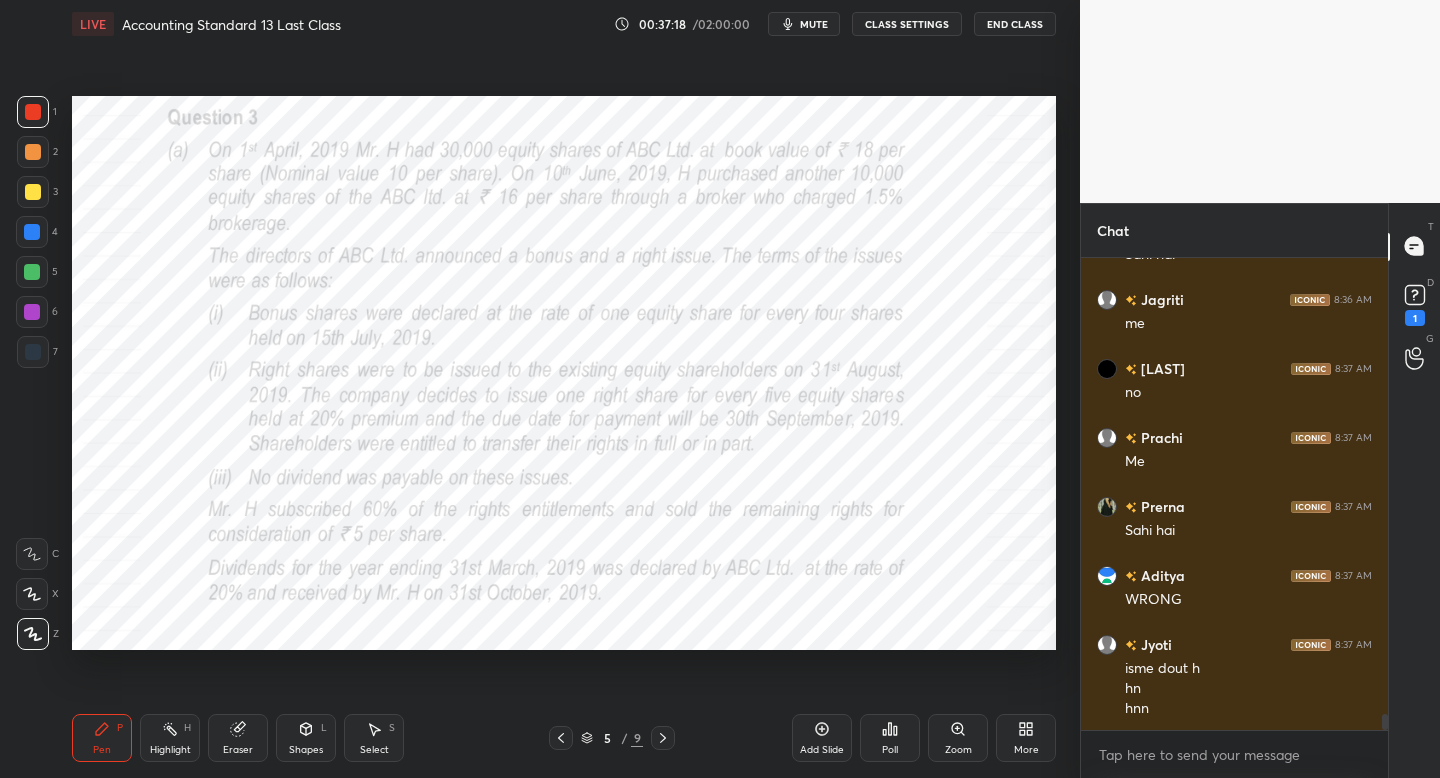 scroll, scrollTop: 13913, scrollLeft: 0, axis: vertical 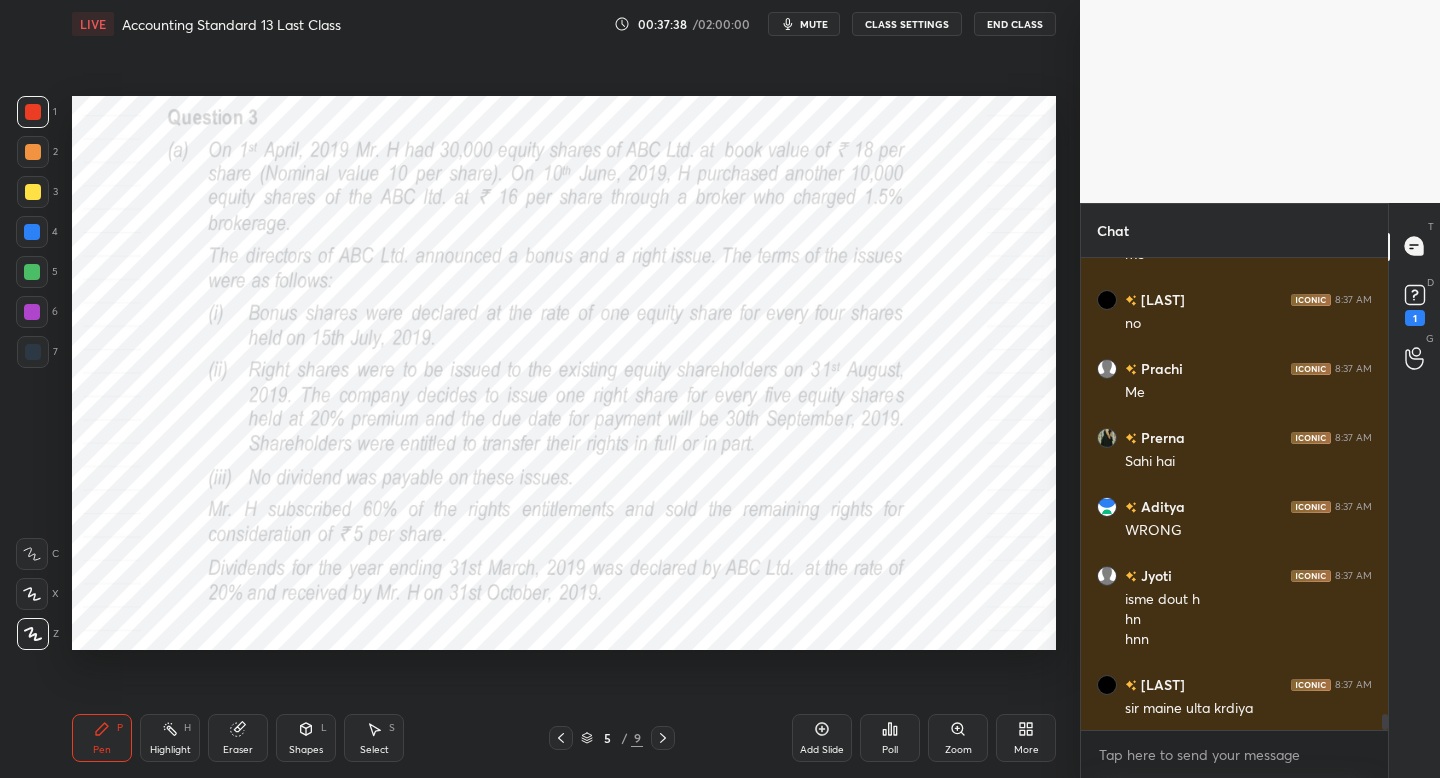 click 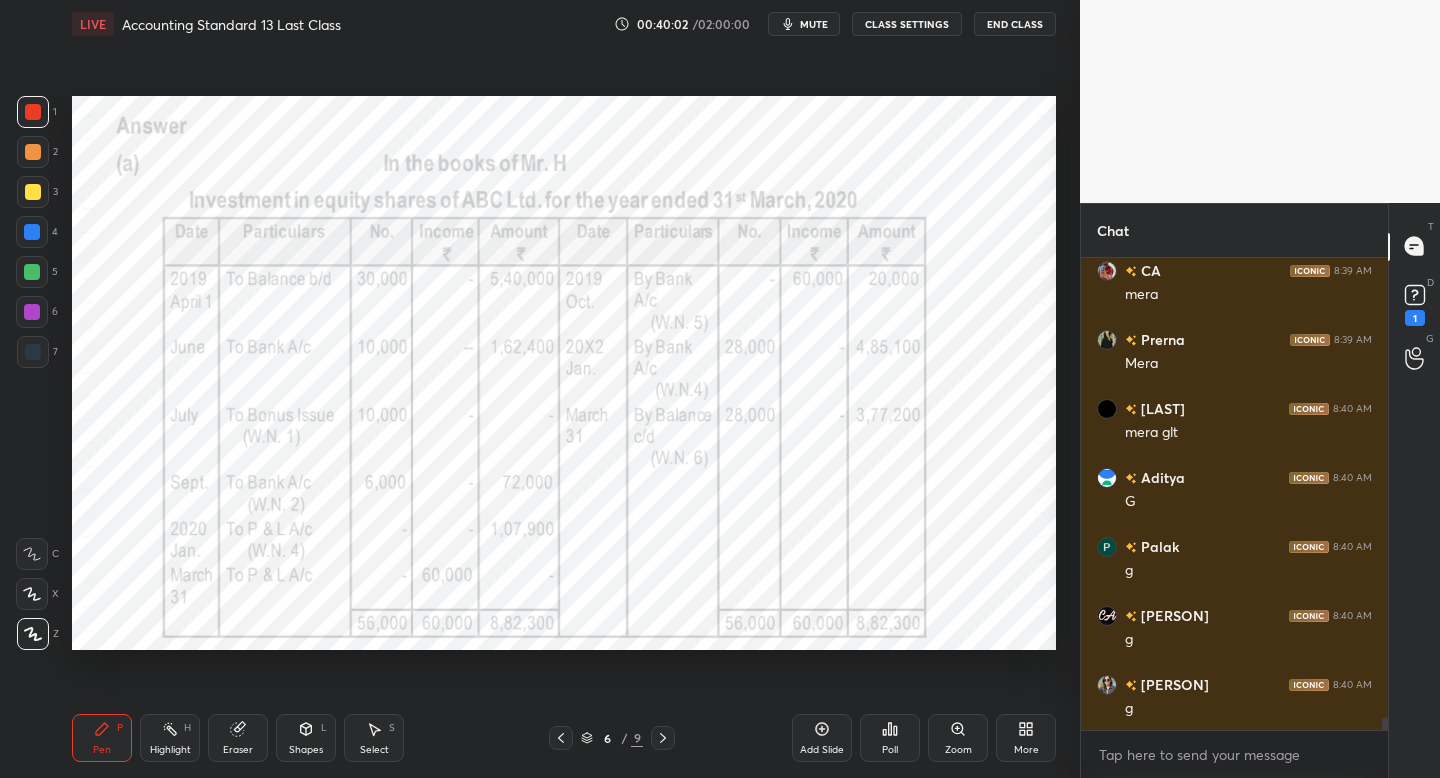 scroll, scrollTop: 16348, scrollLeft: 0, axis: vertical 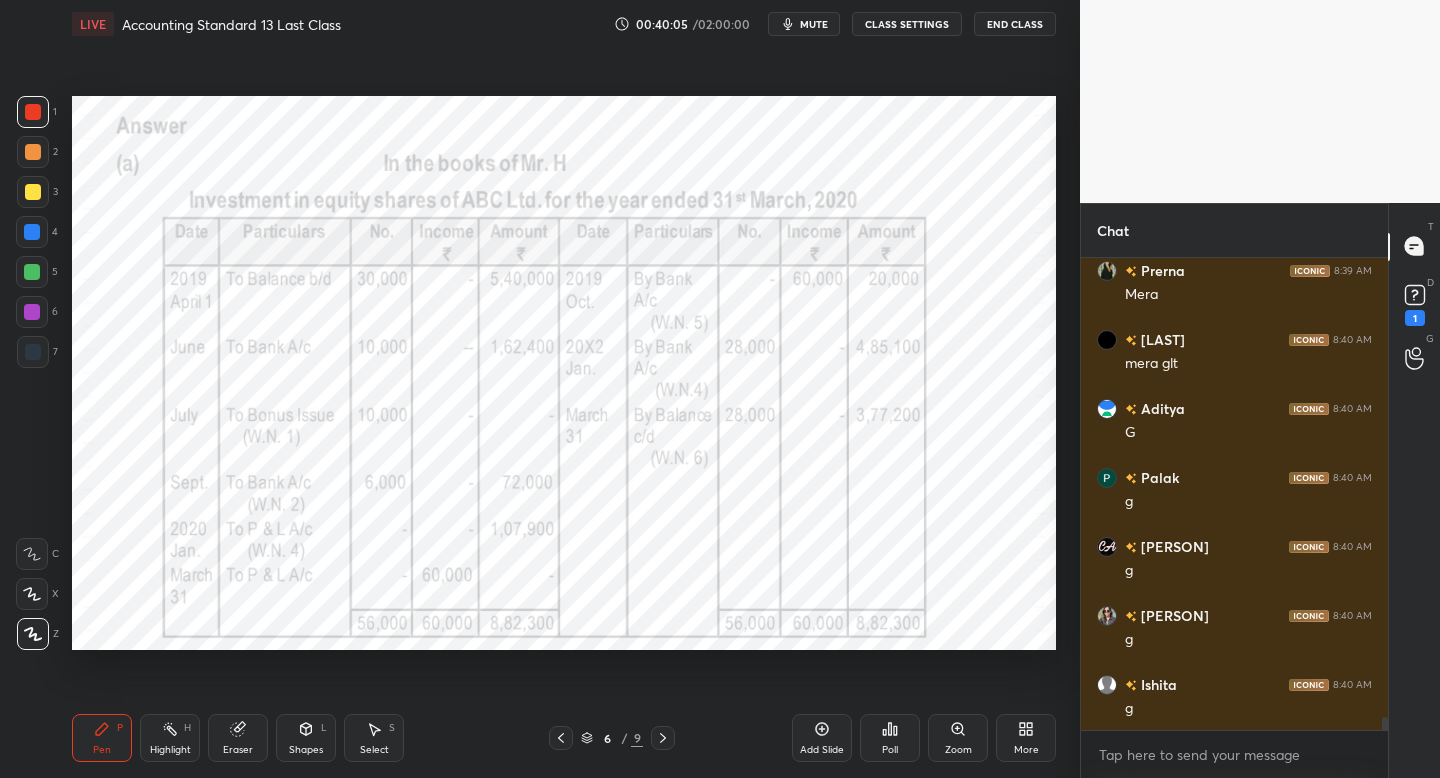 click 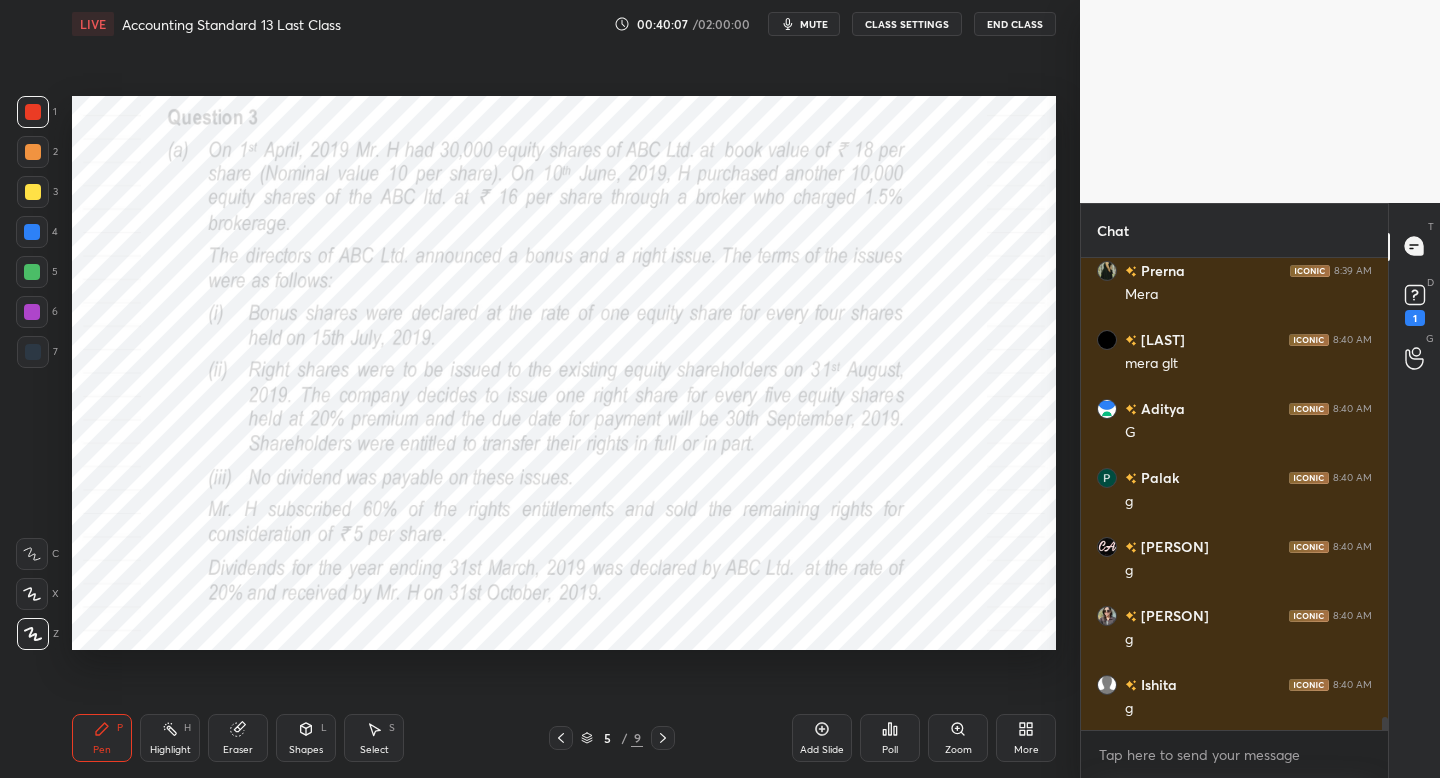 click 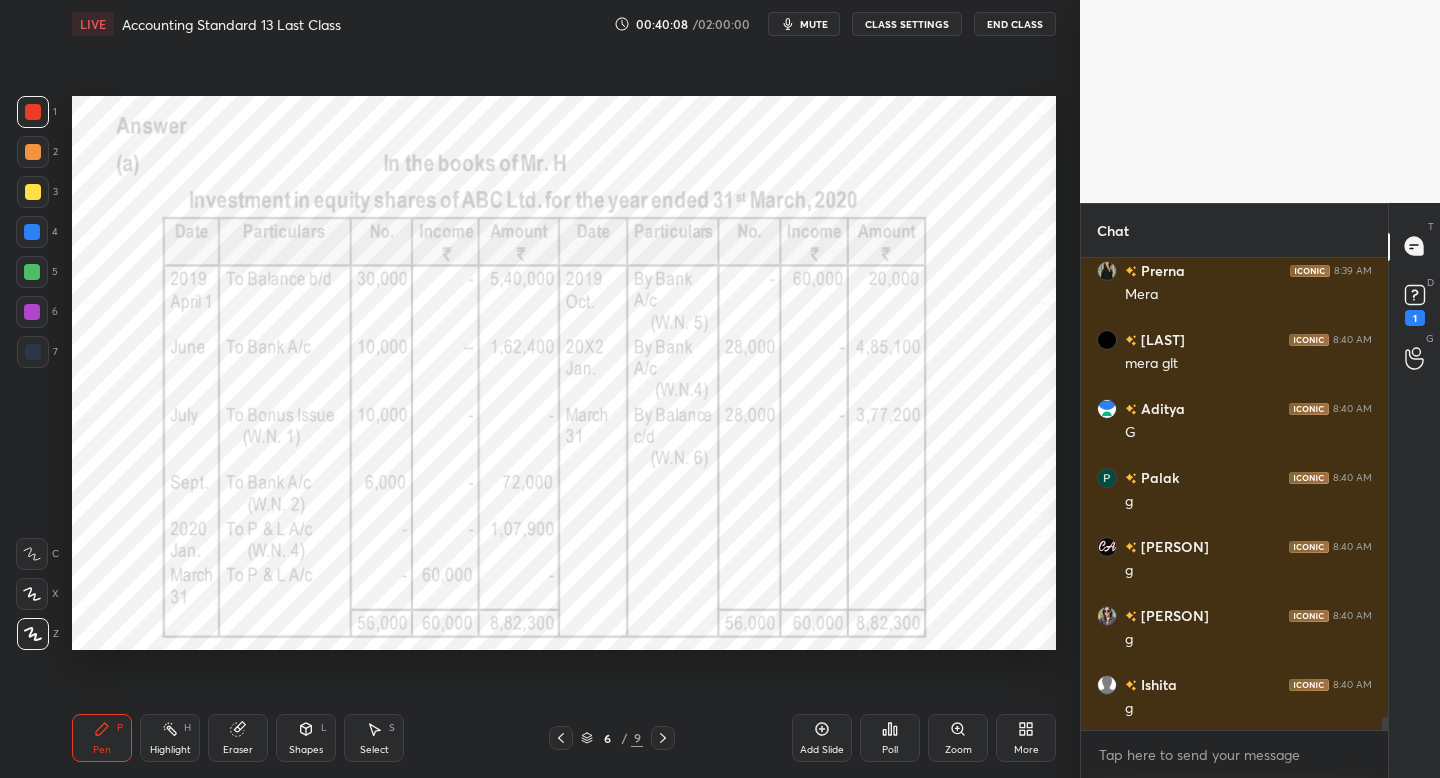 click 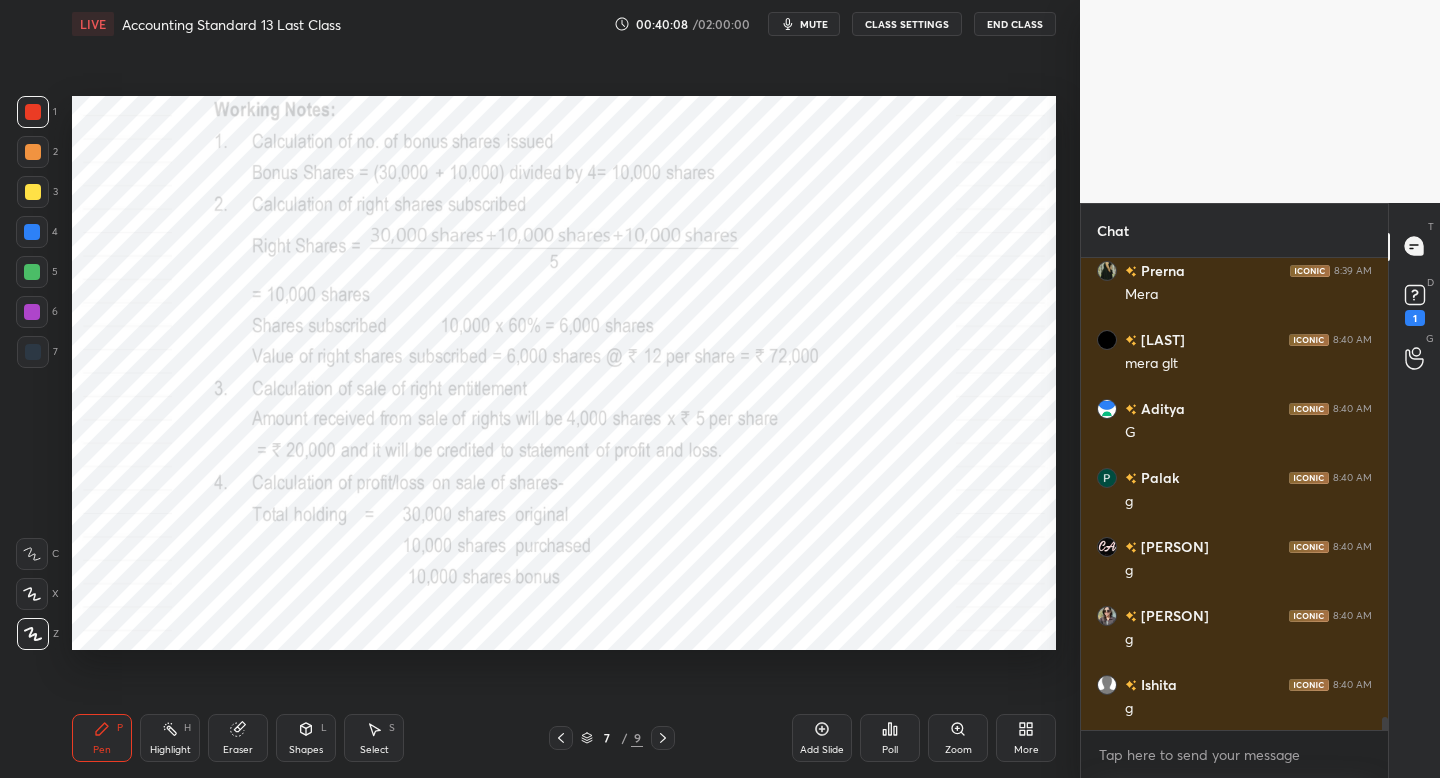 click 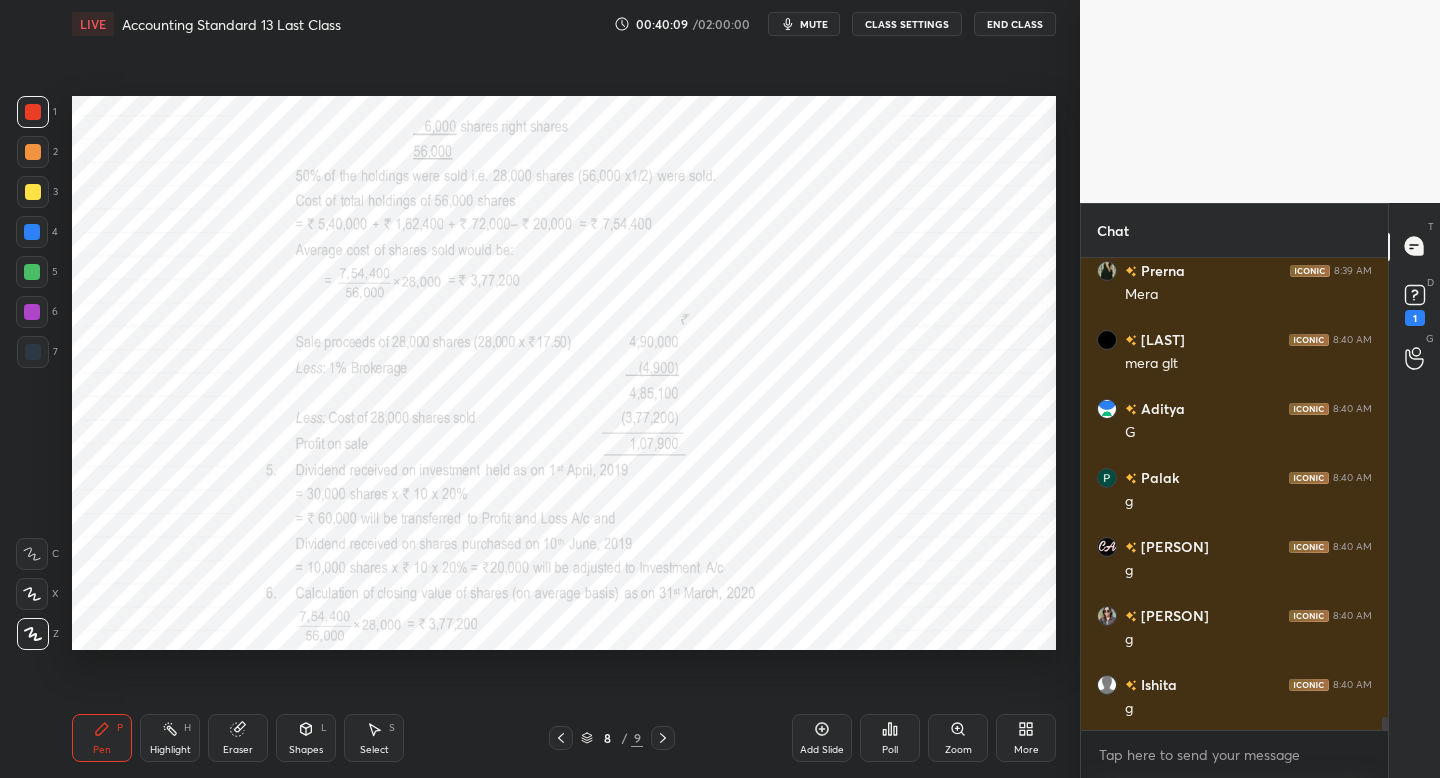click 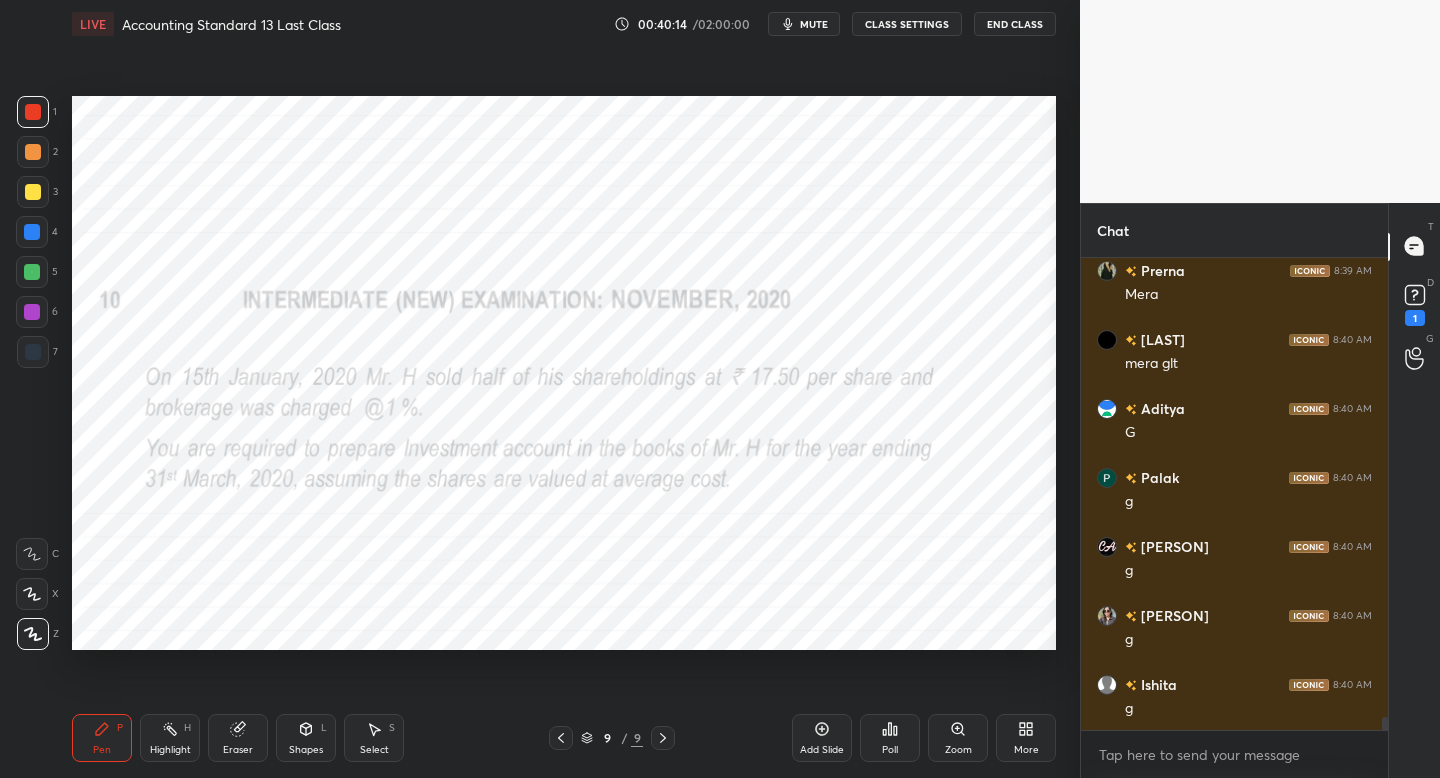 click 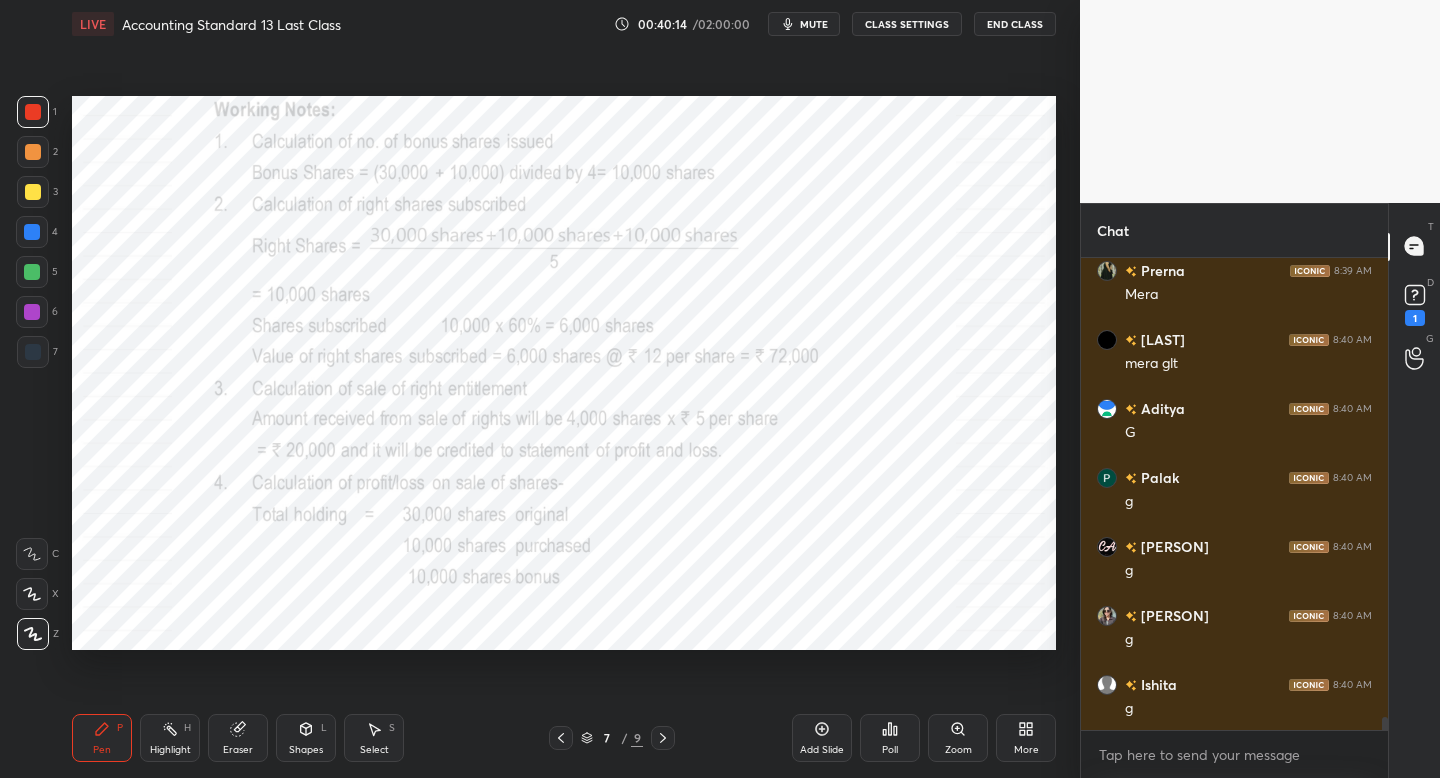 click 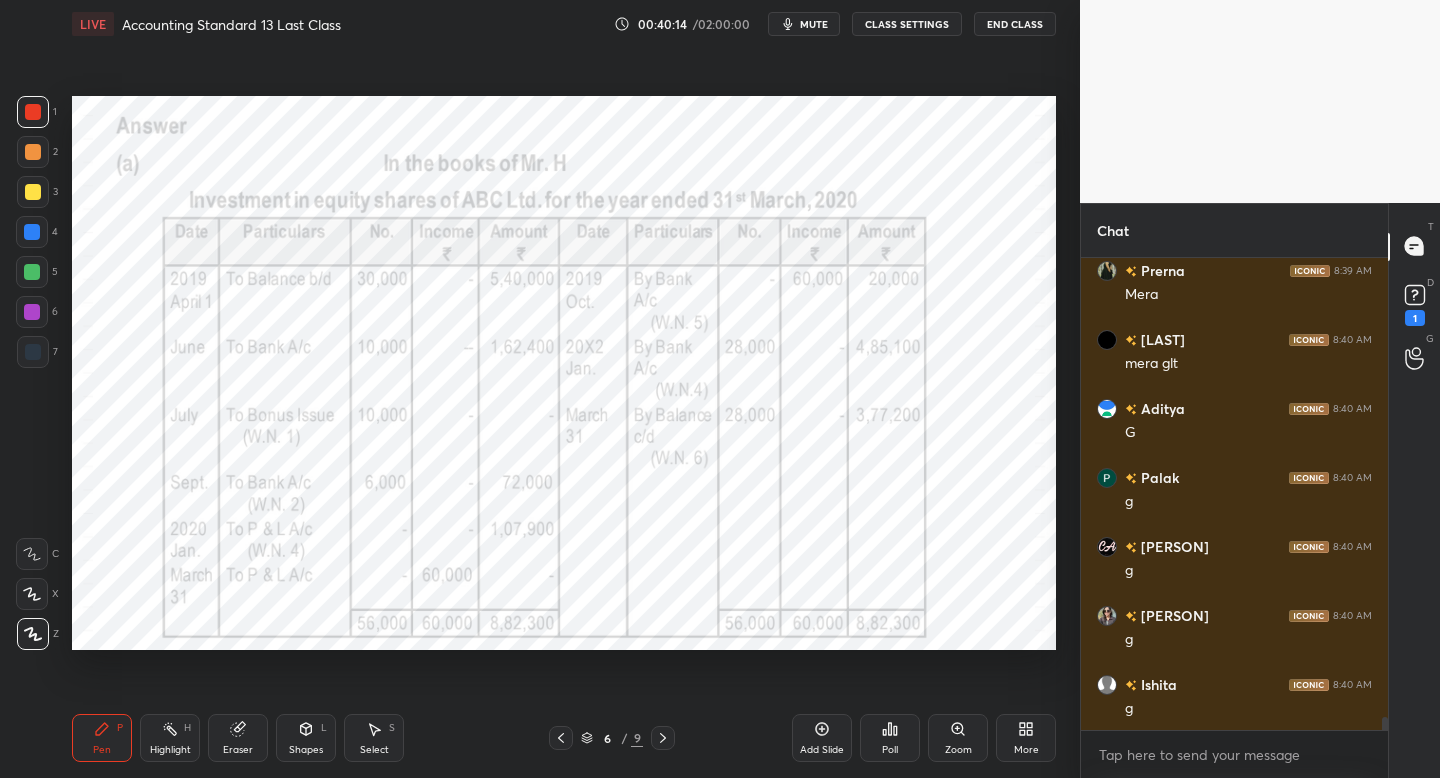 click 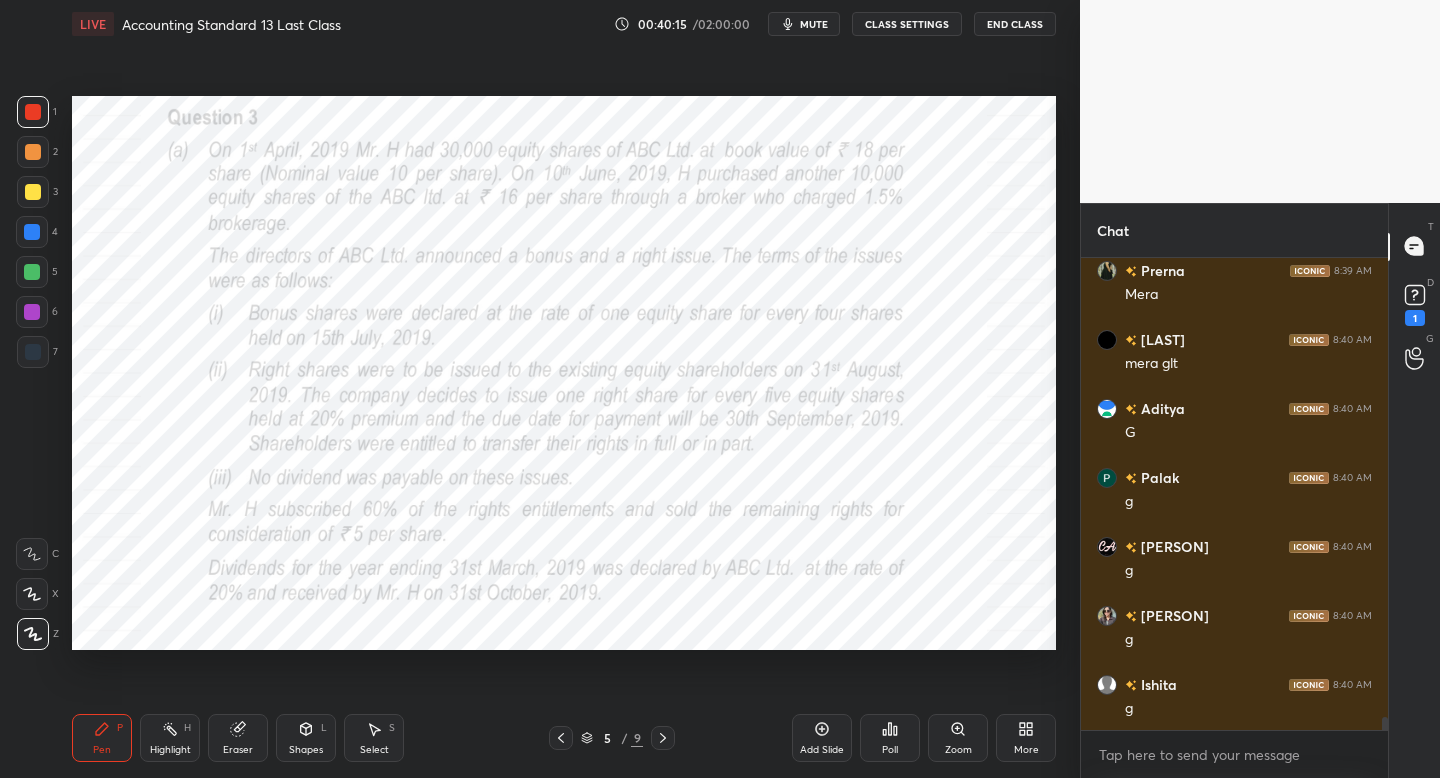 drag, startPoint x: 657, startPoint y: 734, endPoint x: 654, endPoint y: 723, distance: 11.401754 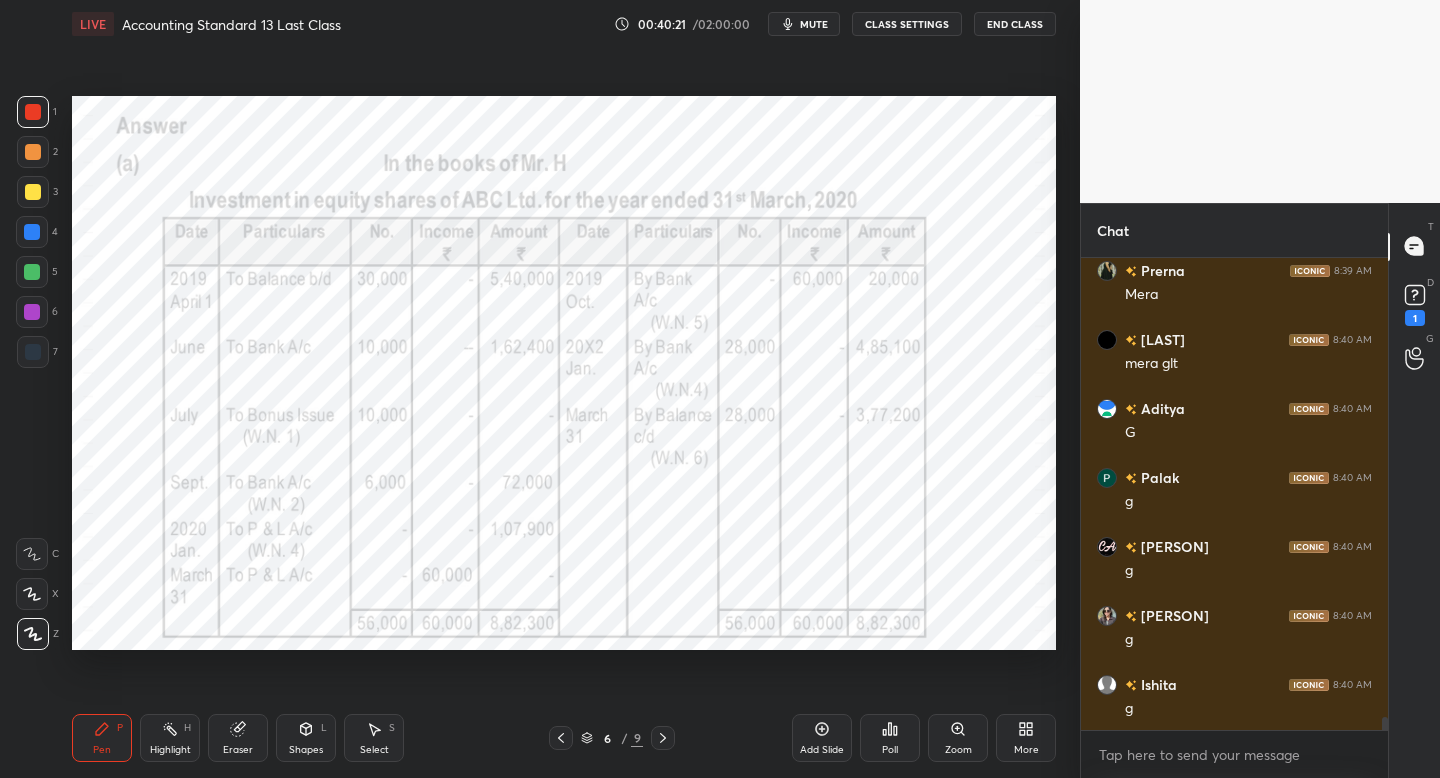 scroll, scrollTop: 16417, scrollLeft: 0, axis: vertical 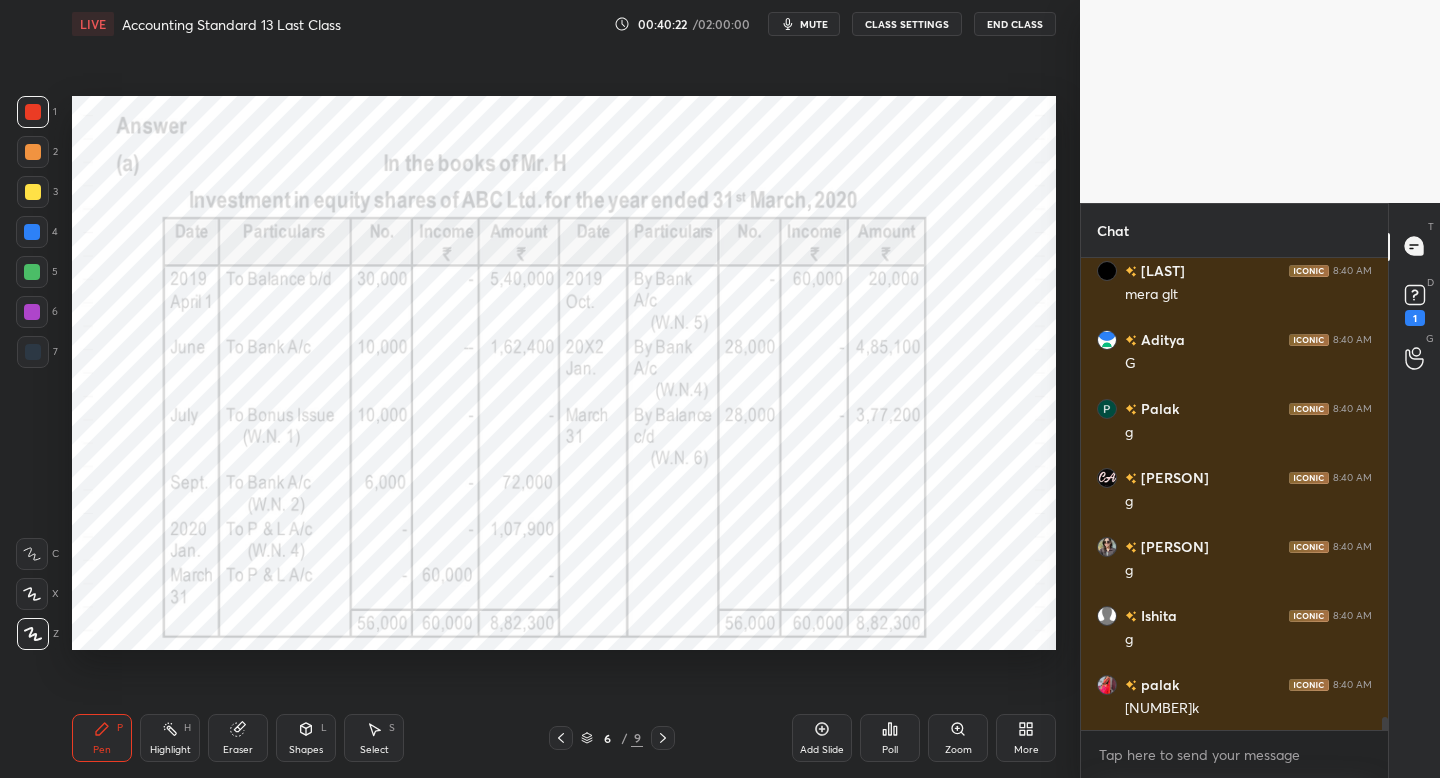 click 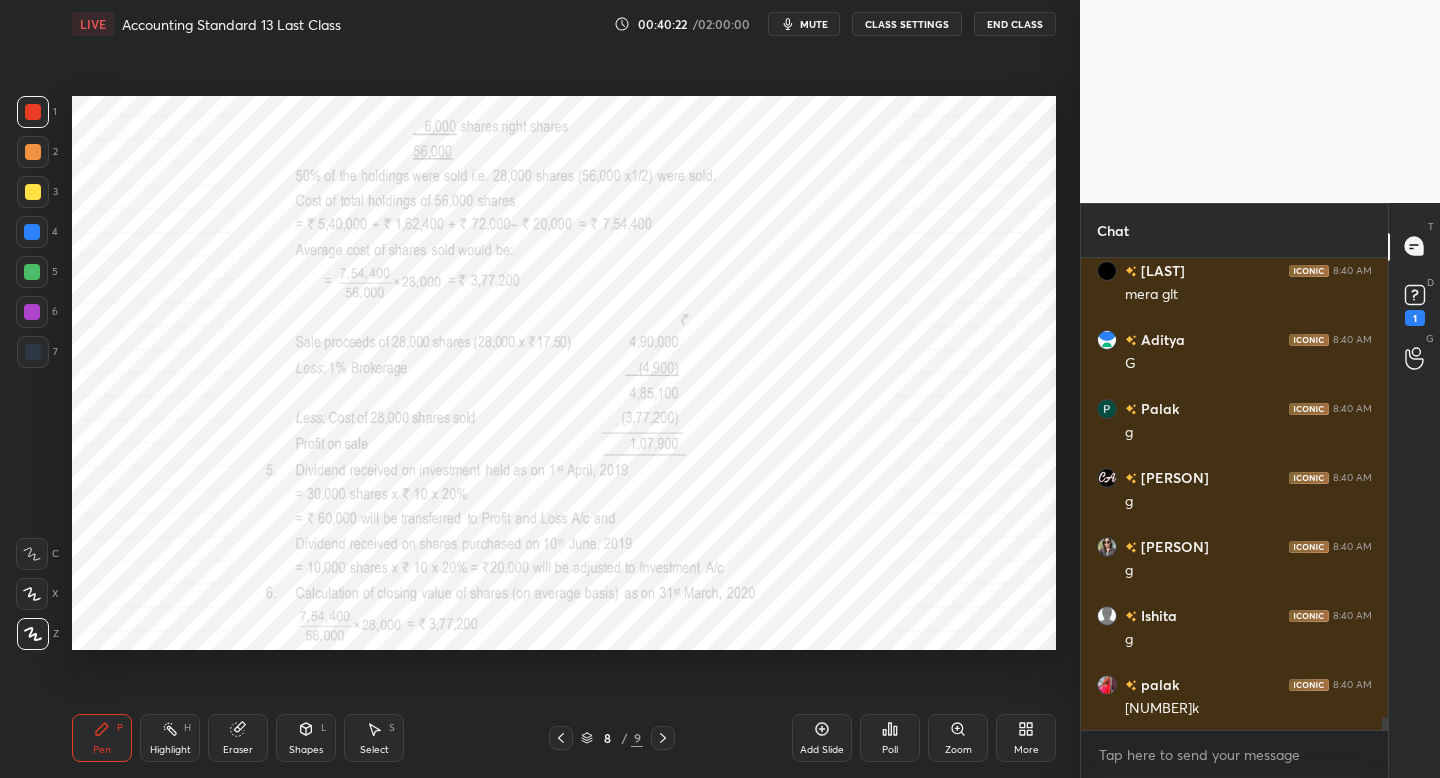 click on "8 / 9" at bounding box center (612, 738) 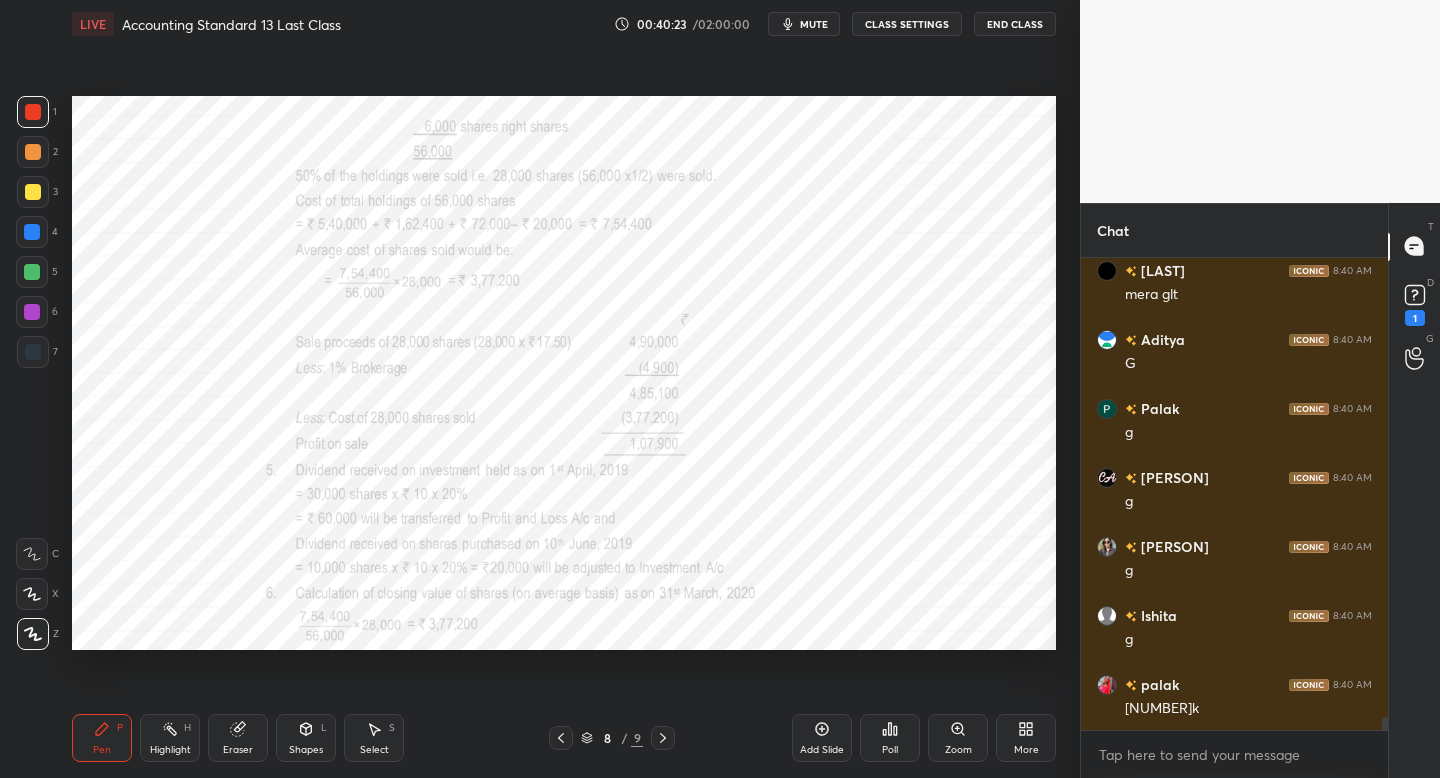 click 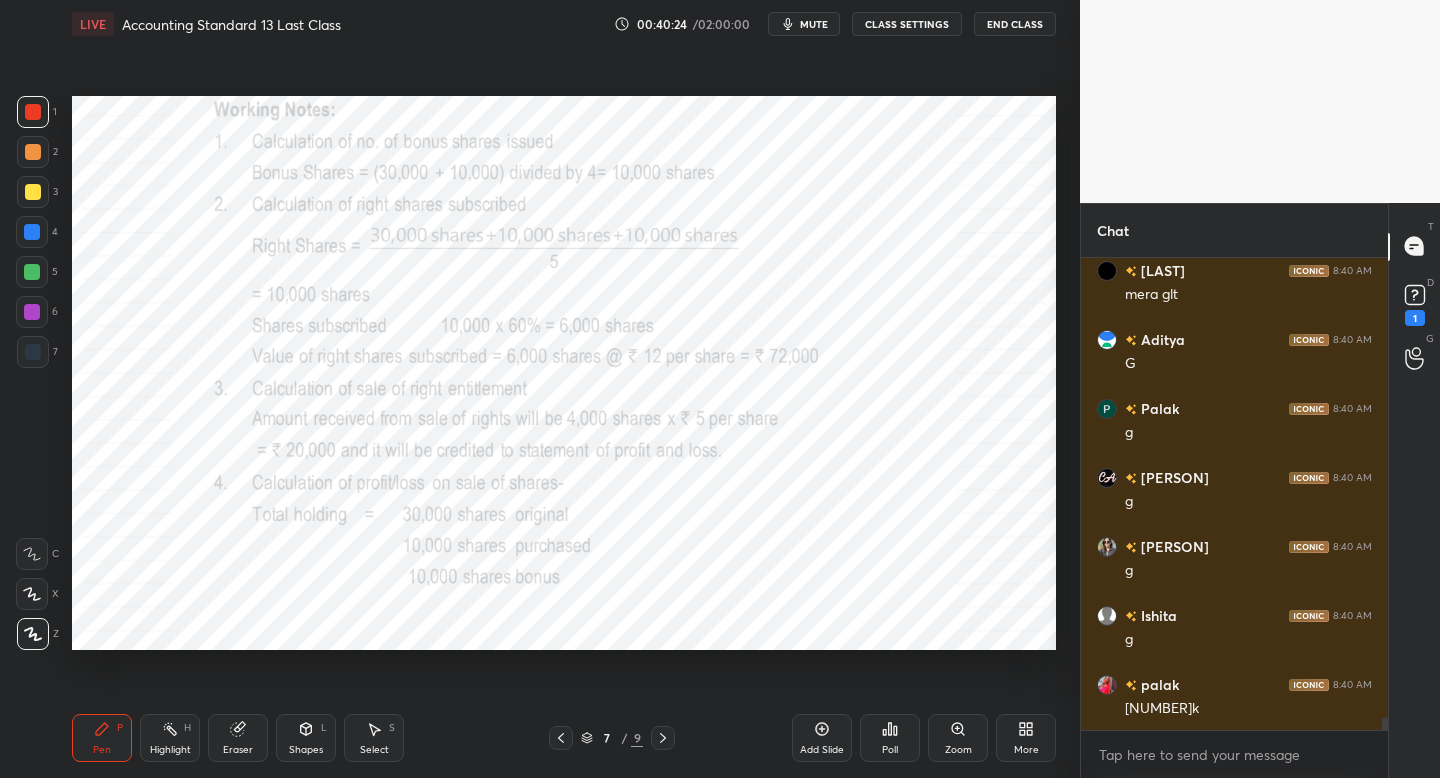 click 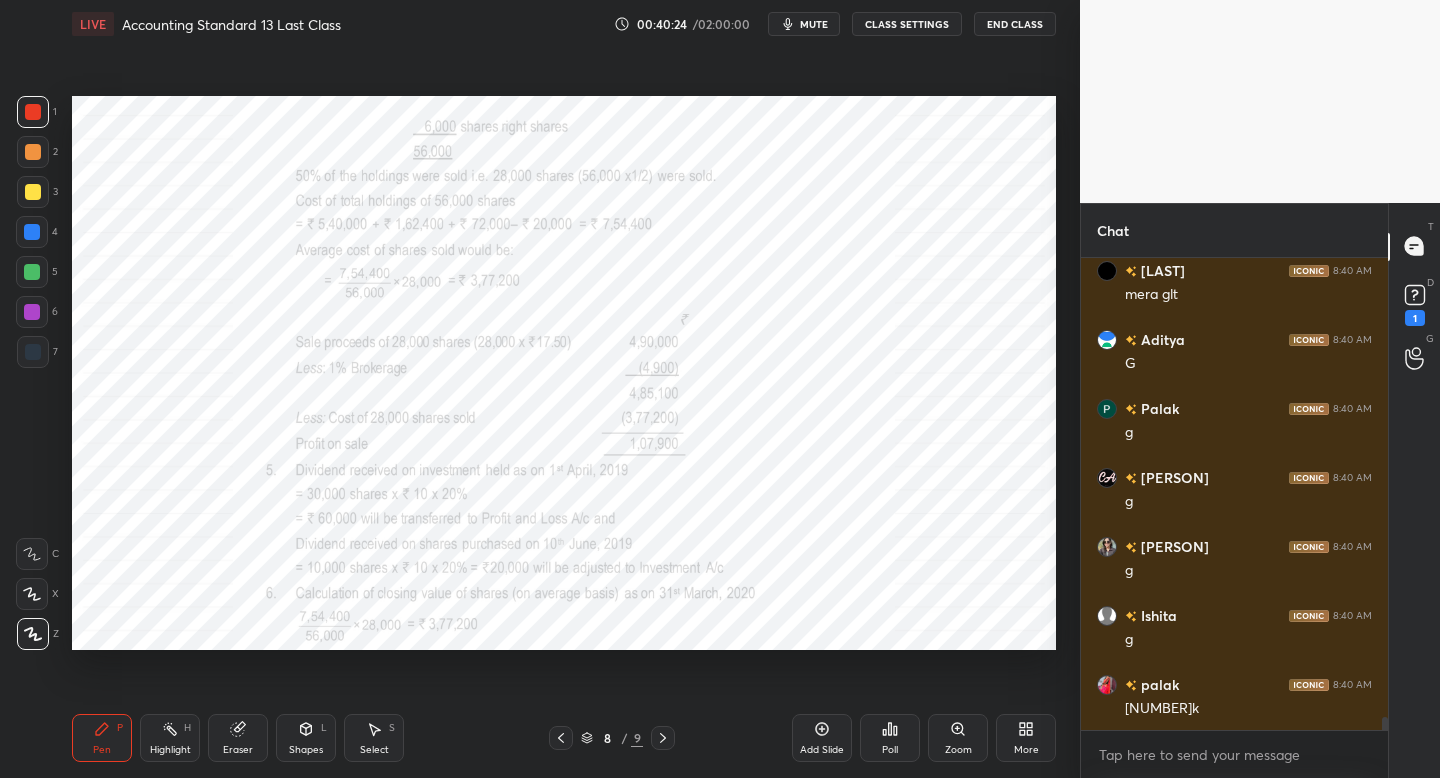click 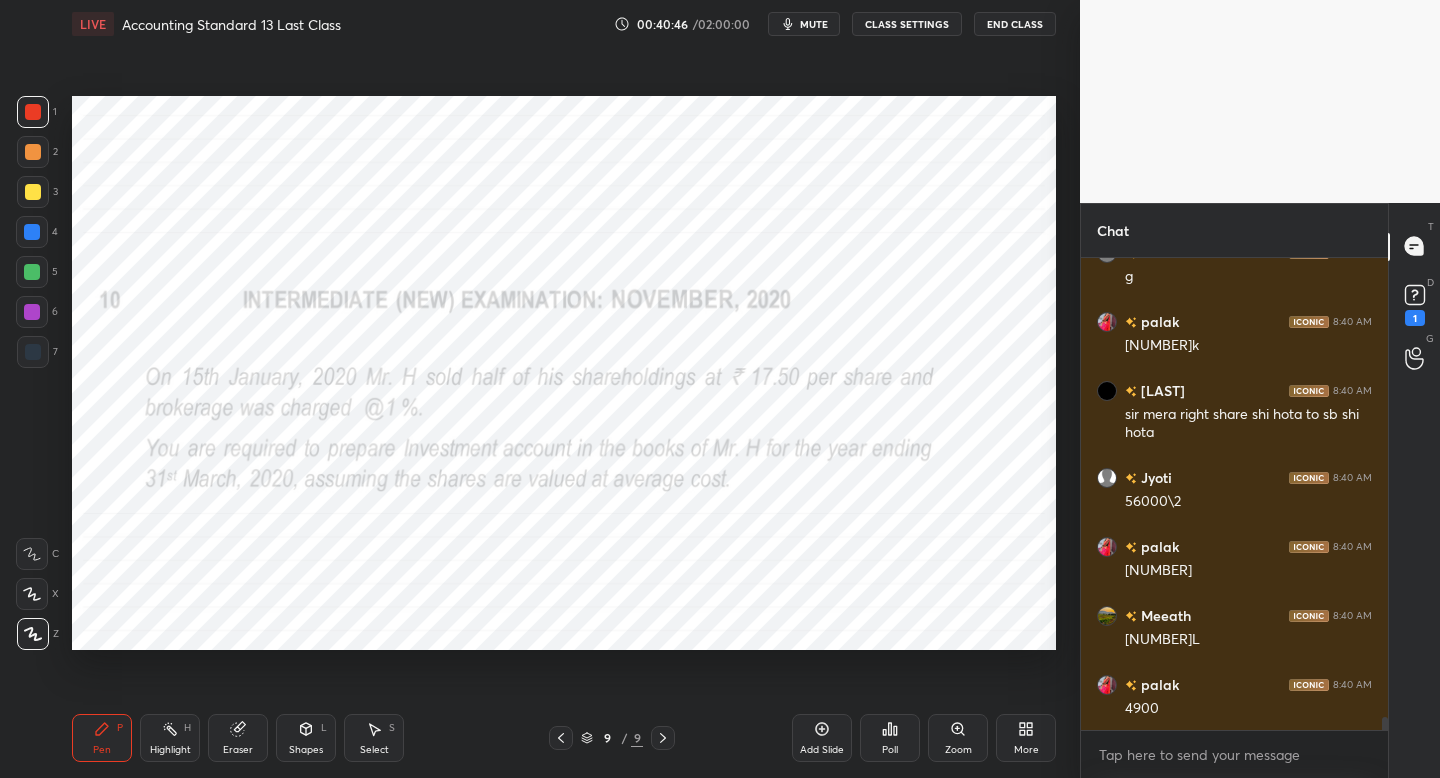 scroll, scrollTop: 16849, scrollLeft: 0, axis: vertical 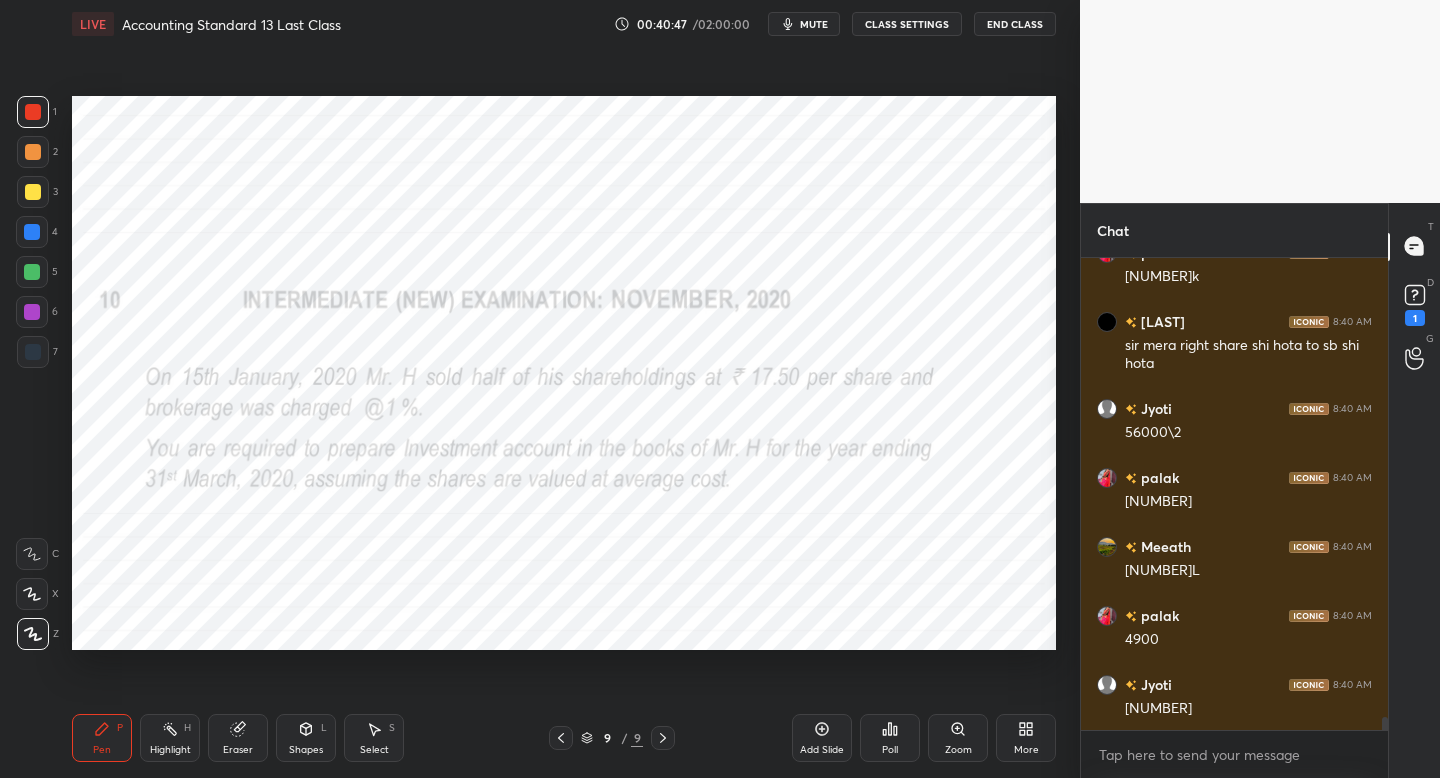 click on "9 / 9" at bounding box center (612, 738) 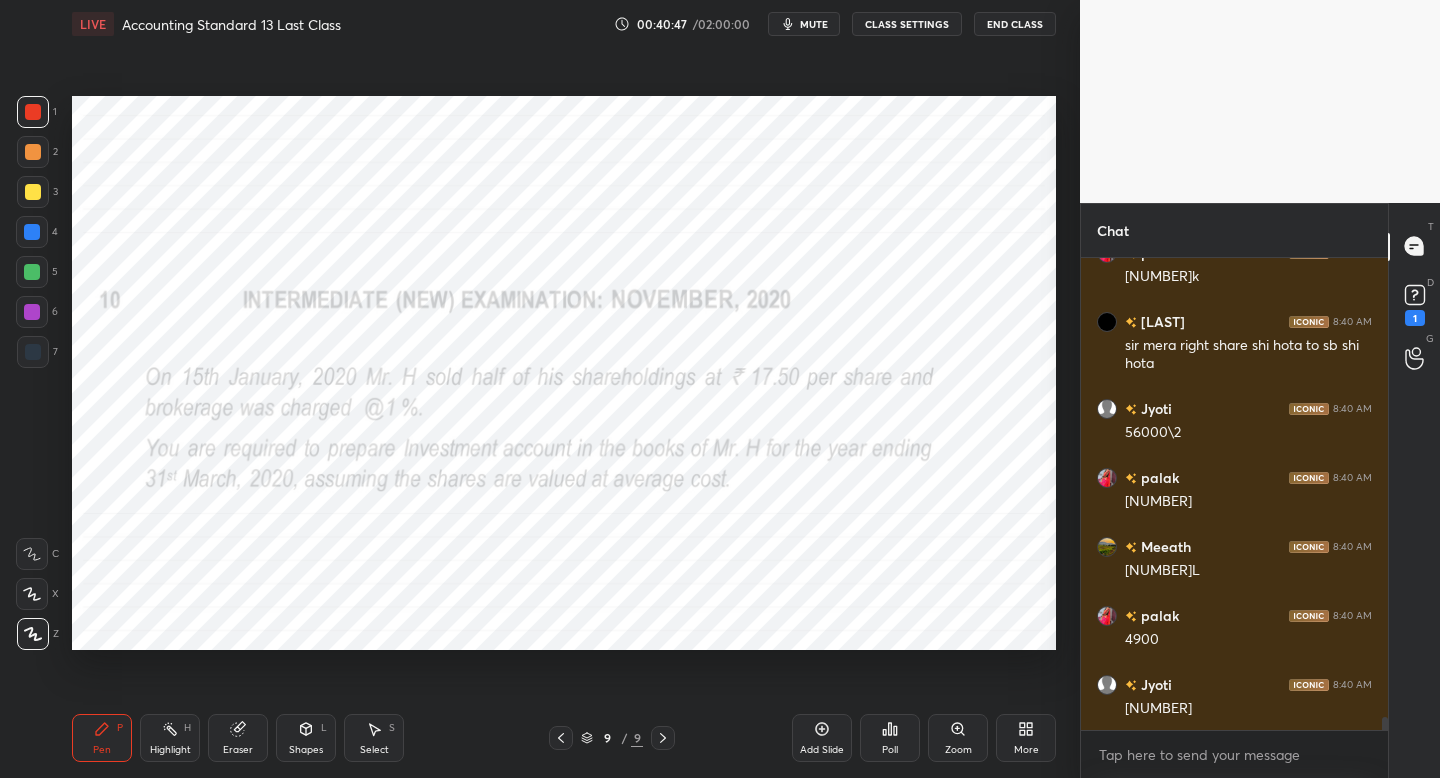 click 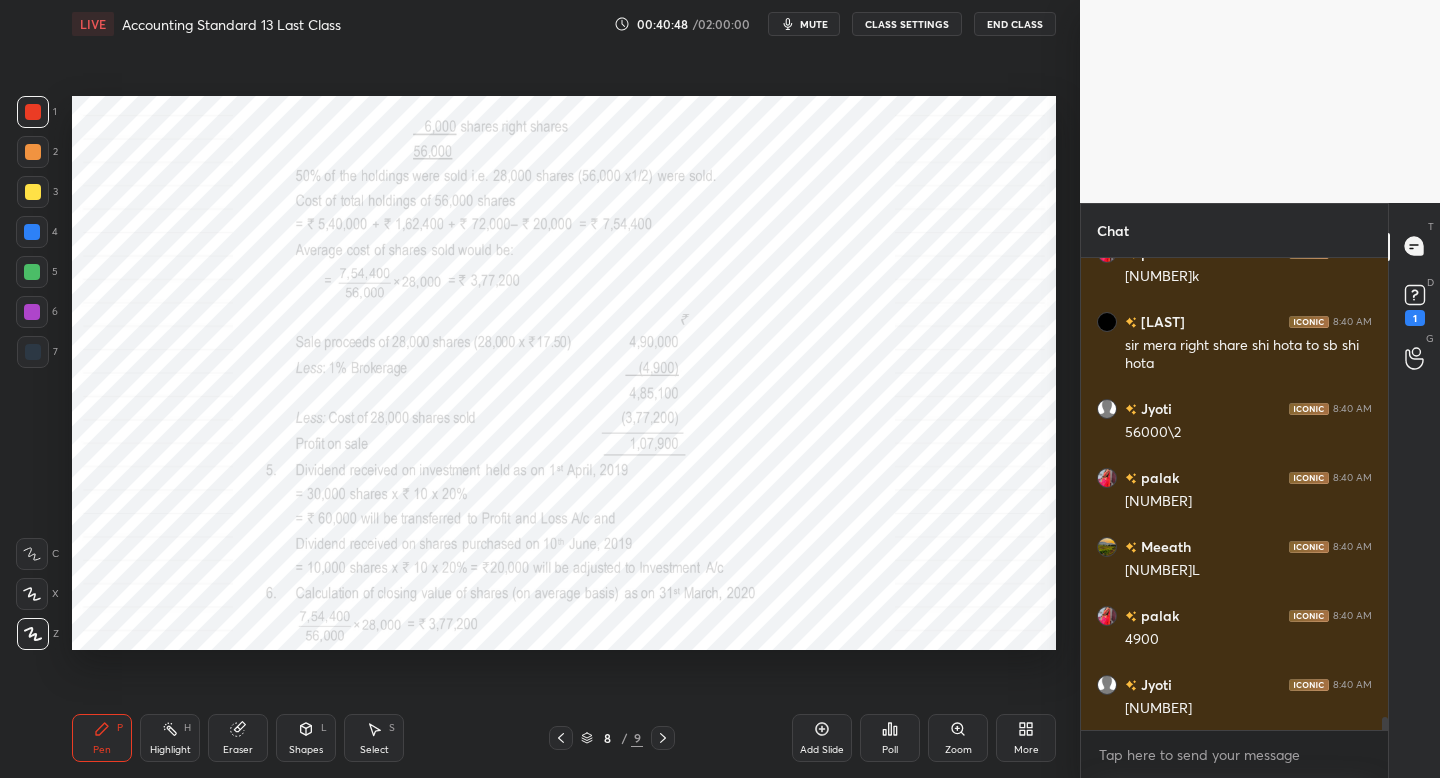 click 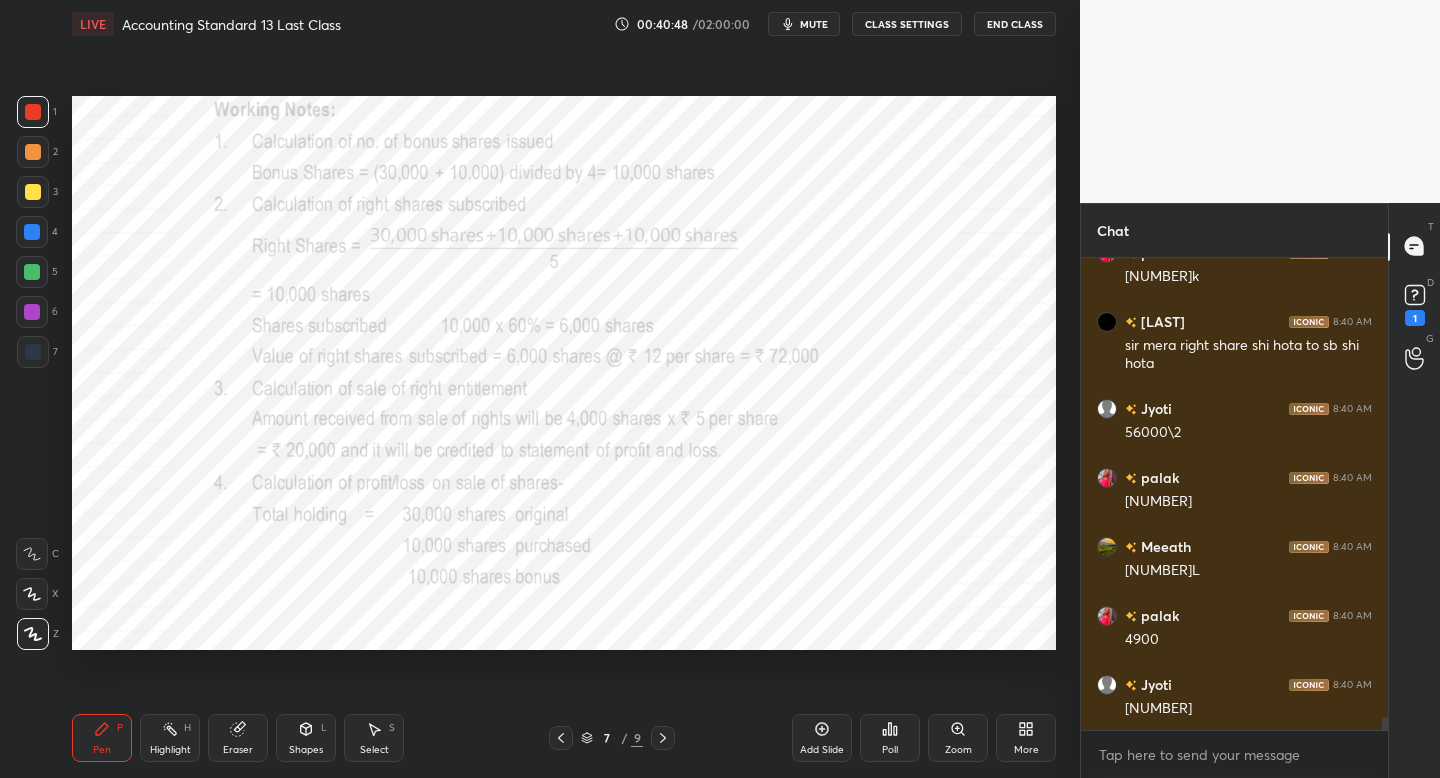 drag, startPoint x: 560, startPoint y: 736, endPoint x: 582, endPoint y: 713, distance: 31.827662 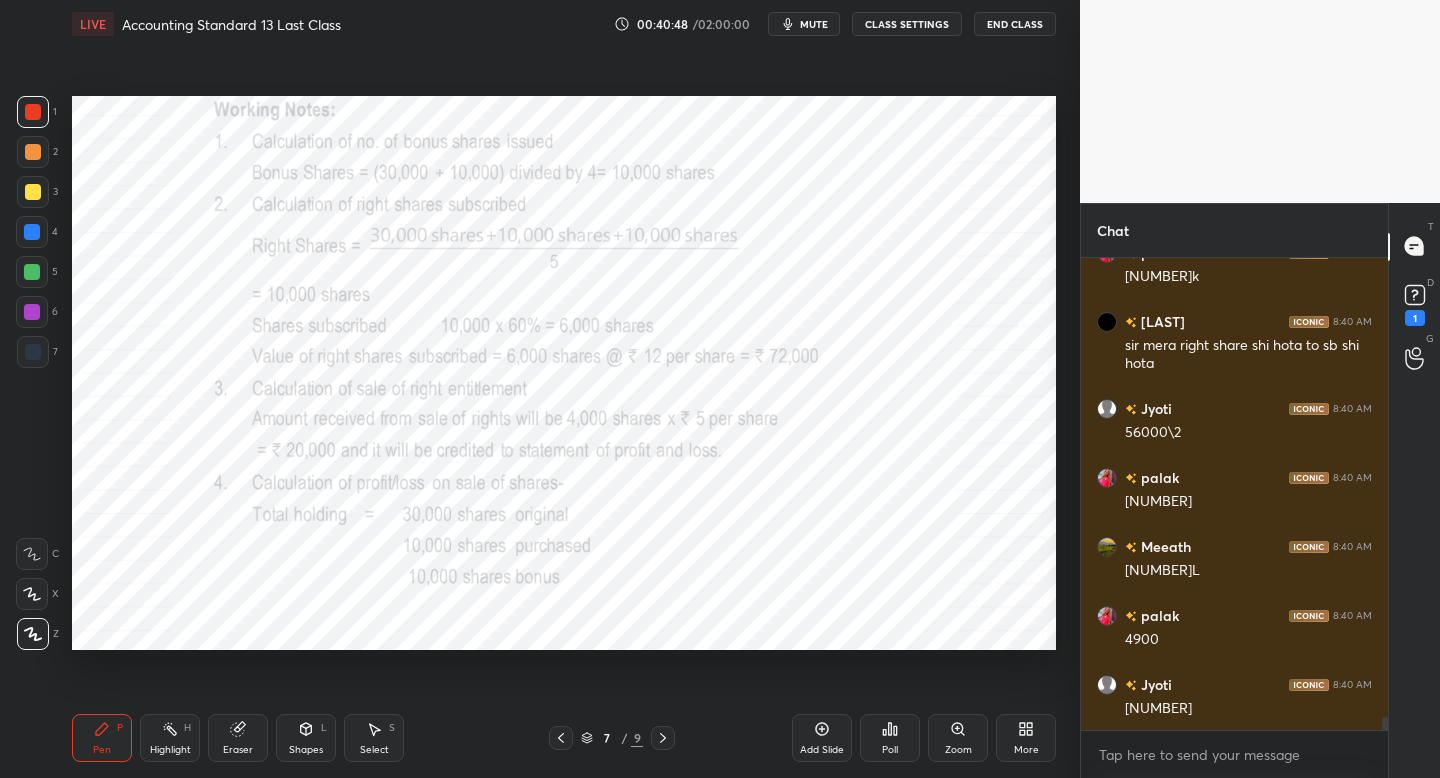click 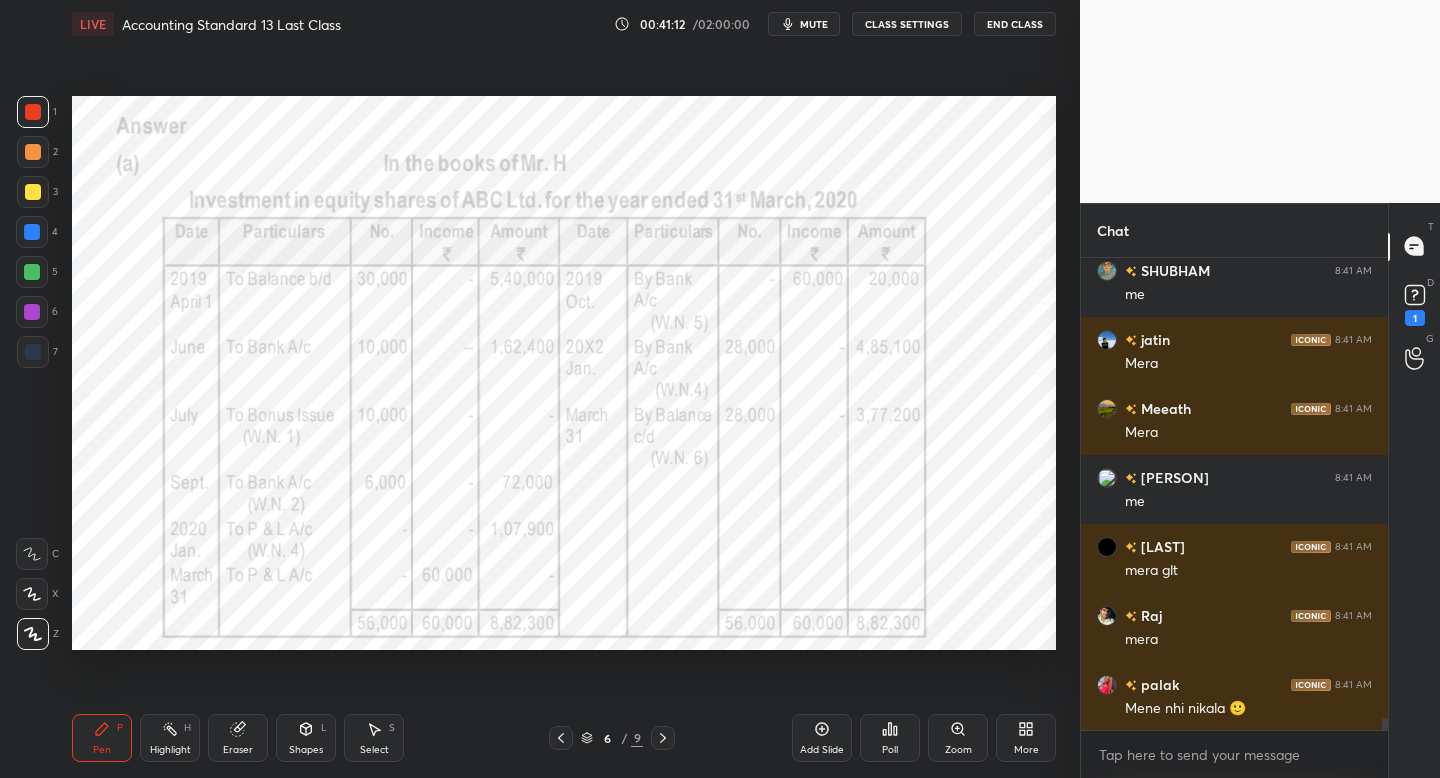scroll, scrollTop: 17973, scrollLeft: 0, axis: vertical 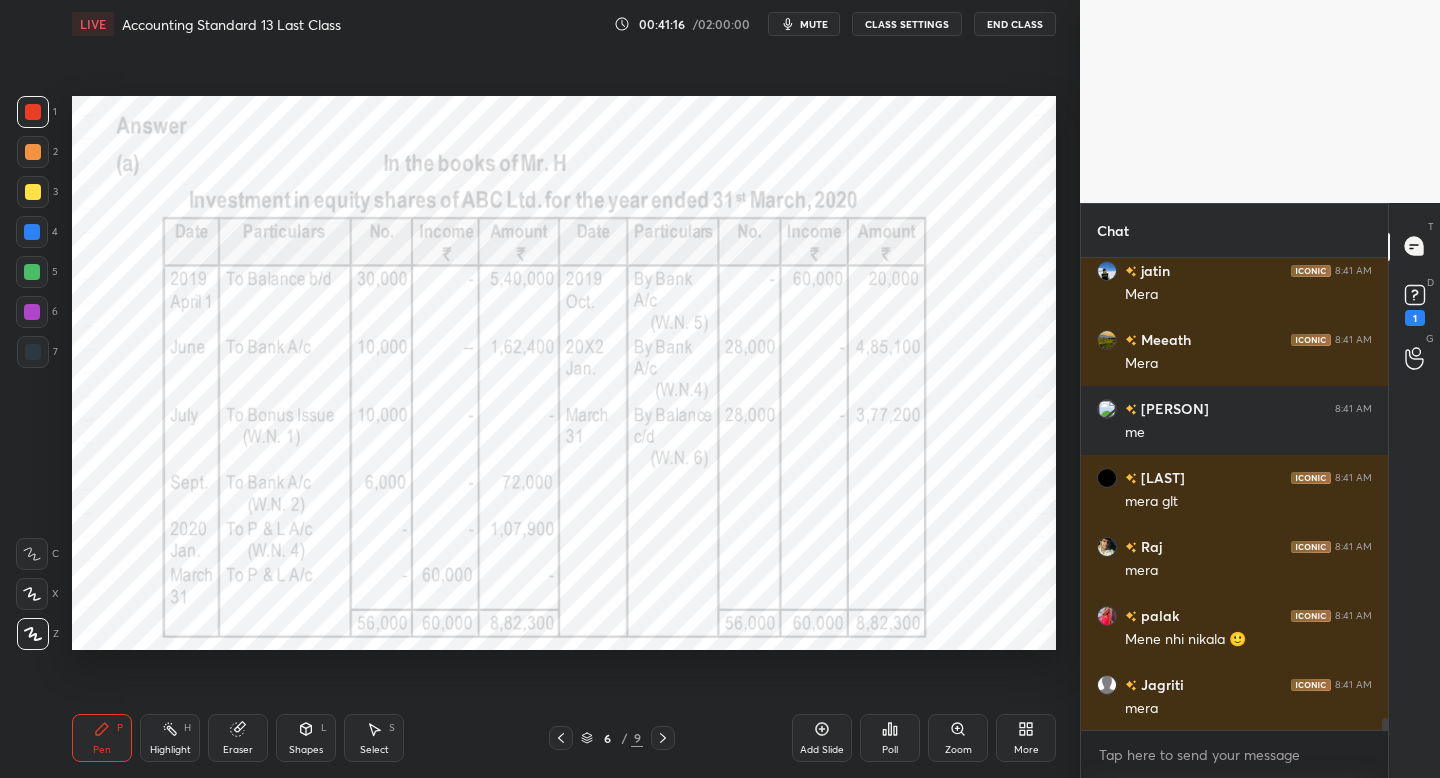 click 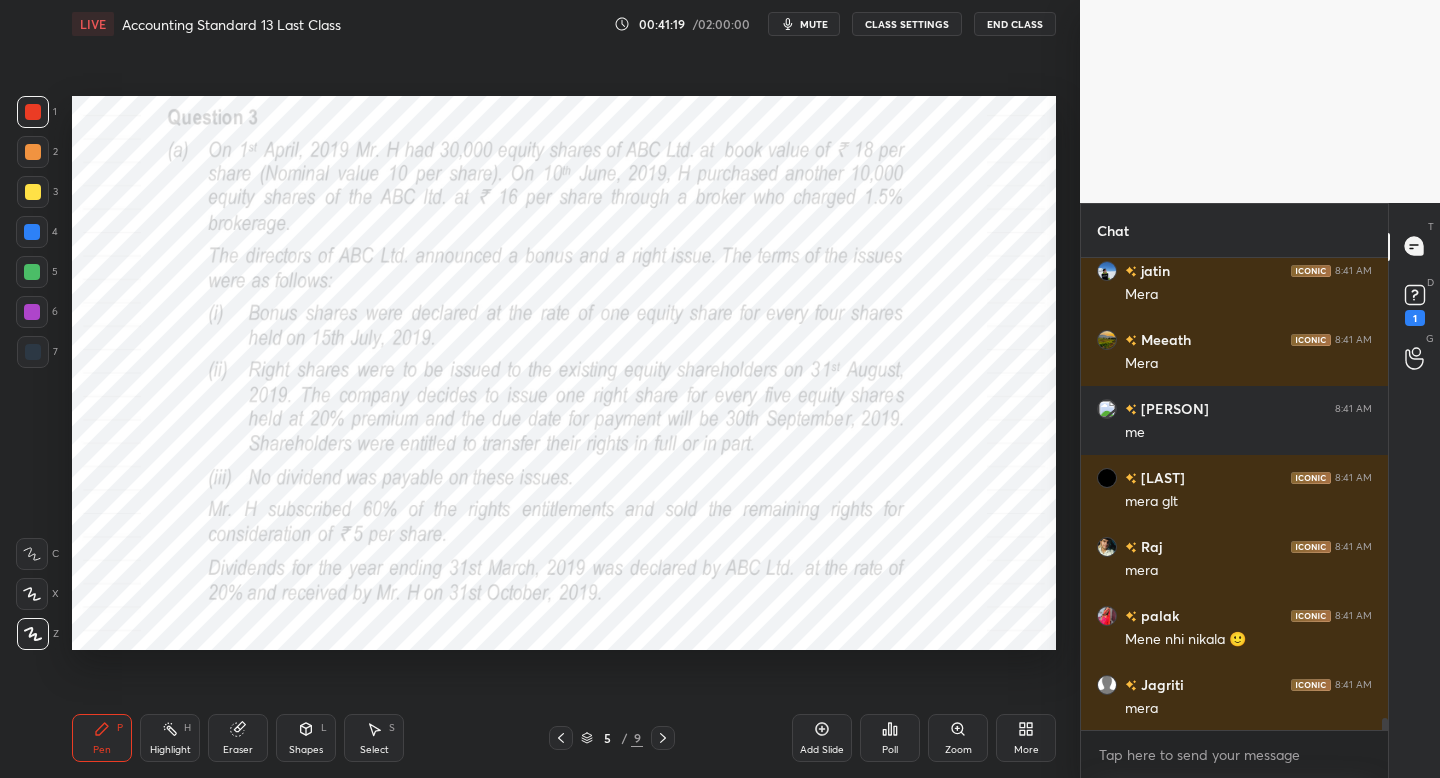 drag, startPoint x: 666, startPoint y: 741, endPoint x: 655, endPoint y: 732, distance: 14.21267 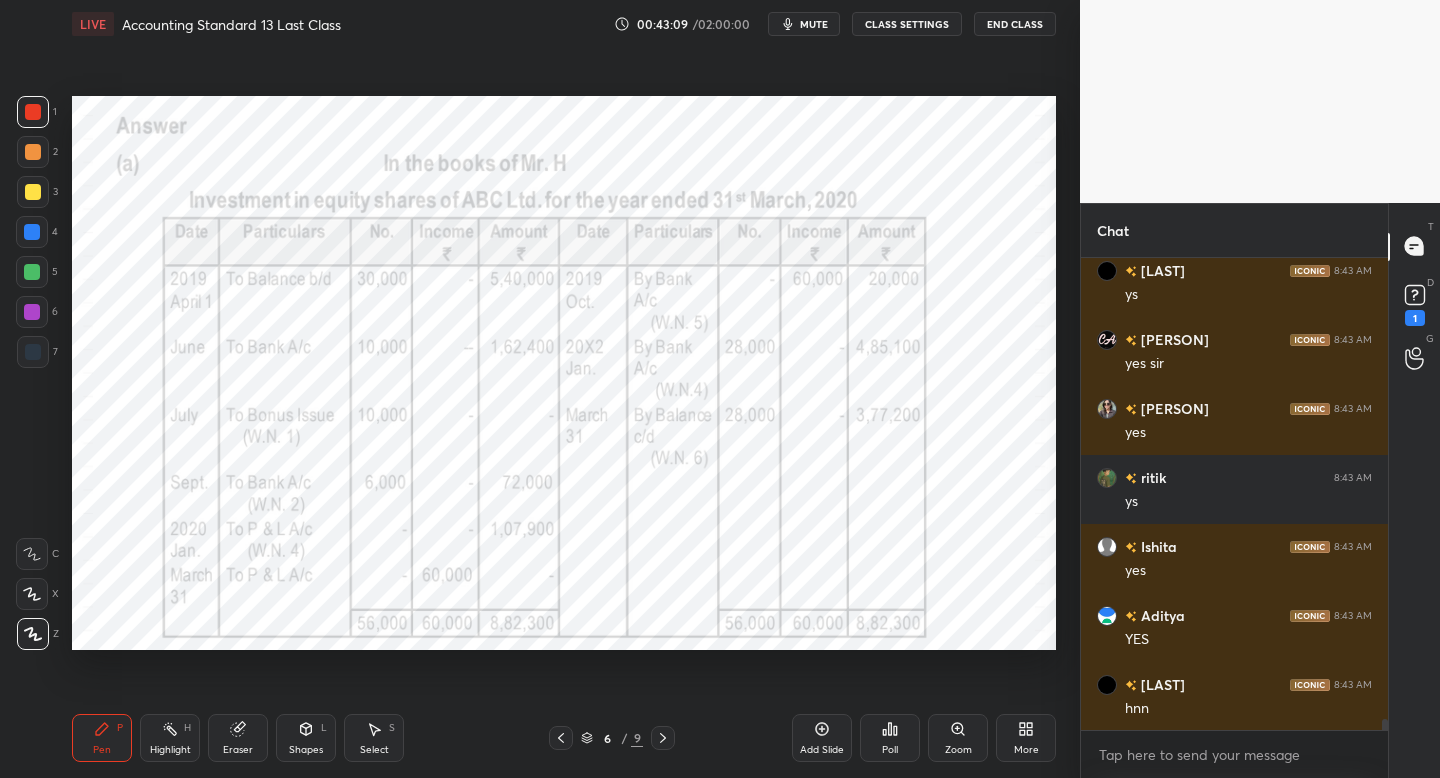 scroll, scrollTop: 19411, scrollLeft: 0, axis: vertical 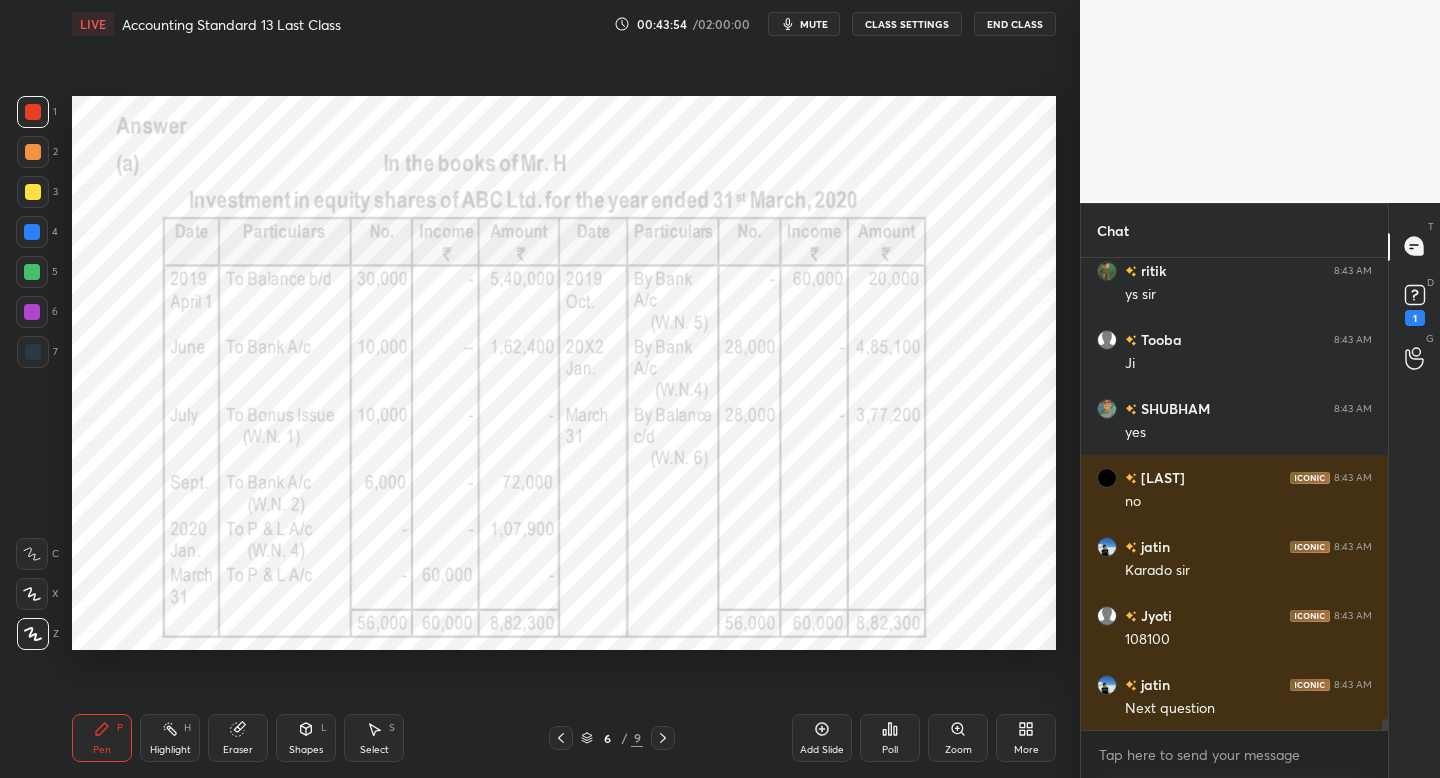 click 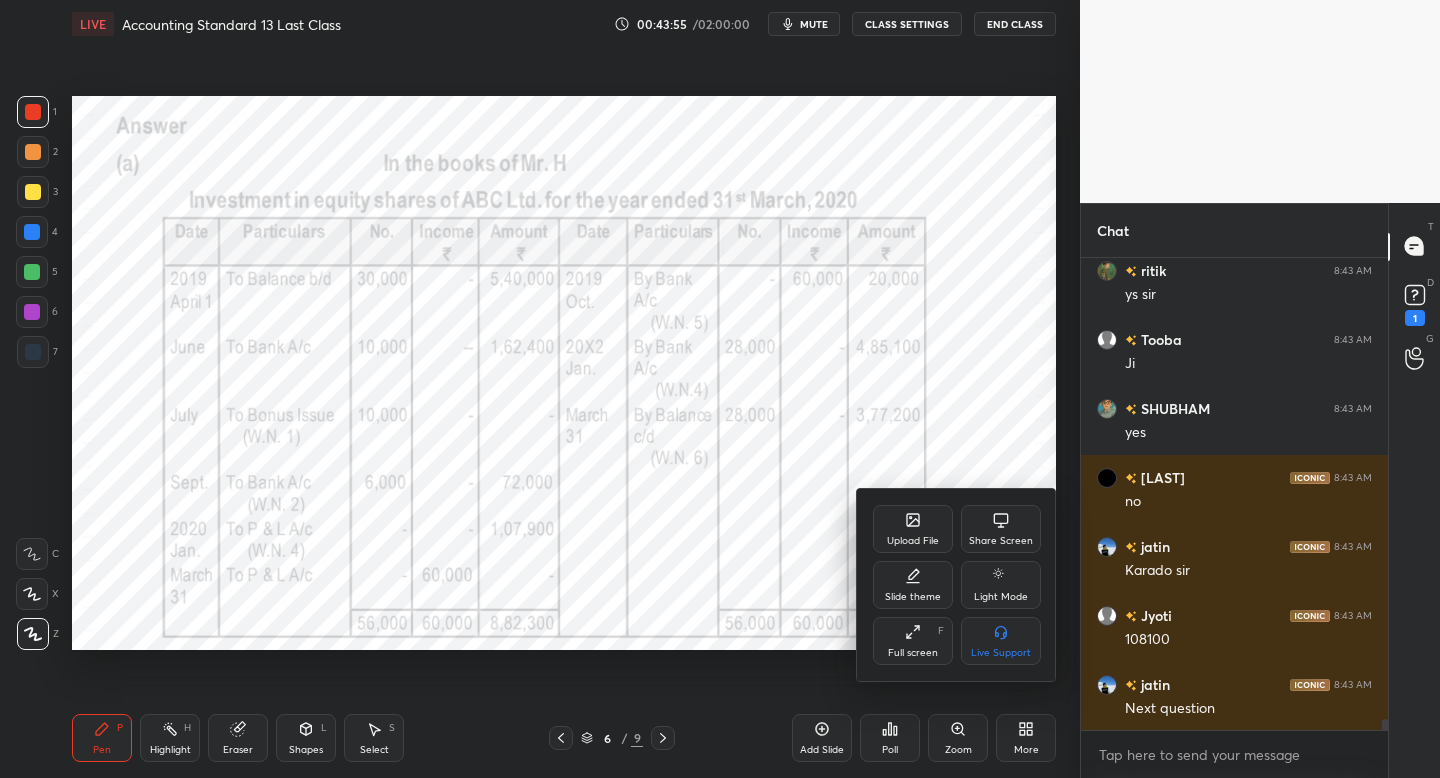 click at bounding box center [720, 389] 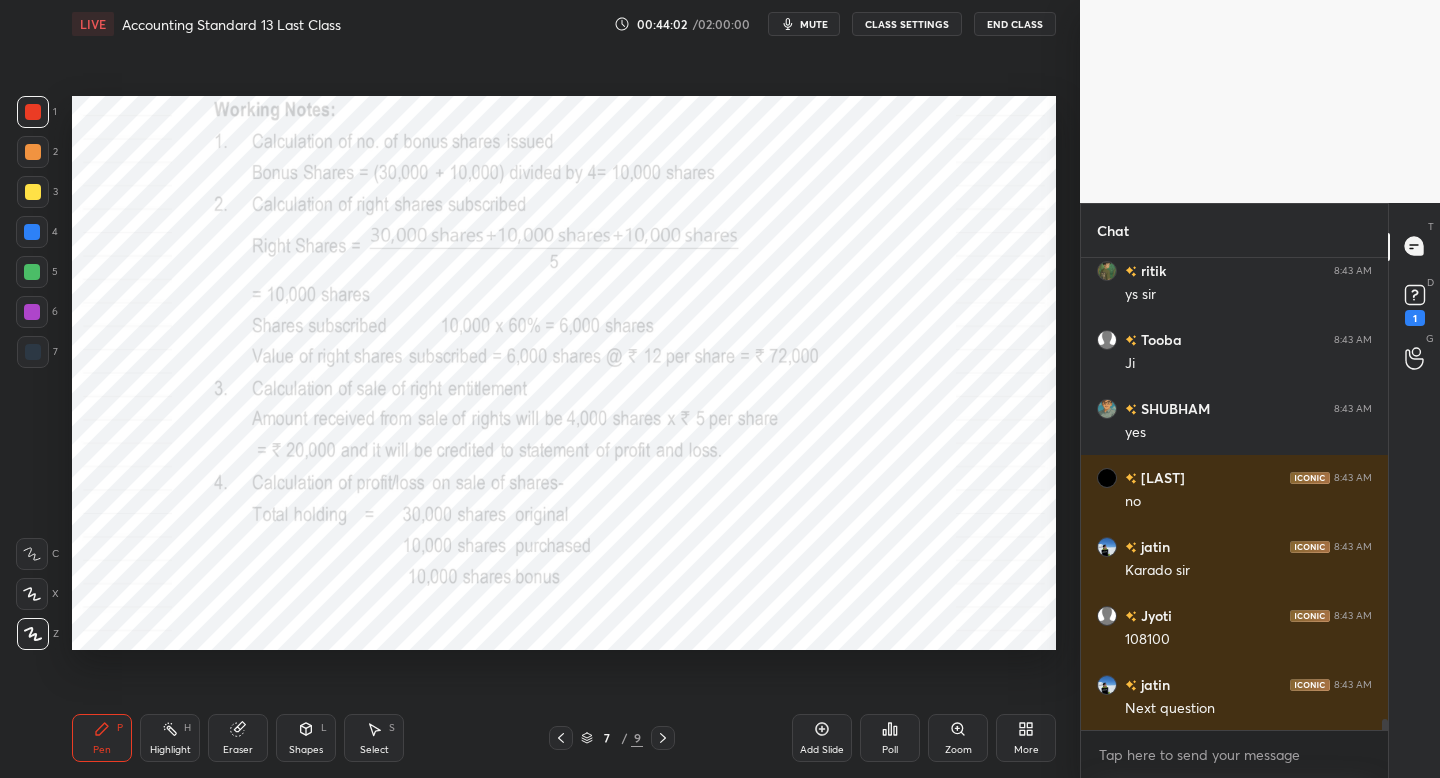 click on "1 2 3 4 5 6 7 C X Z C X Z E E Erase all   H H LIVE Accounting Standard 13 Last Class 00:44:02 /  02:00:00 mute CLASS SETTINGS End Class Setting up your live class Poll for   secs No correct answer Start poll Back Accounting Standard 13 Last Class • L20 of Detailed Course on Advance Accounting May 2026 [PERSON] Pen P Highlight H Eraser Shapes L Select S 7 / 9 Add Slide Poll Zoom More Chat [PERSON] 8:43 AM Yes [PERSON] 8:43 AM ys sir [PERSON] 8:43 AM Ji [PERSON] 8:43 AM yes [PERSON] 8:43 AM no [PERSON] 8:43 AM Karado sir [PERSON] 8:43 AM 108100 [PERSON] 8:43 AM Next question JUMP TO LATEST Enable hand raising Enable raise hand to speak to learners. Once enabled, chat will be turned off temporarily. Enable x   introducing Raise a hand with a doubt Now learners can raise their hand along with a doubt  How it works? [PERSON] Asked a doubt 1 Please help me with this doubt Pick this doubt NEW DOUBTS ASKED No one has raised a hand yet Can't raise hand Got it T Messages (T) D Doubts (D) 1 G Raise Hand (G) Report an issue Buffering" at bounding box center (720, 0) 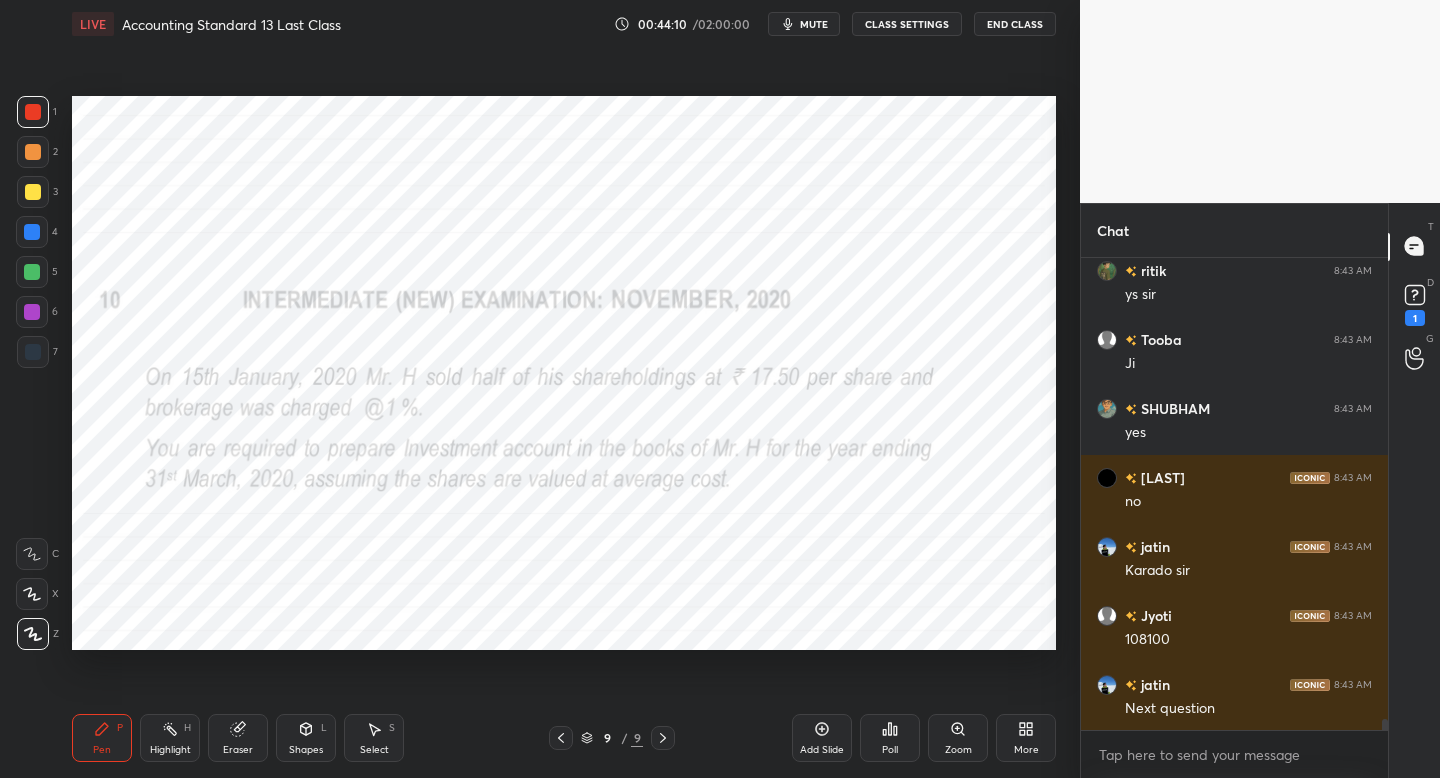 click 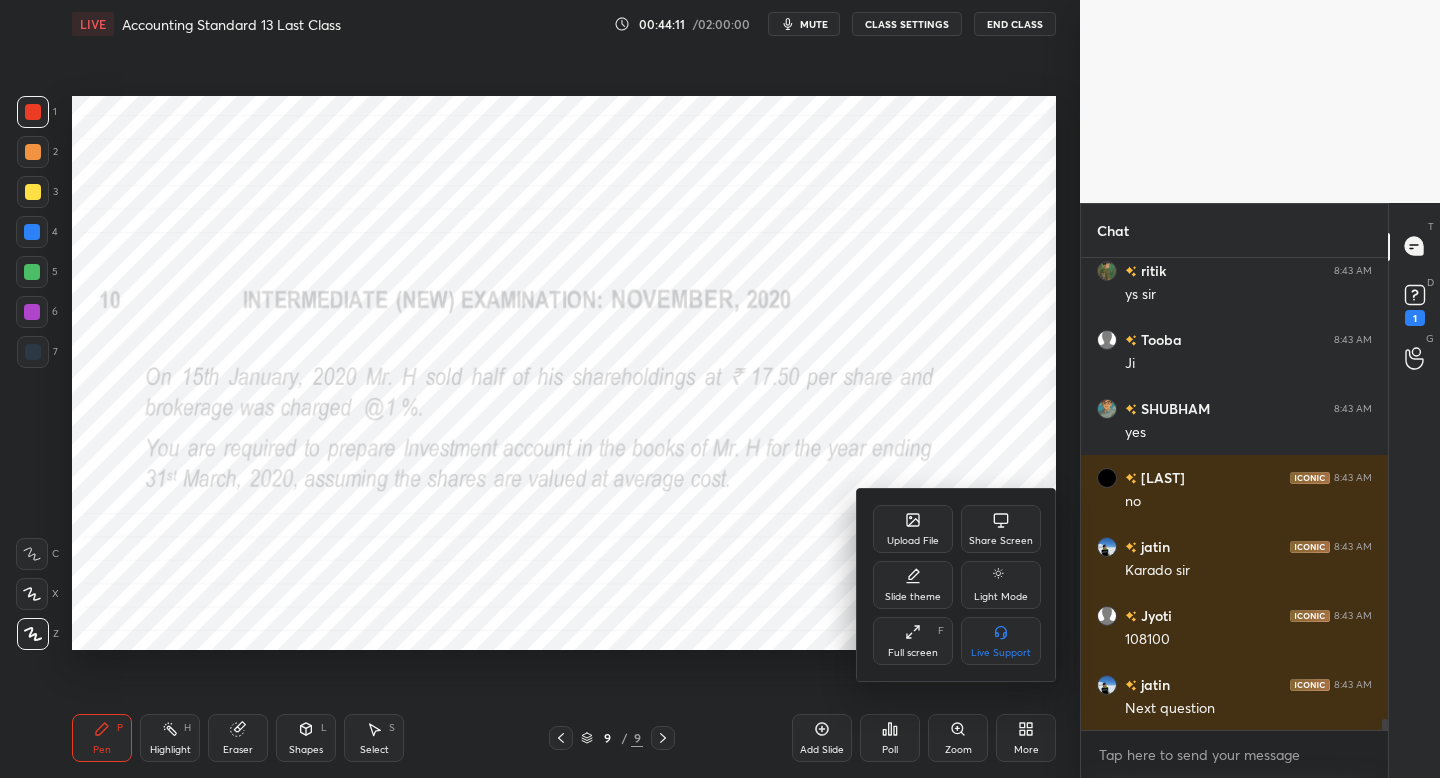 click on "Upload File" at bounding box center [913, 529] 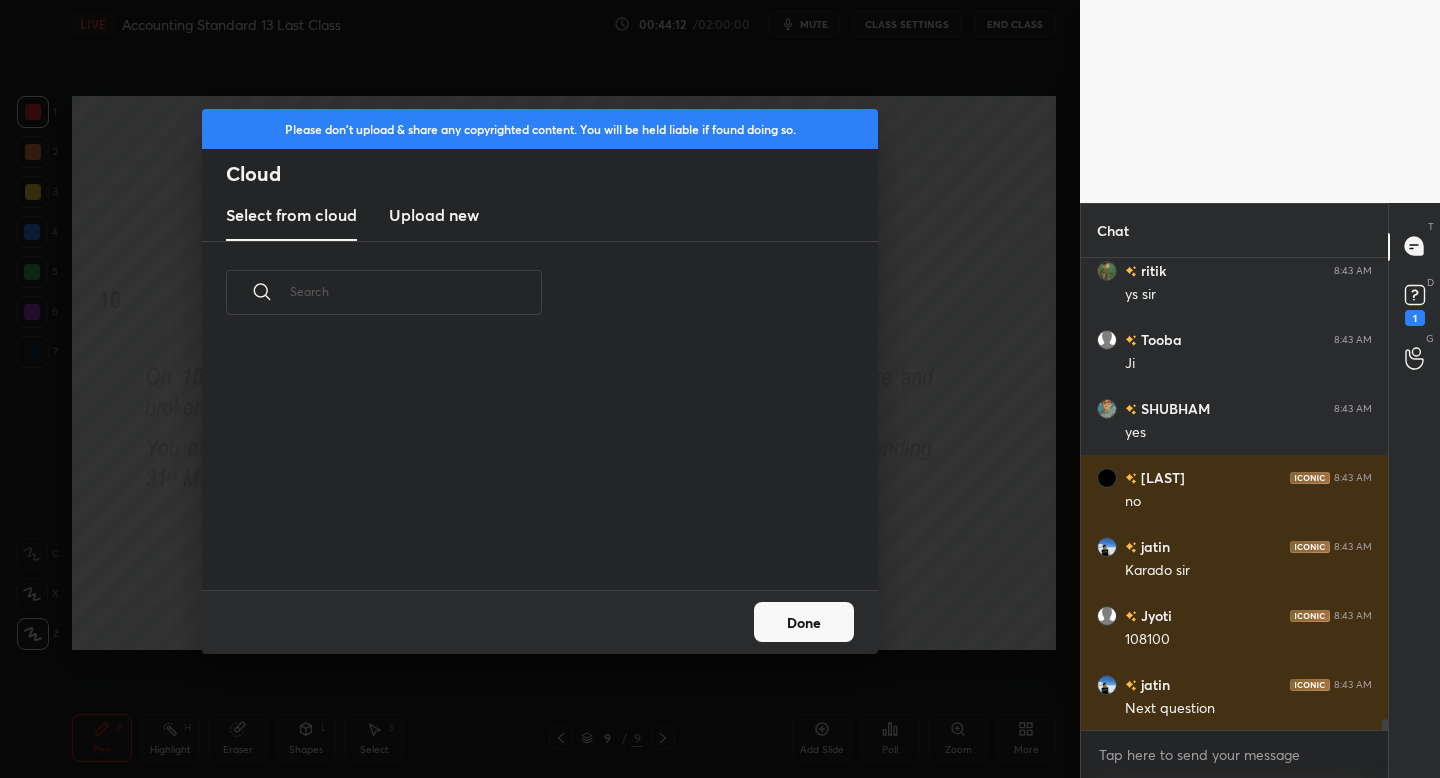 scroll, scrollTop: 7, scrollLeft: 11, axis: both 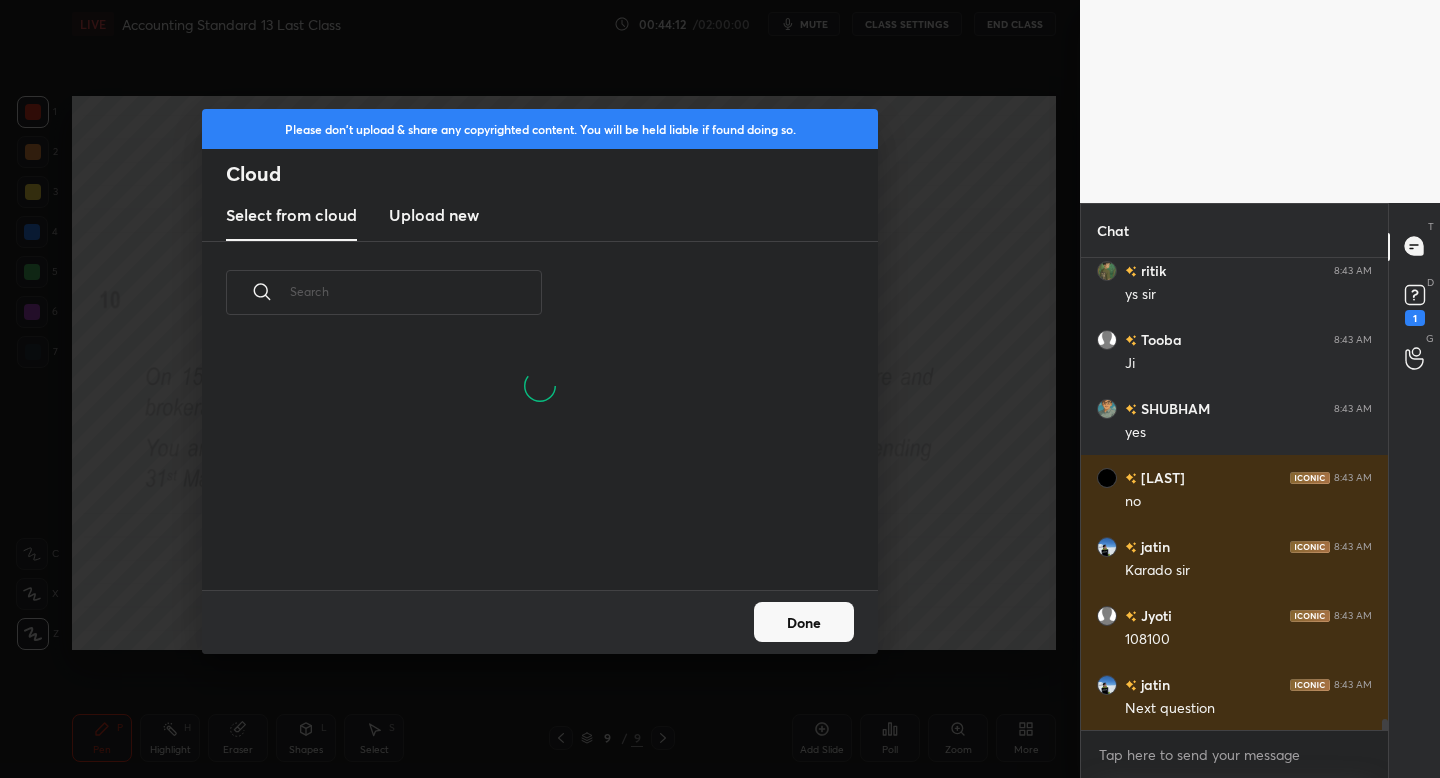 click on "Upload new" at bounding box center [434, 215] 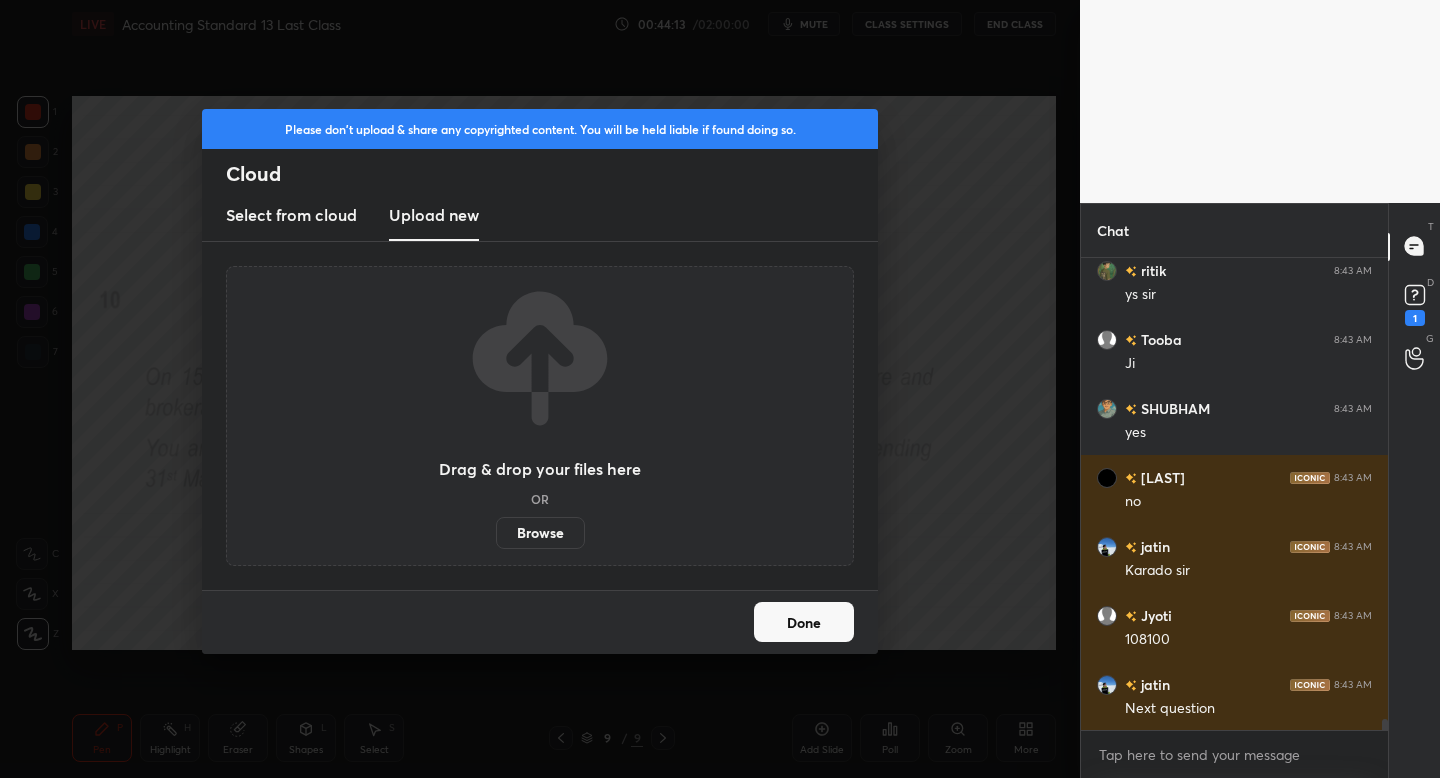 click on "Browse" at bounding box center (540, 533) 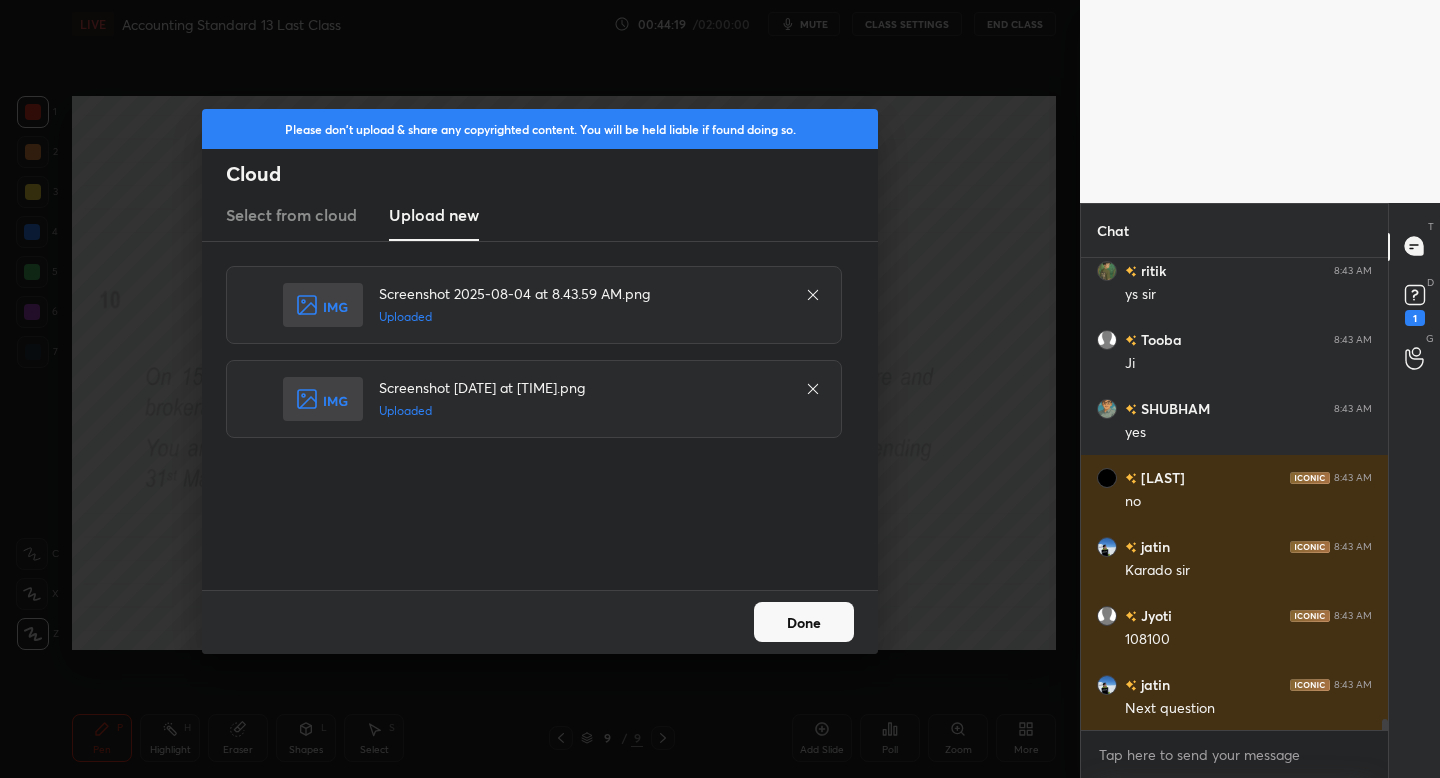 click on "Done" at bounding box center (804, 622) 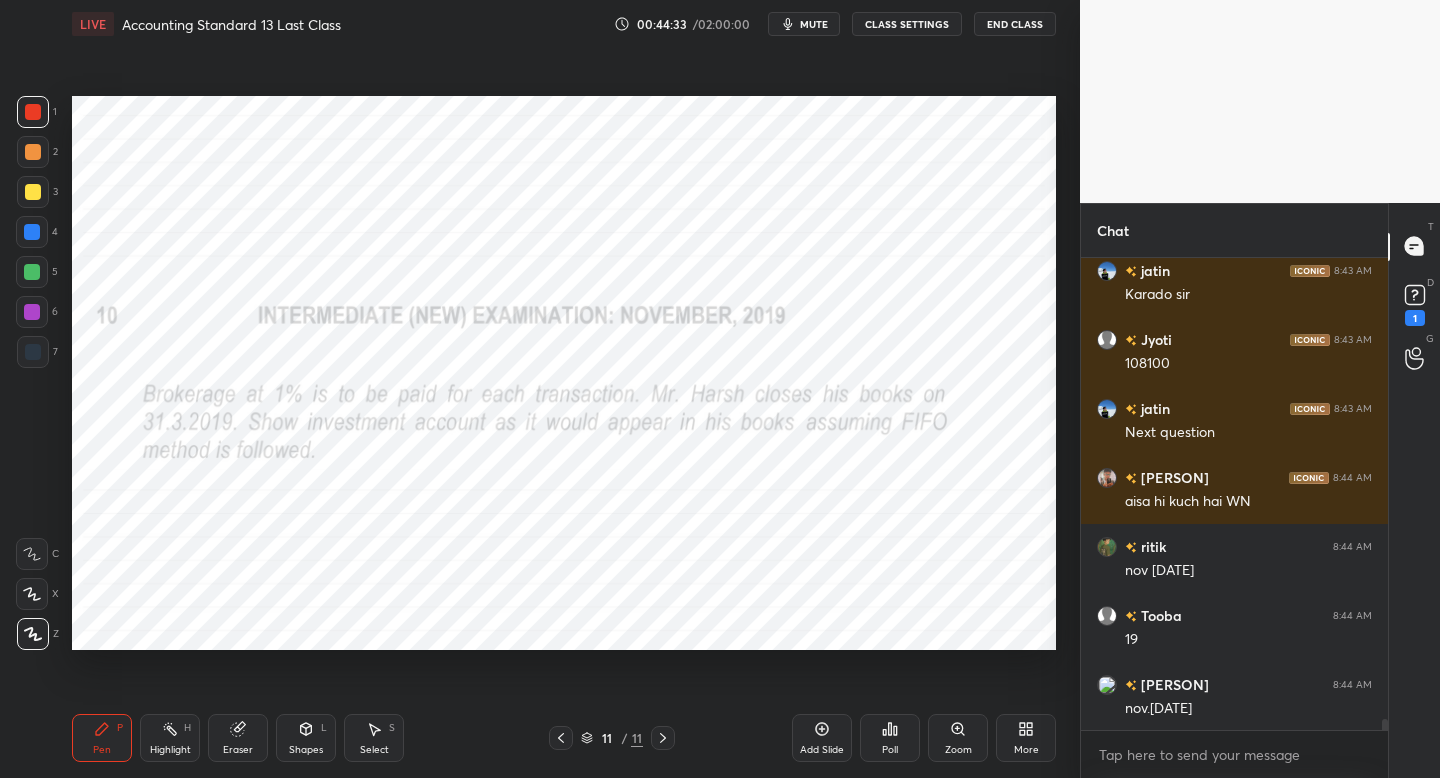 scroll, scrollTop: 20377, scrollLeft: 0, axis: vertical 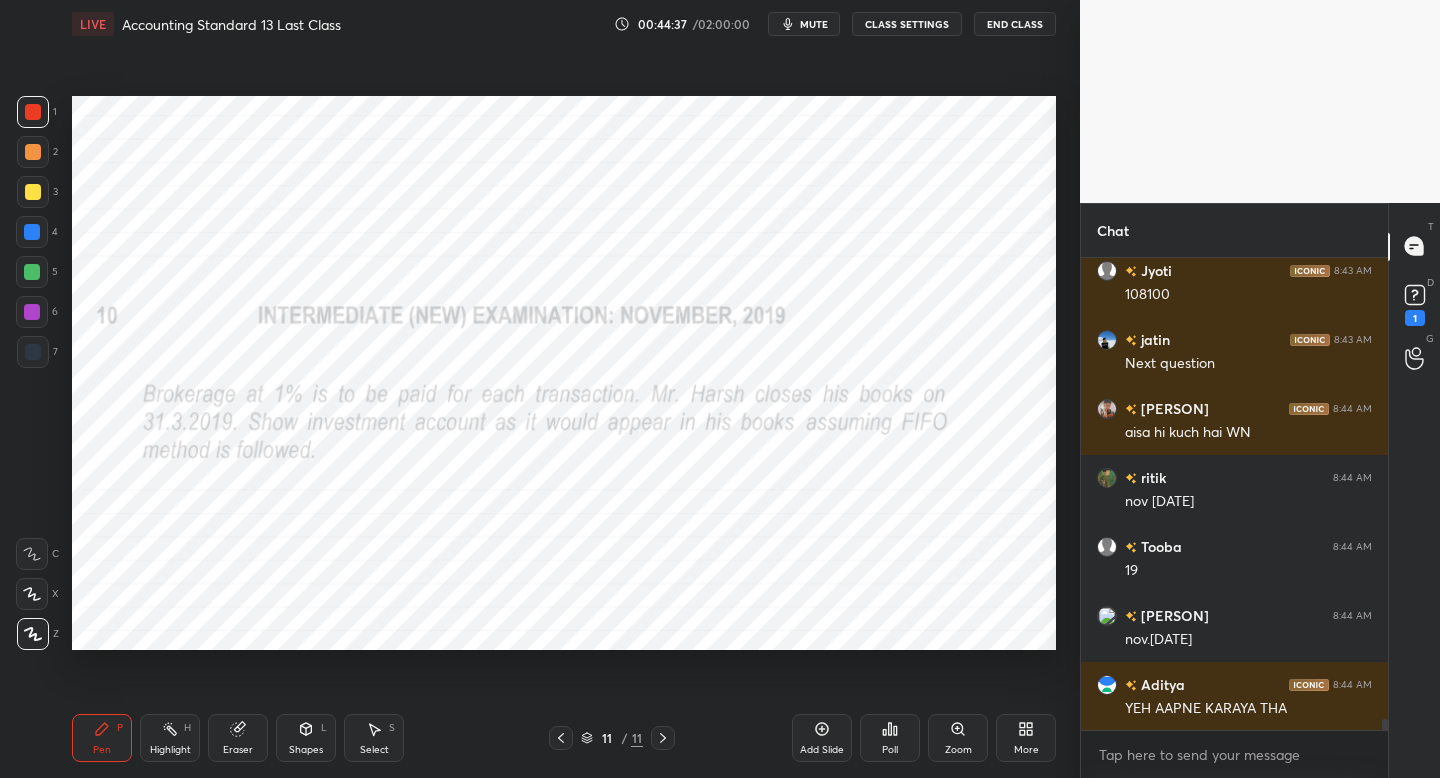 click at bounding box center [561, 738] 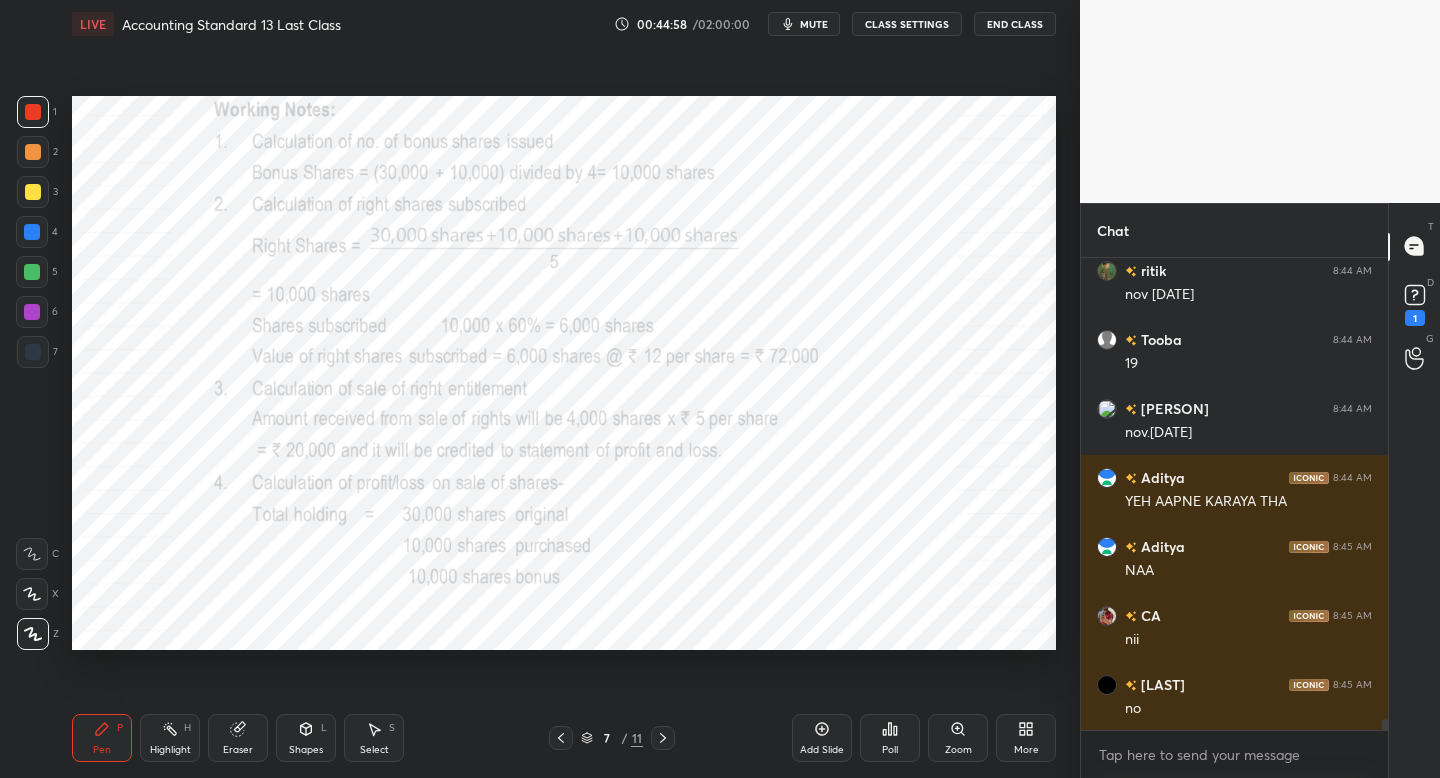 scroll, scrollTop: 20653, scrollLeft: 0, axis: vertical 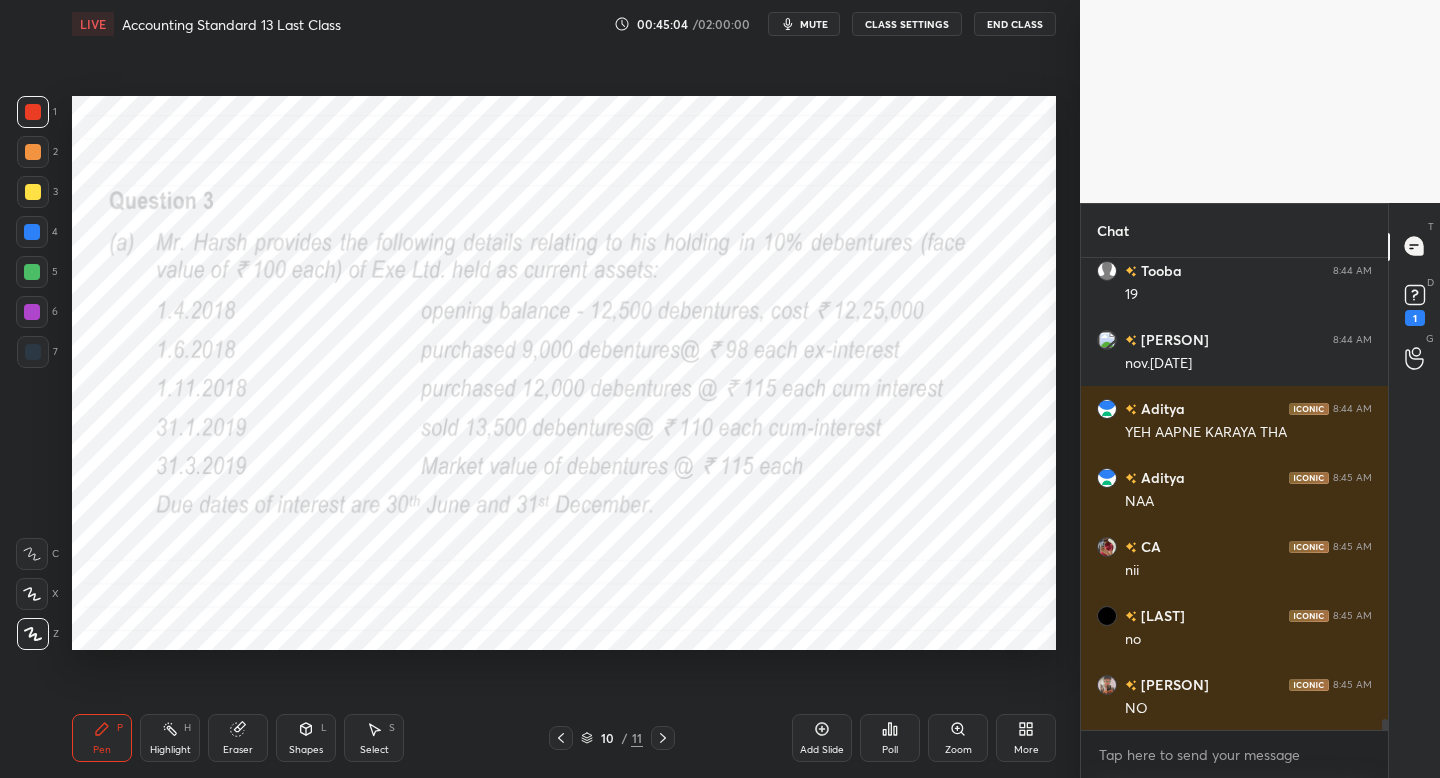 click 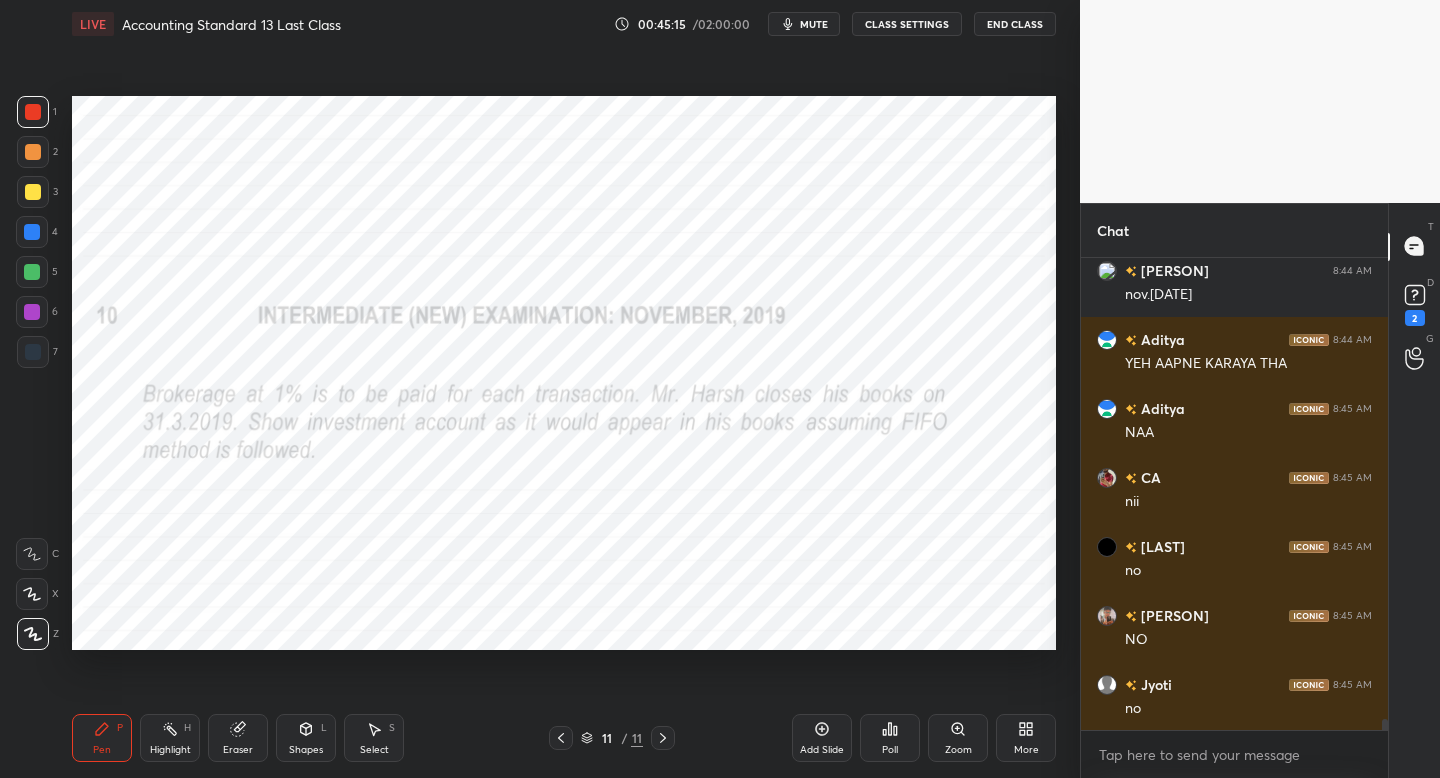 scroll, scrollTop: 20808, scrollLeft: 0, axis: vertical 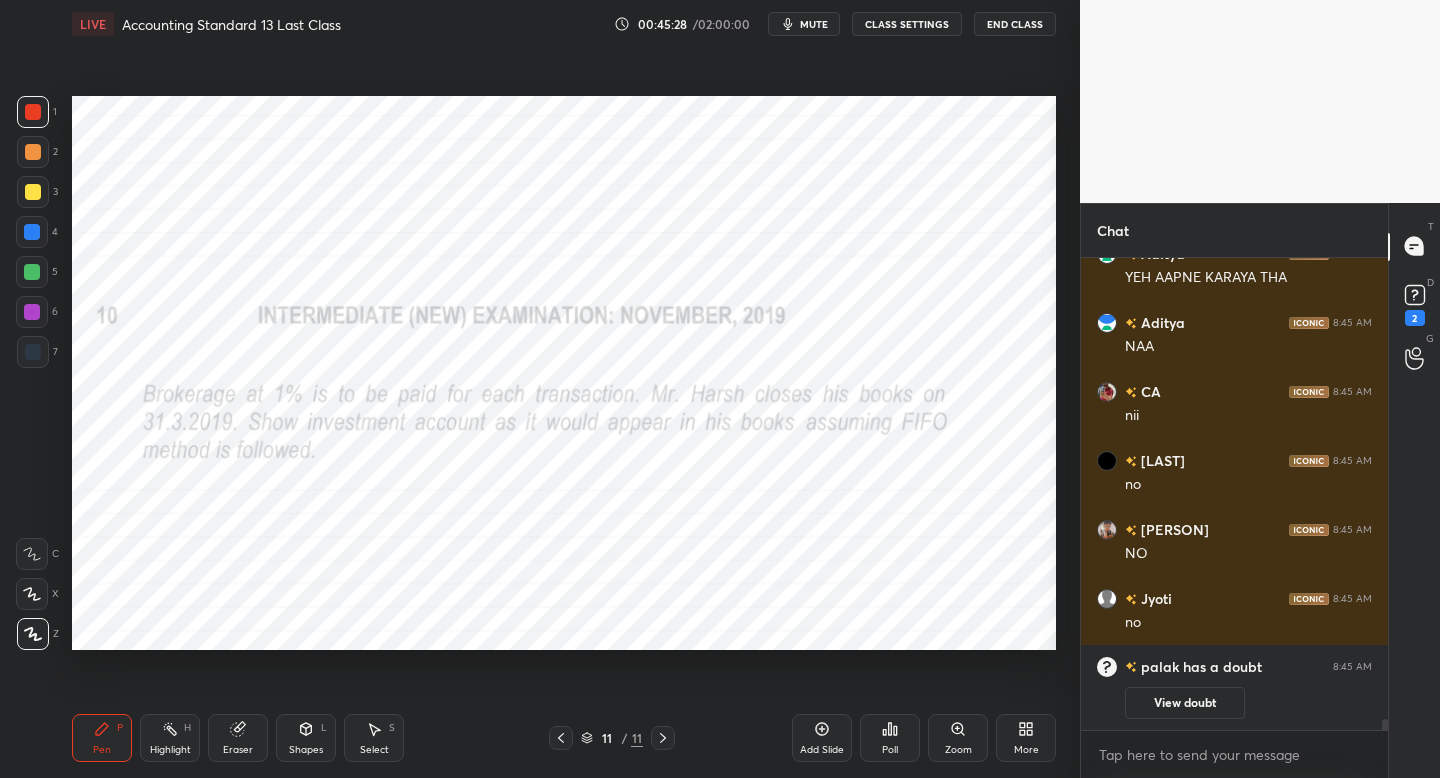 click 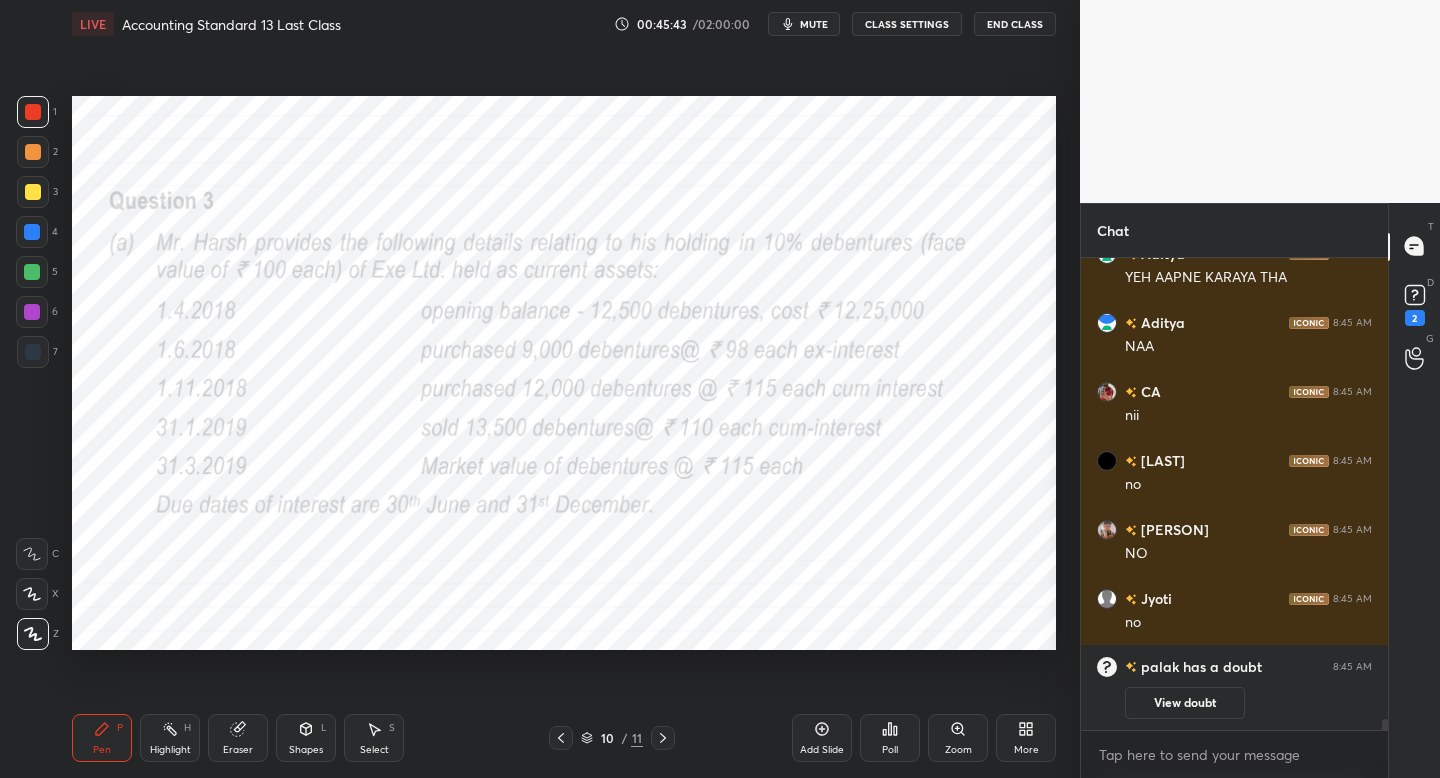 click at bounding box center [32, 232] 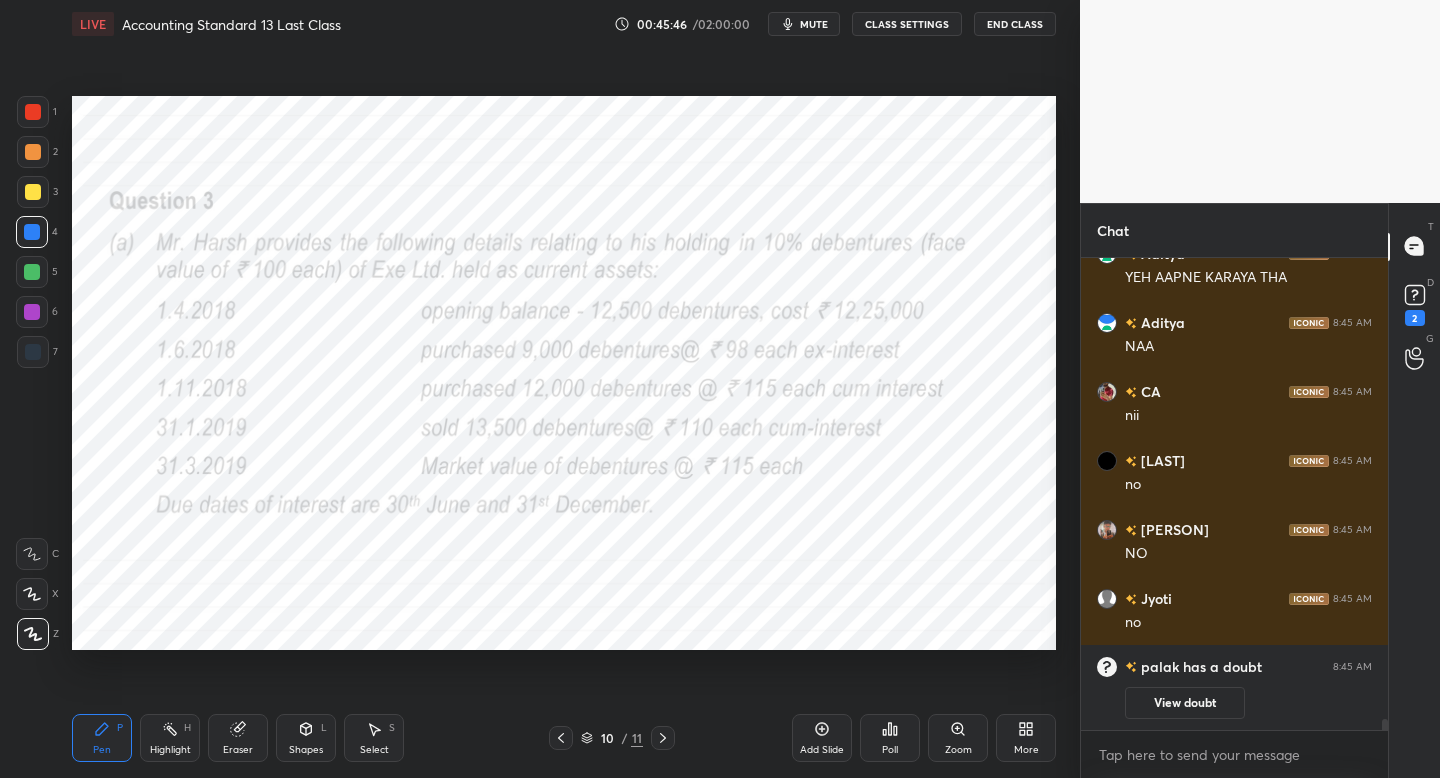 click 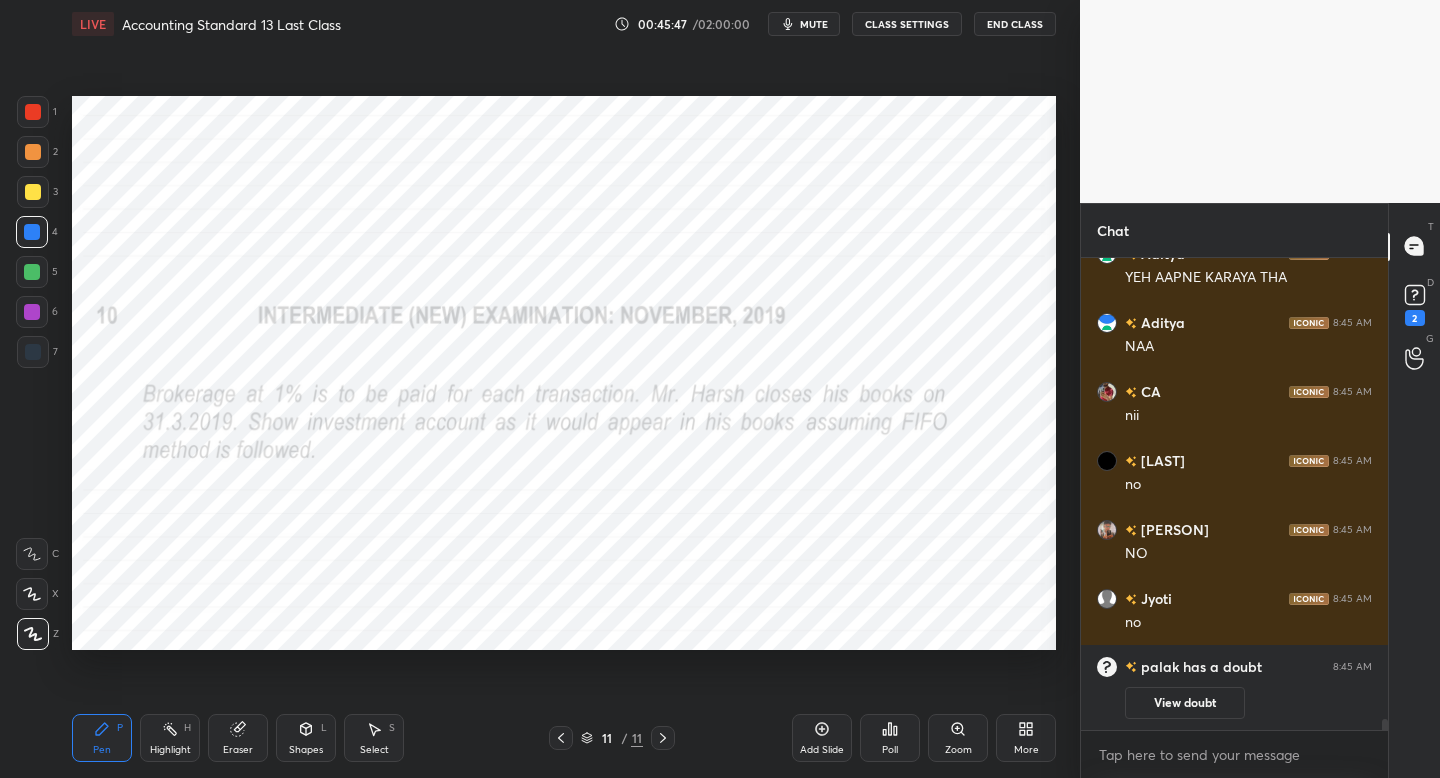 drag, startPoint x: 564, startPoint y: 739, endPoint x: 552, endPoint y: 705, distance: 36.05551 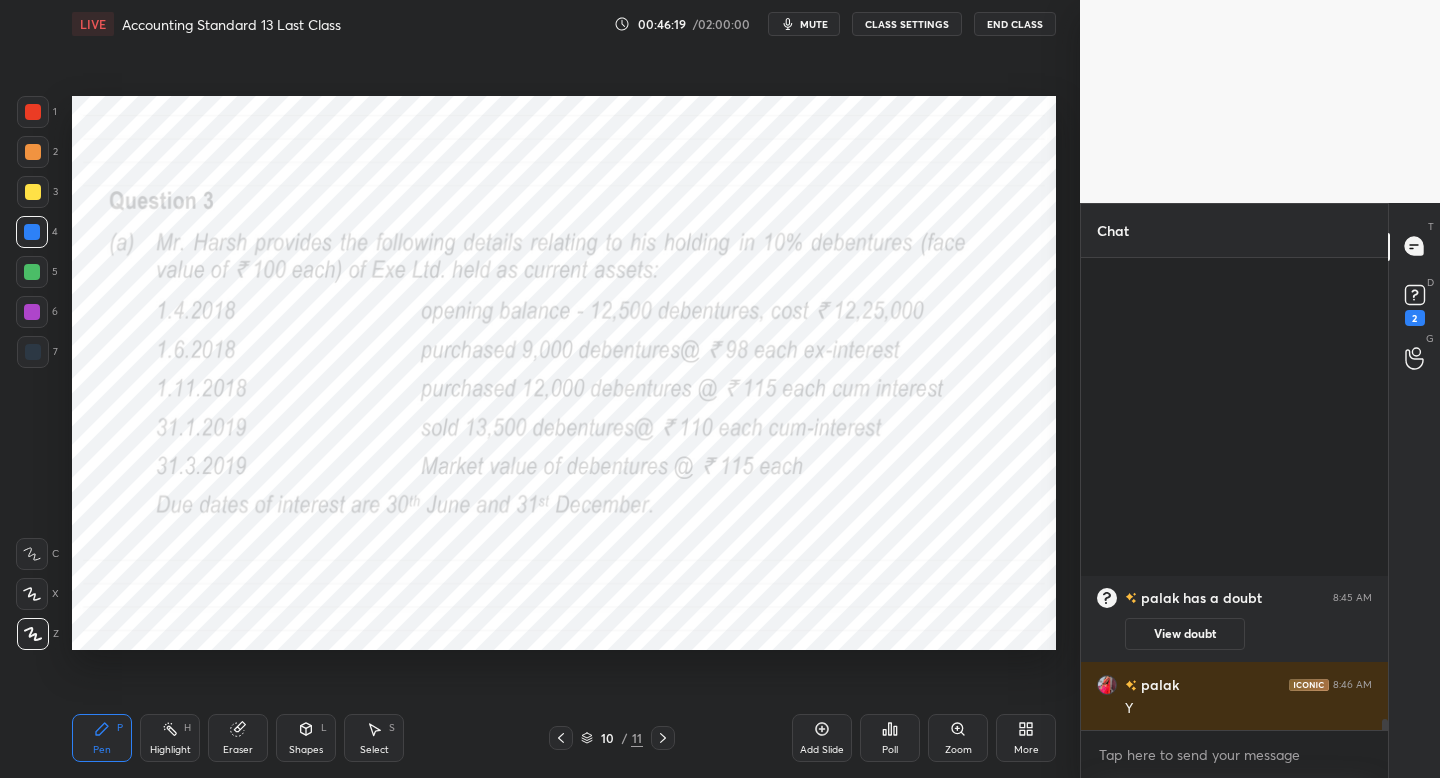 scroll, scrollTop: 17074, scrollLeft: 0, axis: vertical 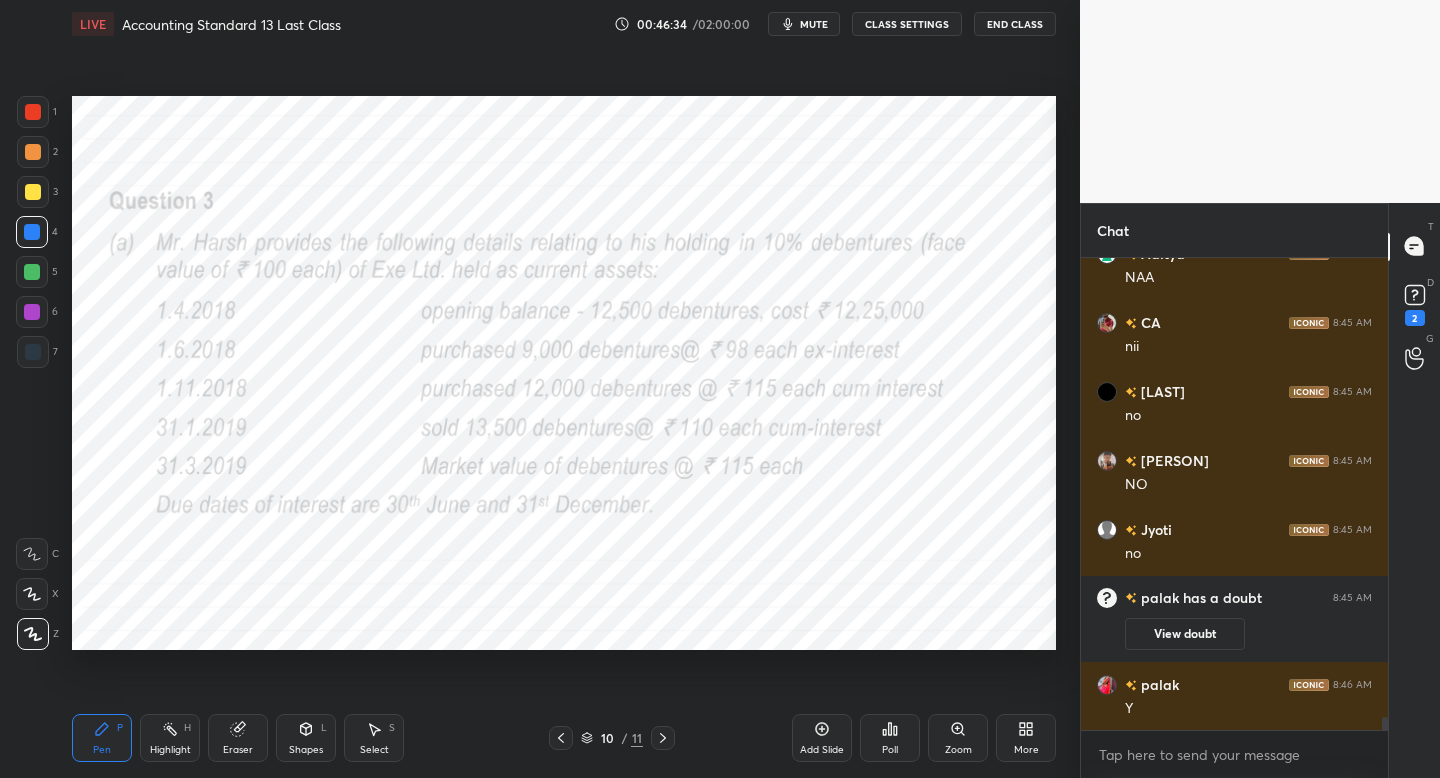click on "mute" at bounding box center (804, 24) 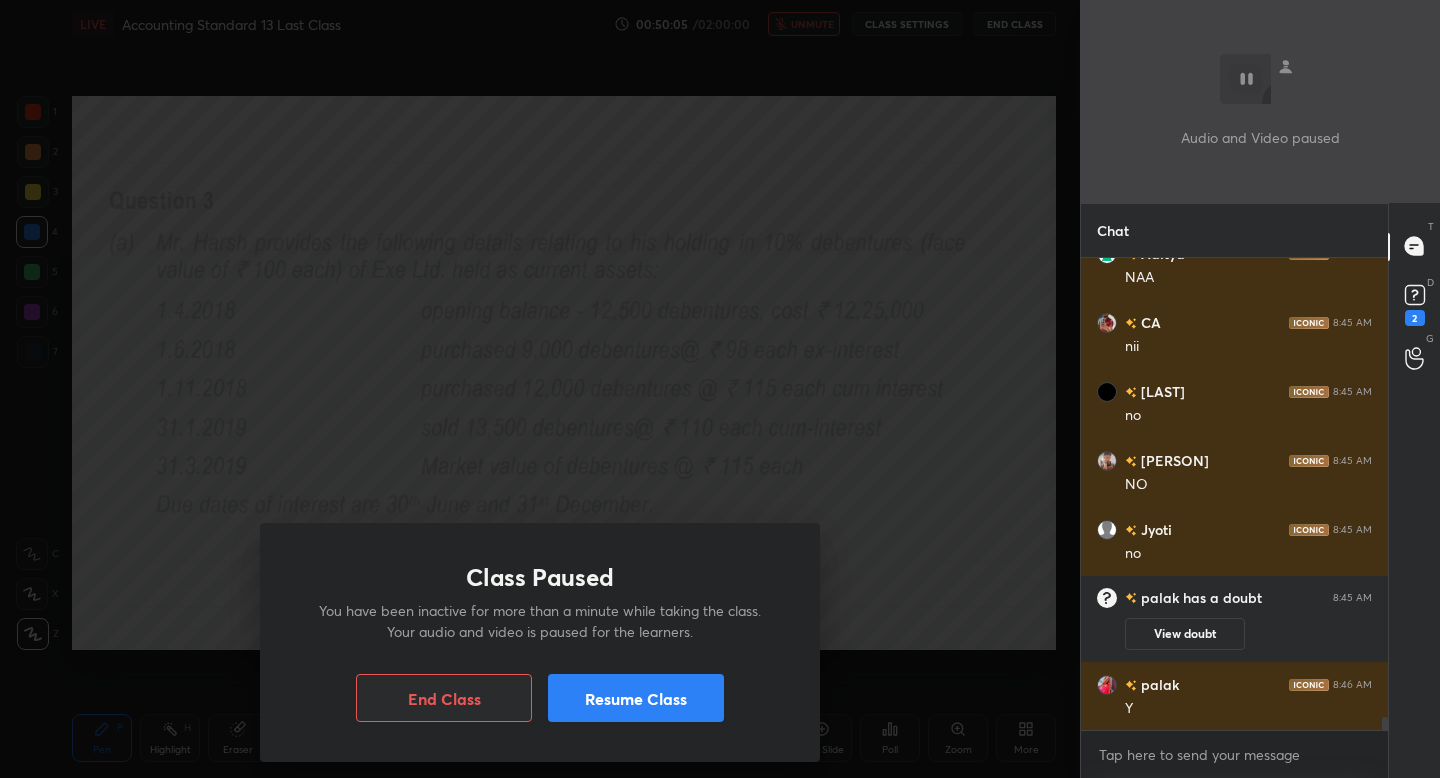 click on "Resume Class" at bounding box center (636, 698) 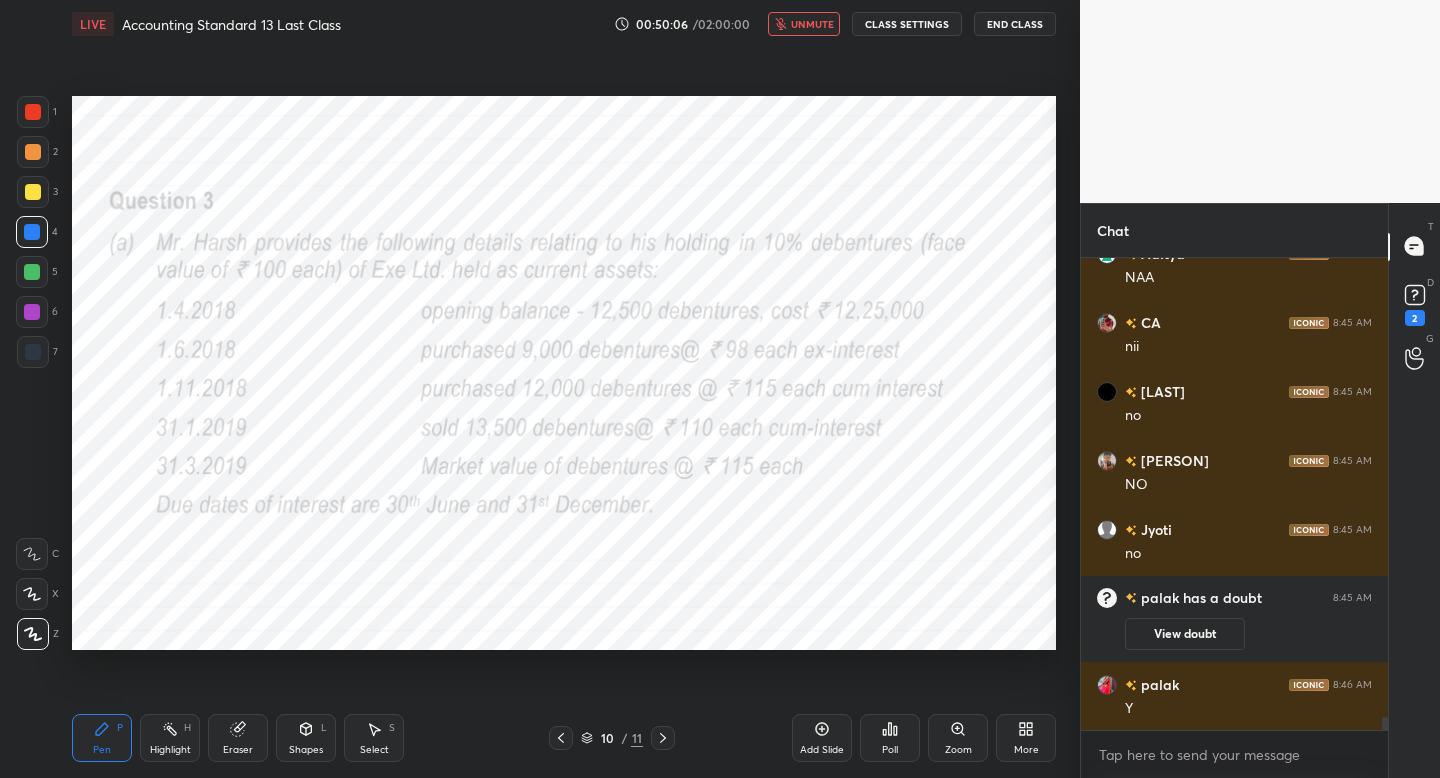 click on "unmute" at bounding box center [812, 24] 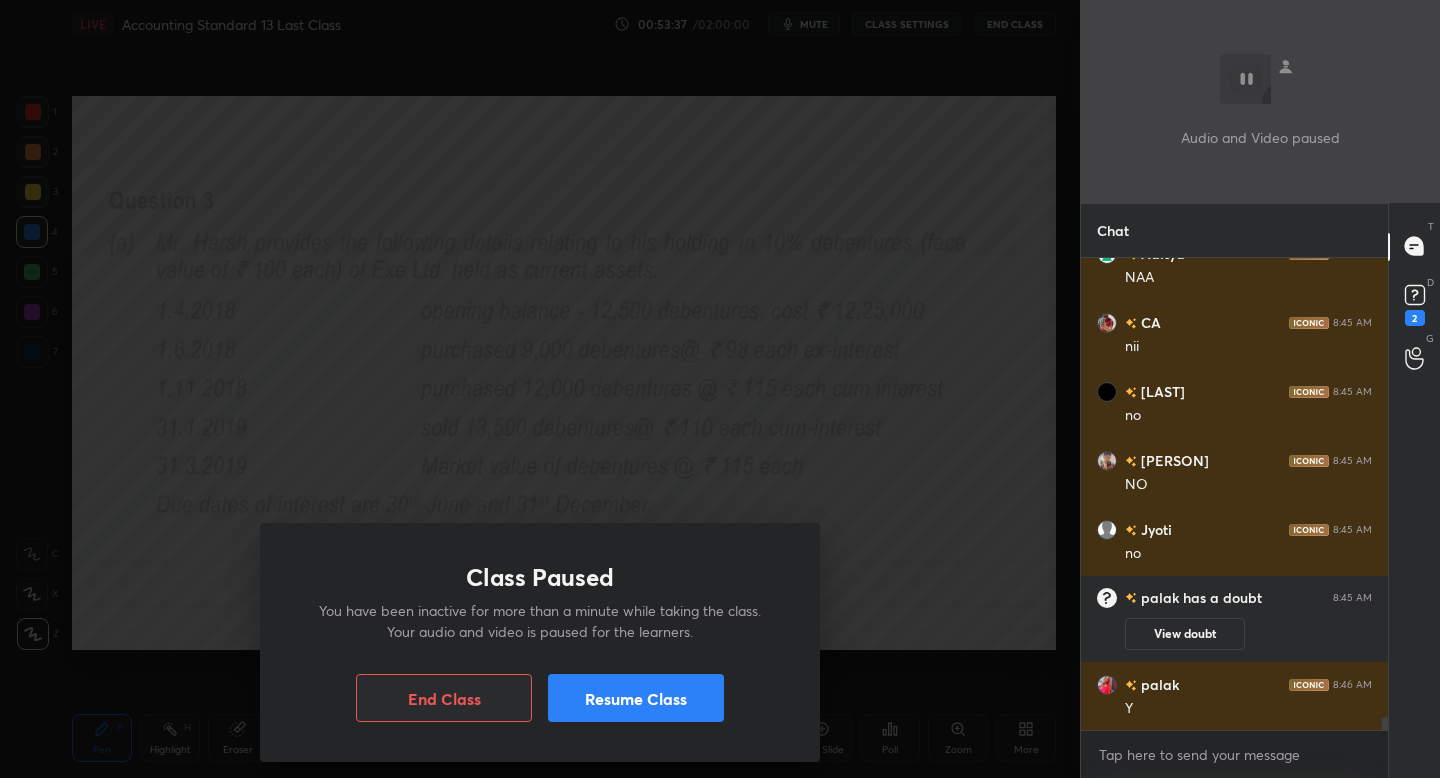 click on "Resume Class" at bounding box center [636, 698] 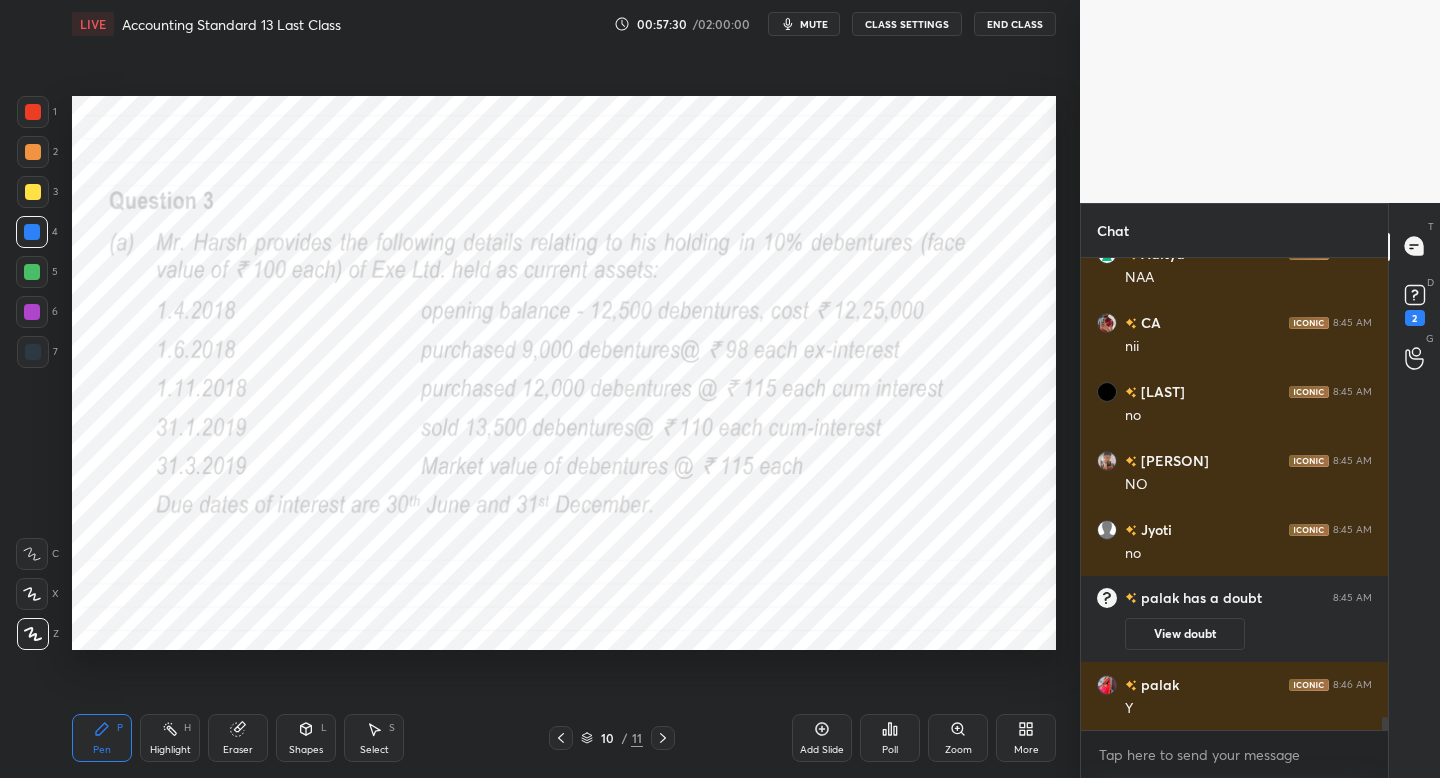 scroll, scrollTop: 17143, scrollLeft: 0, axis: vertical 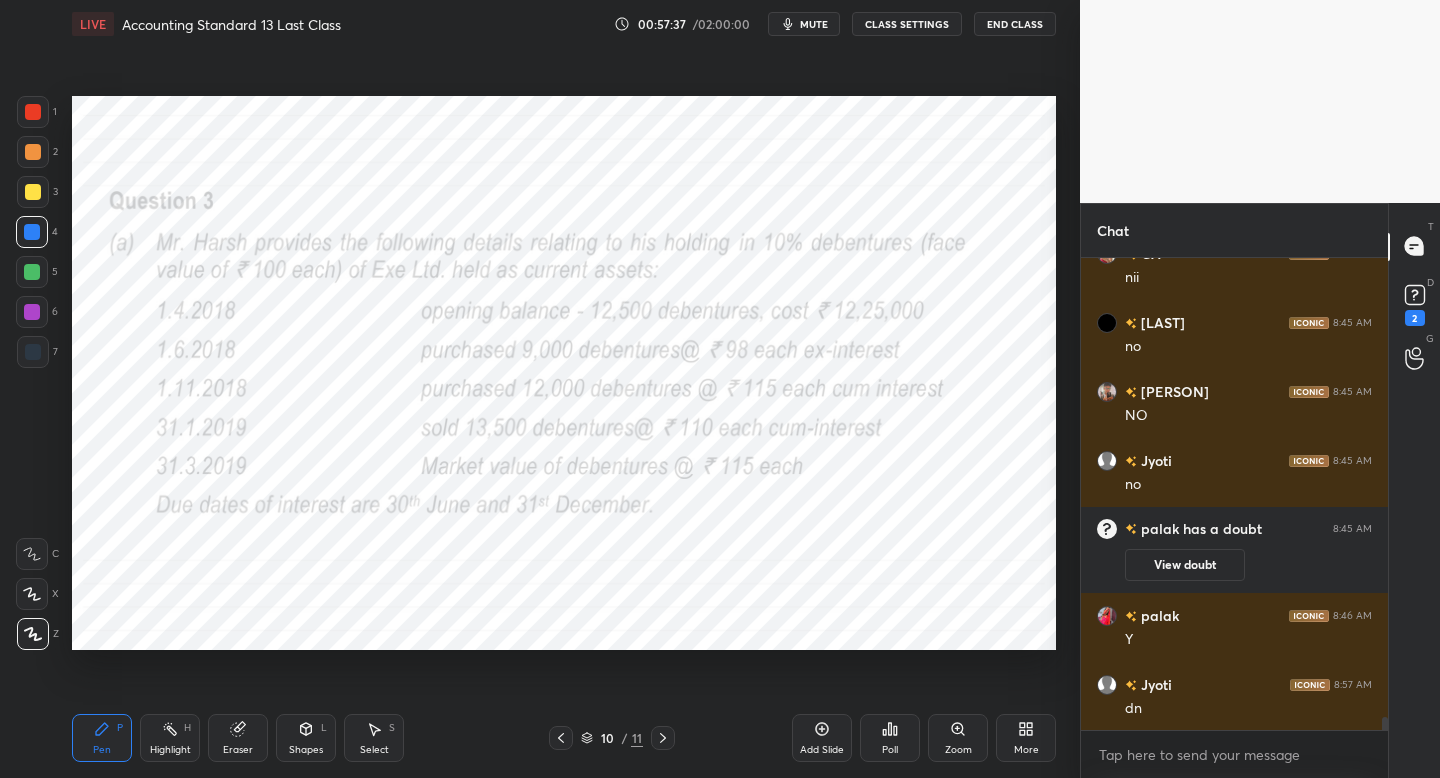 click on "mute" at bounding box center (804, 24) 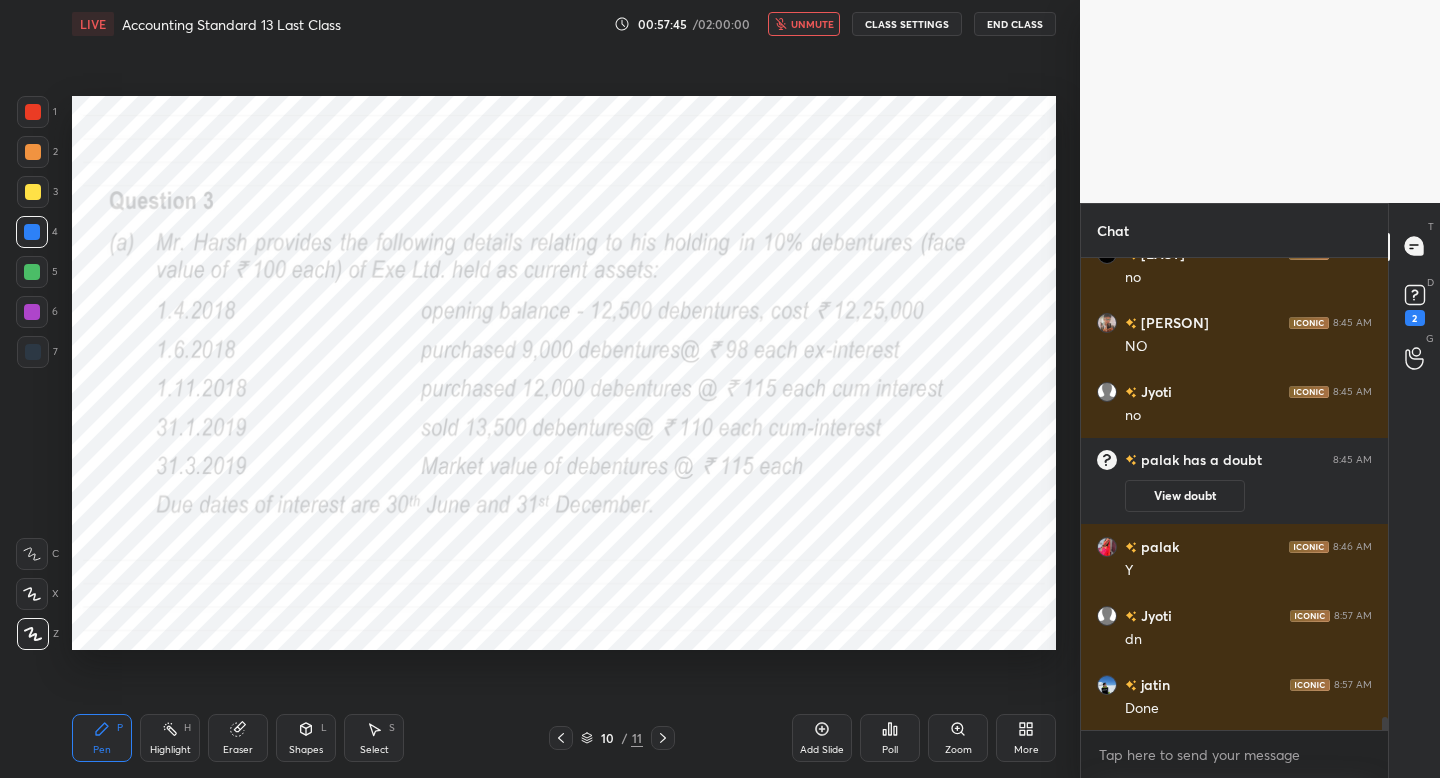 scroll, scrollTop: 17281, scrollLeft: 0, axis: vertical 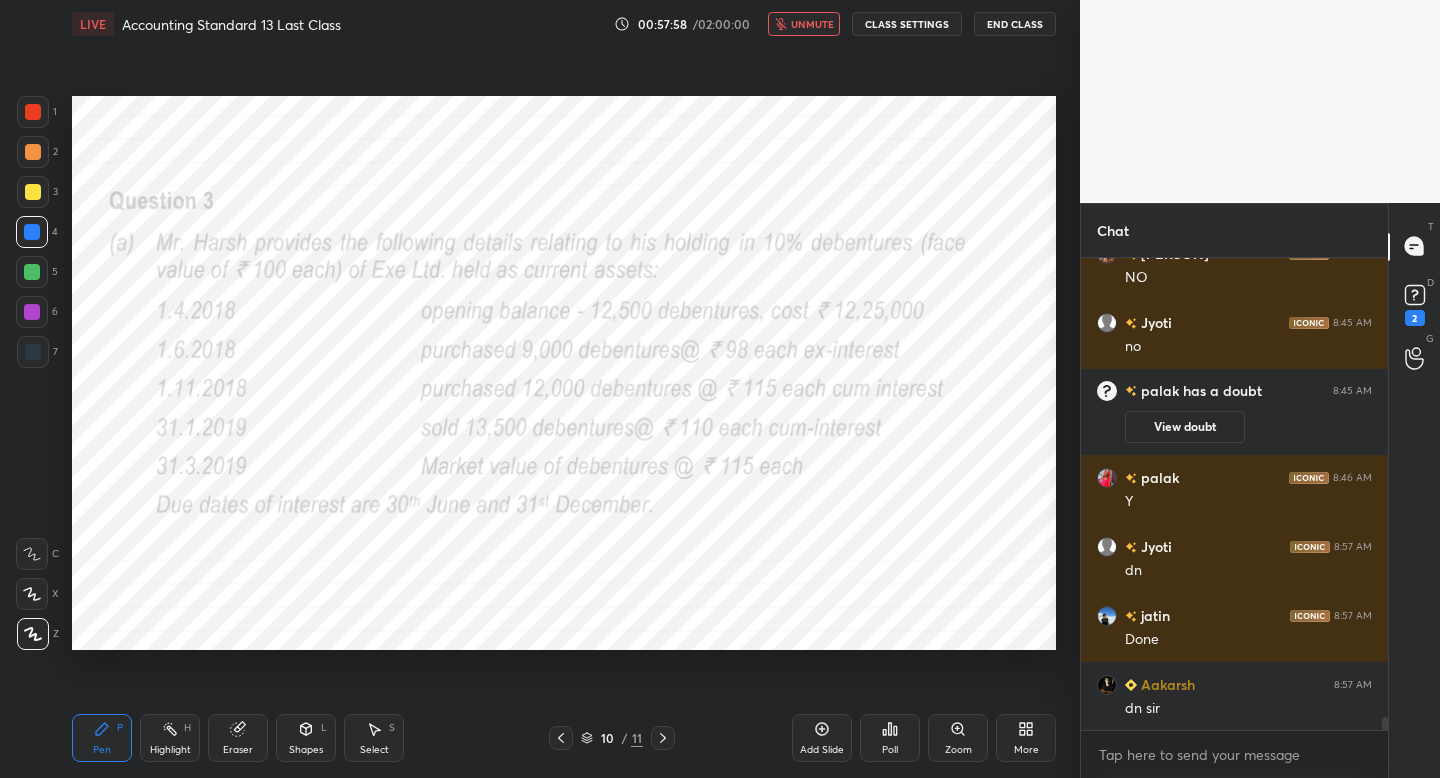 click on "unmute" at bounding box center (804, 24) 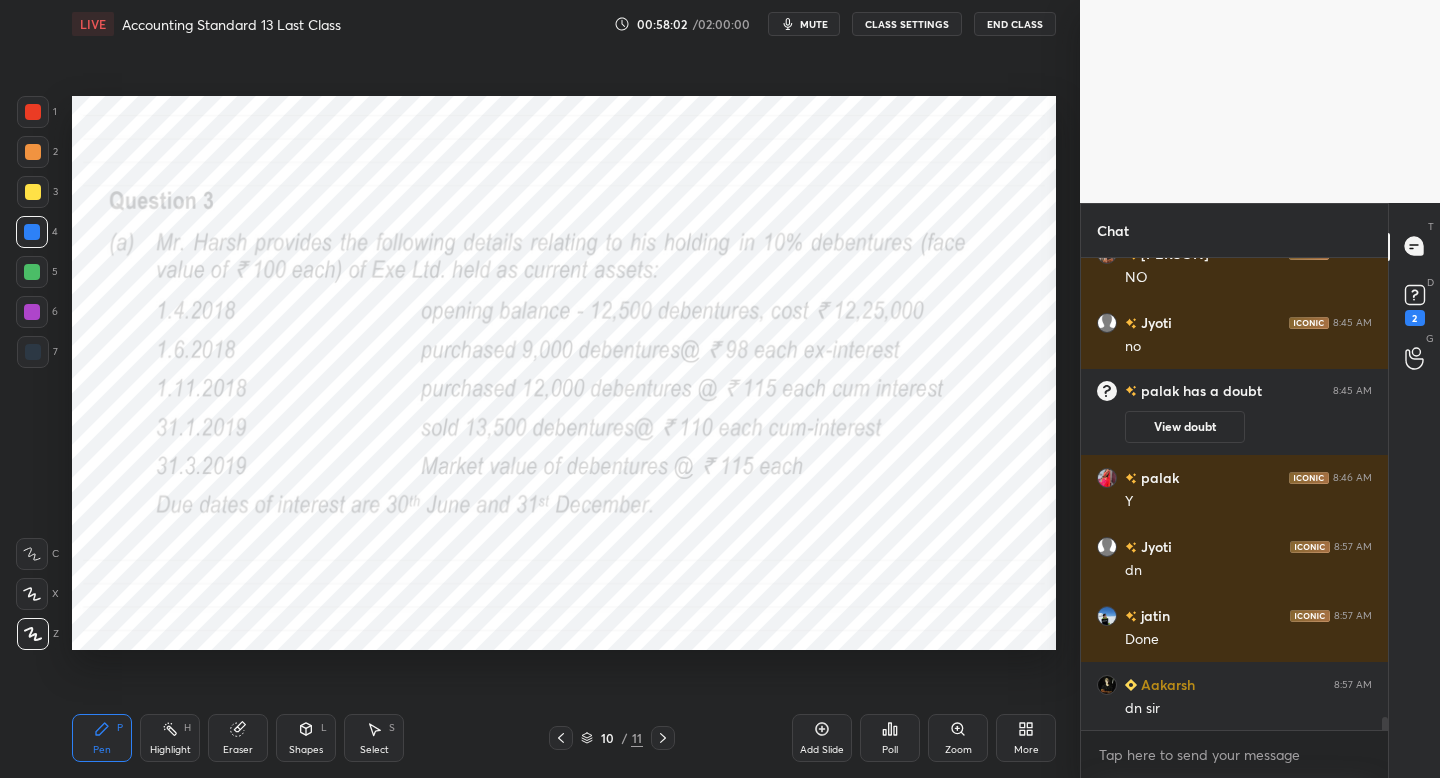 click on "mute" at bounding box center (804, 24) 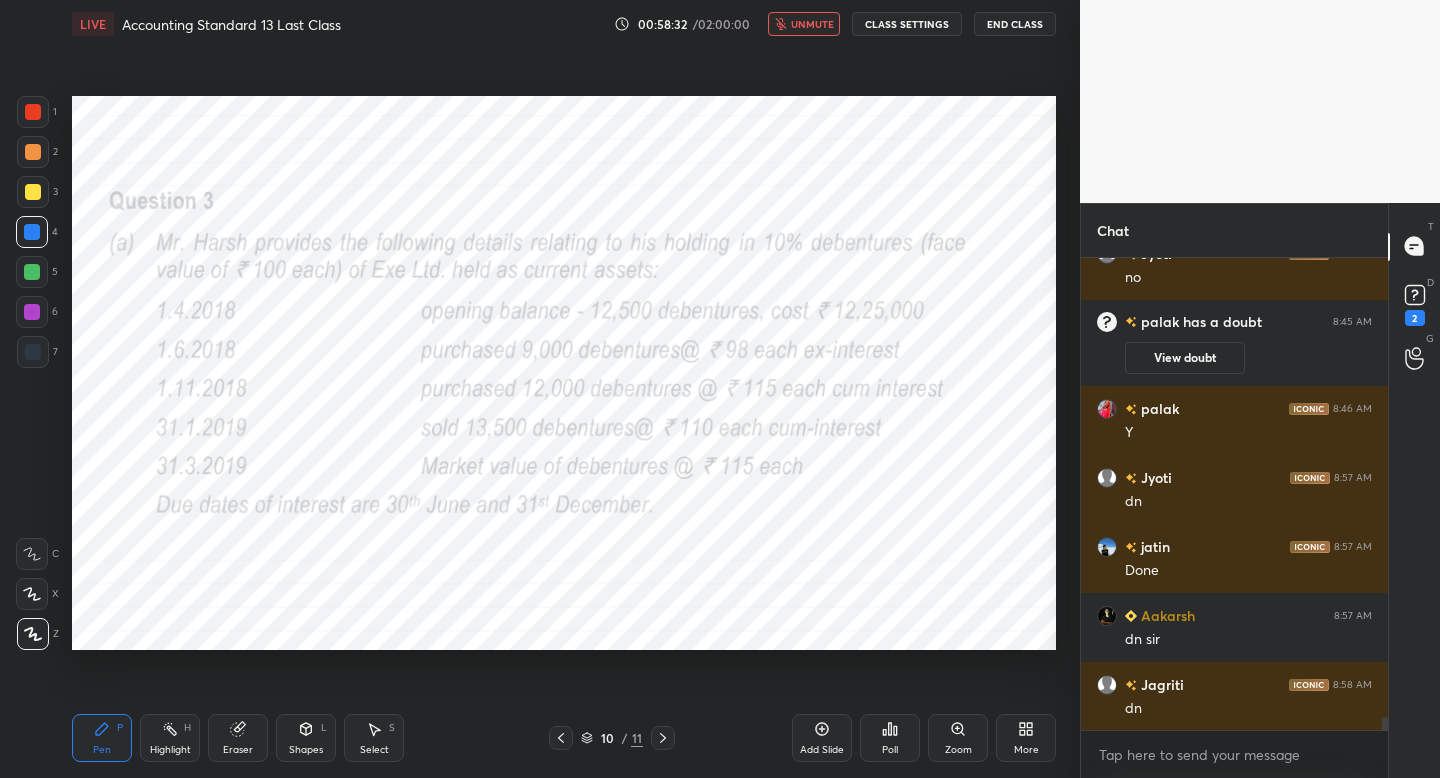 scroll, scrollTop: 17419, scrollLeft: 0, axis: vertical 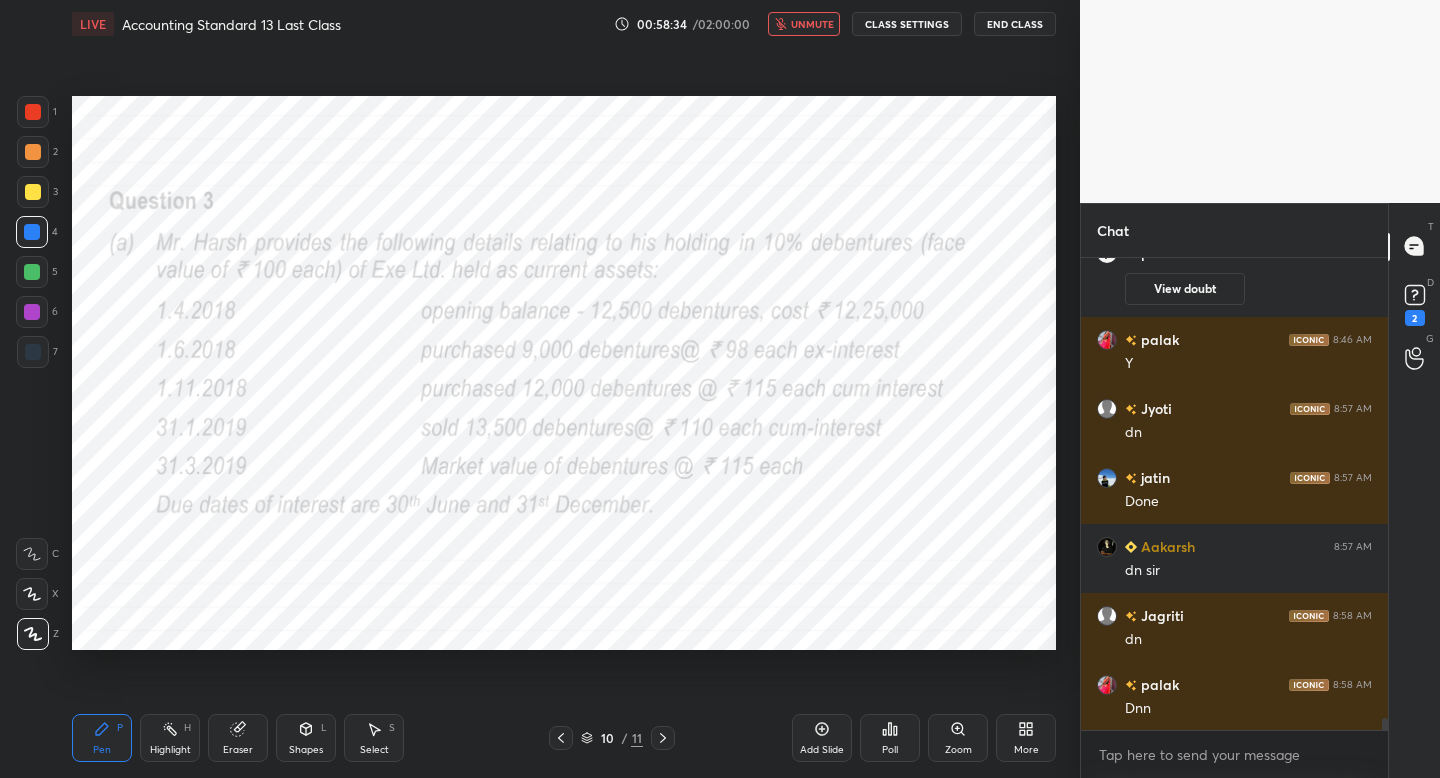 click on "unmute" at bounding box center [804, 24] 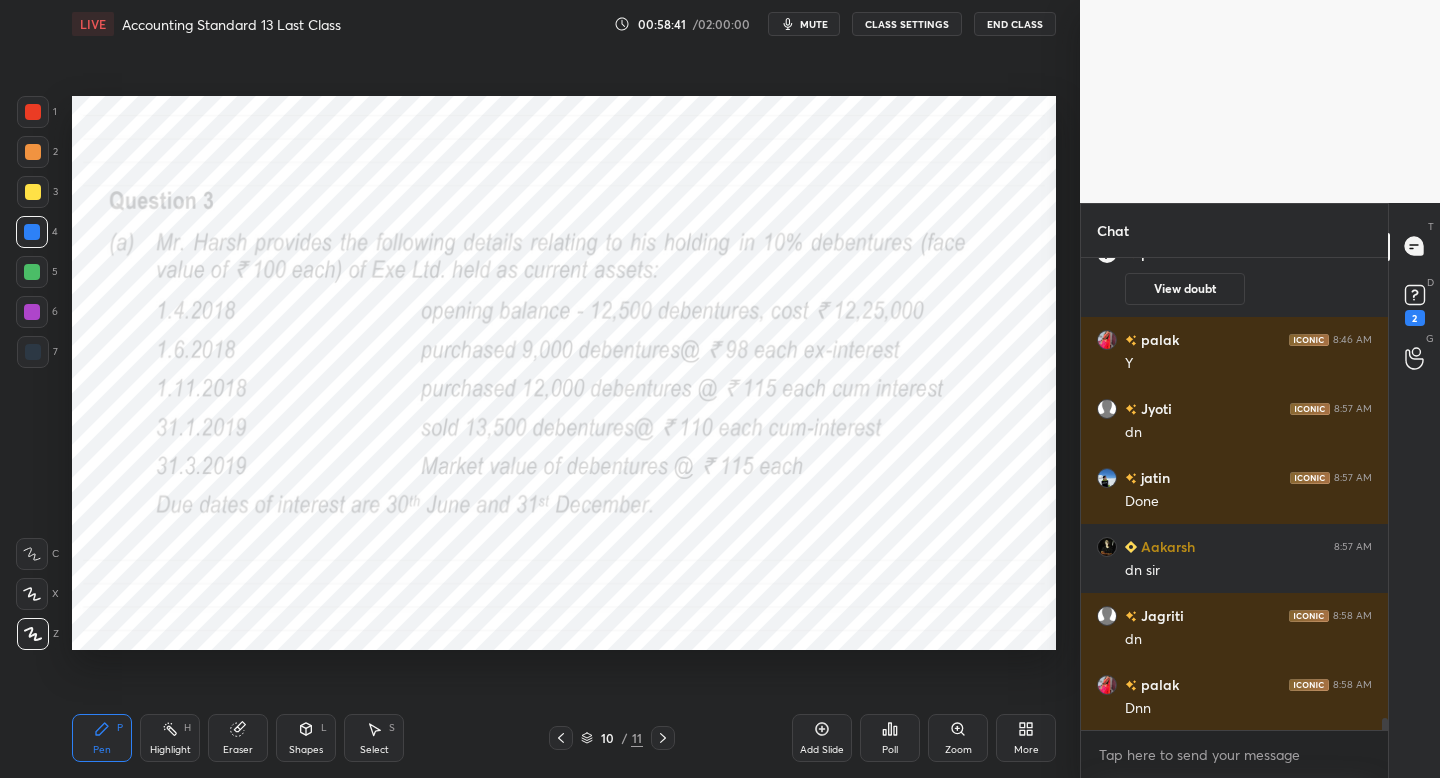 click on "mute" at bounding box center (804, 24) 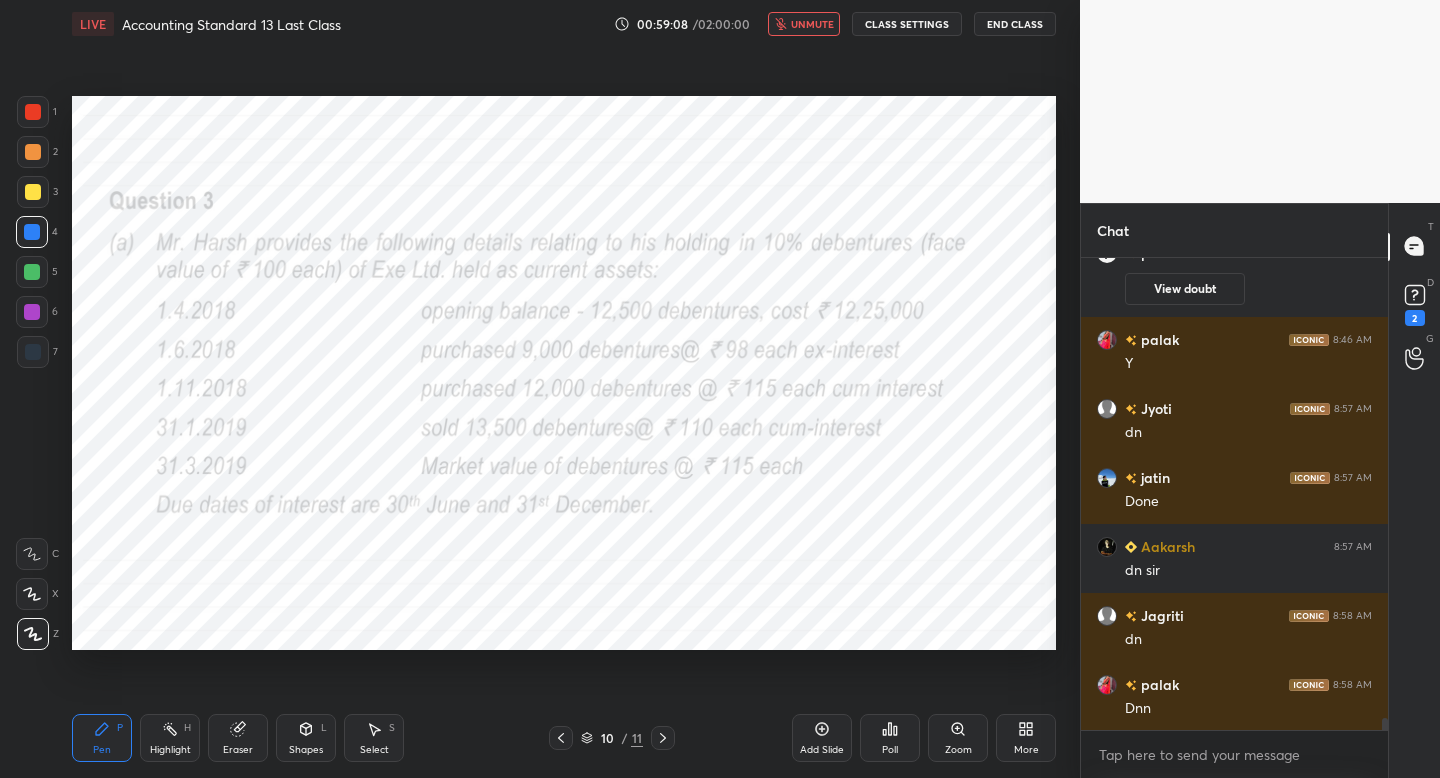 click on "unmute" at bounding box center [804, 24] 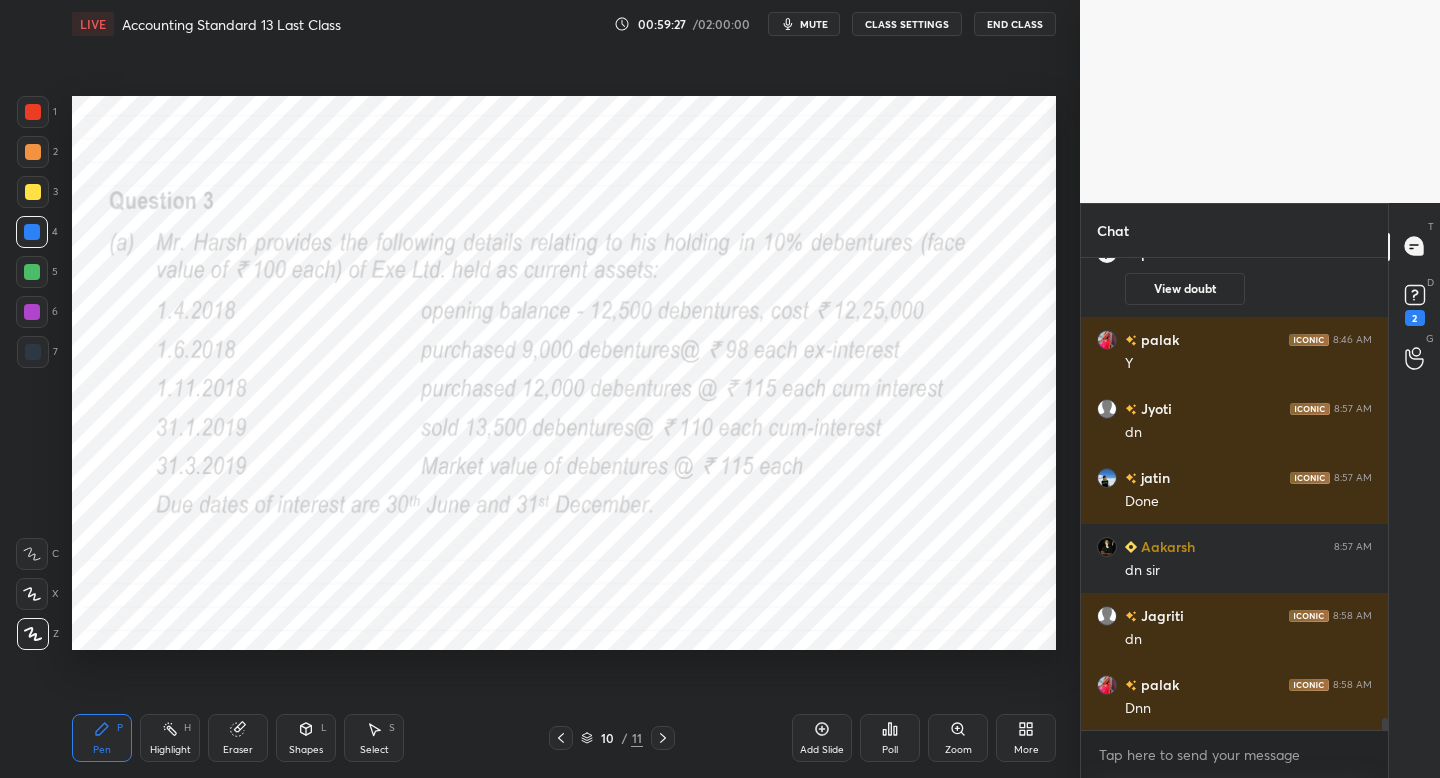 click on "More" at bounding box center [1026, 738] 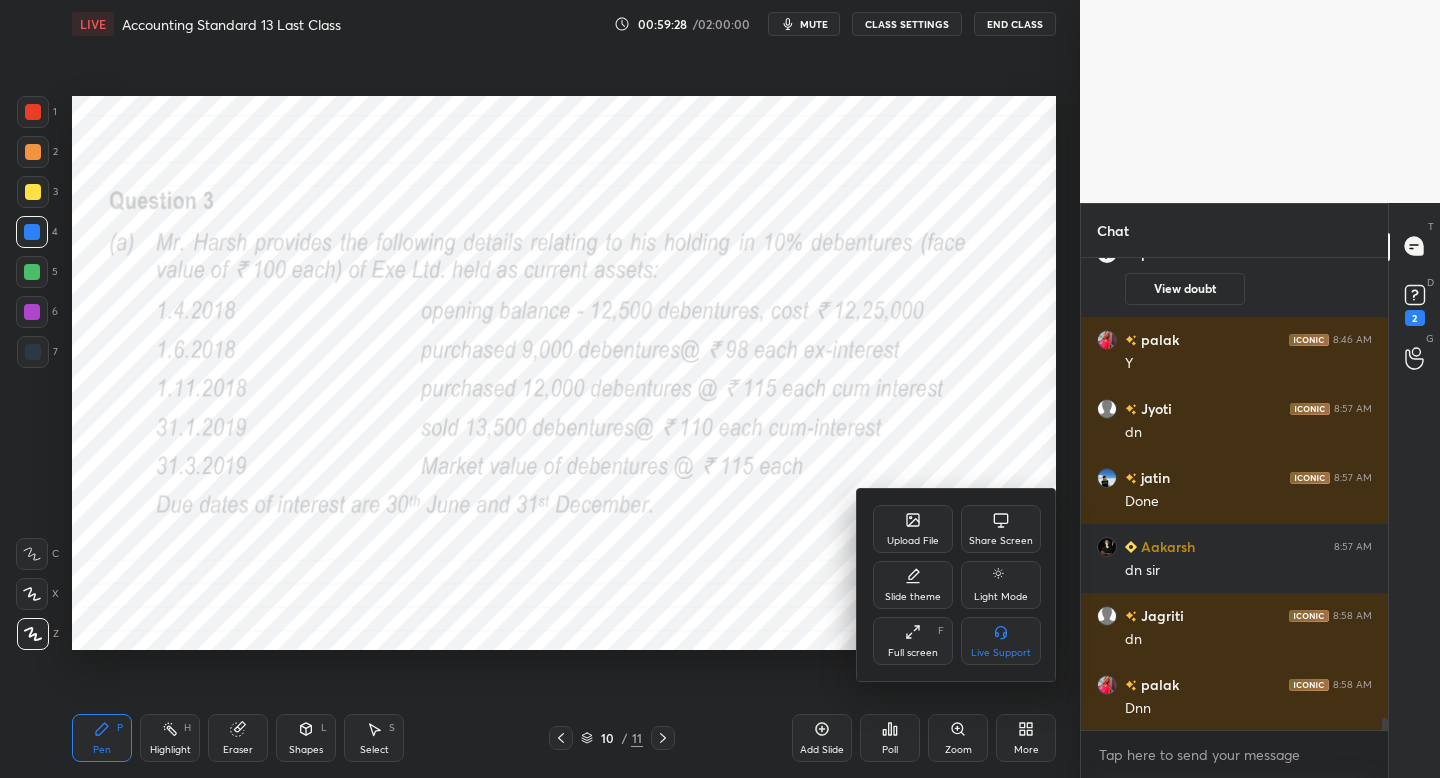 click on "Upload File" at bounding box center [913, 541] 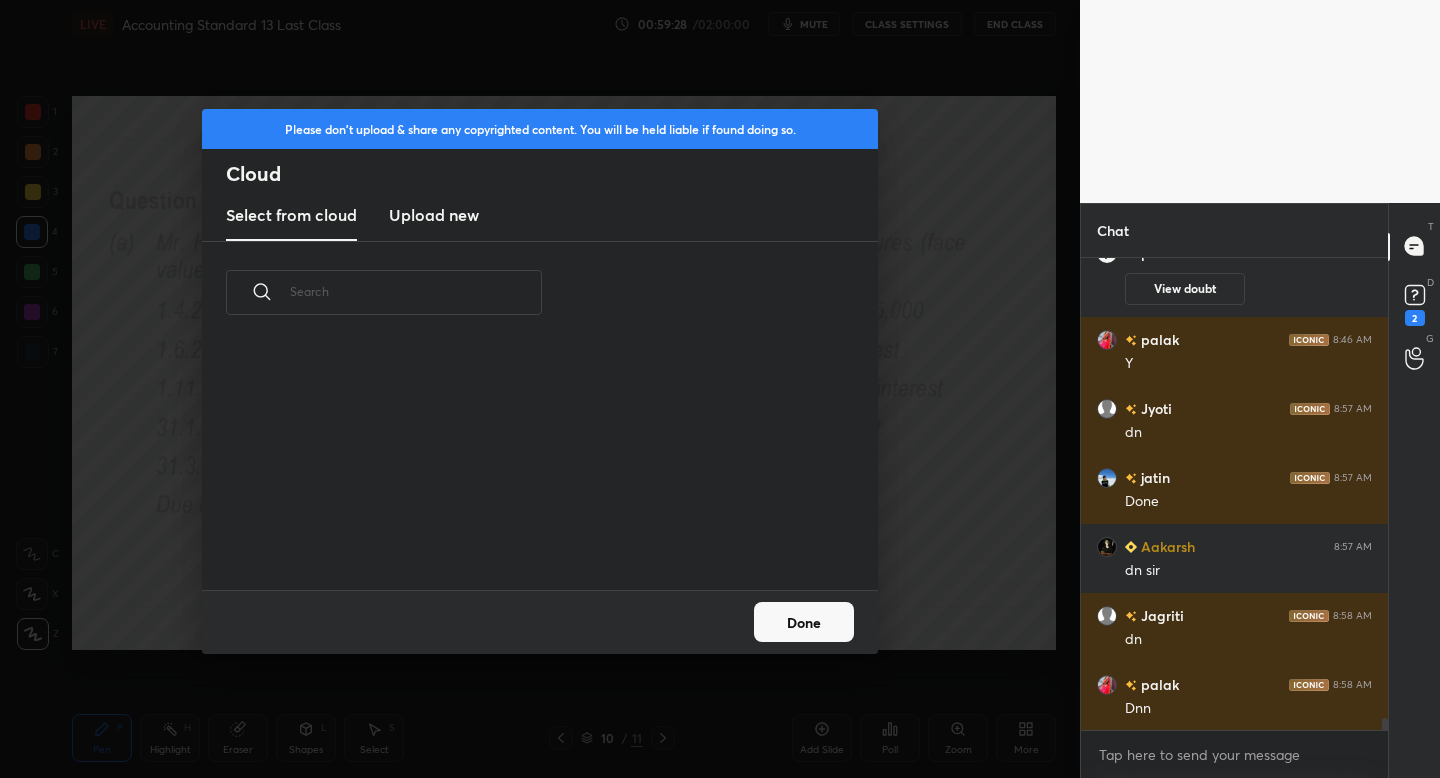 scroll, scrollTop: 7, scrollLeft: 11, axis: both 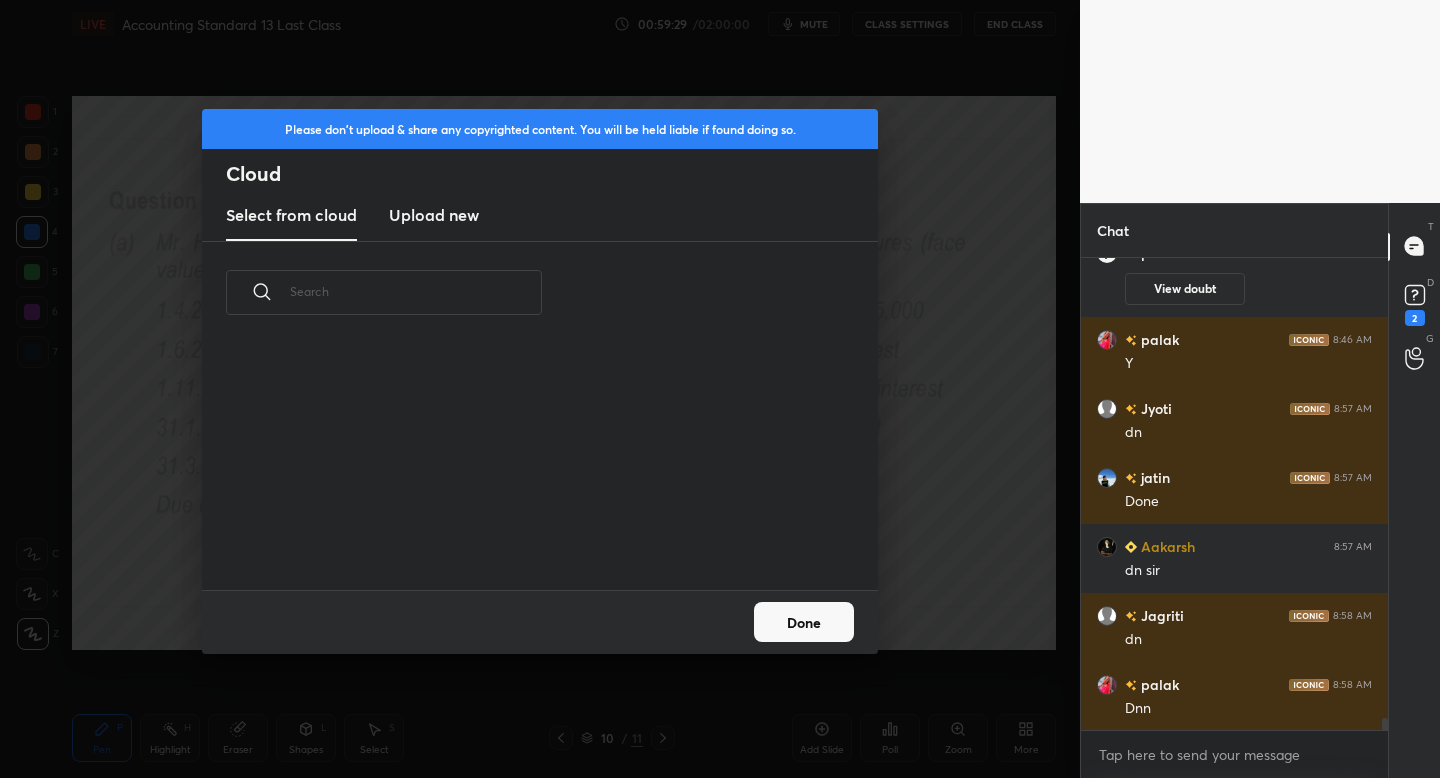 click on "Upload new" at bounding box center (434, 215) 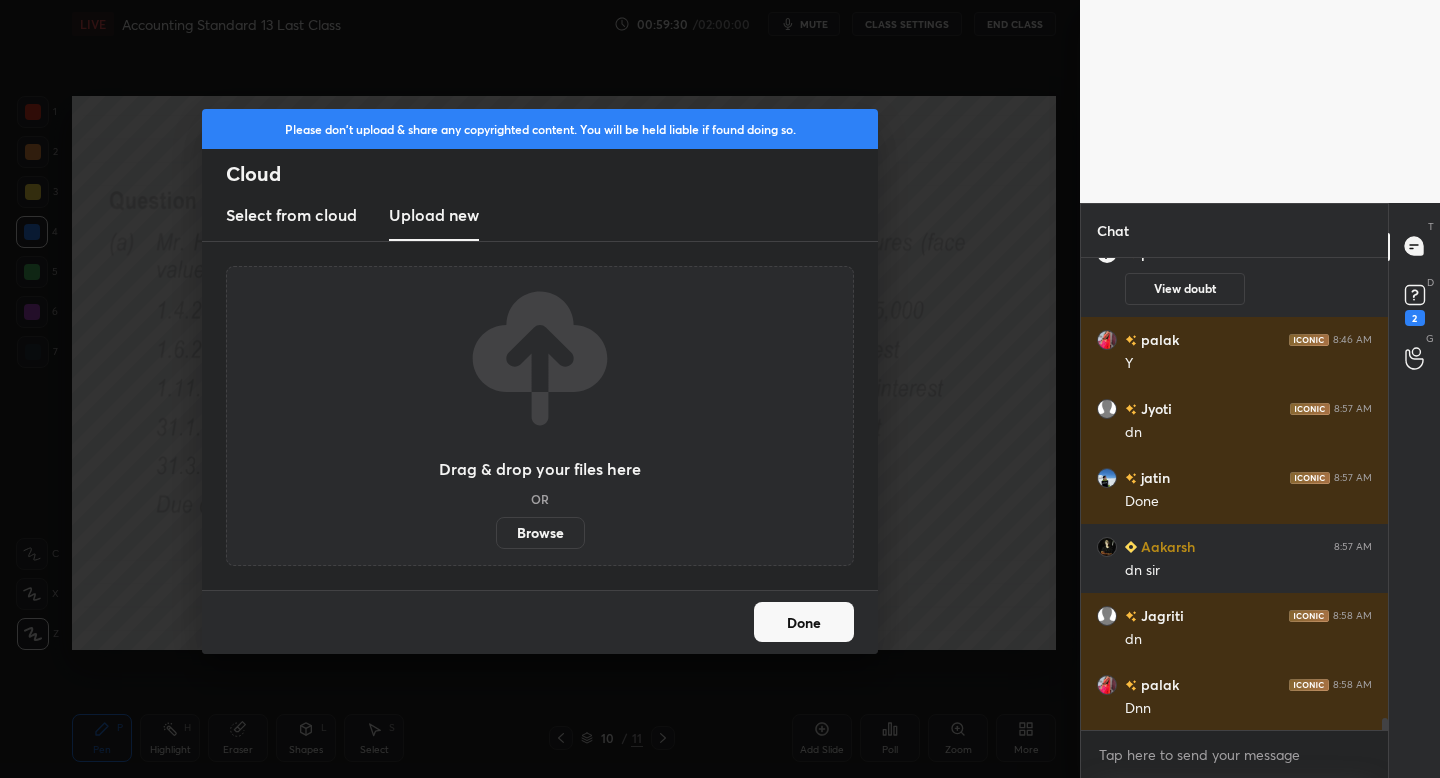 click on "Browse" at bounding box center (540, 533) 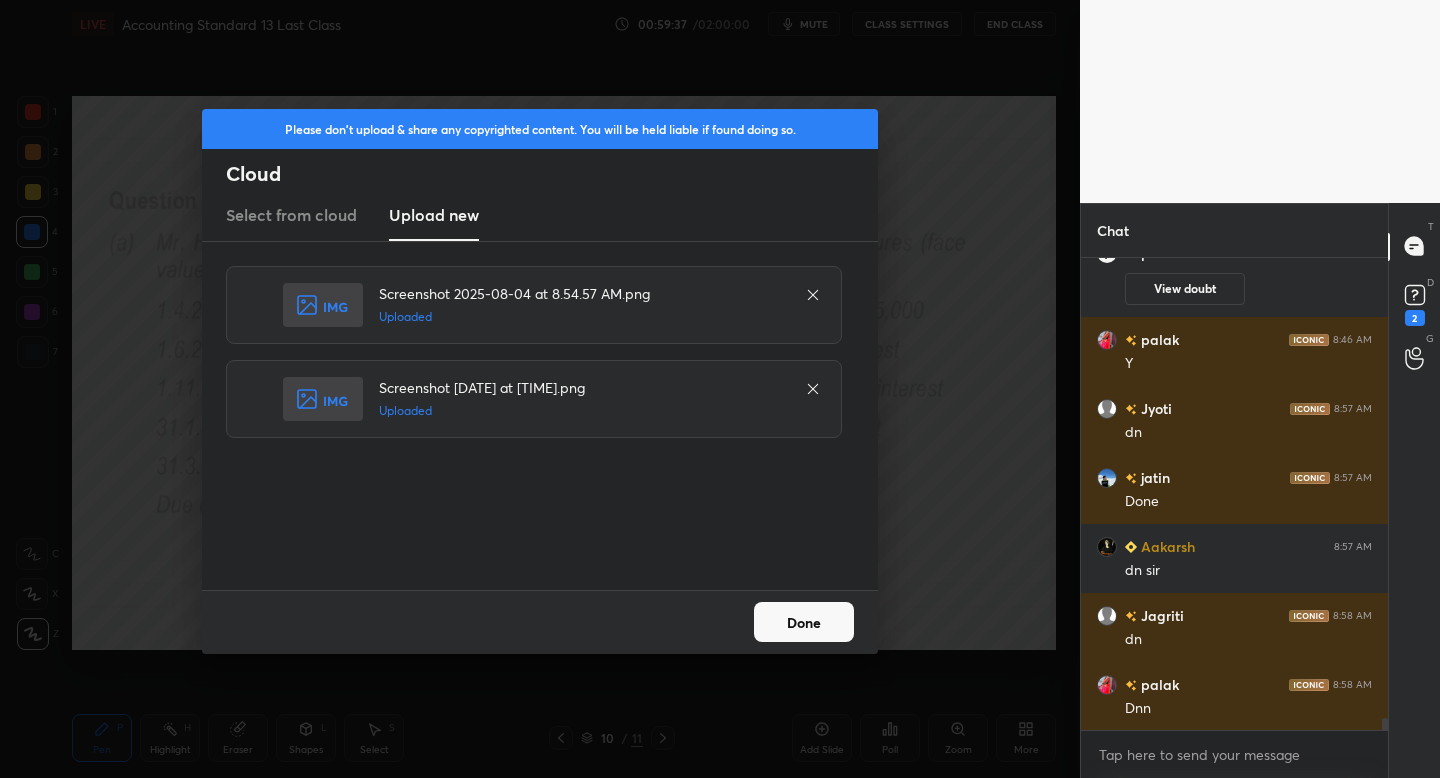 click on "Done" at bounding box center (804, 622) 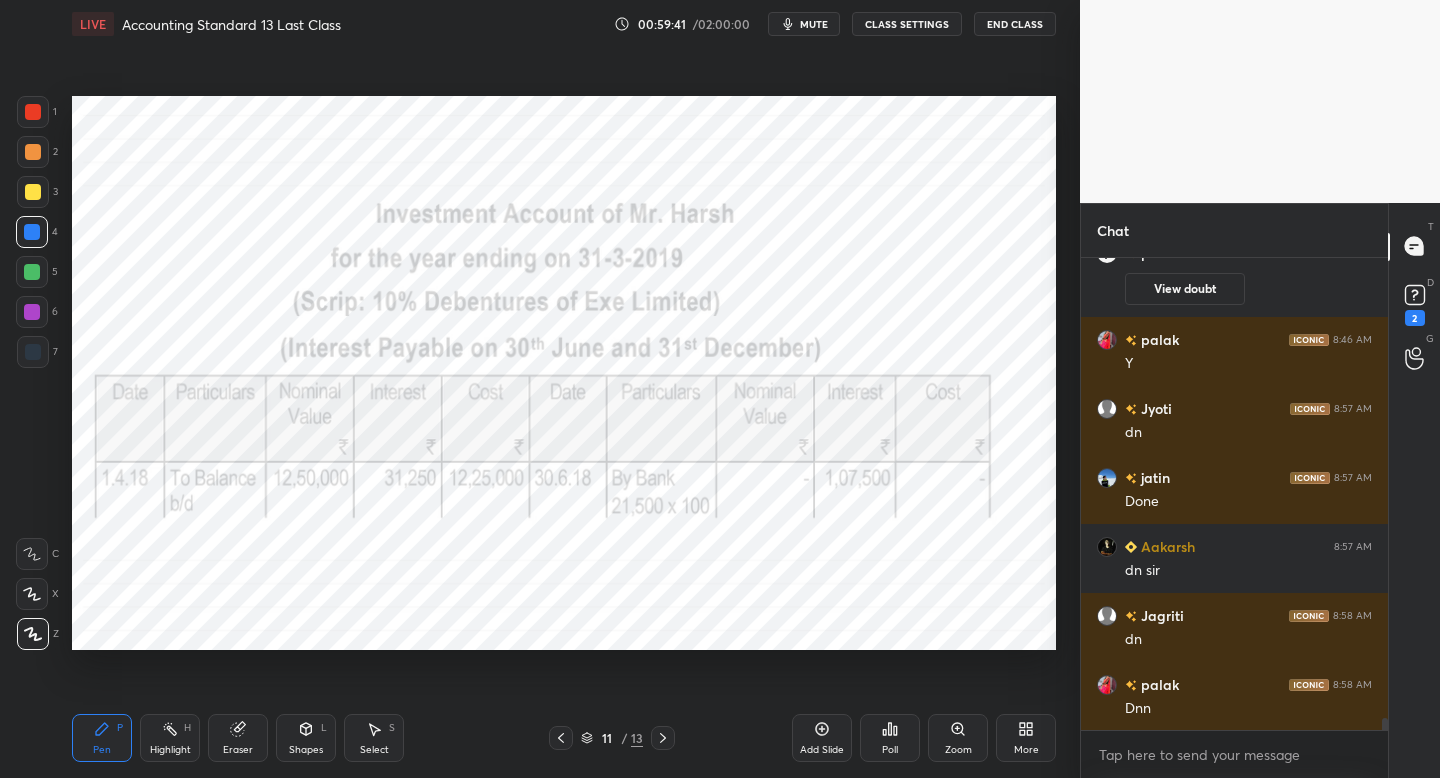 drag, startPoint x: 35, startPoint y: 359, endPoint x: 37, endPoint y: 372, distance: 13.152946 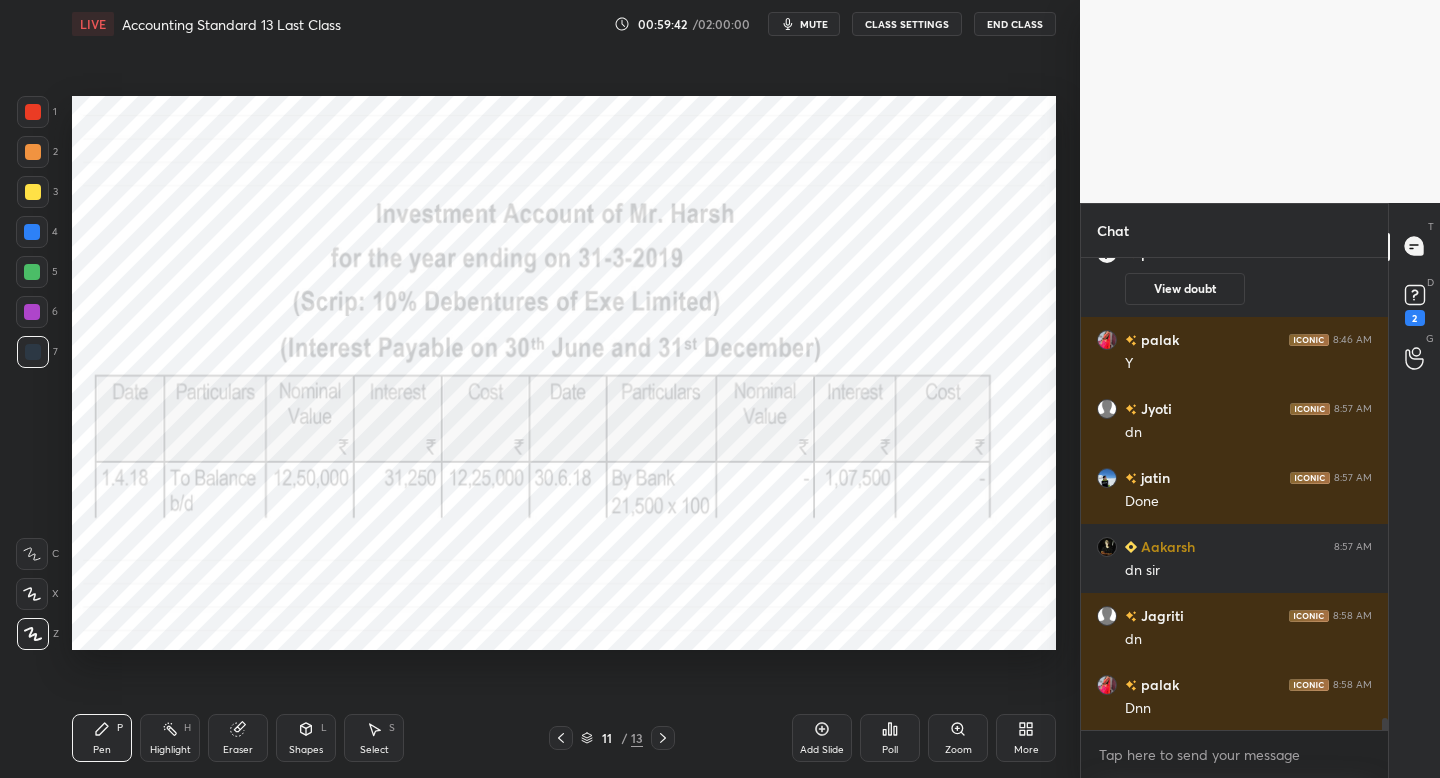 click at bounding box center (32, 312) 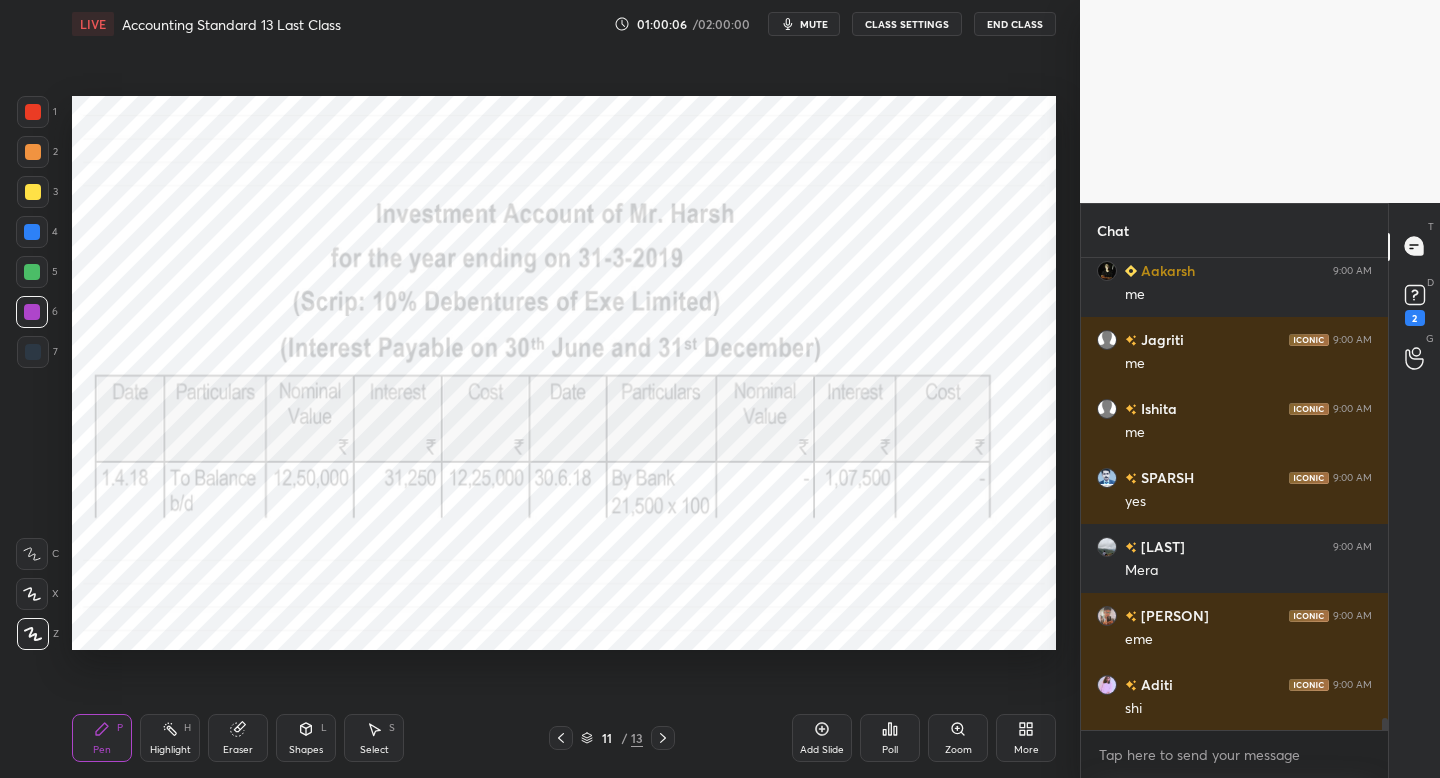 scroll, scrollTop: 18661, scrollLeft: 0, axis: vertical 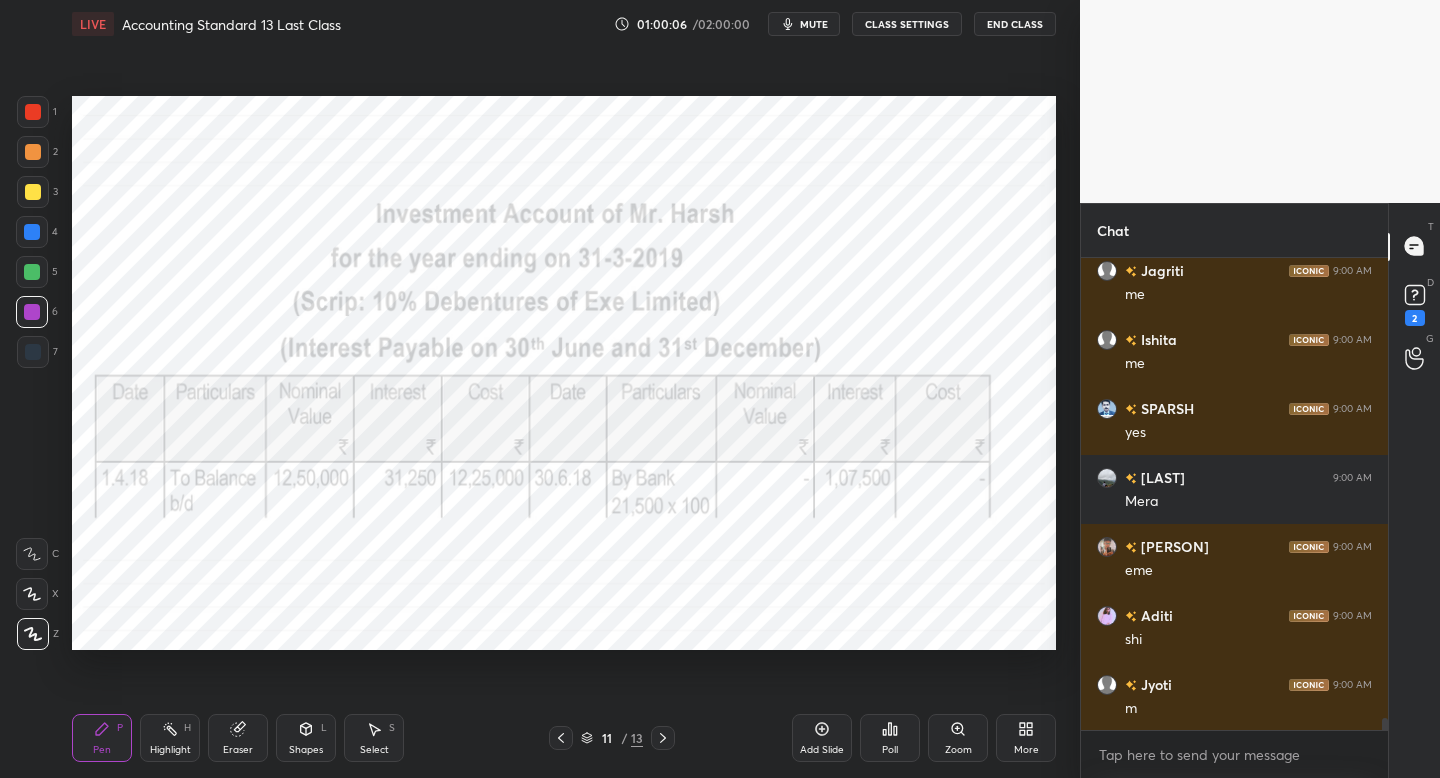 click 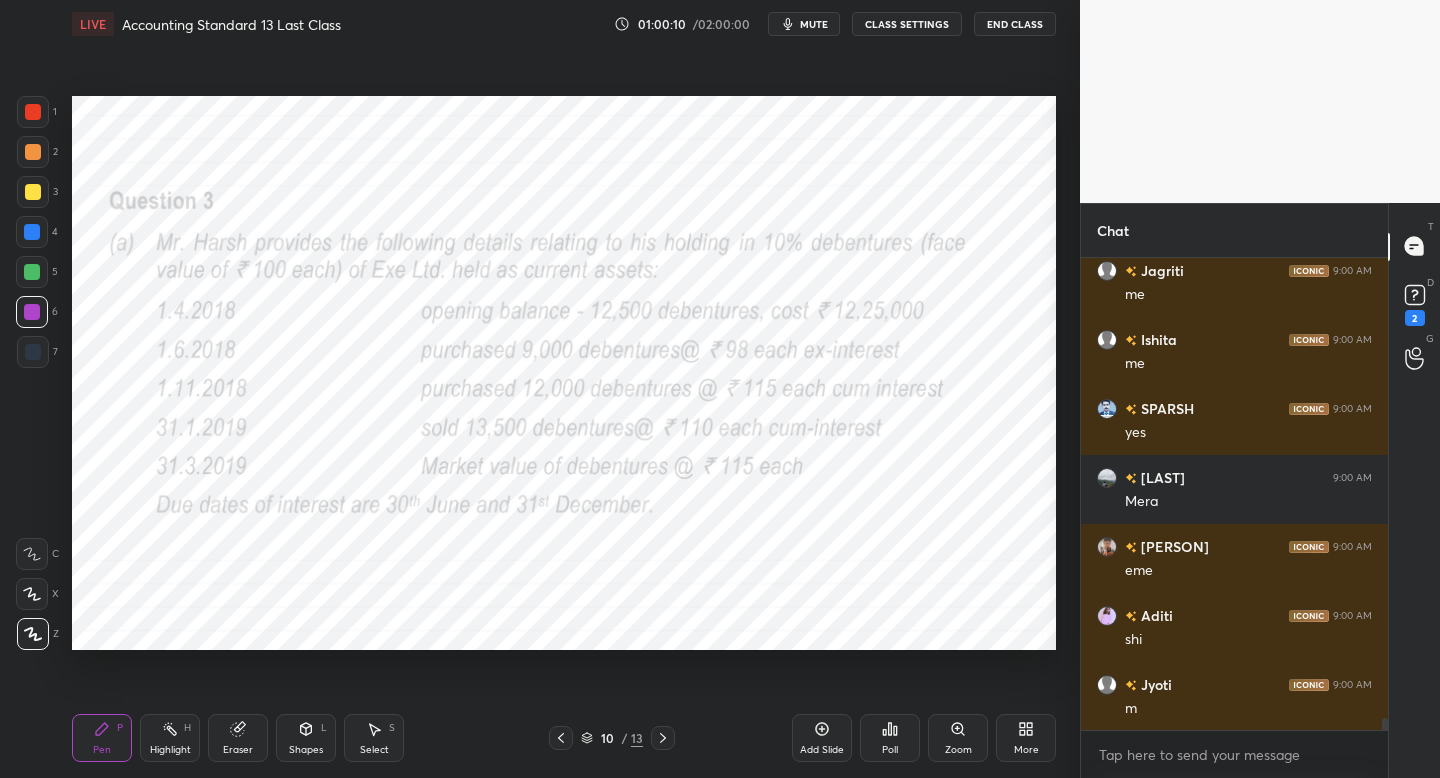 click 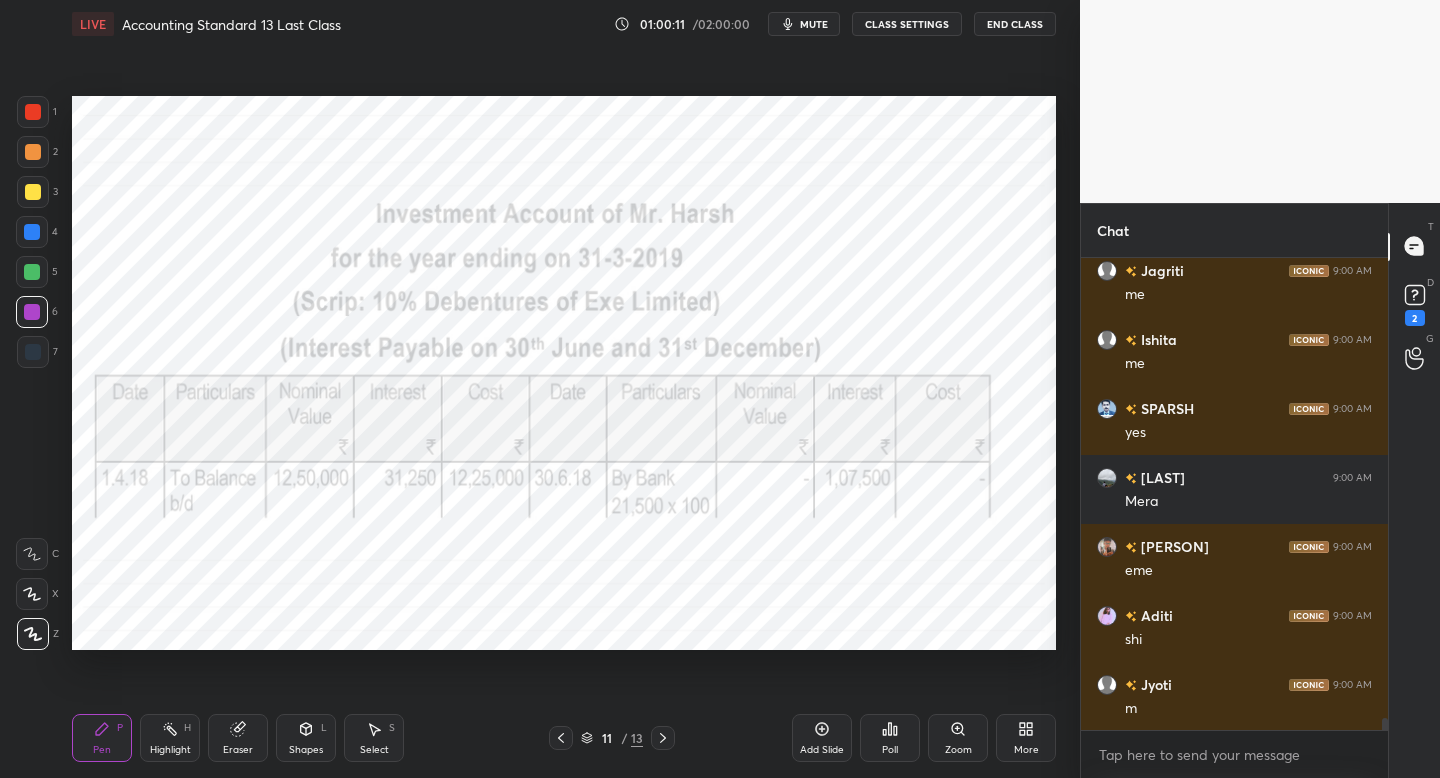 click 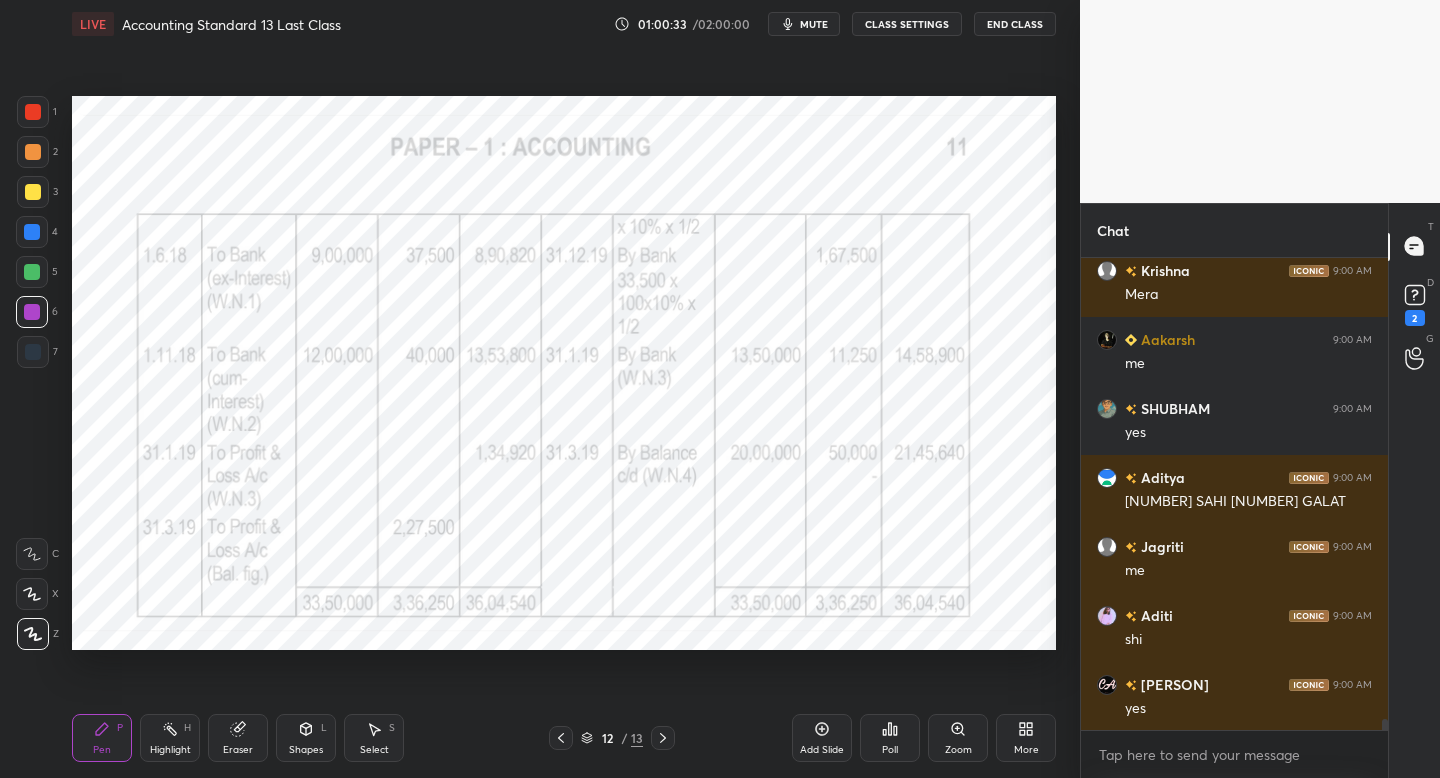 scroll, scrollTop: 19834, scrollLeft: 0, axis: vertical 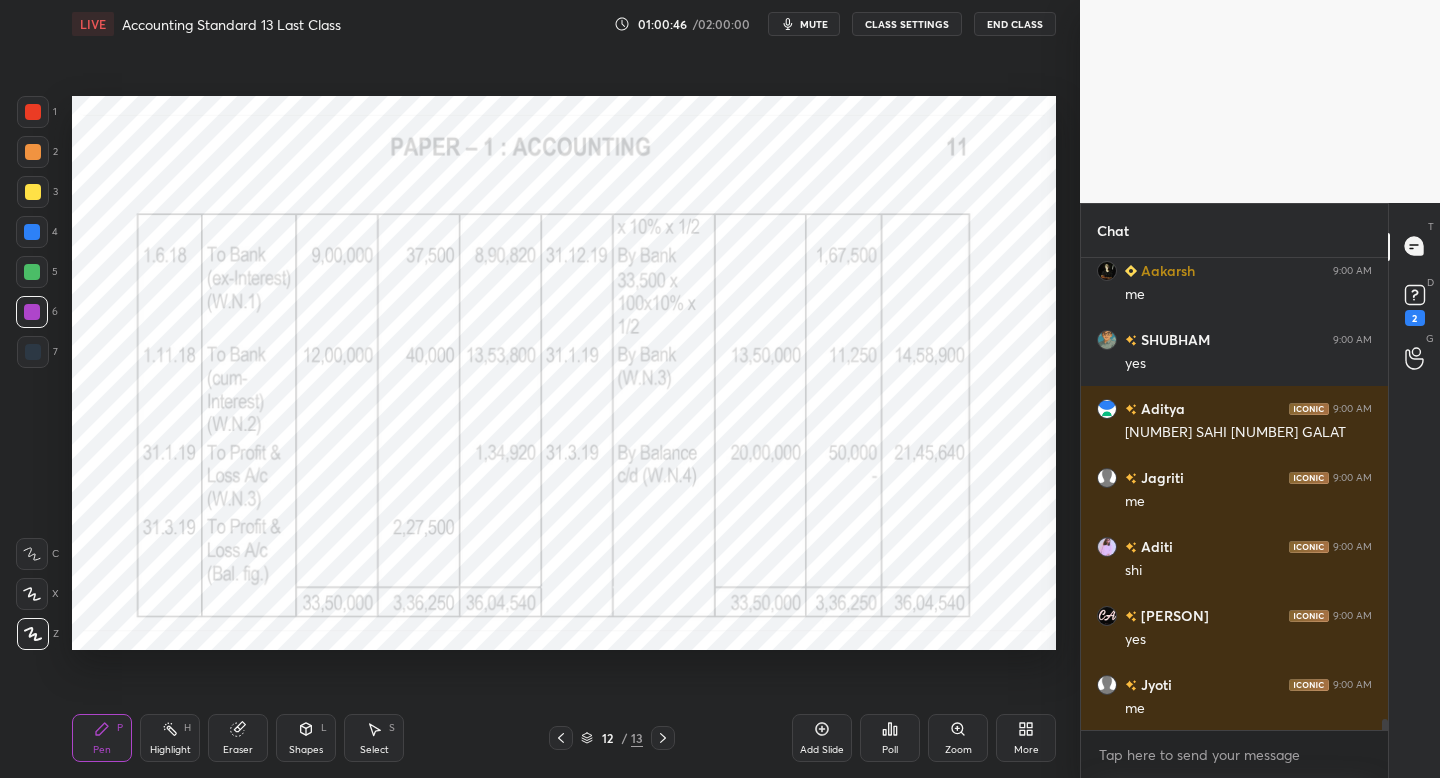 click 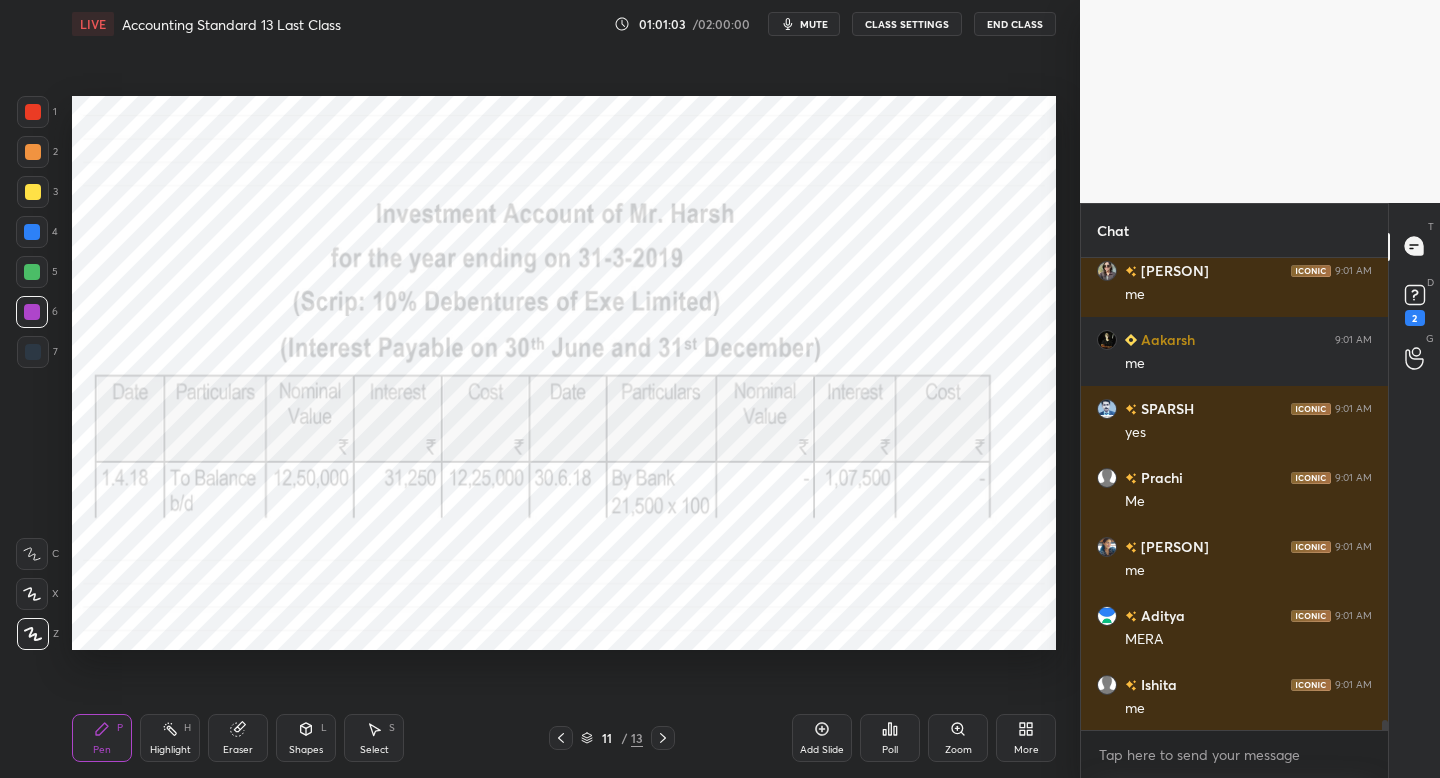 scroll, scrollTop: 21076, scrollLeft: 0, axis: vertical 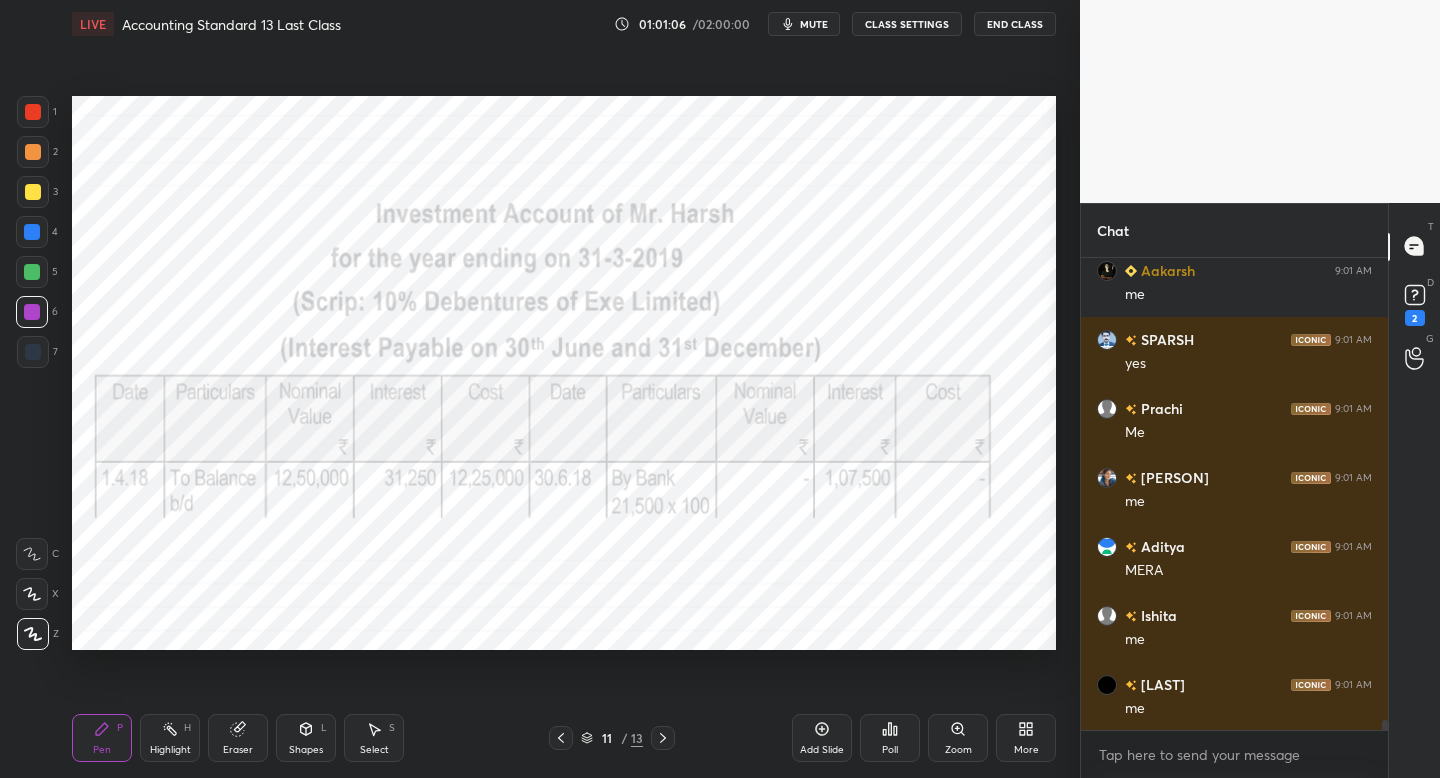 drag, startPoint x: 662, startPoint y: 745, endPoint x: 651, endPoint y: 745, distance: 11 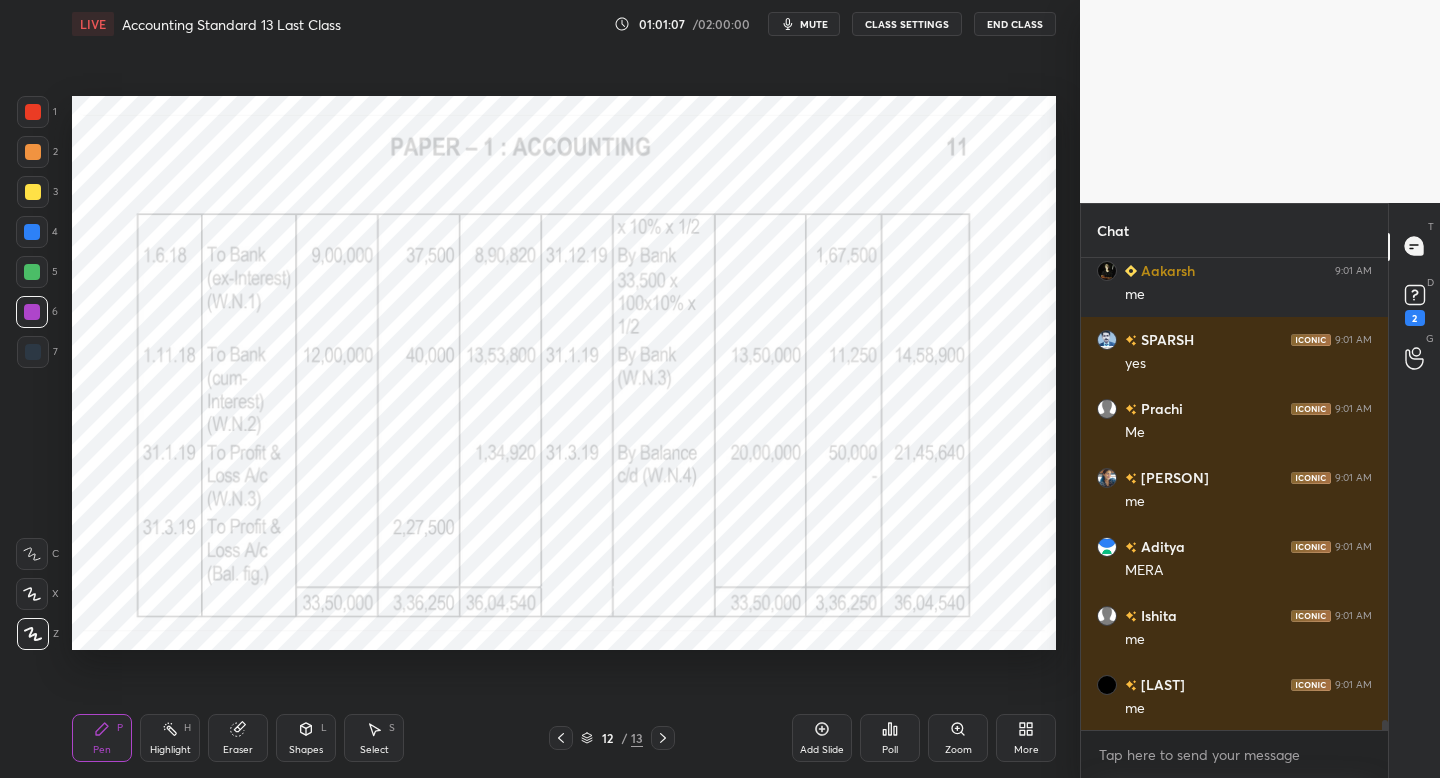 click 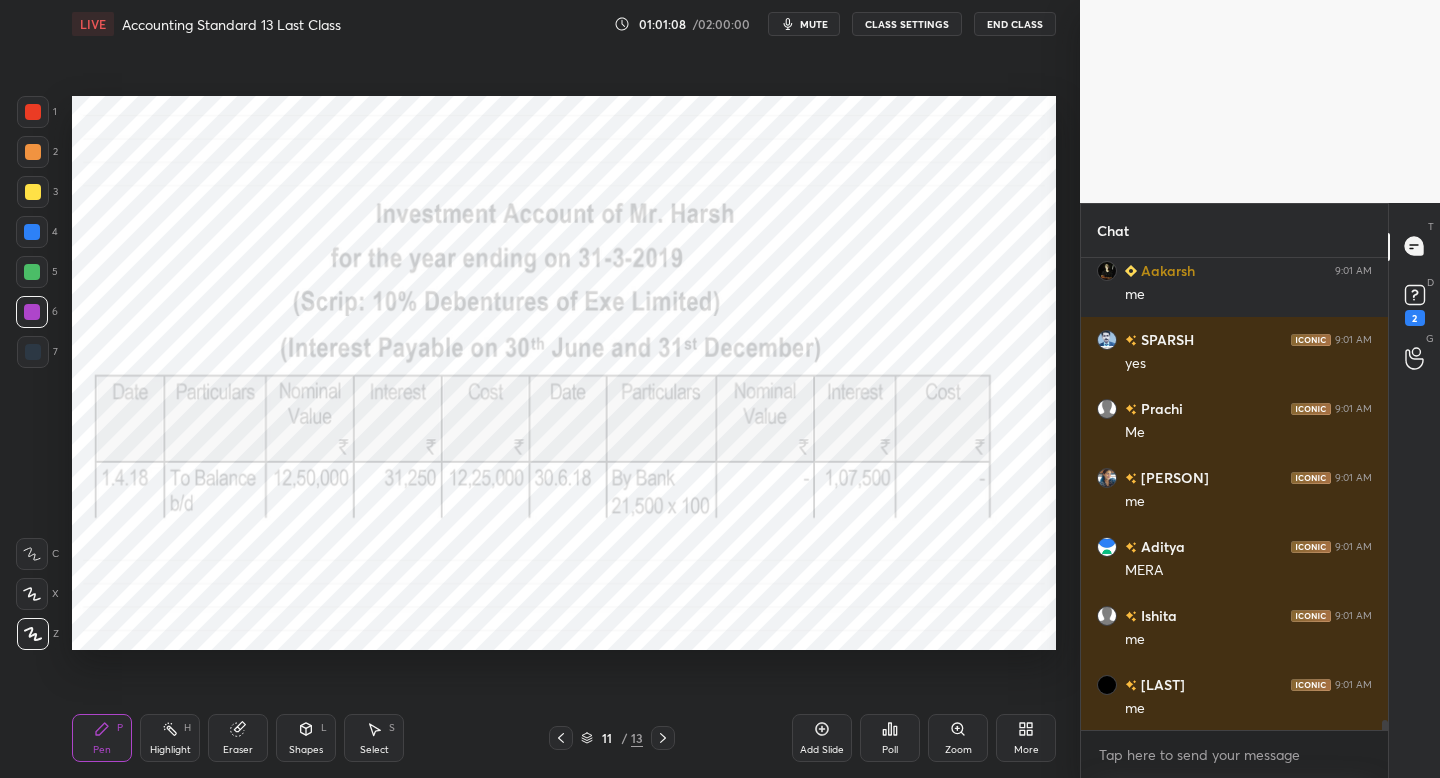 click 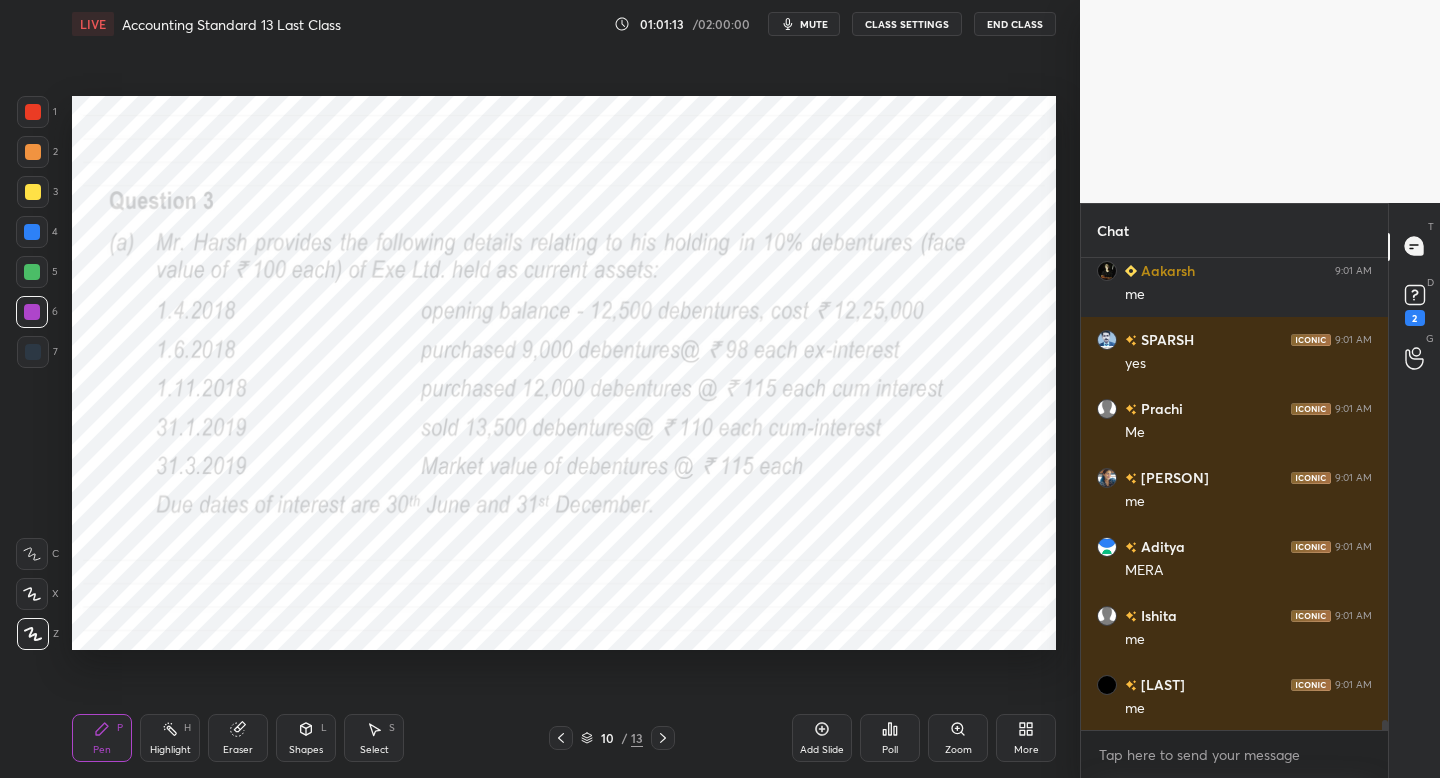 click 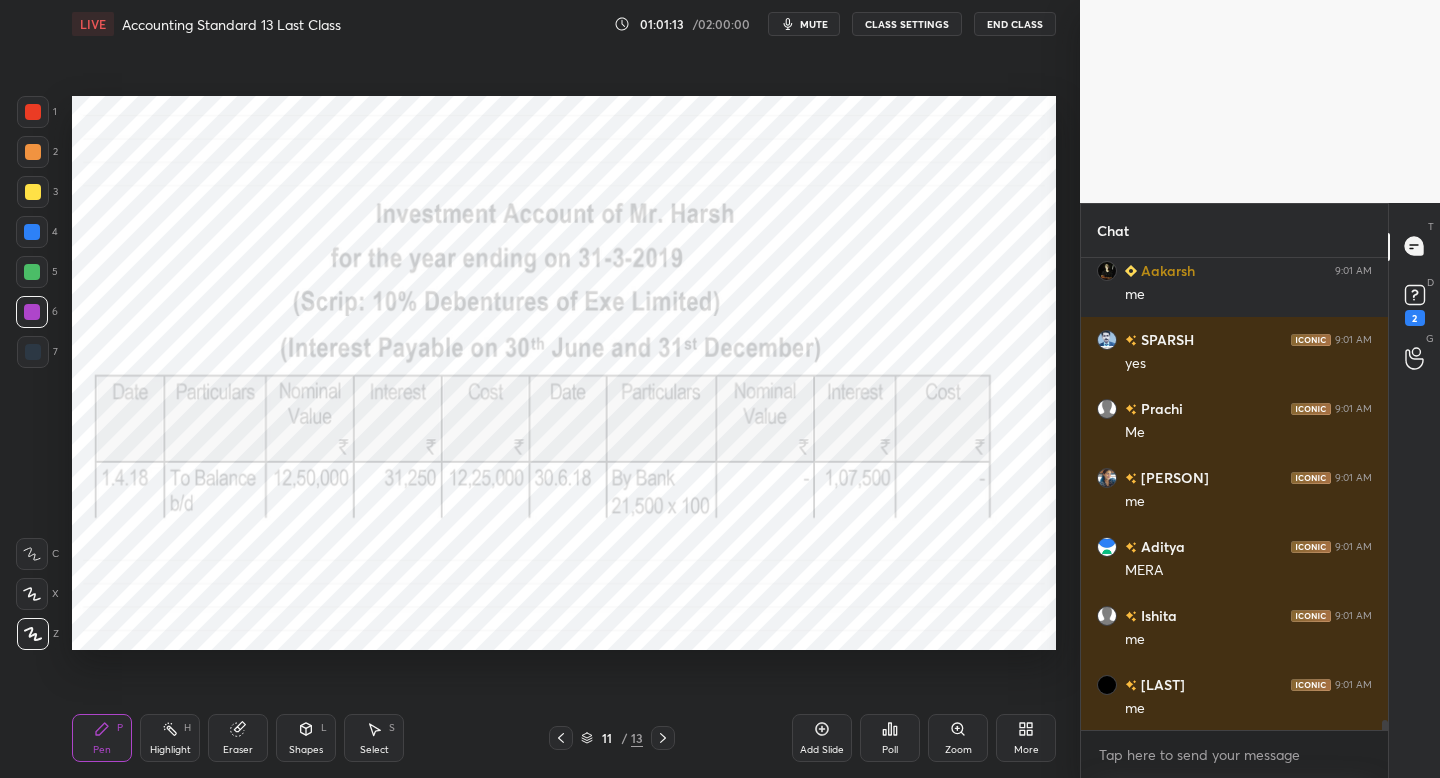 click 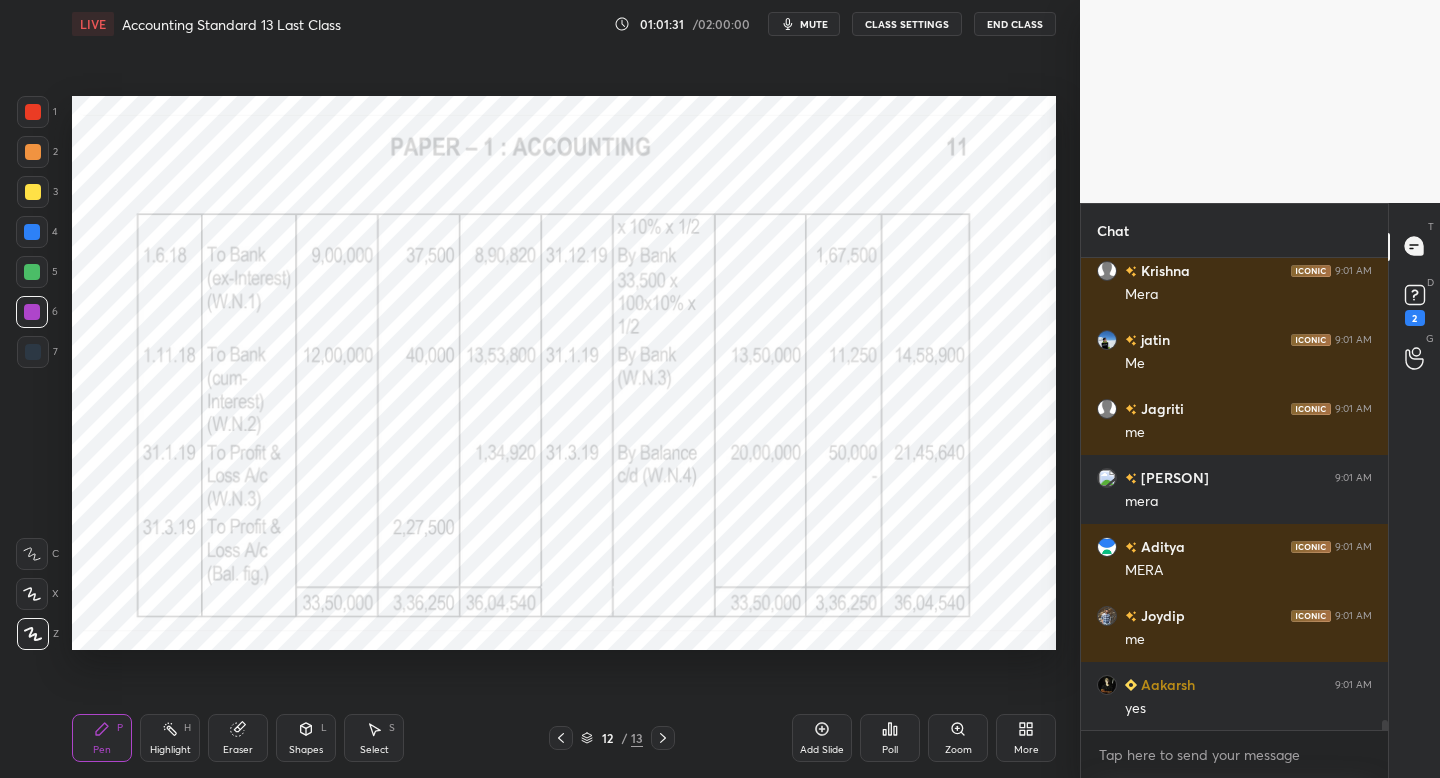 scroll, scrollTop: 22180, scrollLeft: 0, axis: vertical 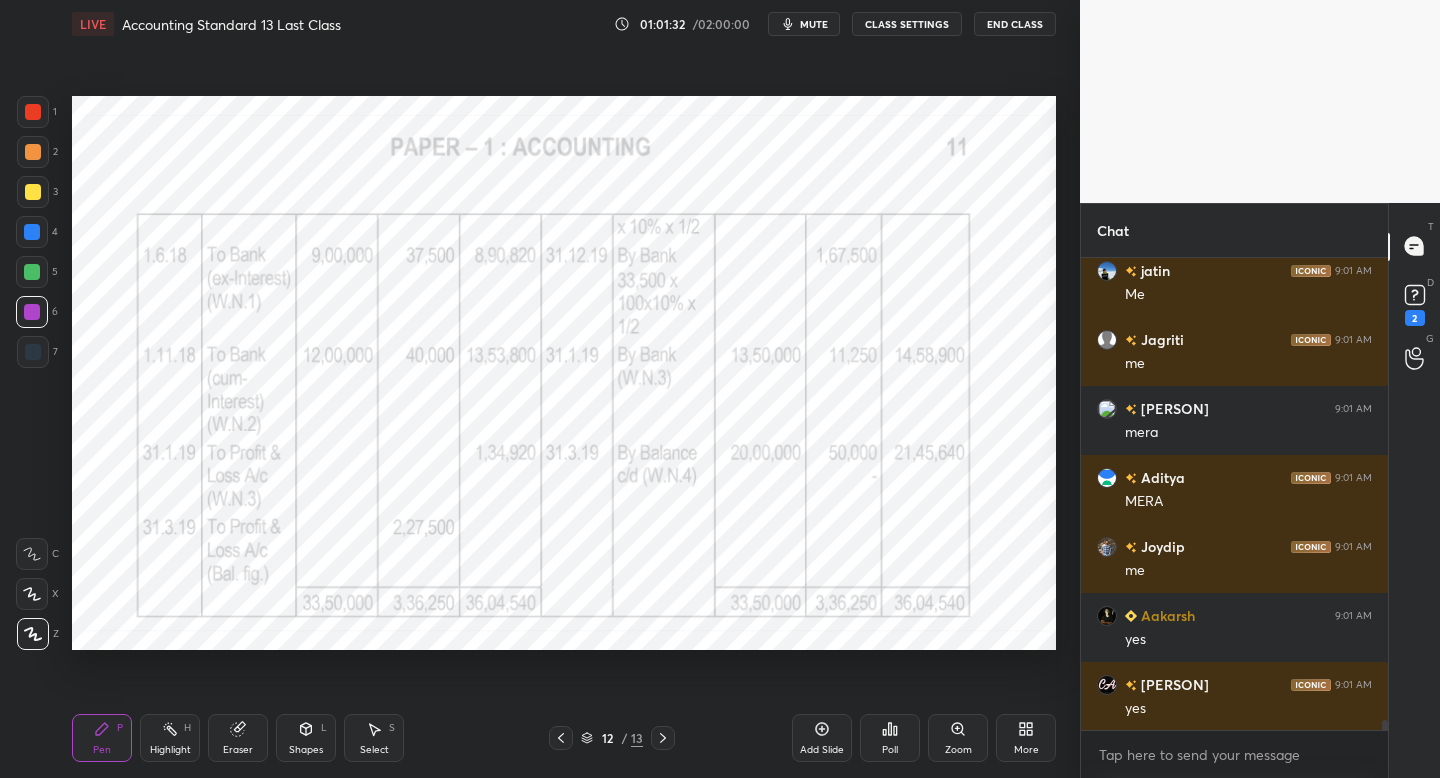 click 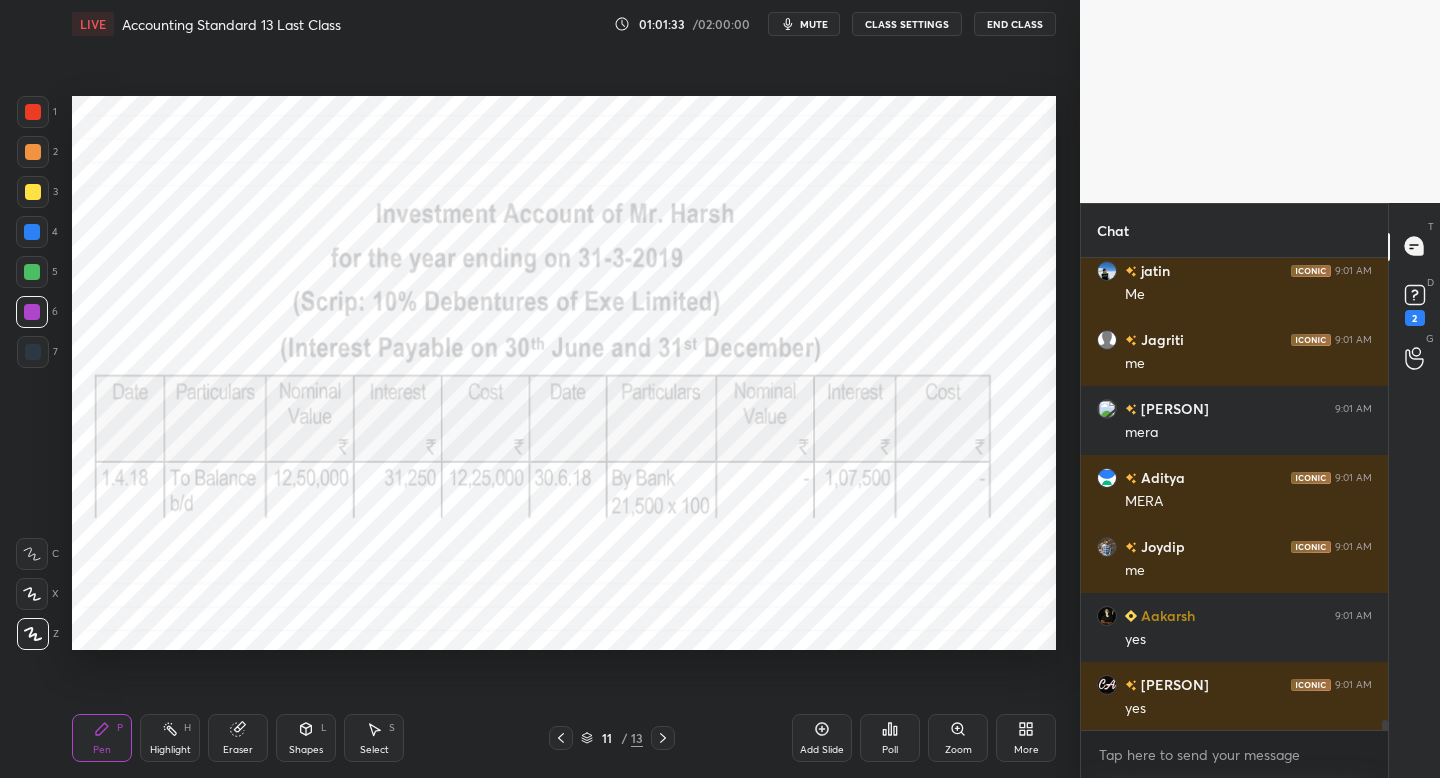 click 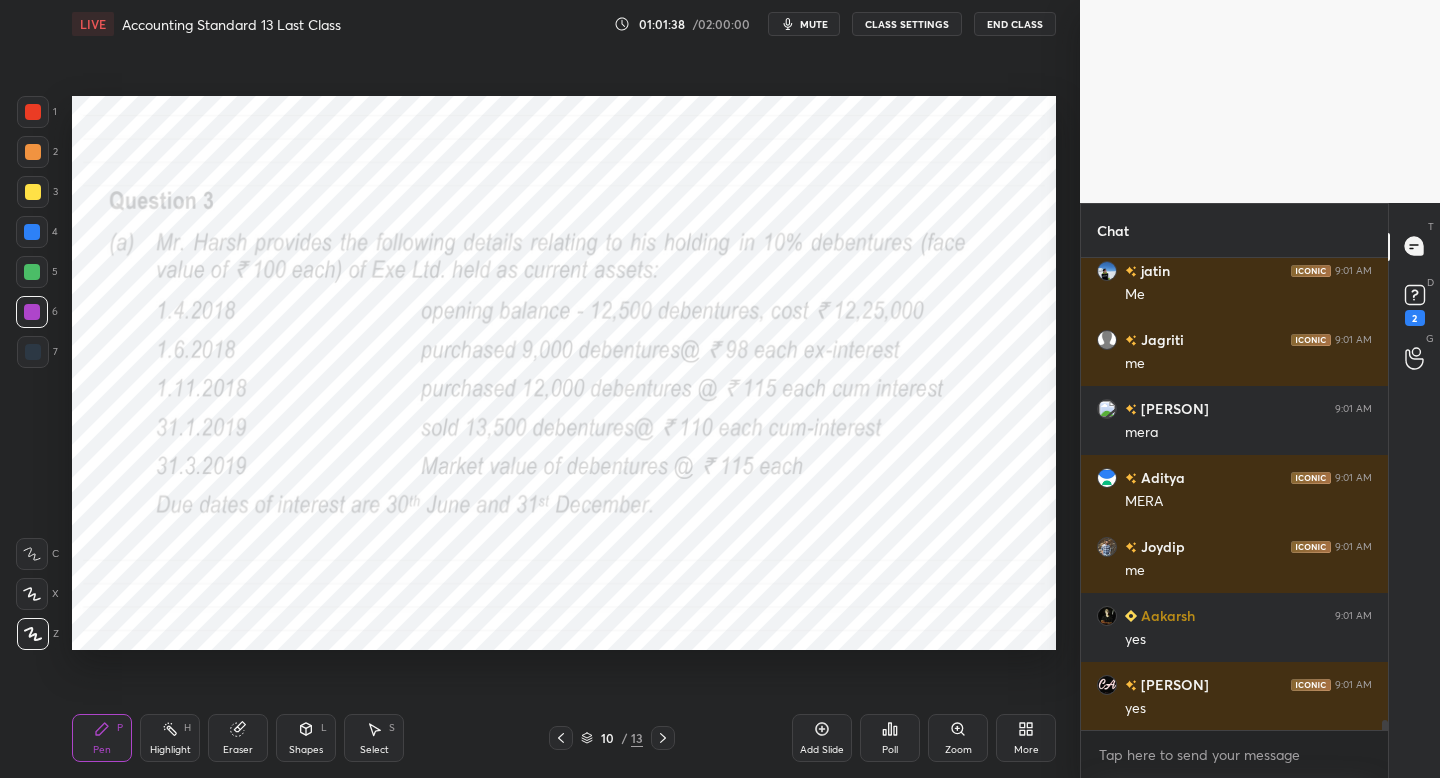 click 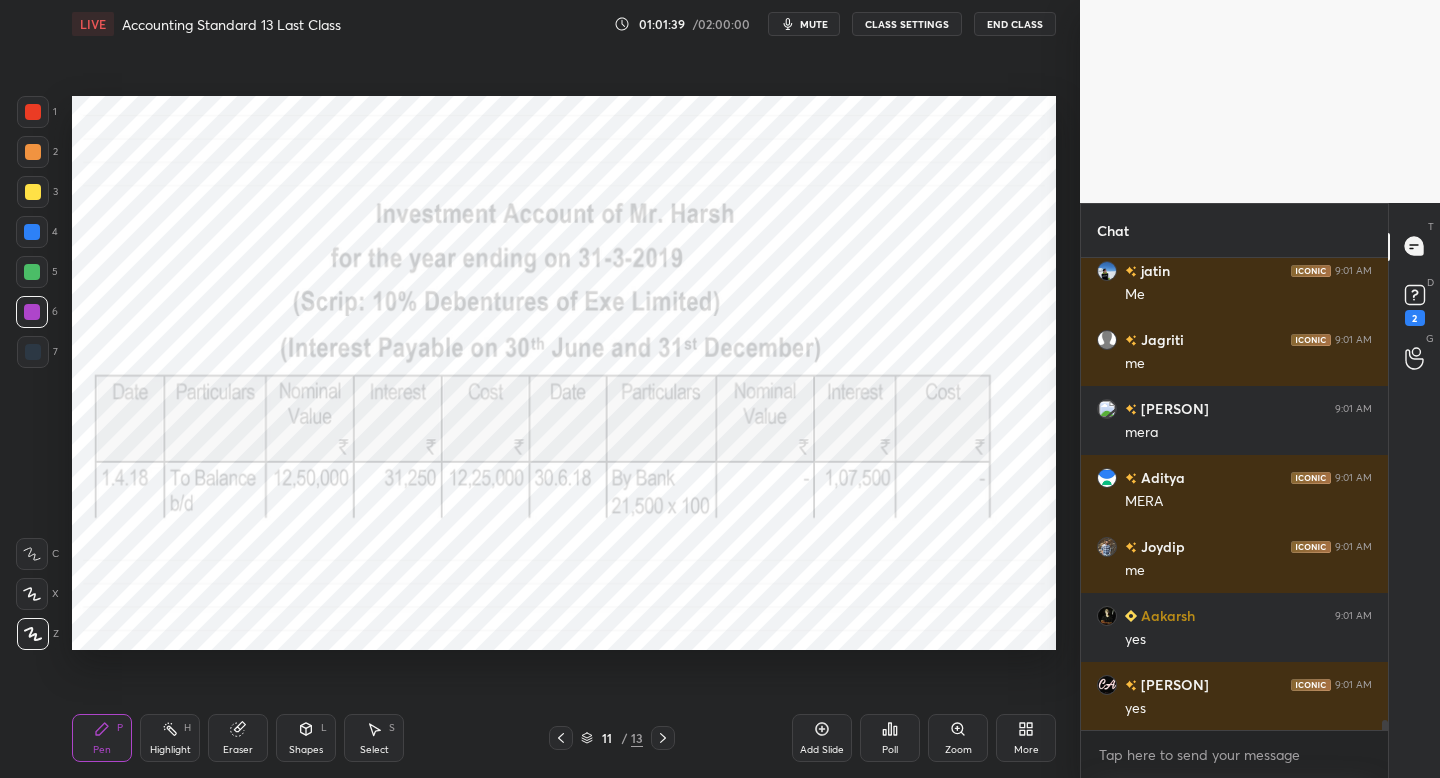 click 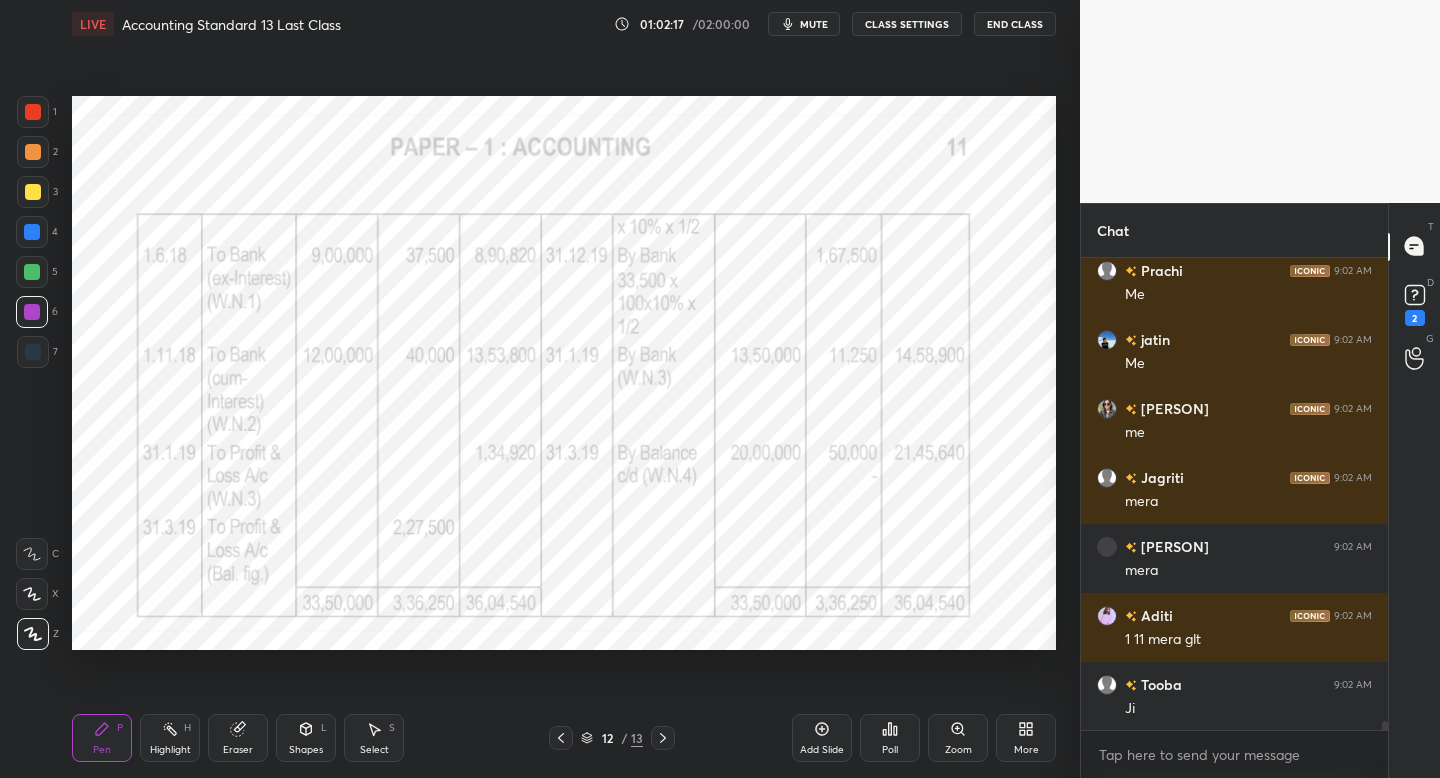 scroll, scrollTop: 24664, scrollLeft: 0, axis: vertical 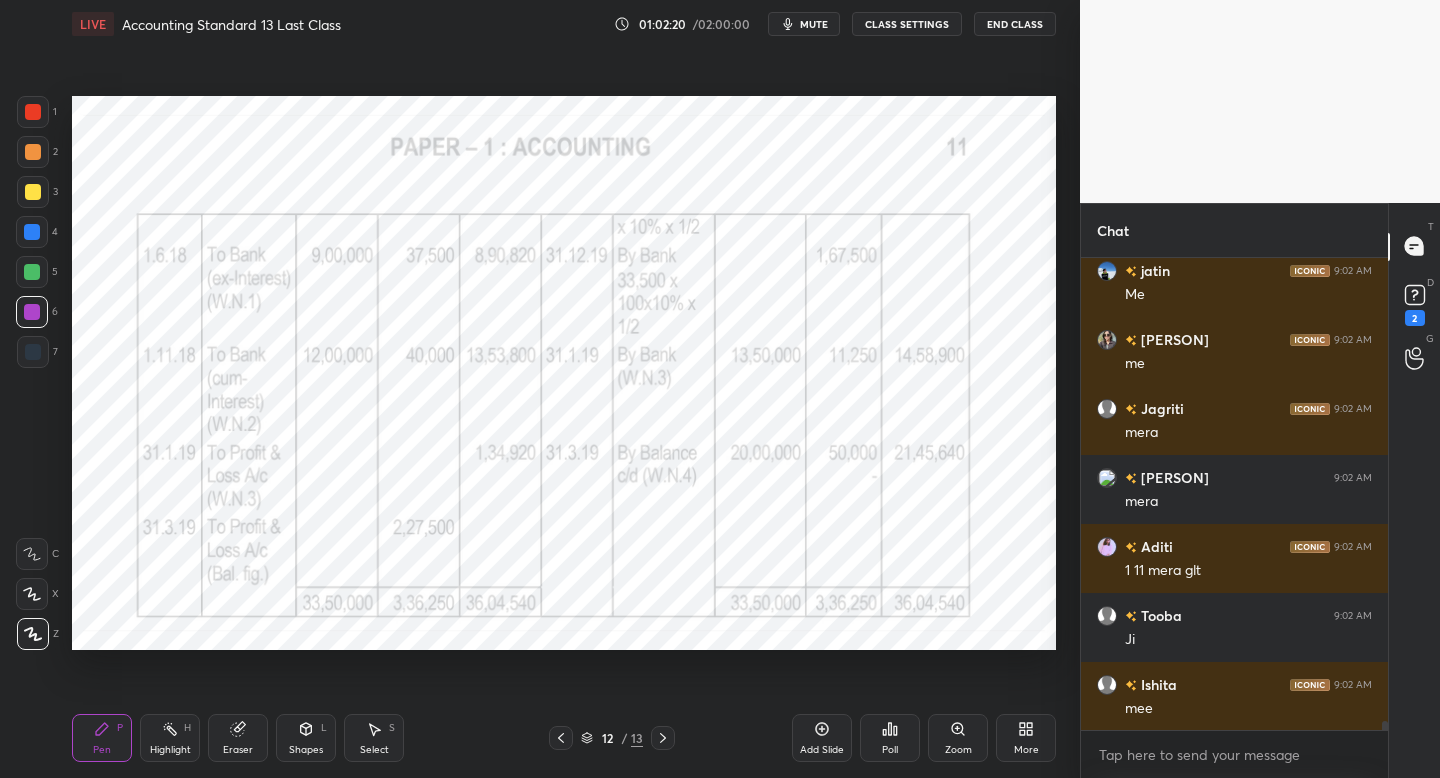 click at bounding box center (33, 352) 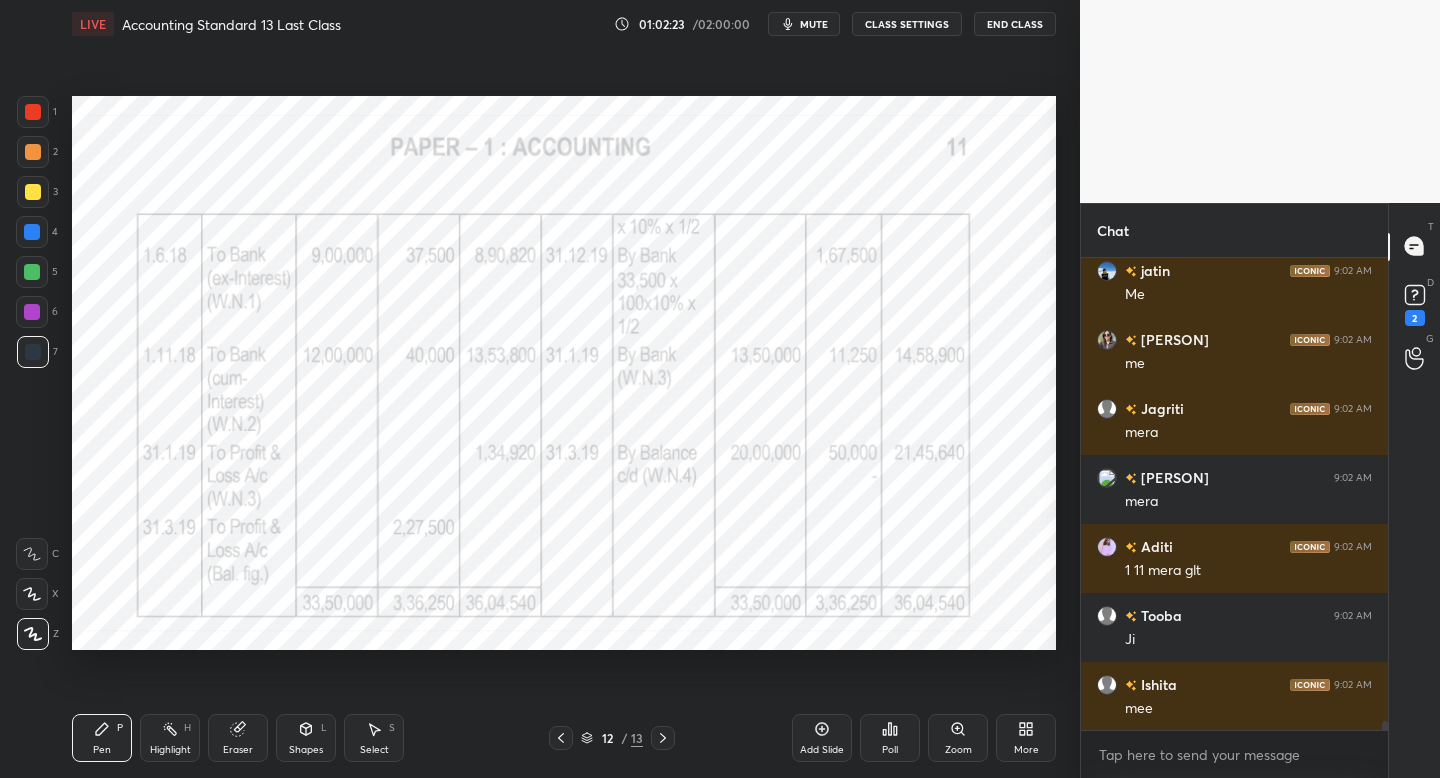 click 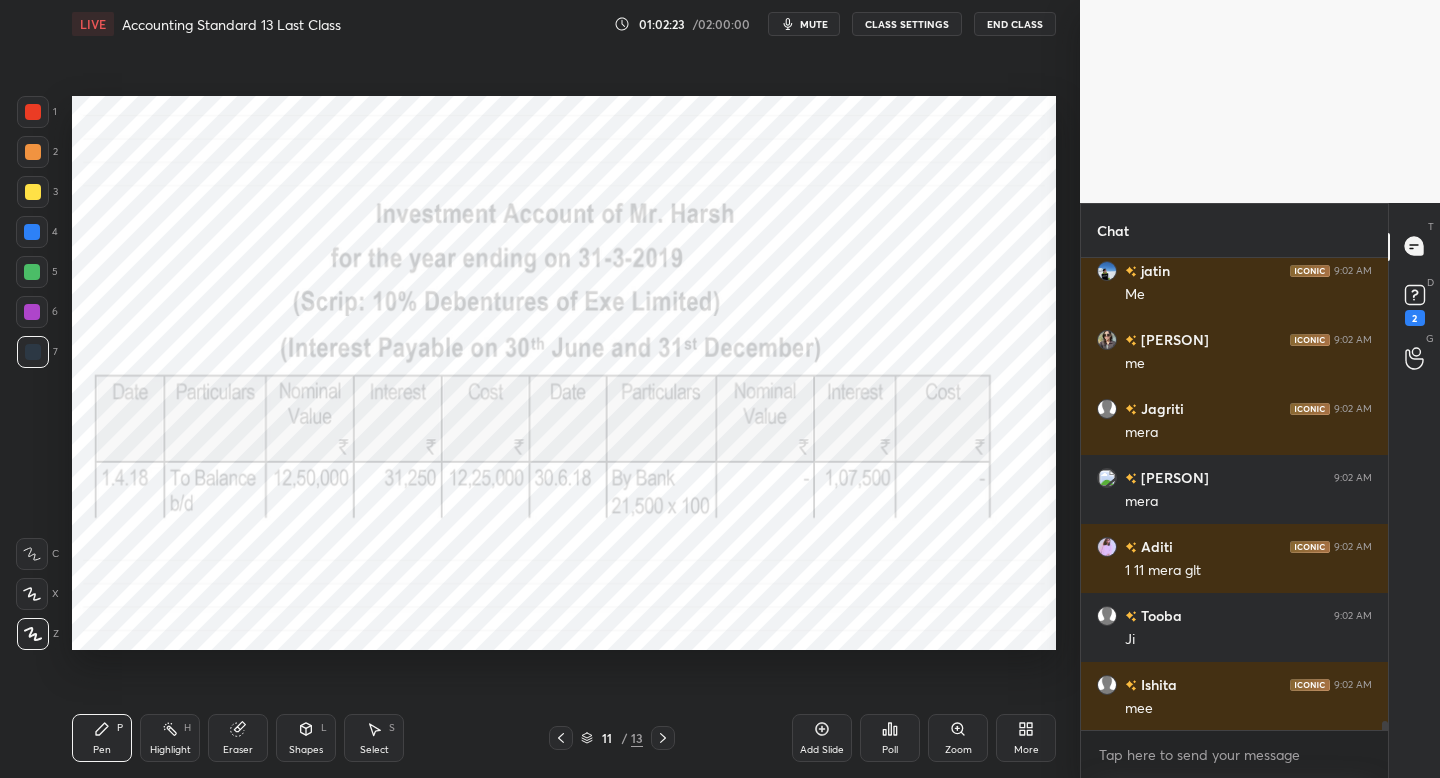 click 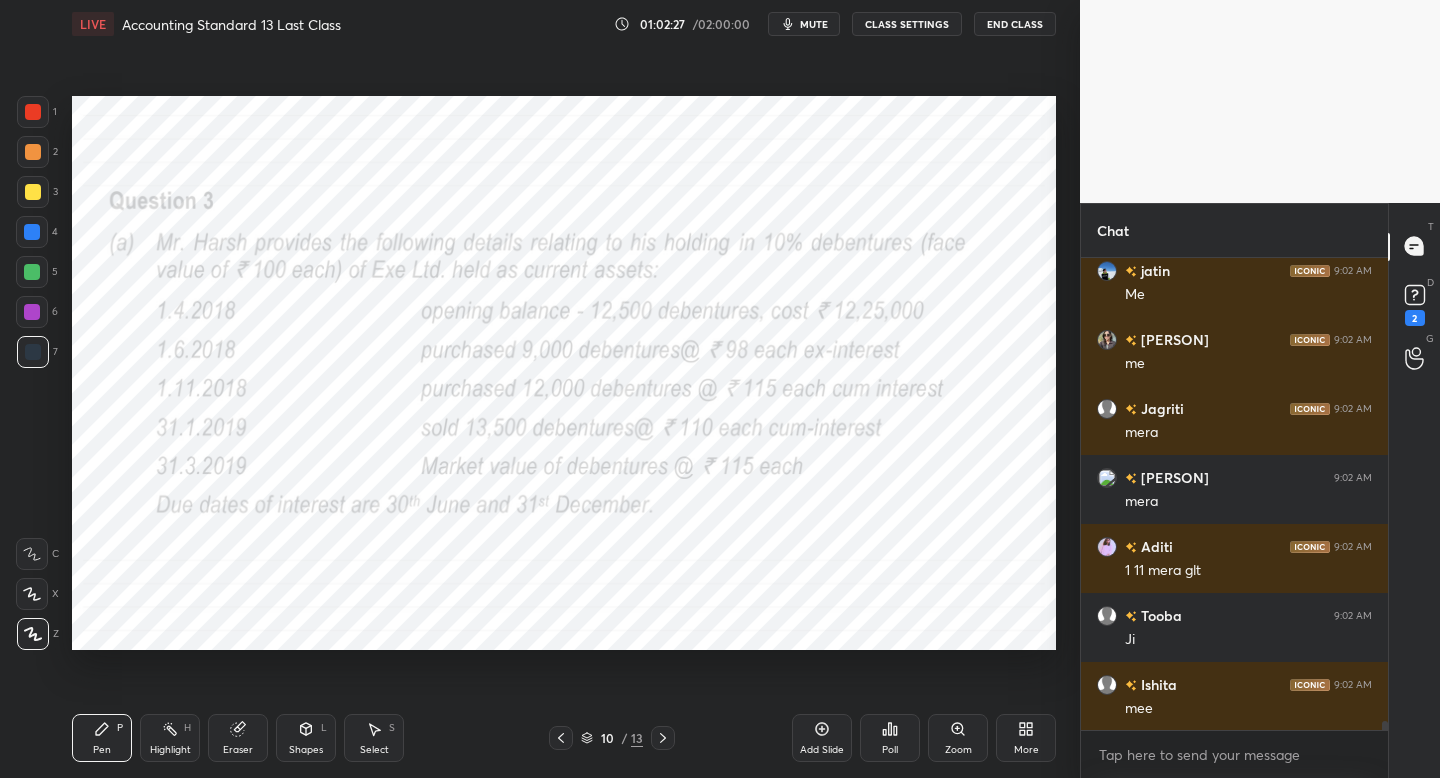 scroll, scrollTop: 24733, scrollLeft: 0, axis: vertical 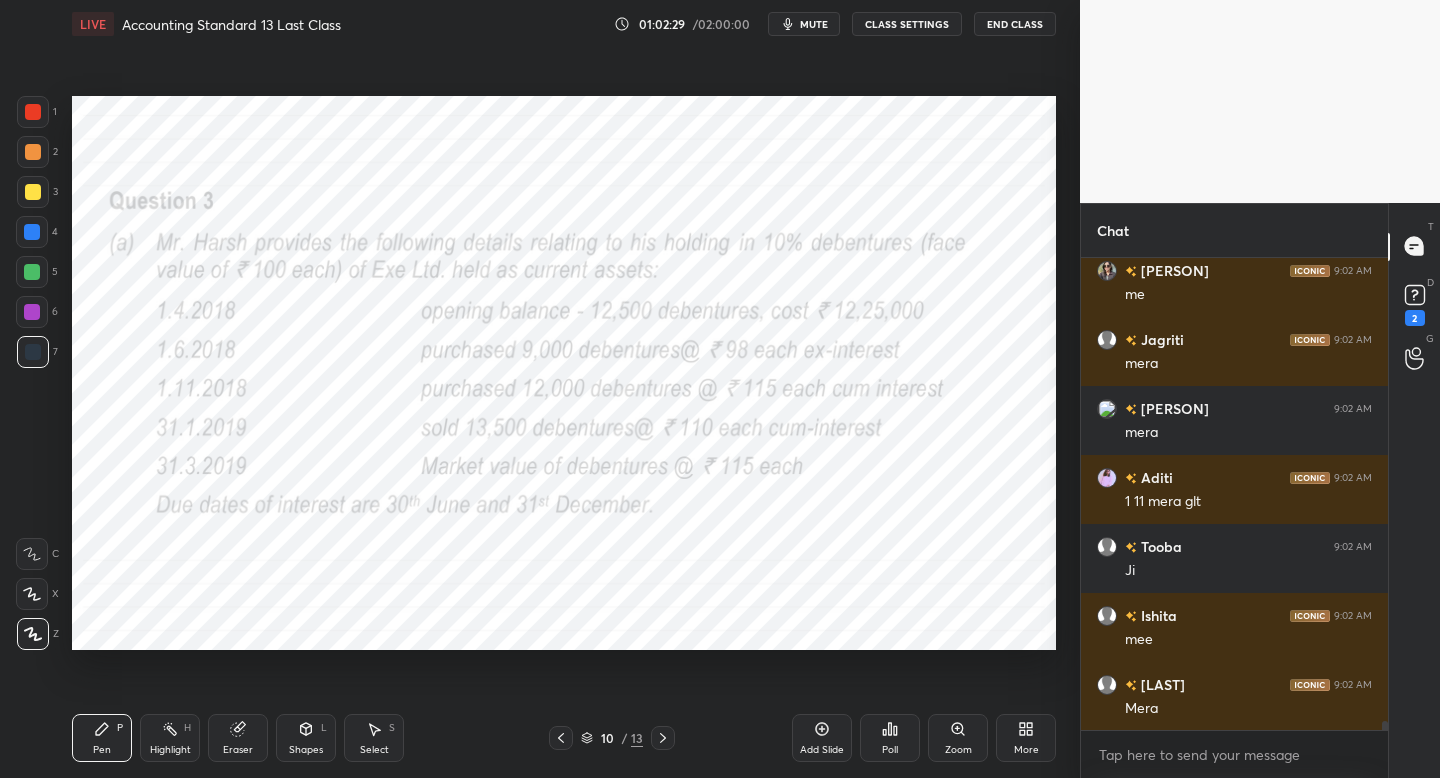 click 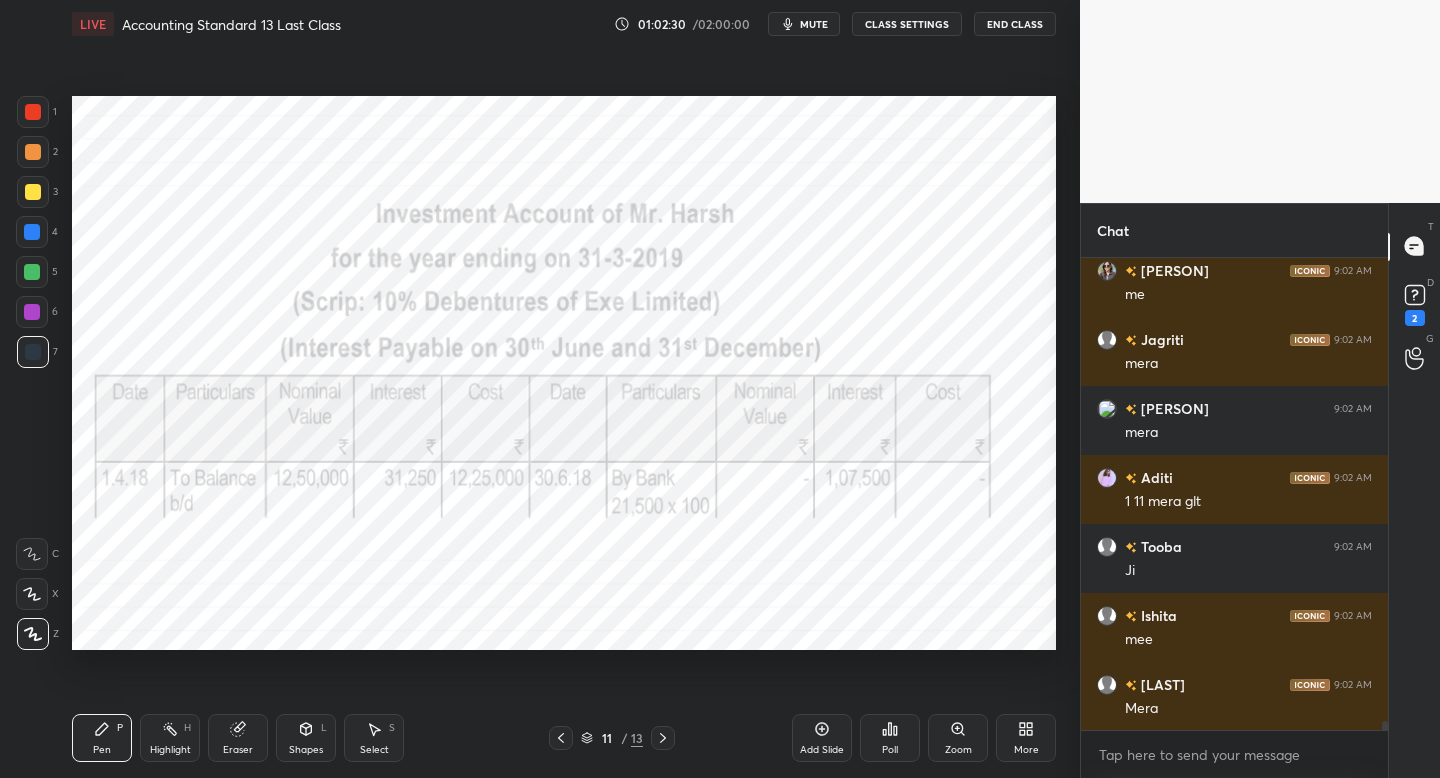 click at bounding box center [663, 738] 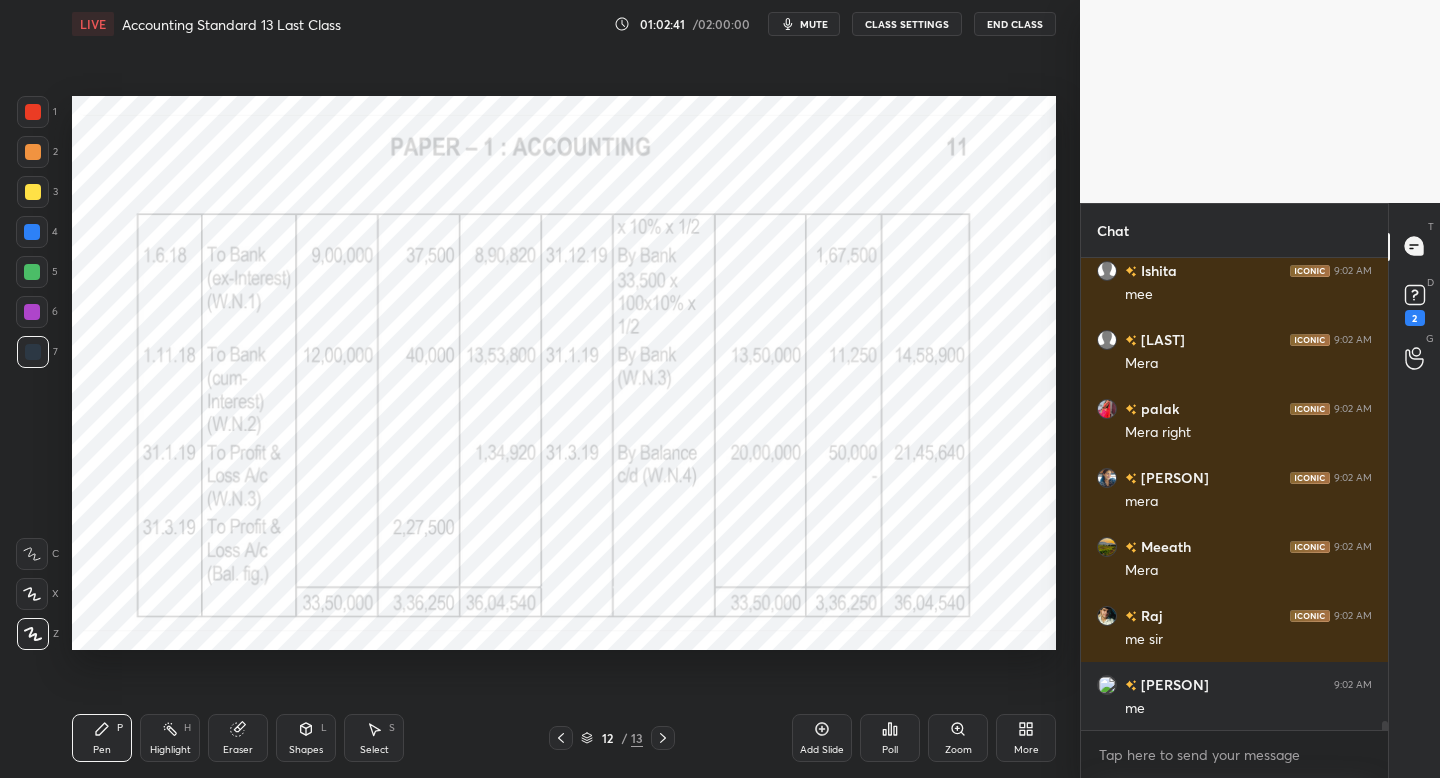 scroll, scrollTop: 25147, scrollLeft: 0, axis: vertical 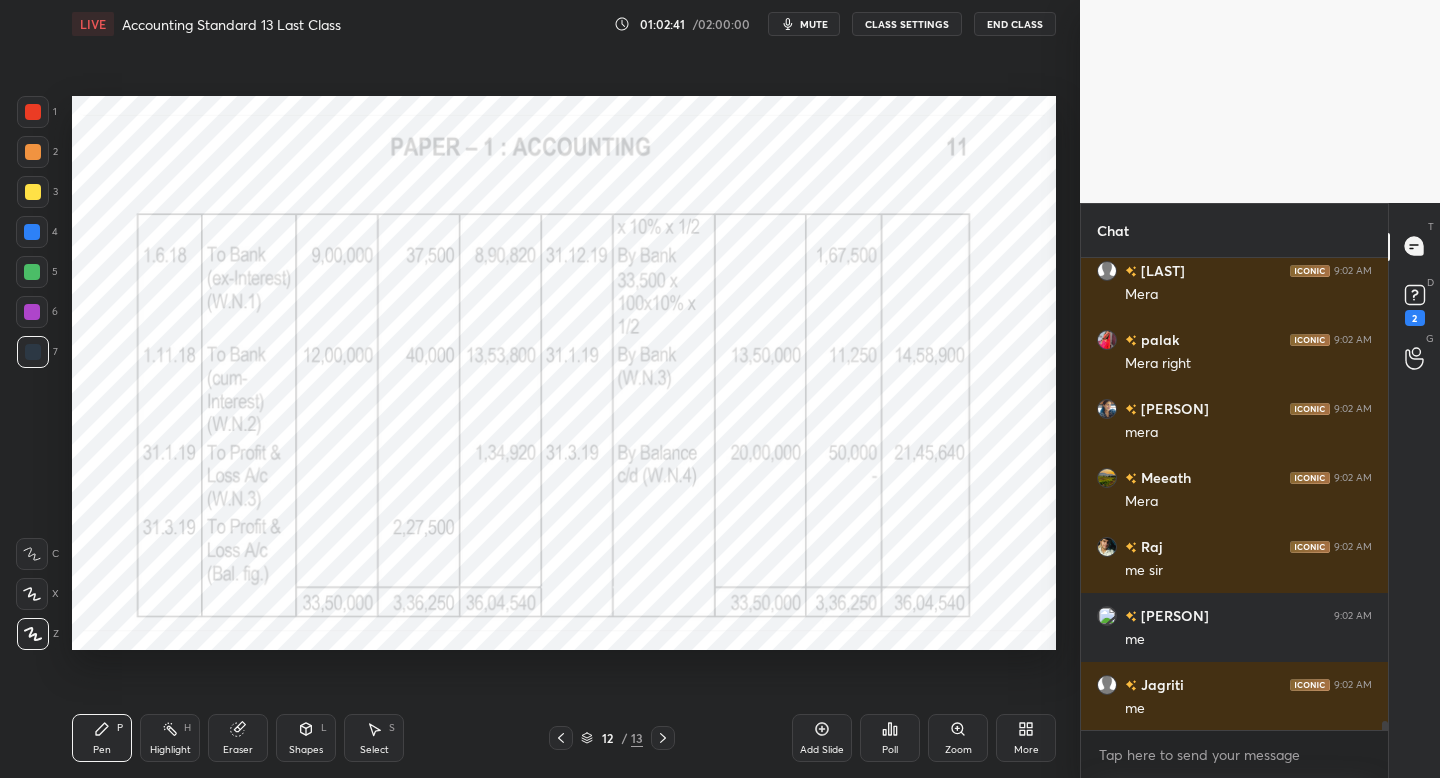 click at bounding box center [32, 312] 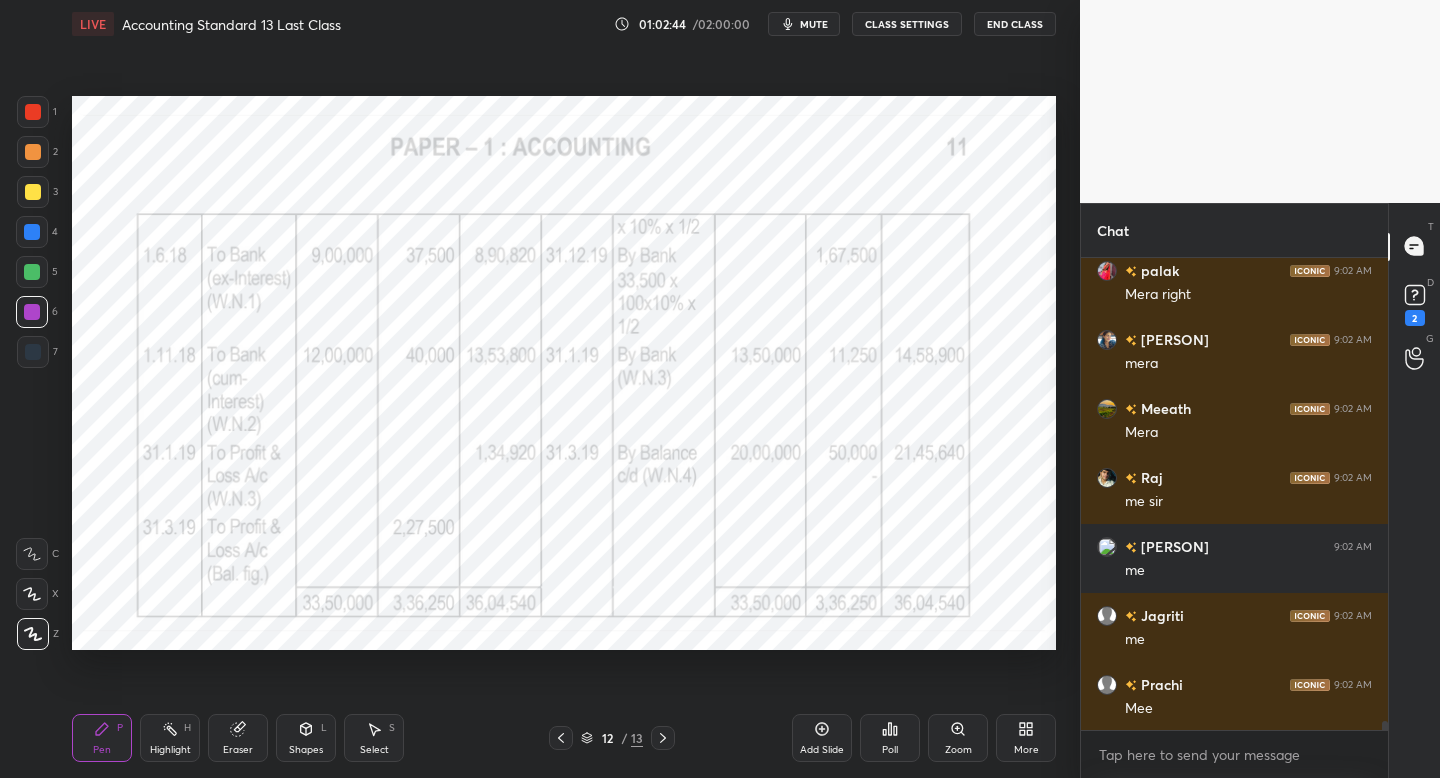 scroll, scrollTop: 25285, scrollLeft: 0, axis: vertical 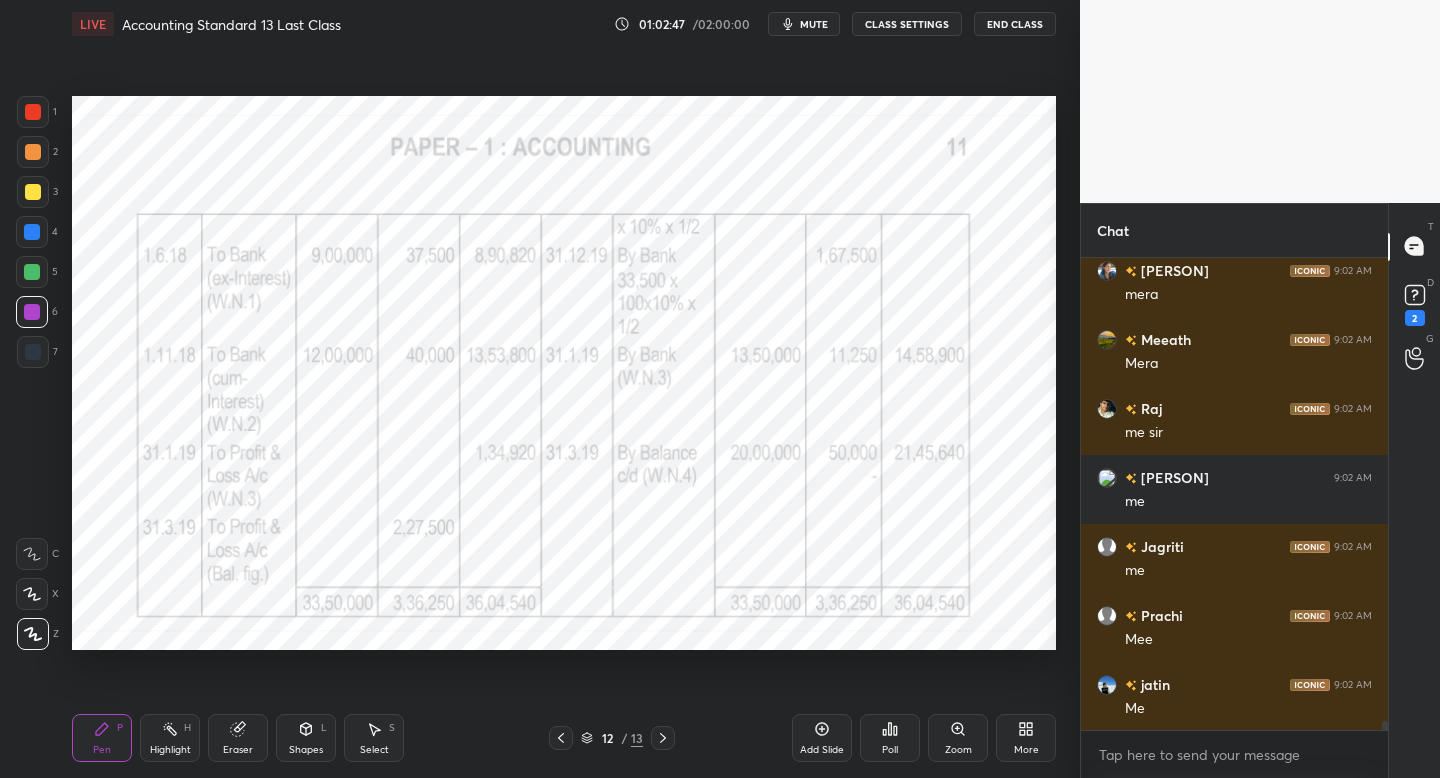drag, startPoint x: 34, startPoint y: 111, endPoint x: 51, endPoint y: 133, distance: 27.802877 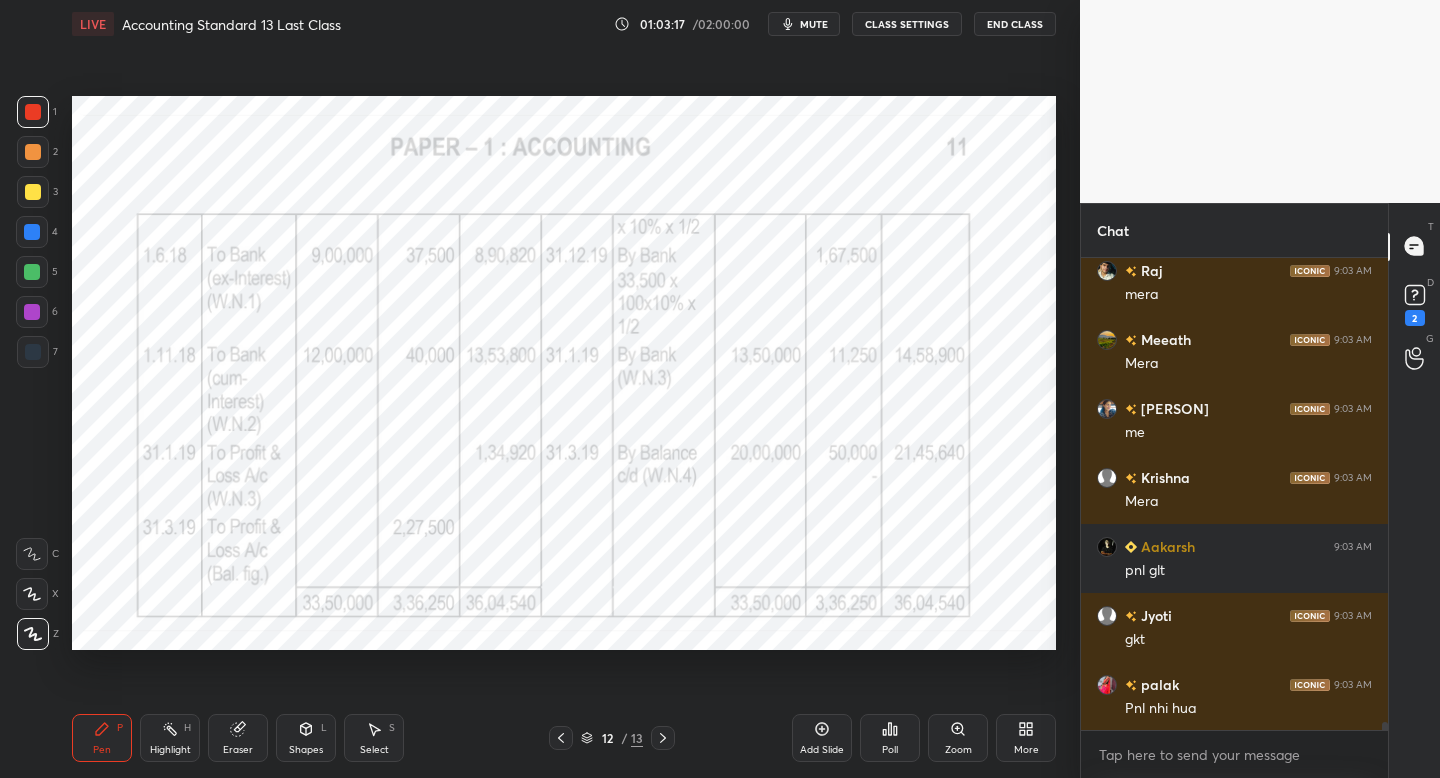 scroll, scrollTop: 26320, scrollLeft: 0, axis: vertical 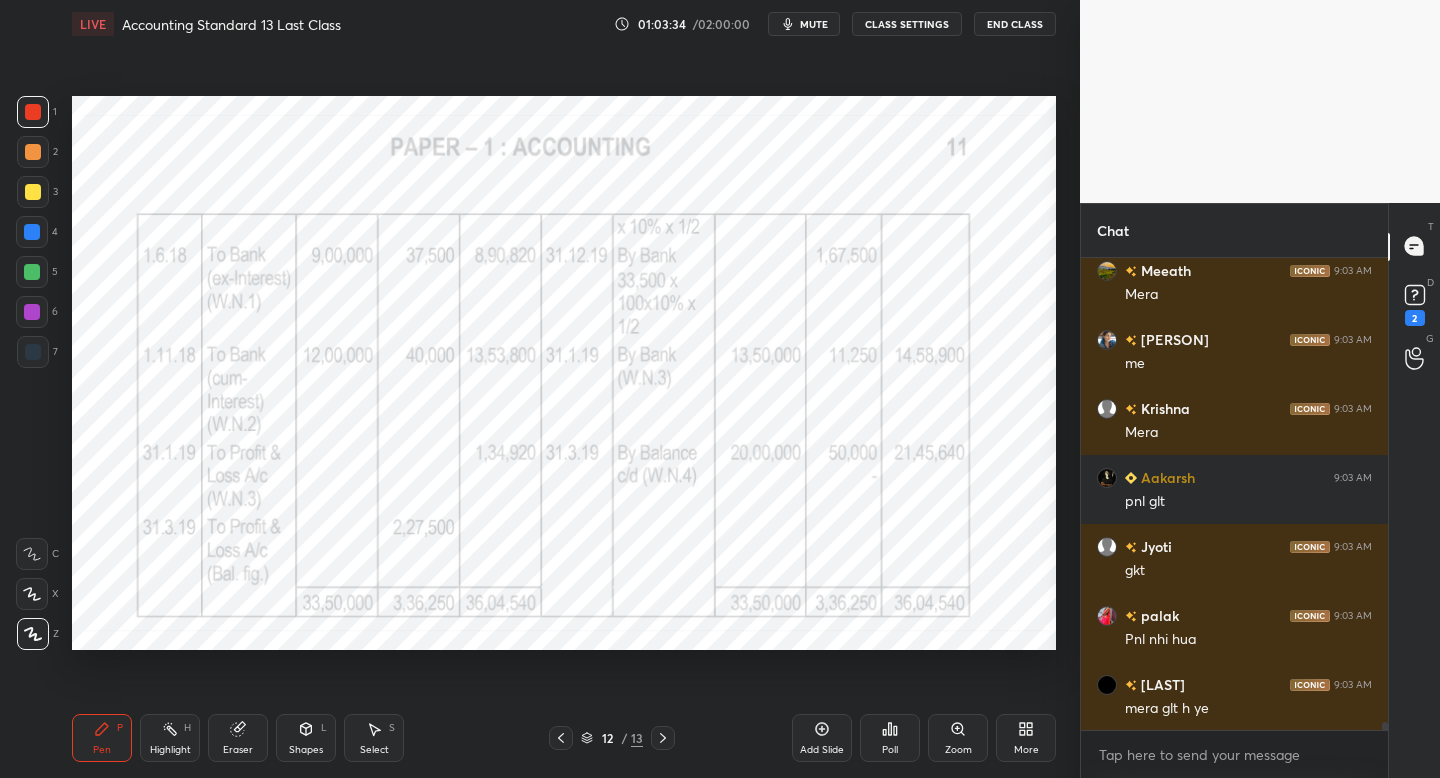 click 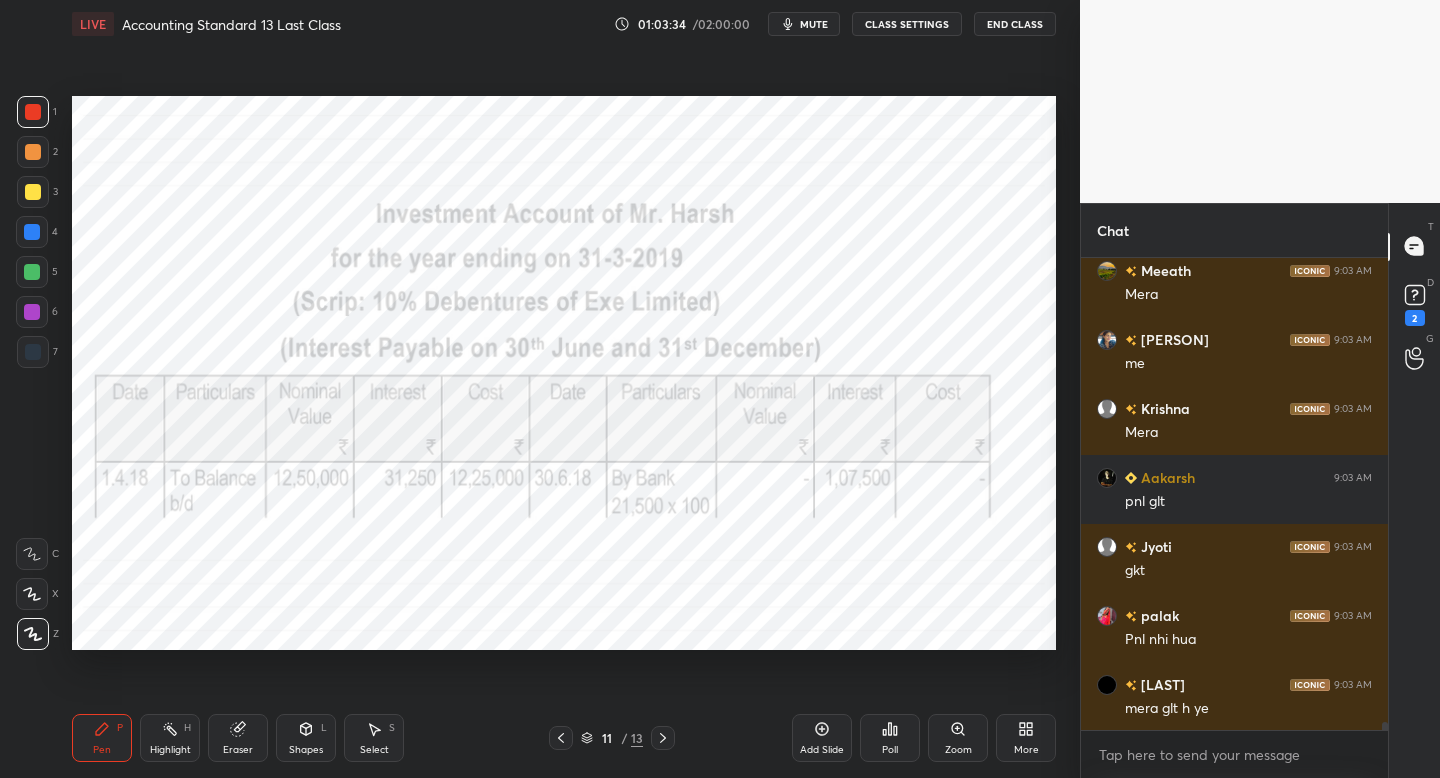 click 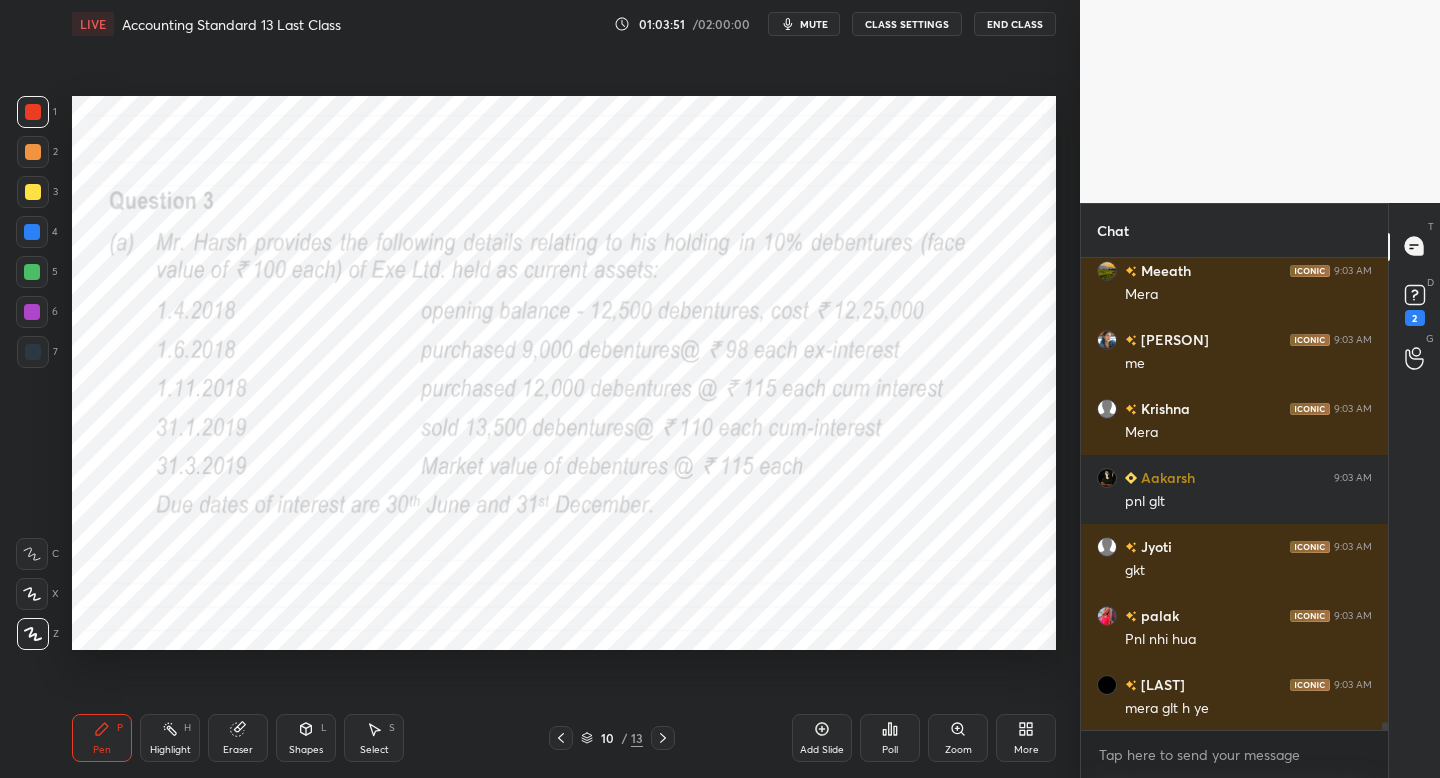 scroll, scrollTop: 26389, scrollLeft: 0, axis: vertical 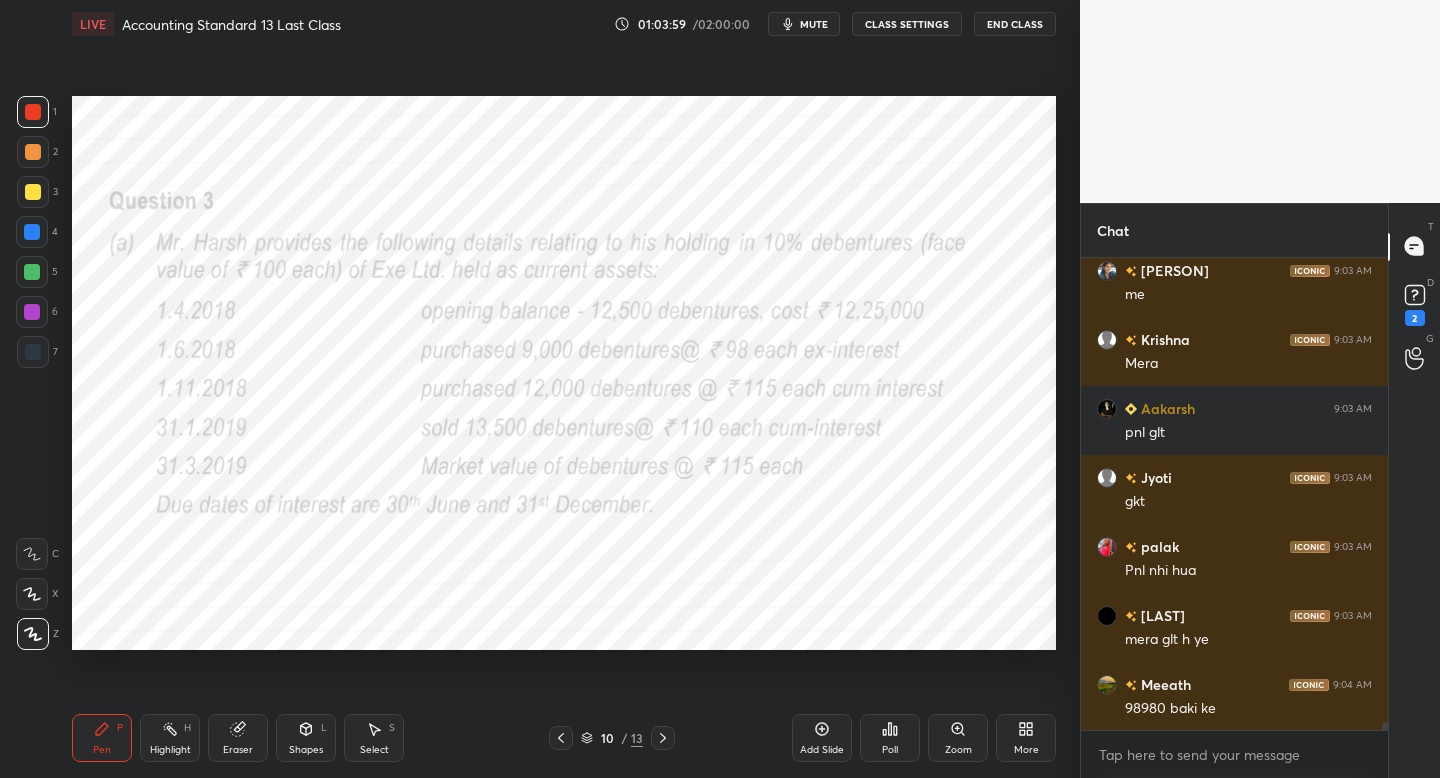 click 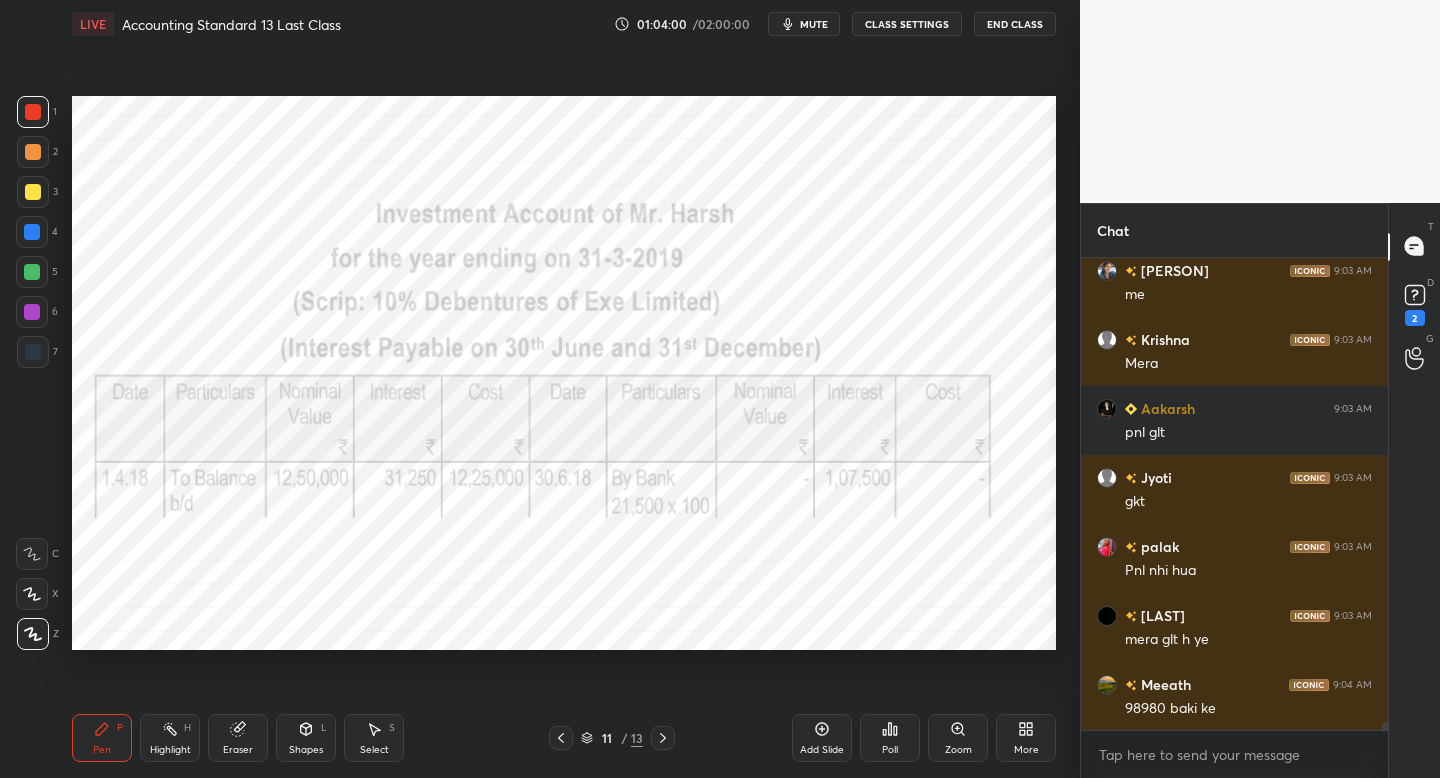 click 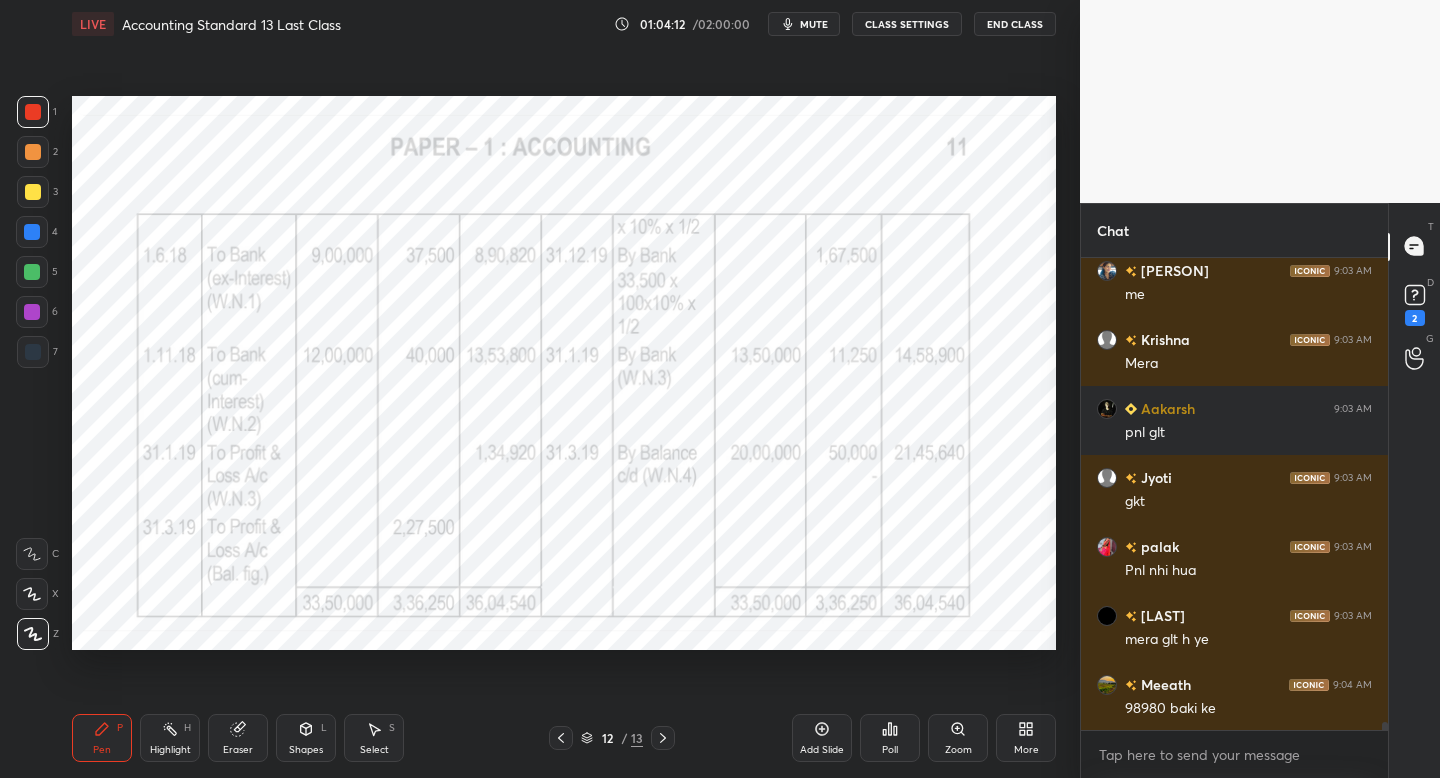 scroll, scrollTop: 26458, scrollLeft: 0, axis: vertical 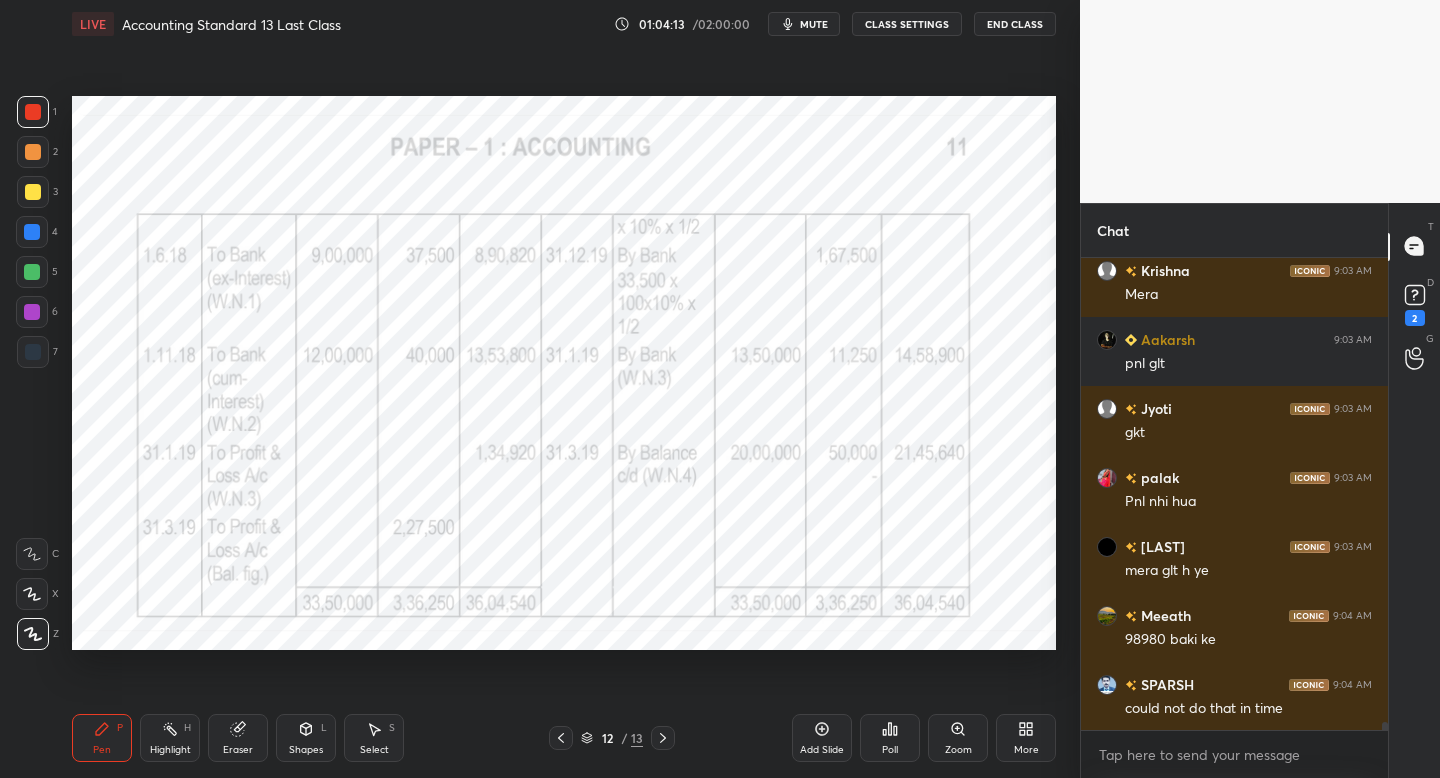 click at bounding box center (561, 738) 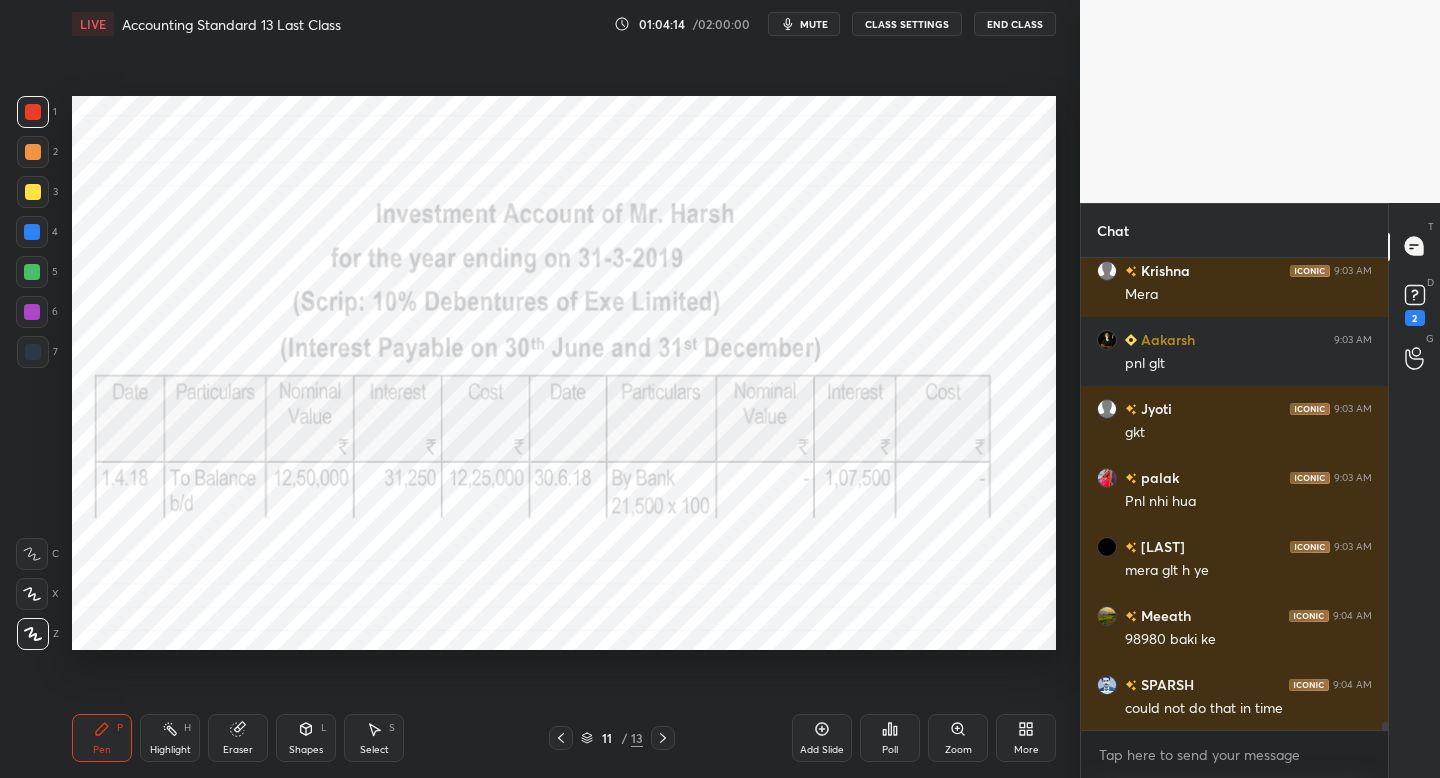 click 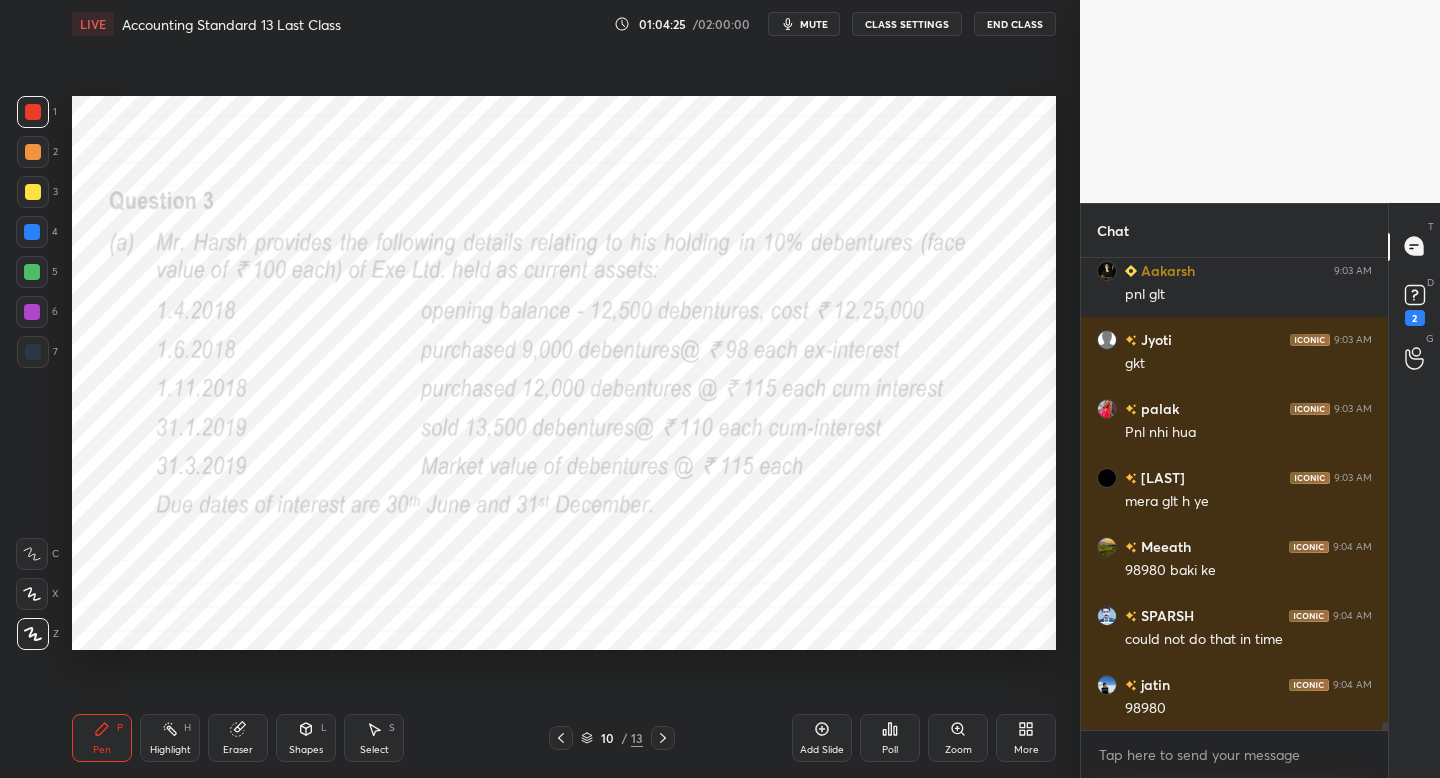 scroll, scrollTop: 26596, scrollLeft: 0, axis: vertical 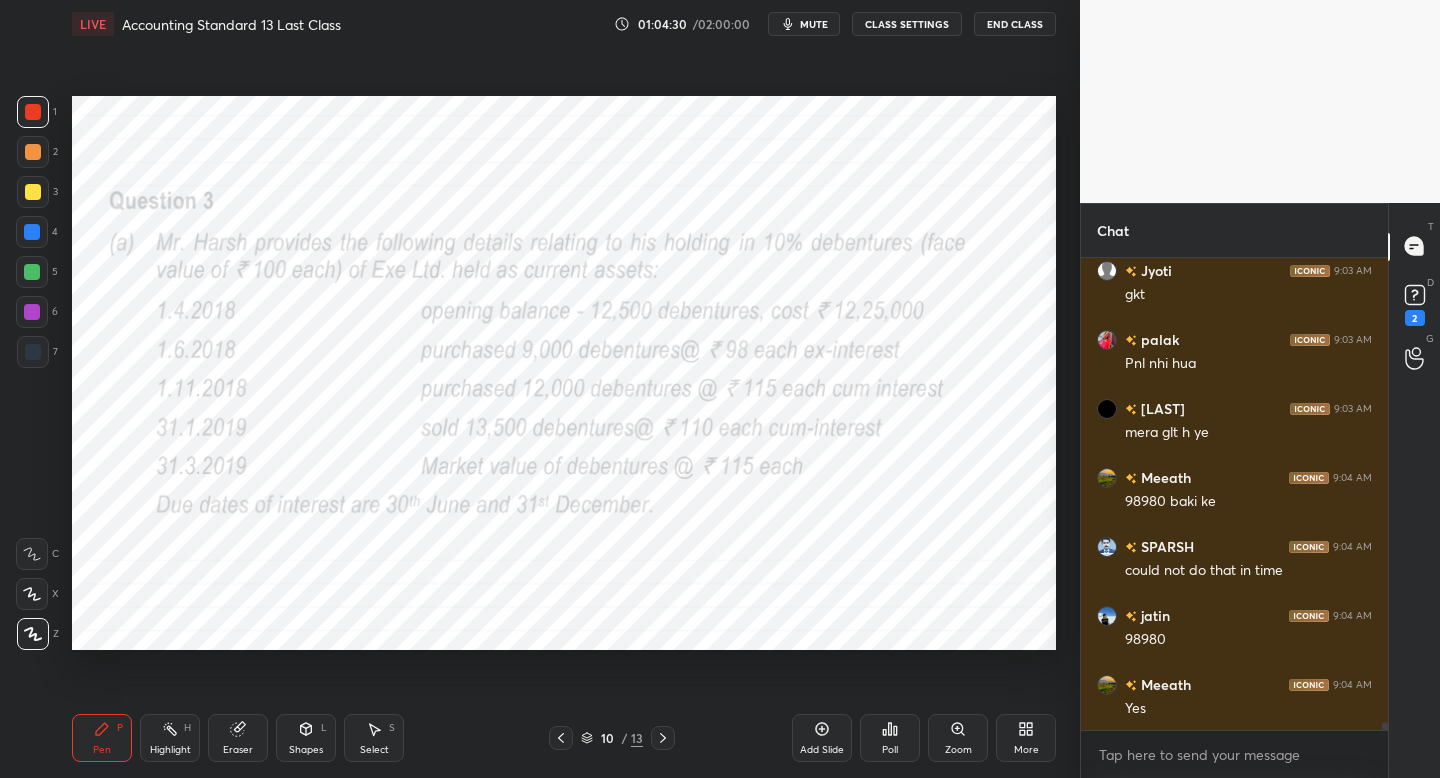 click on "Setting up your live class Poll for   secs No correct answer Start poll" at bounding box center (564, 373) 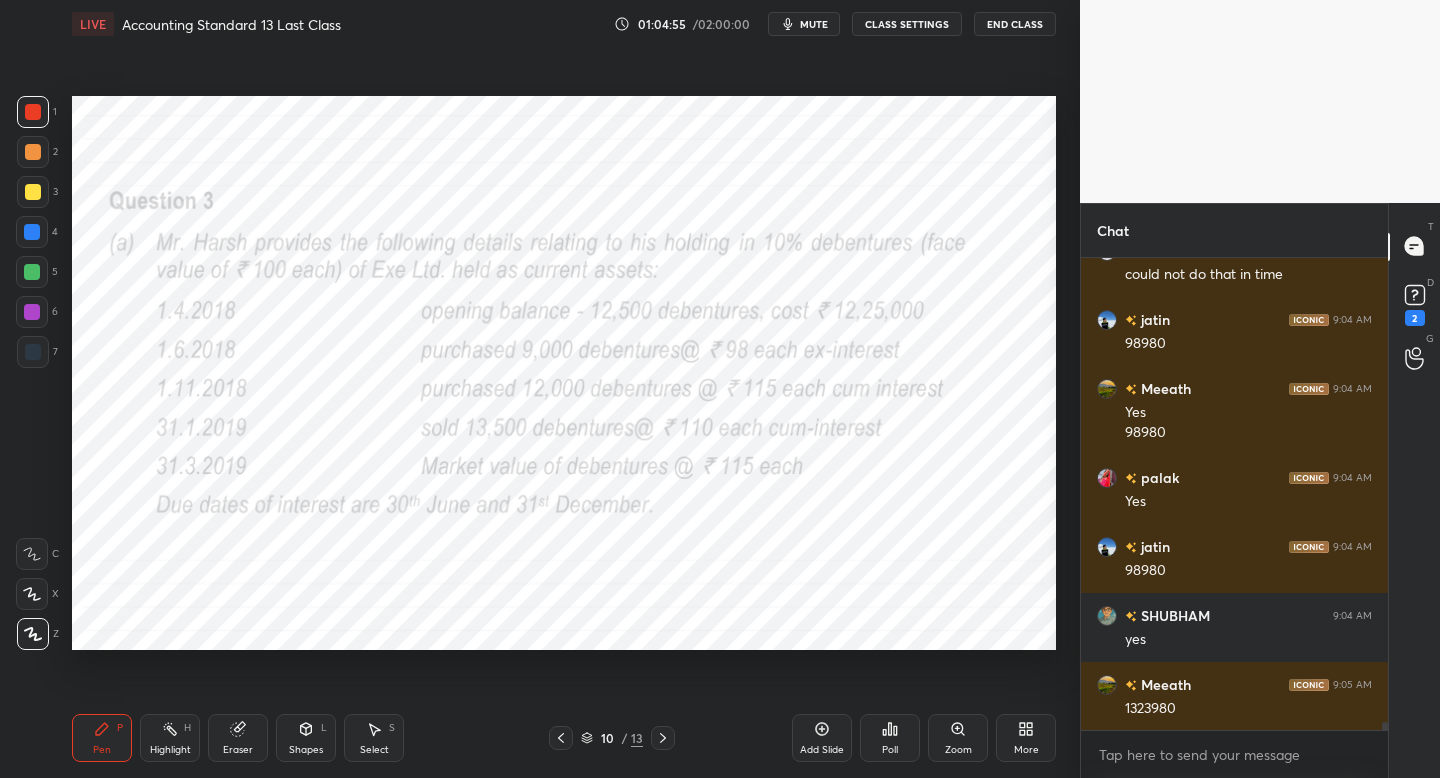 scroll, scrollTop: 27030, scrollLeft: 0, axis: vertical 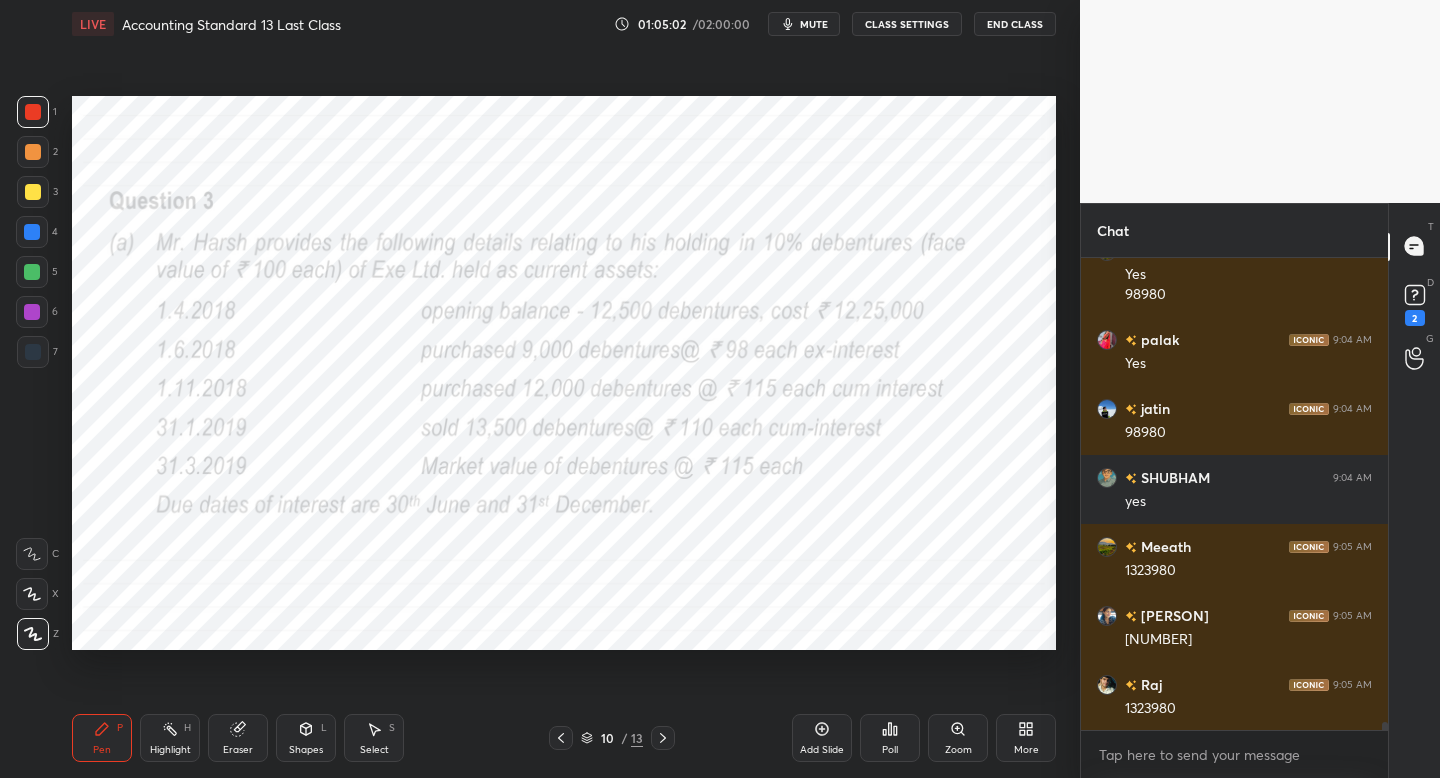 click 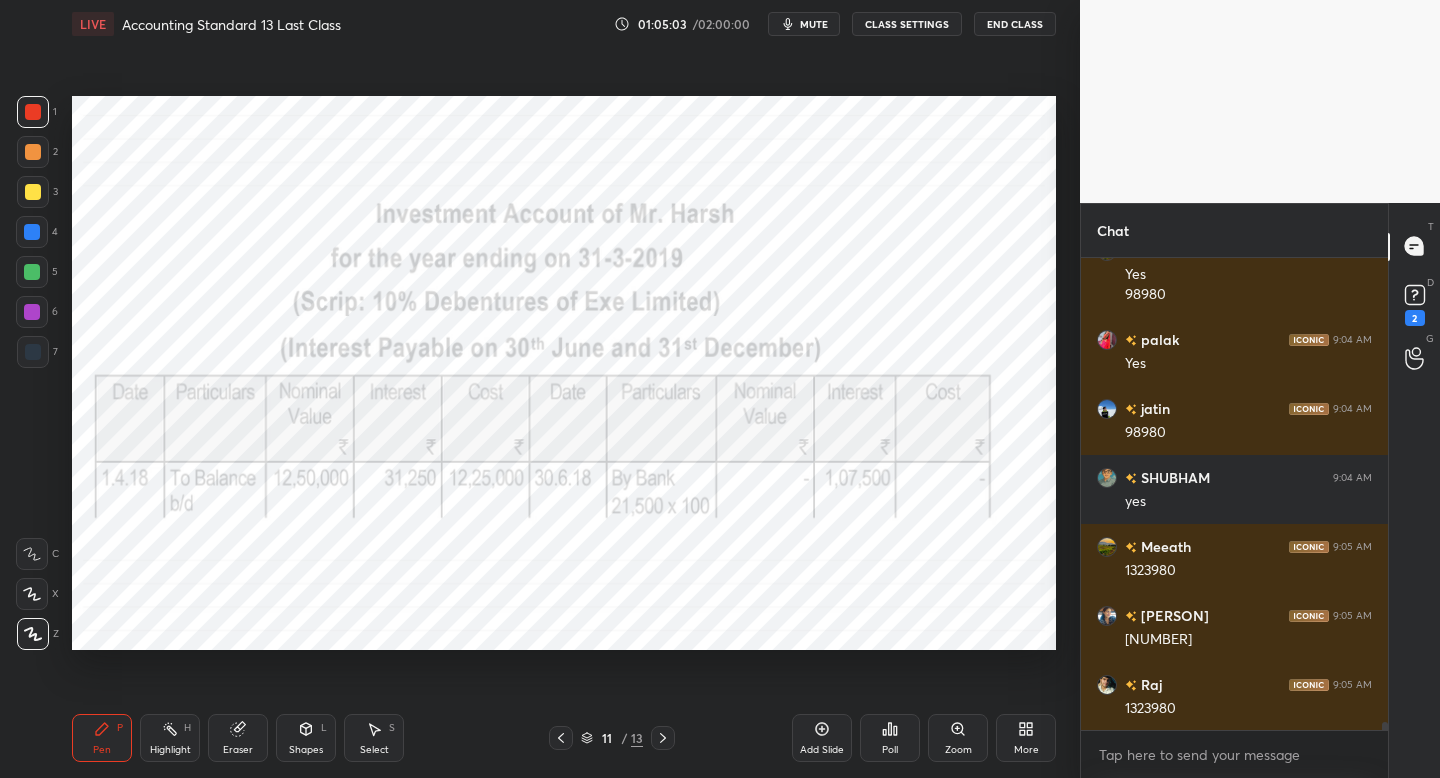 click 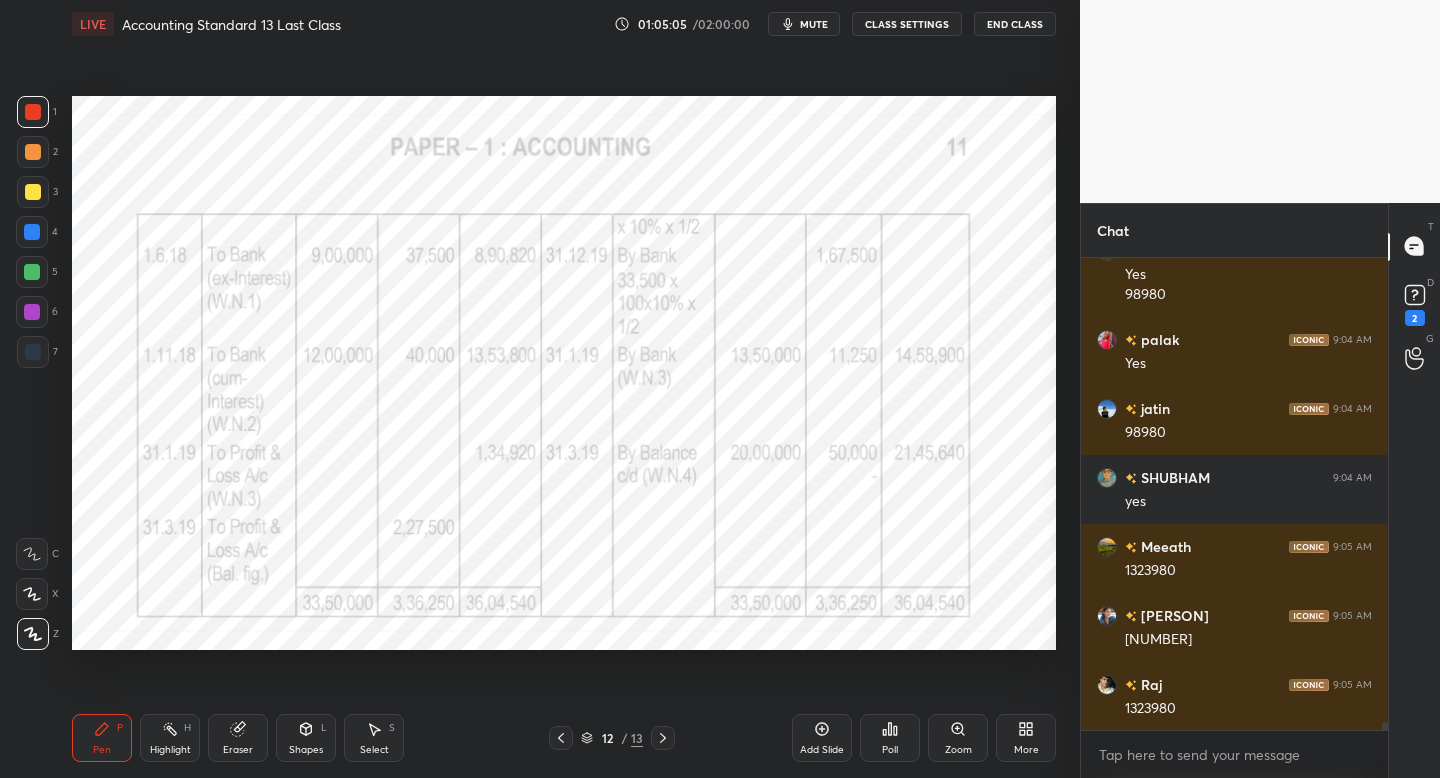 scroll, scrollTop: 27099, scrollLeft: 0, axis: vertical 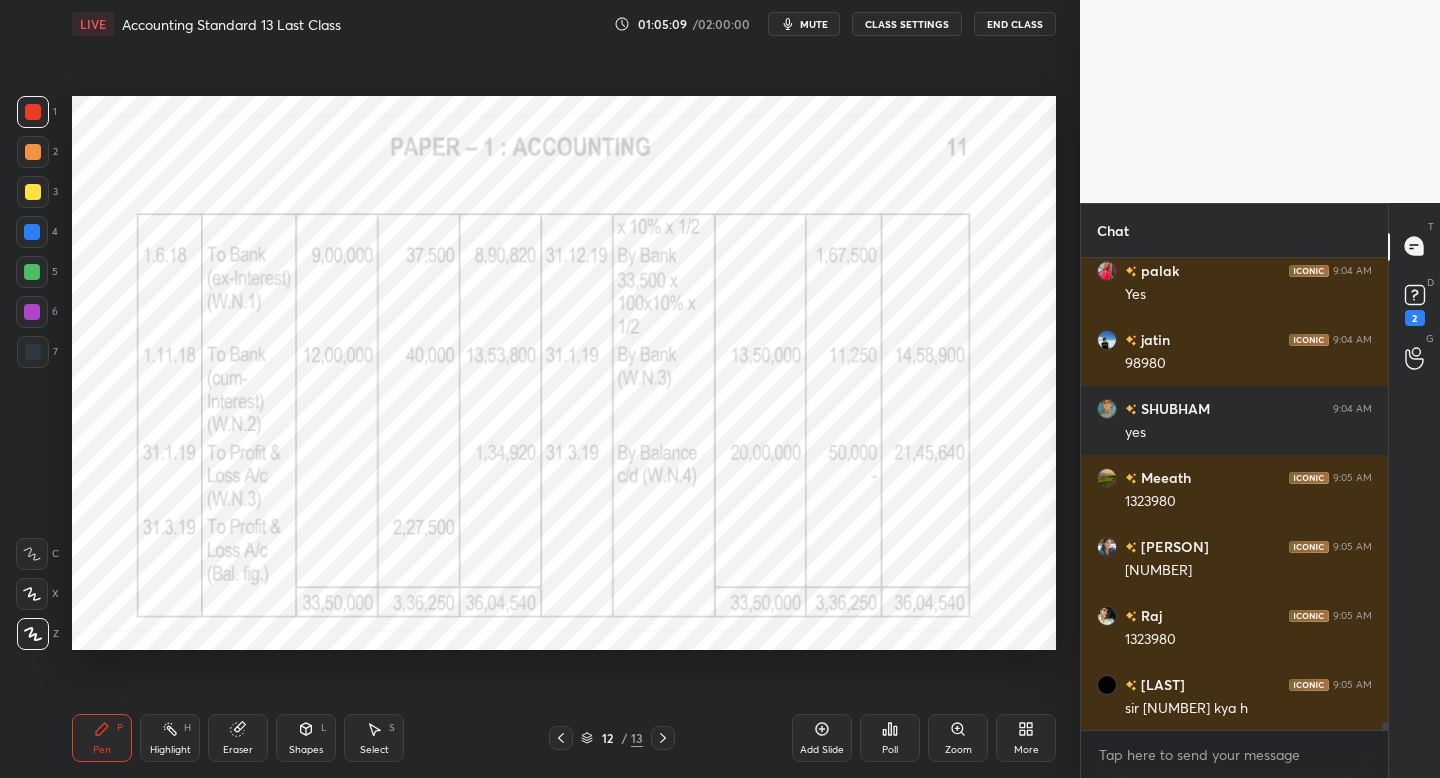click 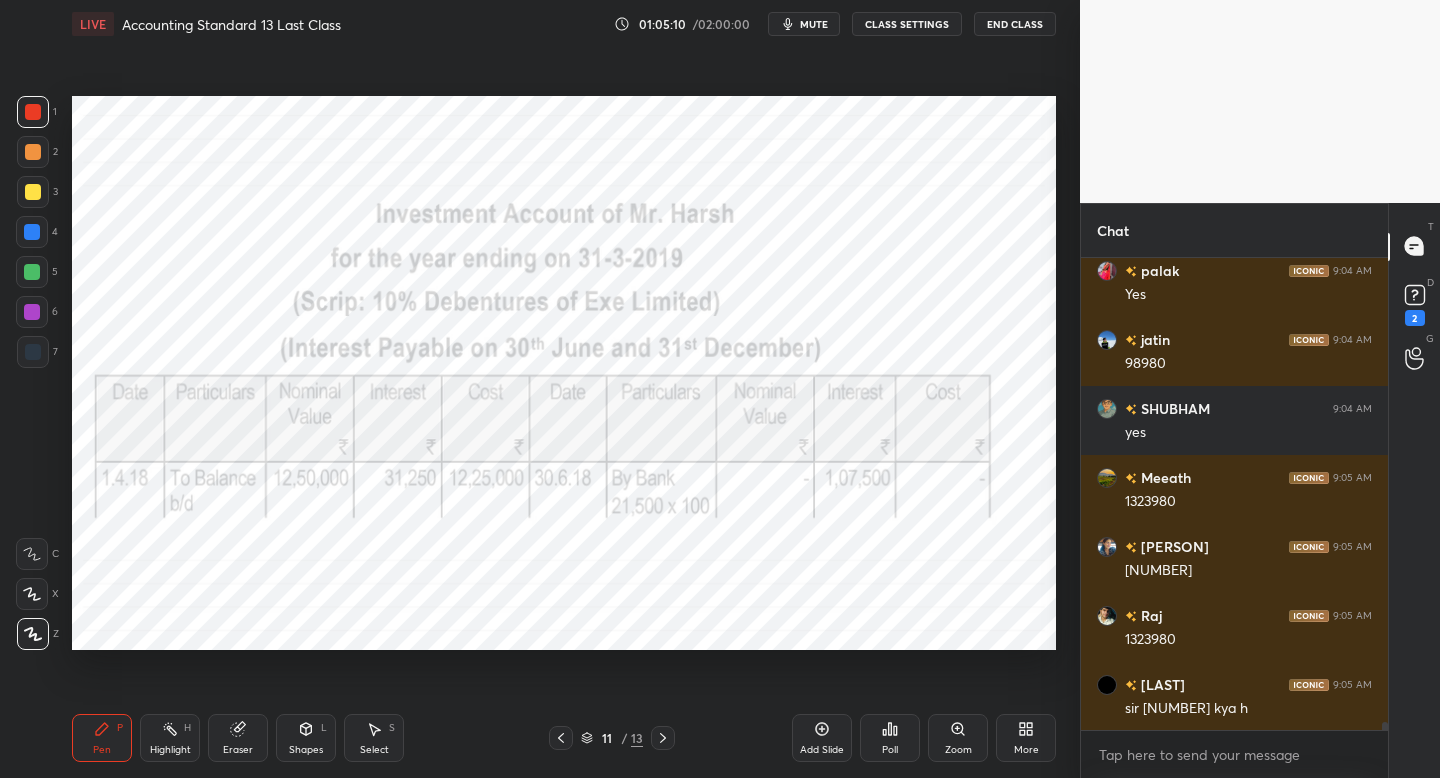 click 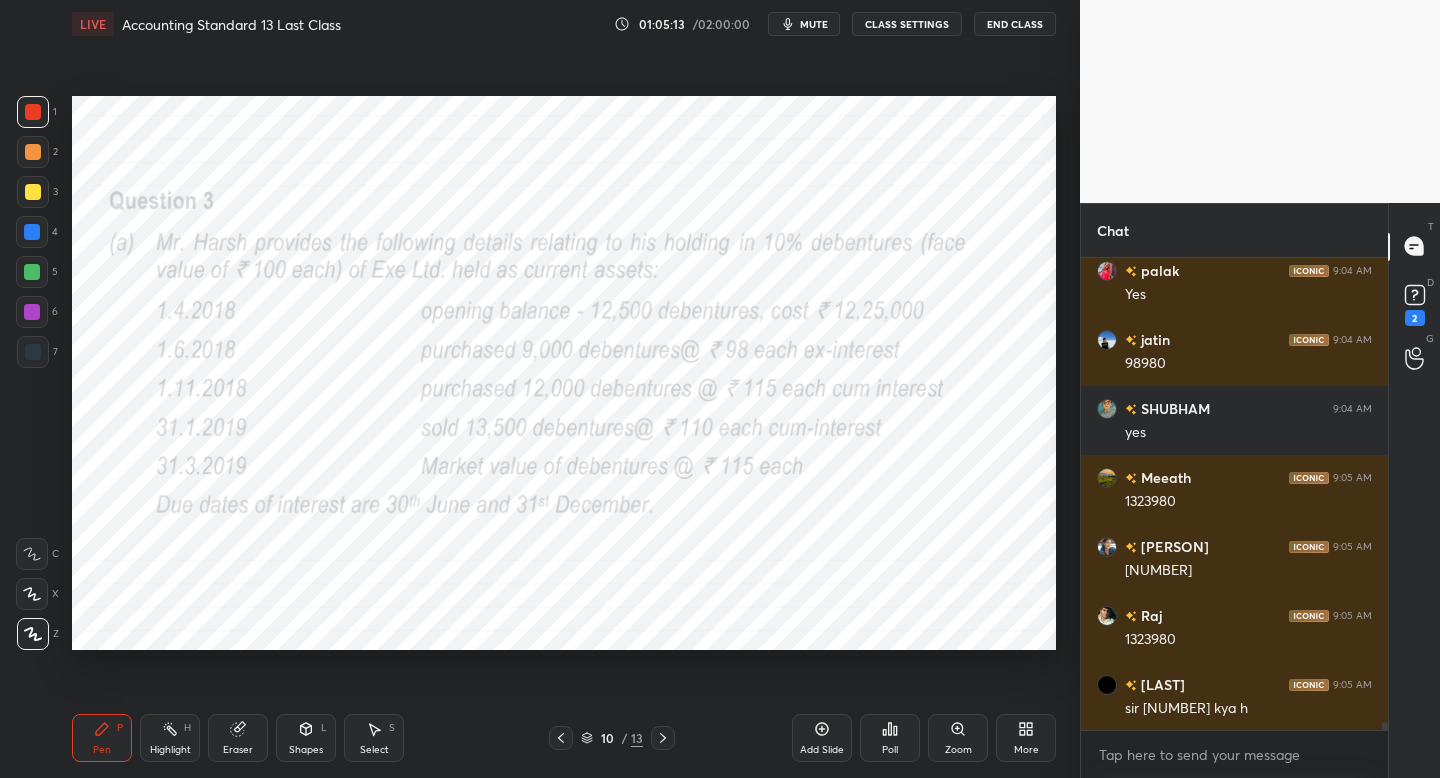 click on "Setting up your live class Poll for   secs No correct answer Start poll" at bounding box center (564, 373) 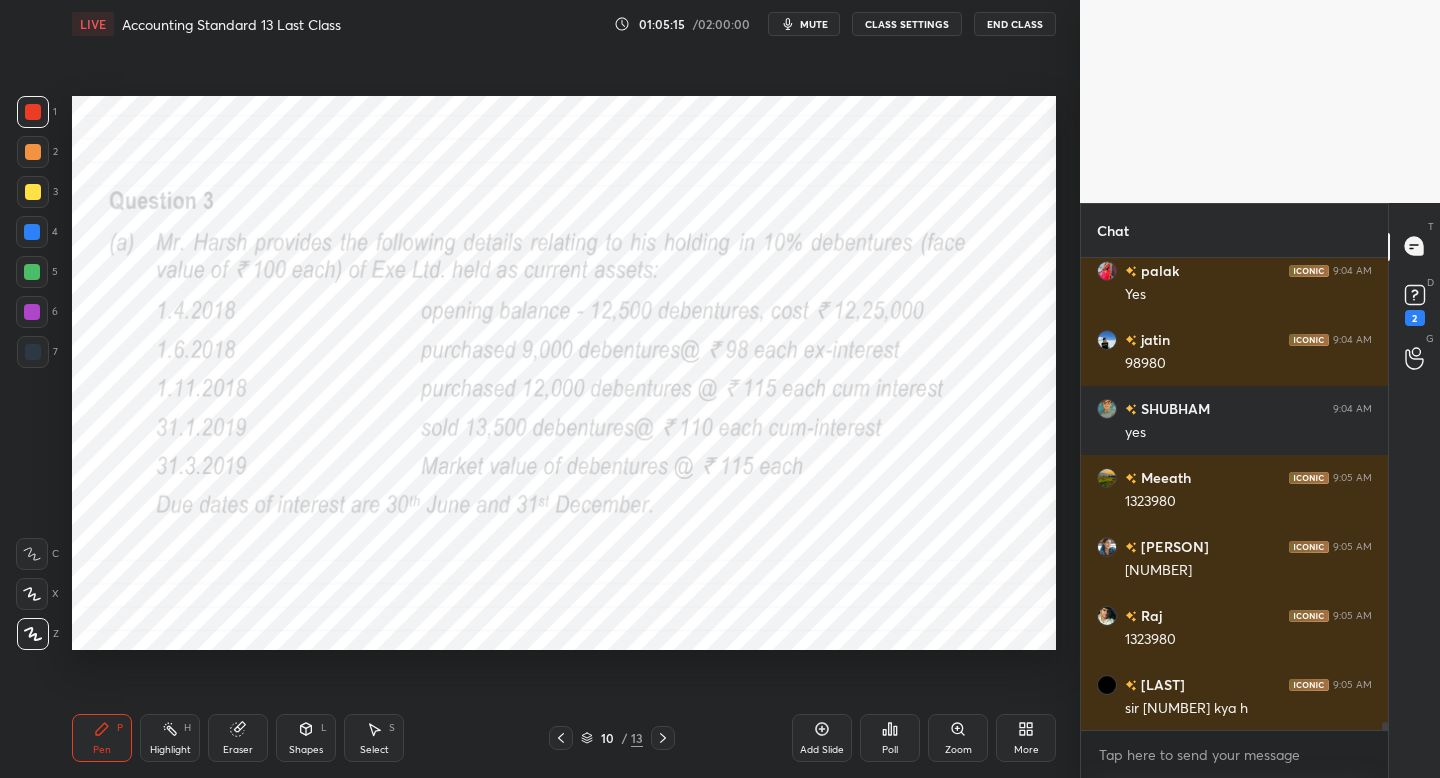 drag, startPoint x: 36, startPoint y: 355, endPoint x: 47, endPoint y: 367, distance: 16.27882 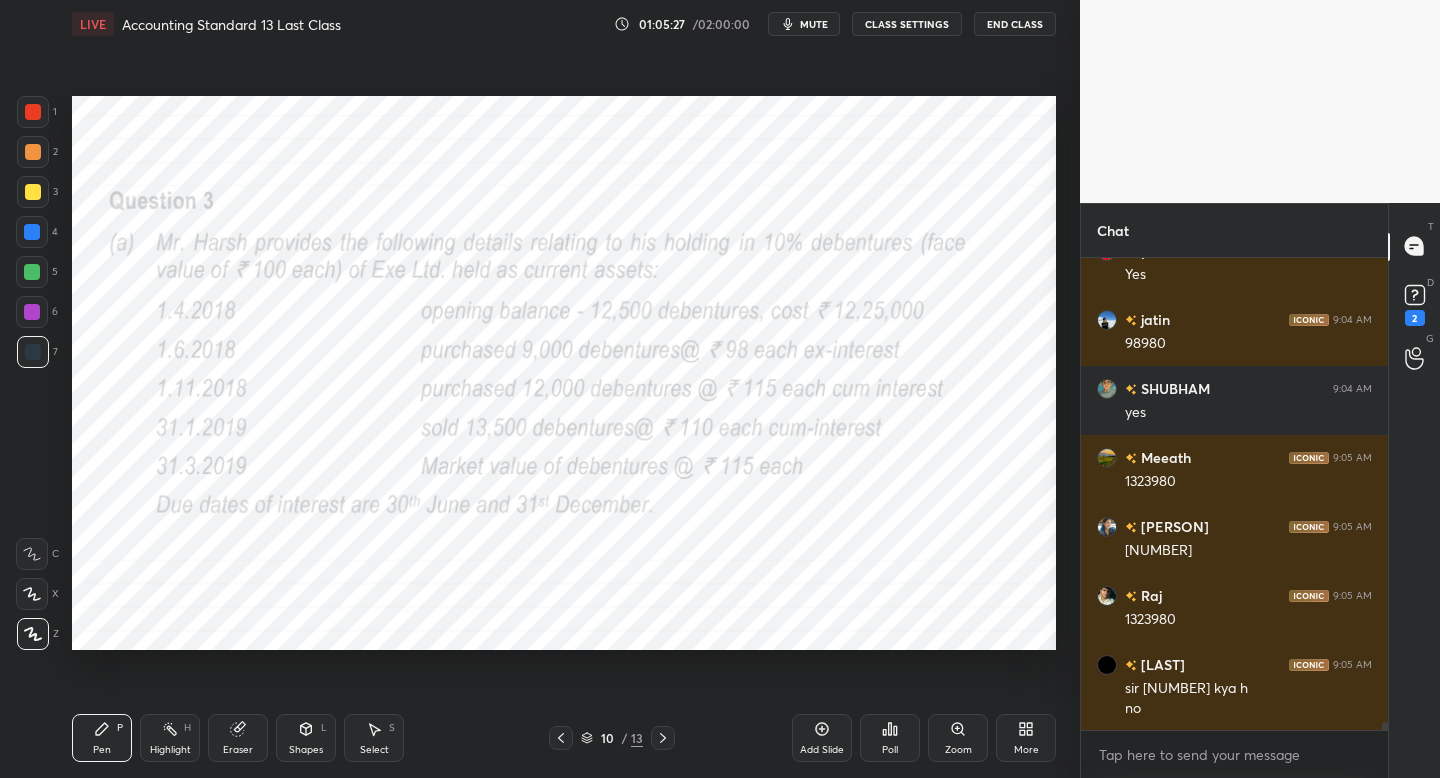 scroll, scrollTop: 27139, scrollLeft: 0, axis: vertical 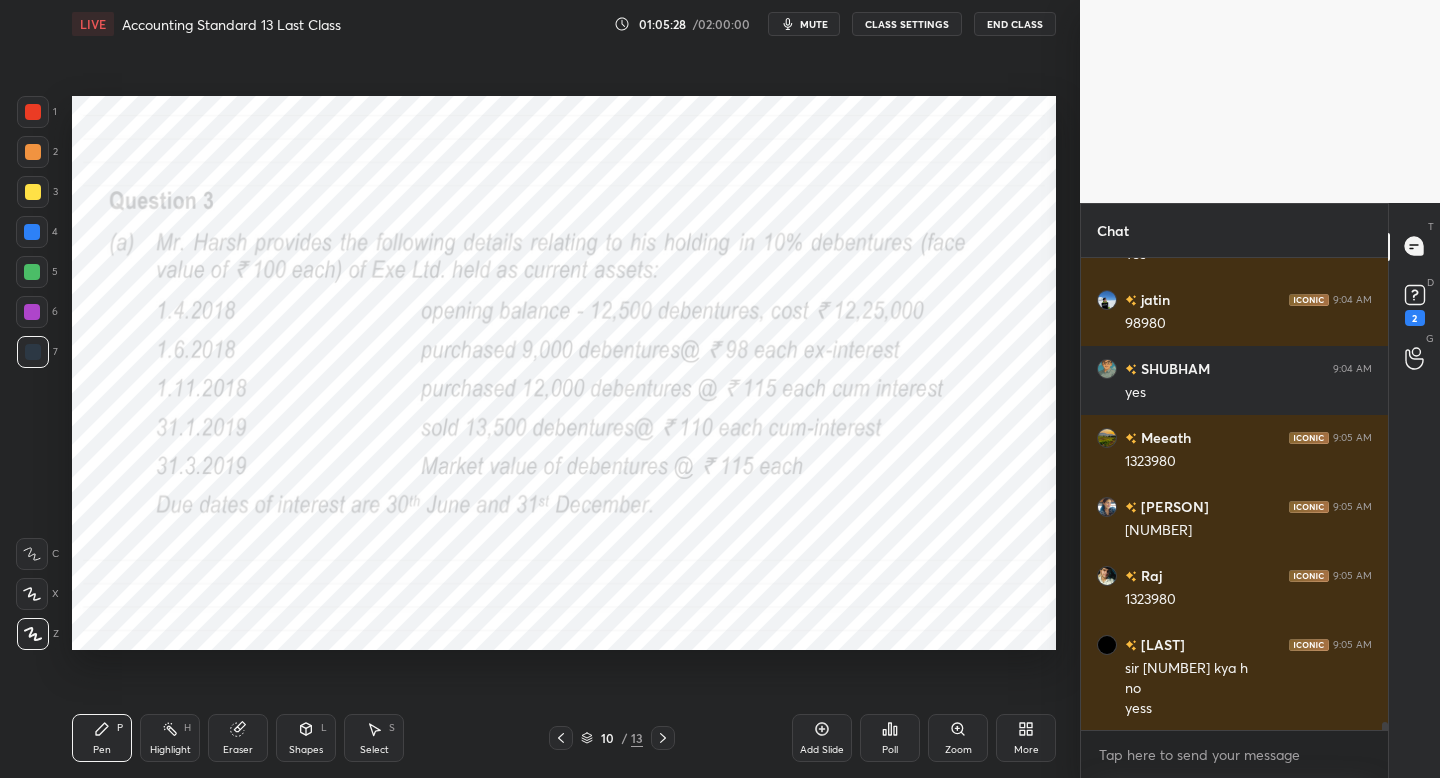 click on "10 / 13" at bounding box center (612, 738) 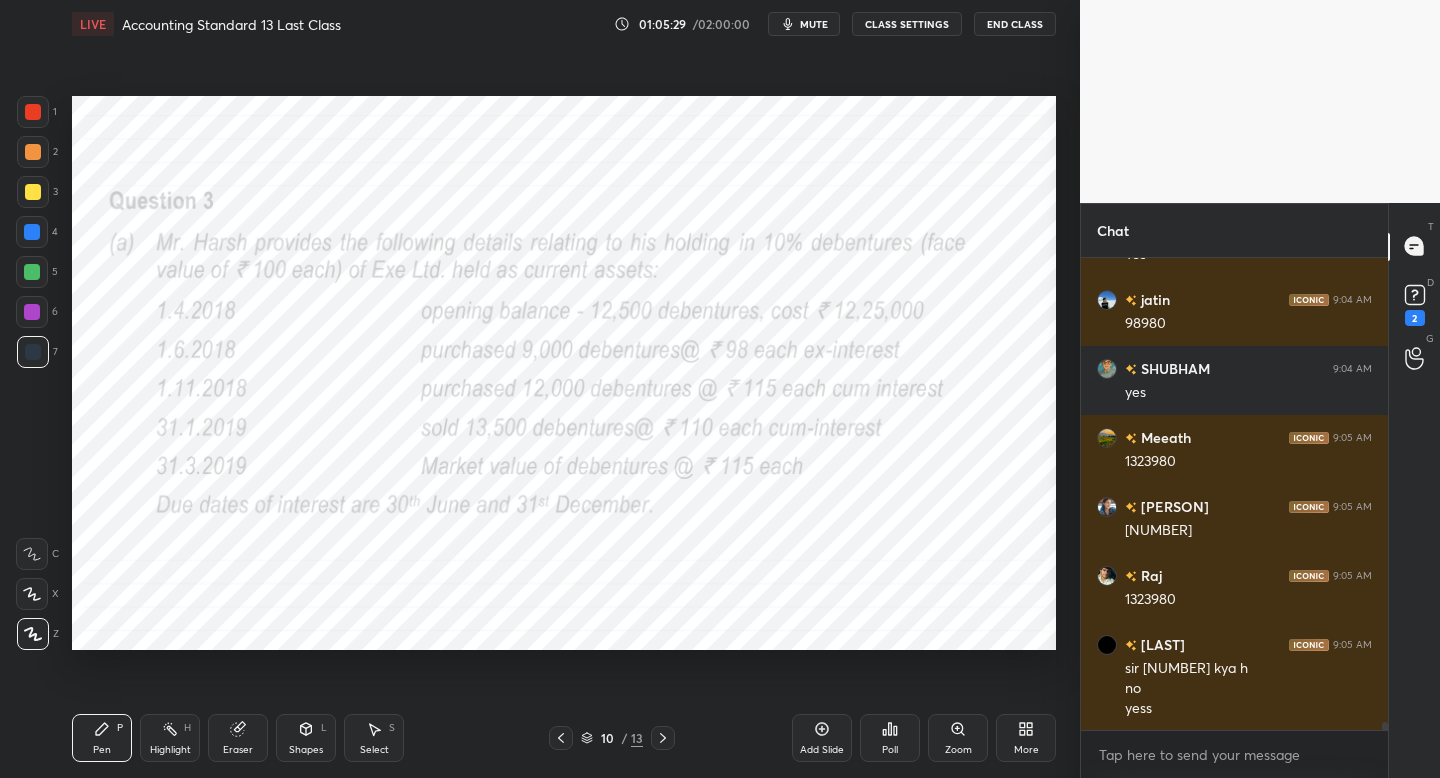 click at bounding box center (663, 738) 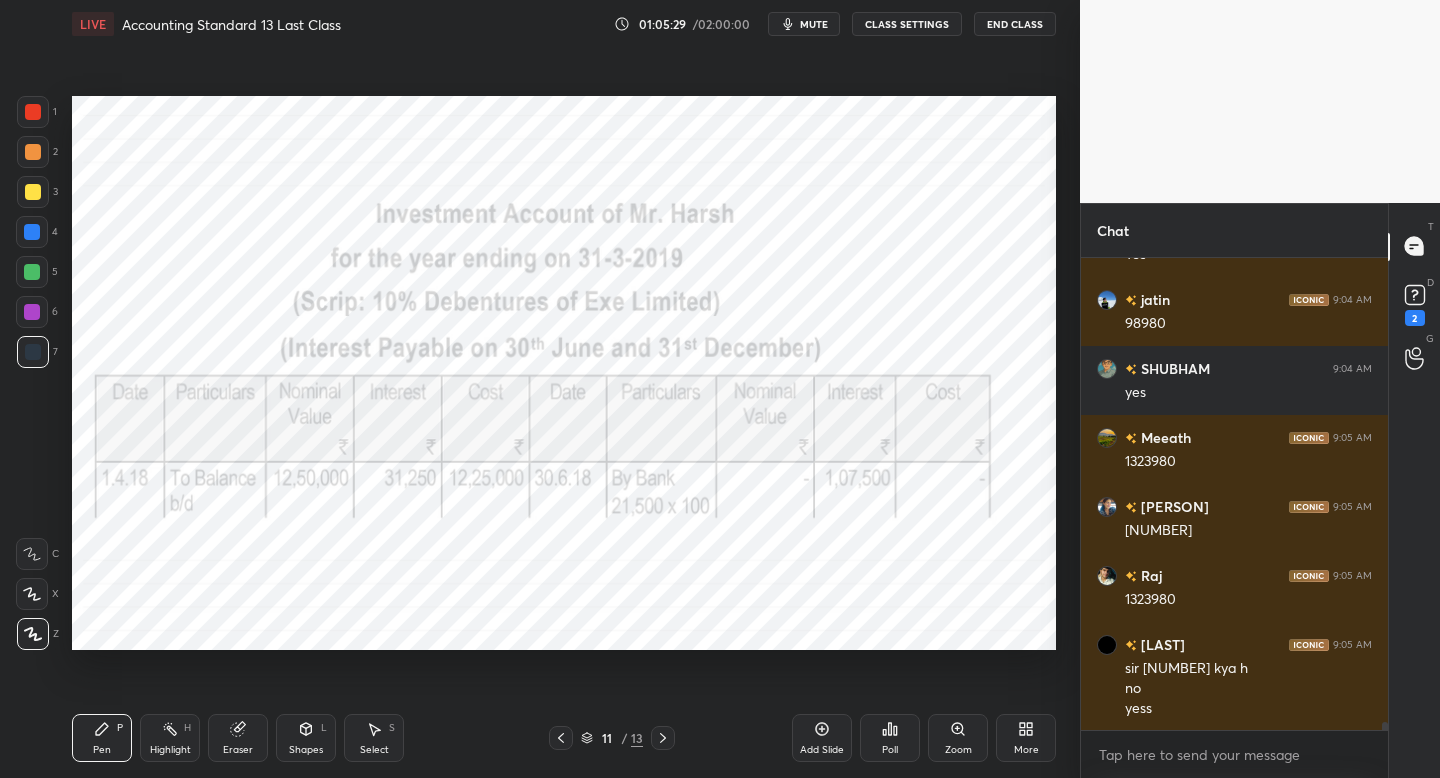 scroll, scrollTop: 27208, scrollLeft: 0, axis: vertical 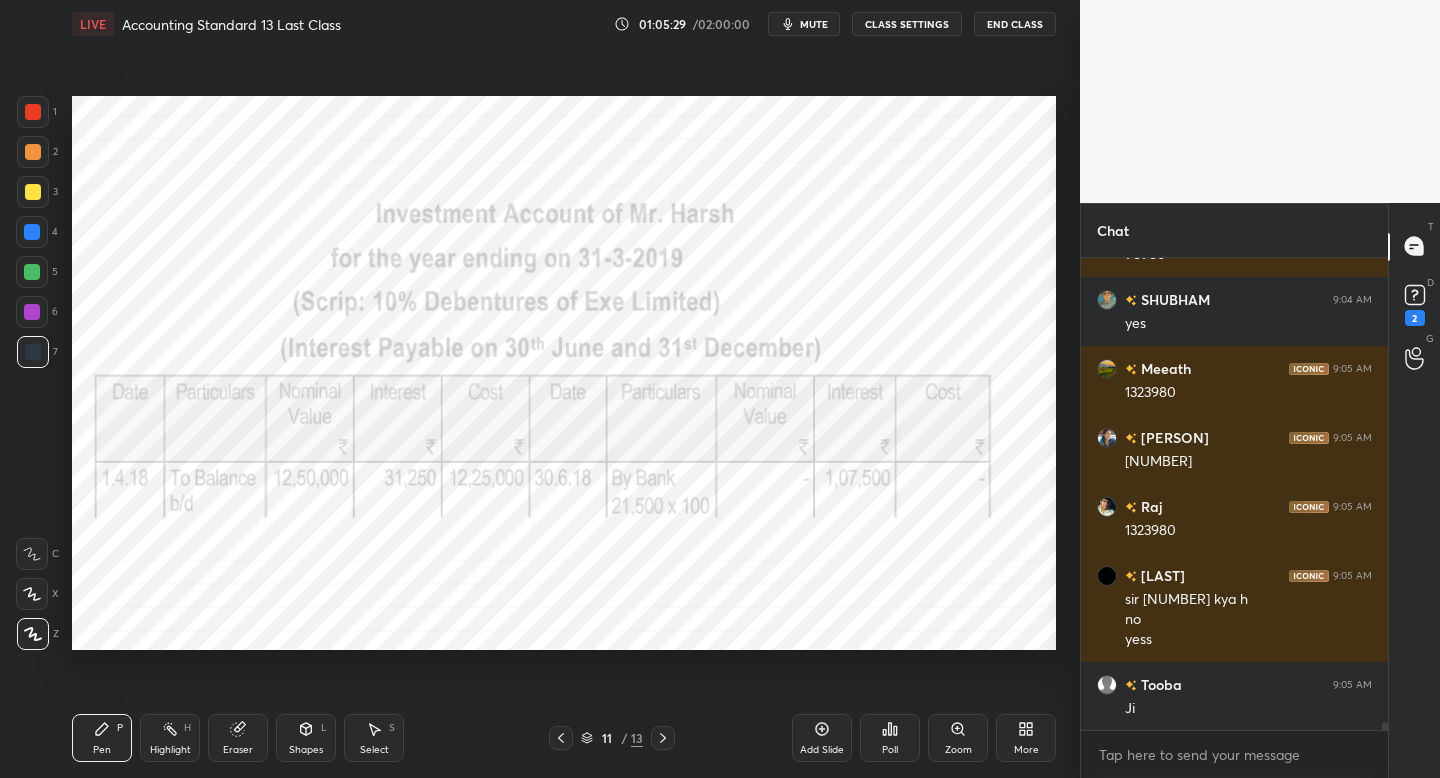 click 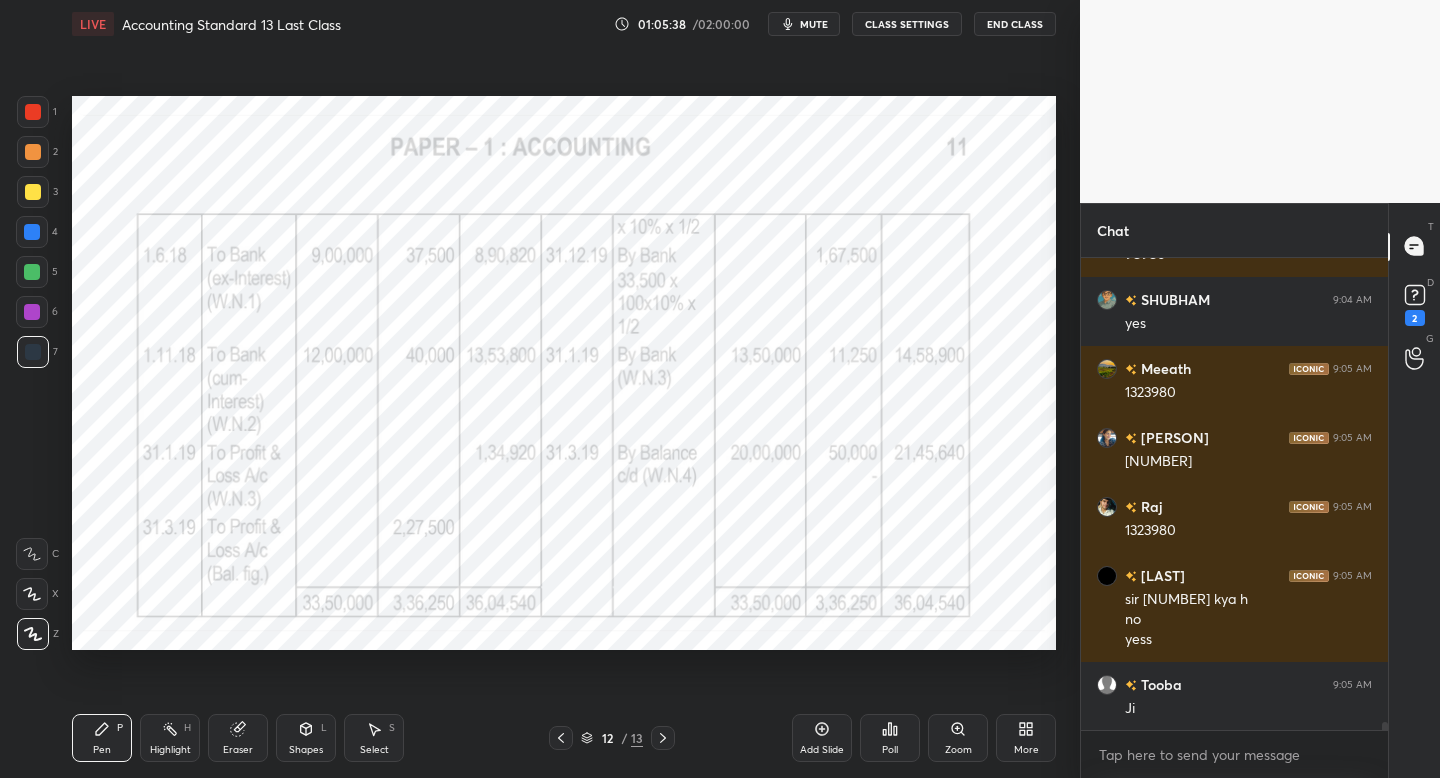 drag, startPoint x: 557, startPoint y: 739, endPoint x: 616, endPoint y: 707, distance: 67.11929 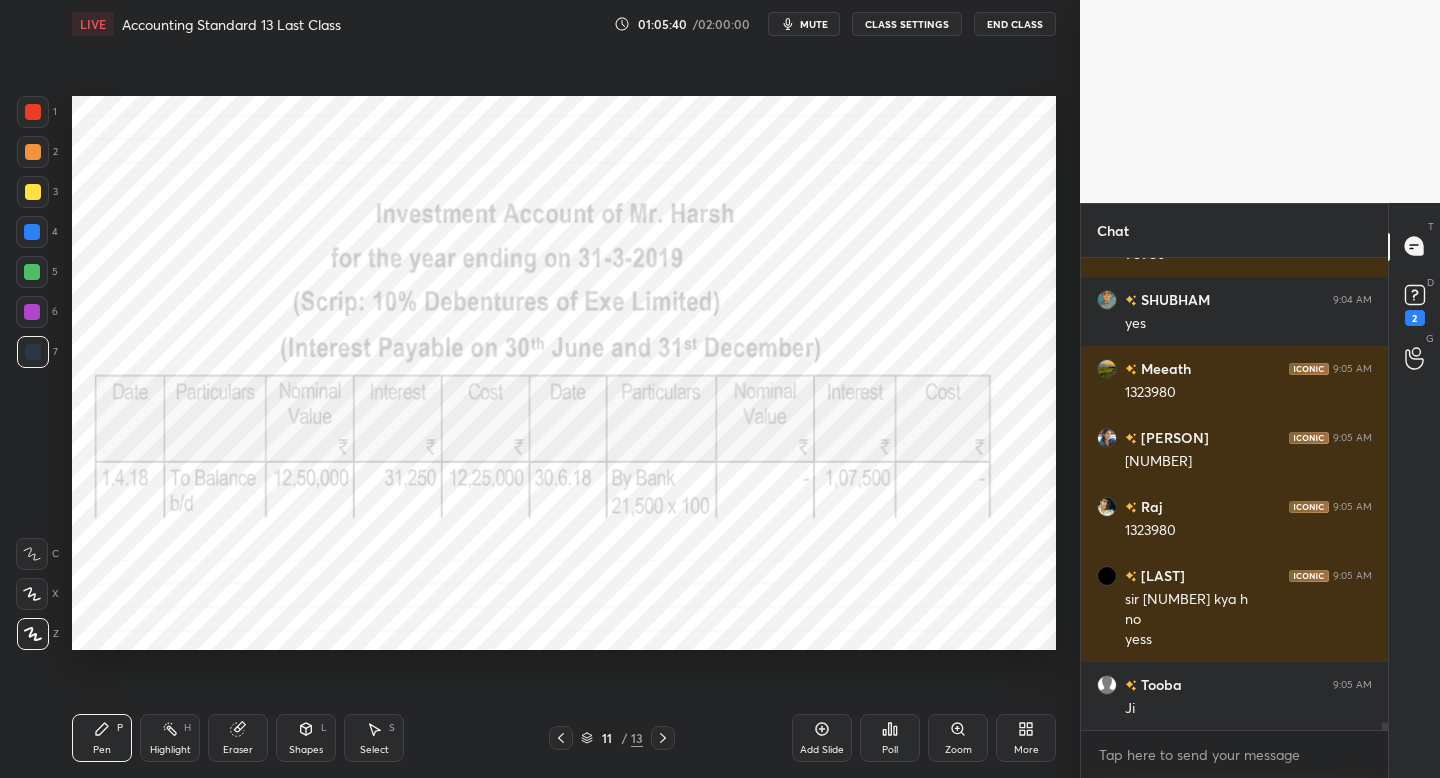 drag, startPoint x: 568, startPoint y: 745, endPoint x: 686, endPoint y: 682, distance: 133.76472 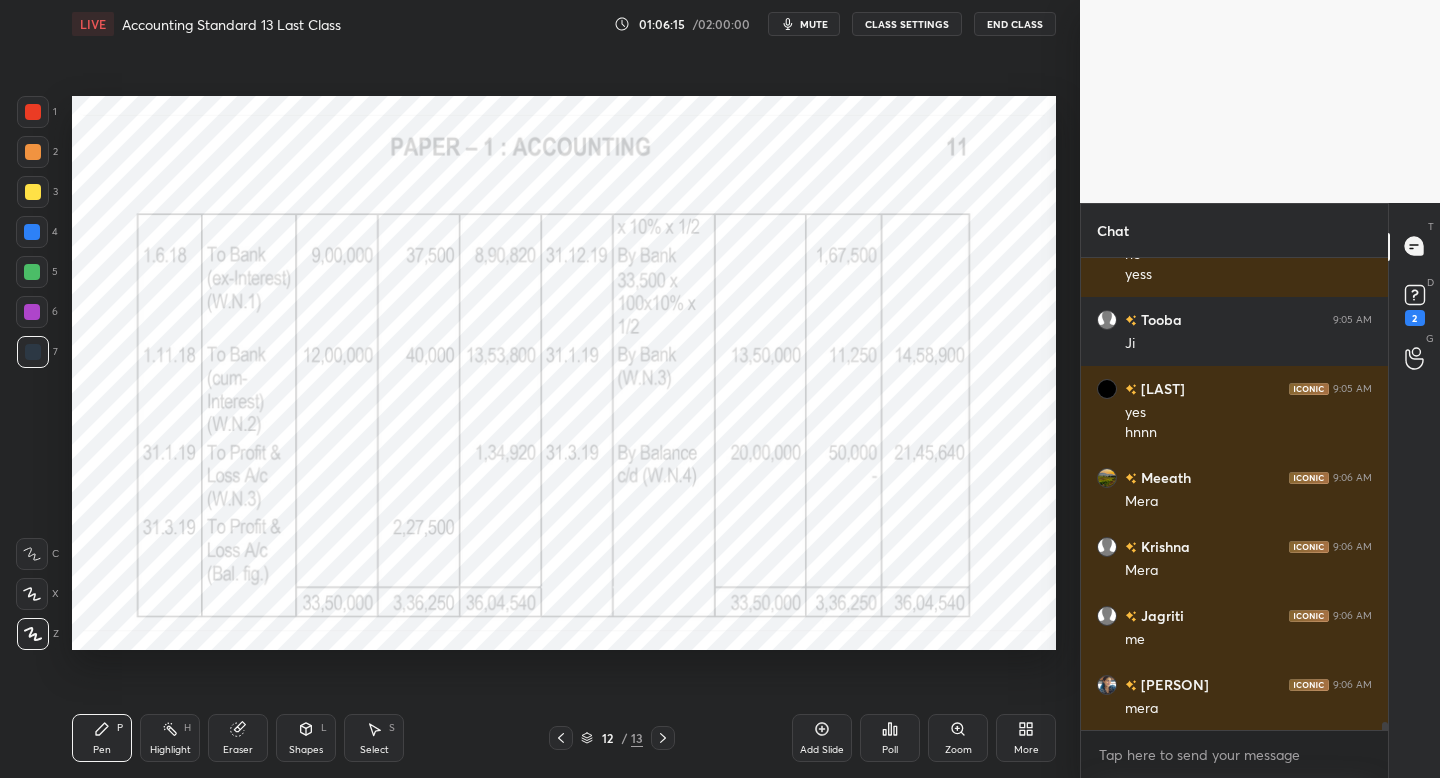 scroll, scrollTop: 27642, scrollLeft: 0, axis: vertical 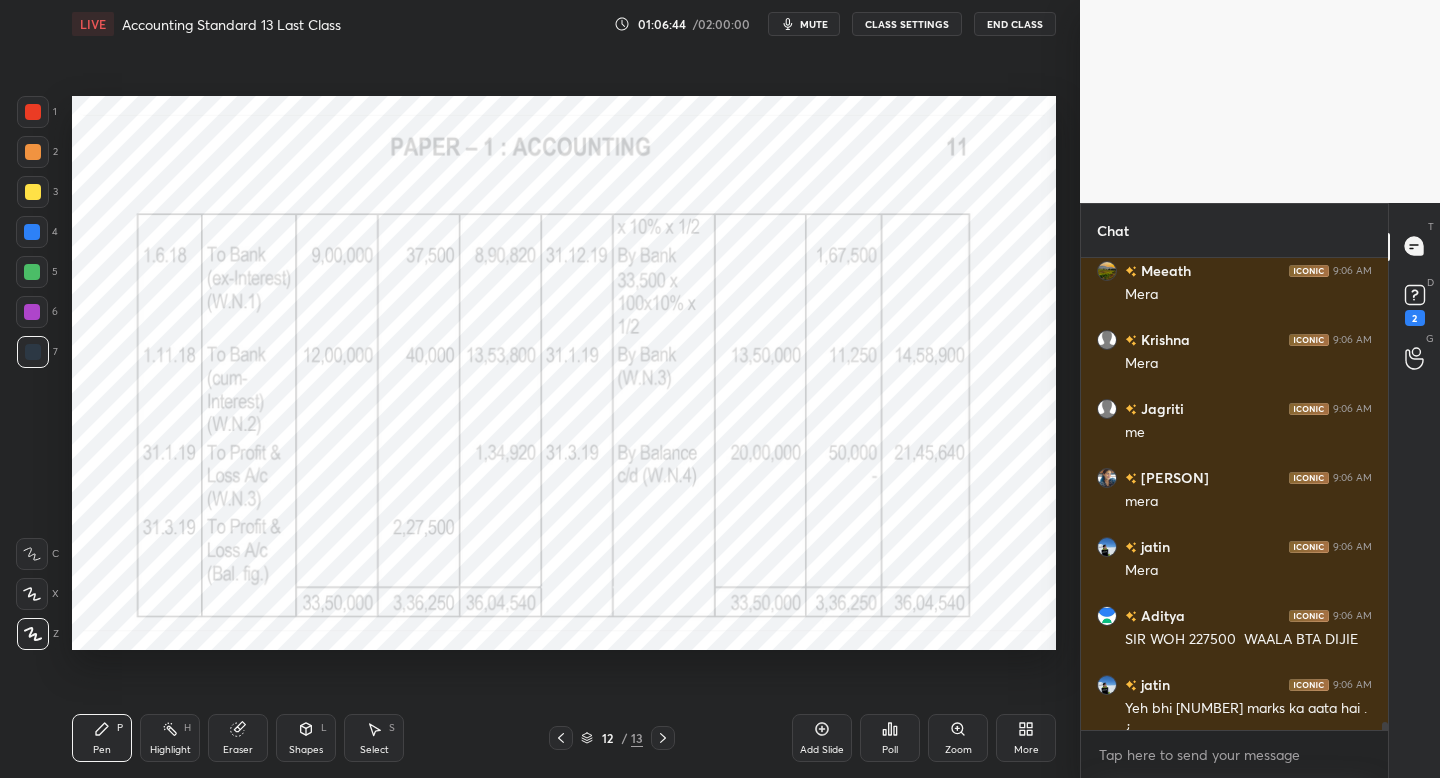 click on "More" at bounding box center [1026, 738] 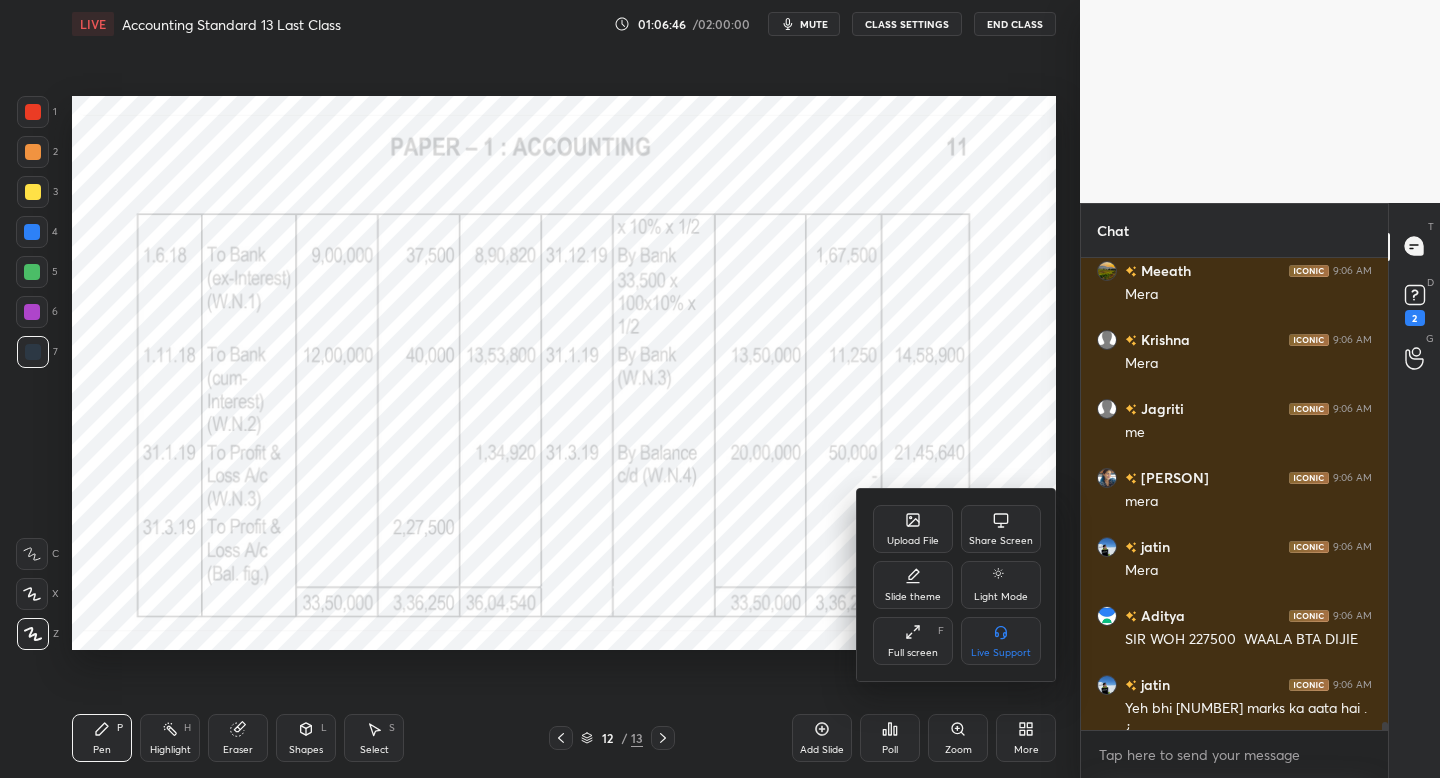 click at bounding box center [720, 389] 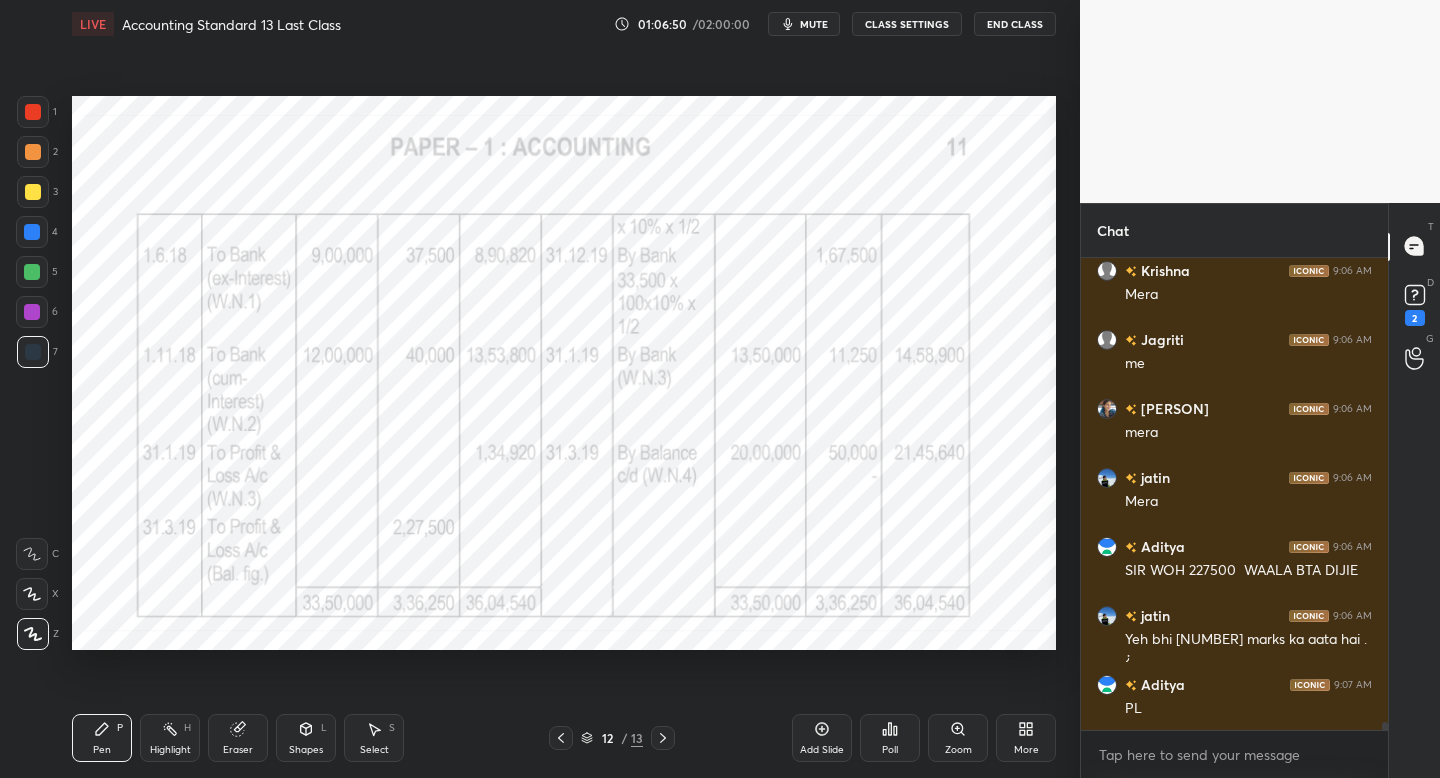 scroll, scrollTop: 27918, scrollLeft: 0, axis: vertical 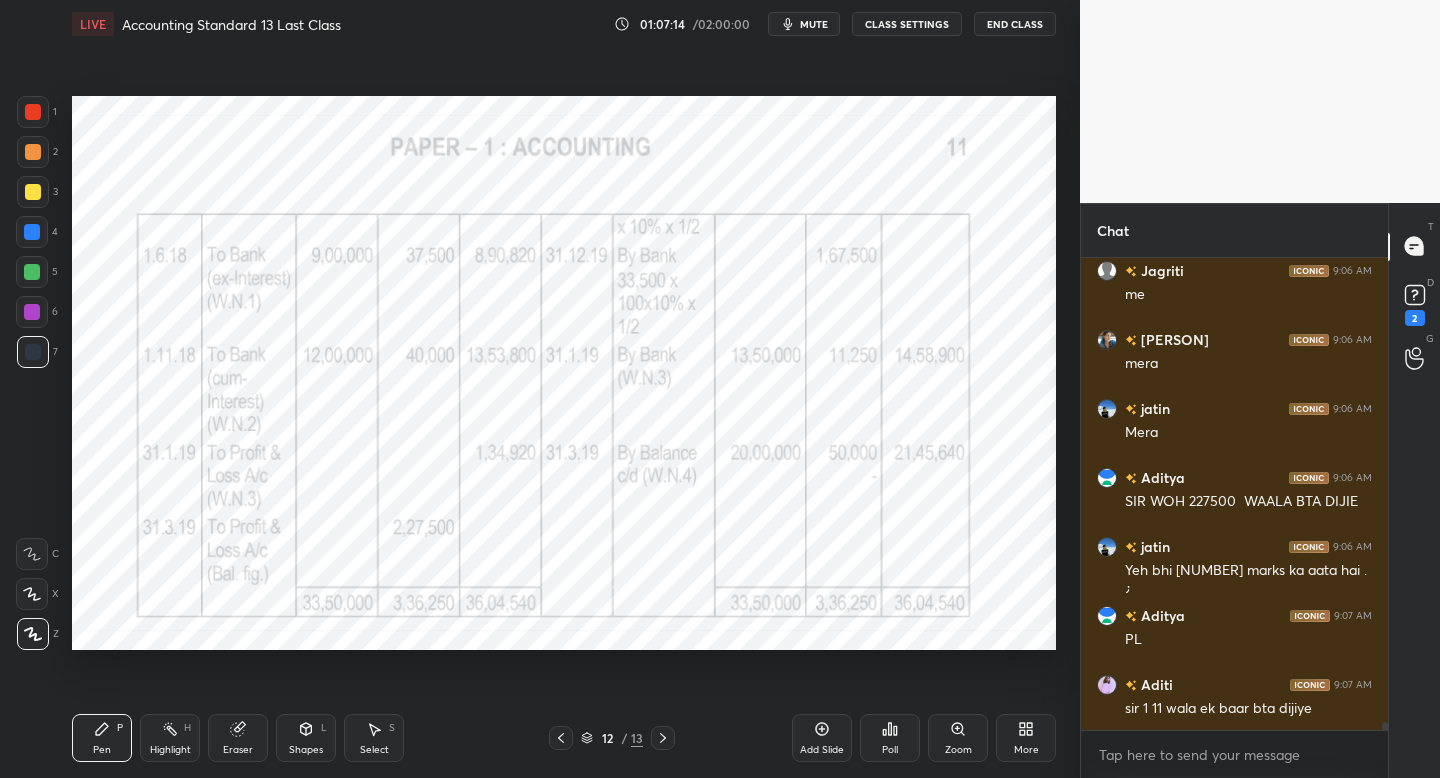 click 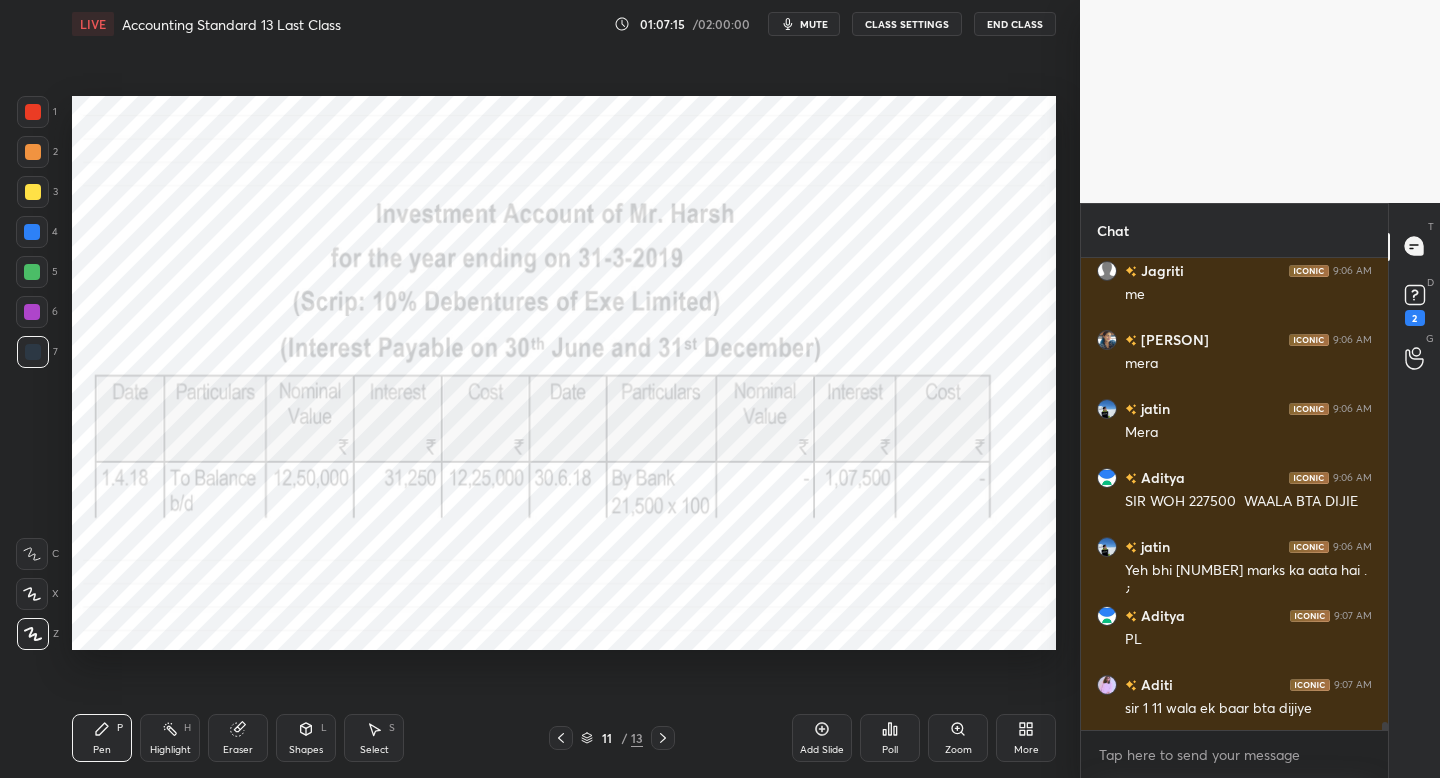 click 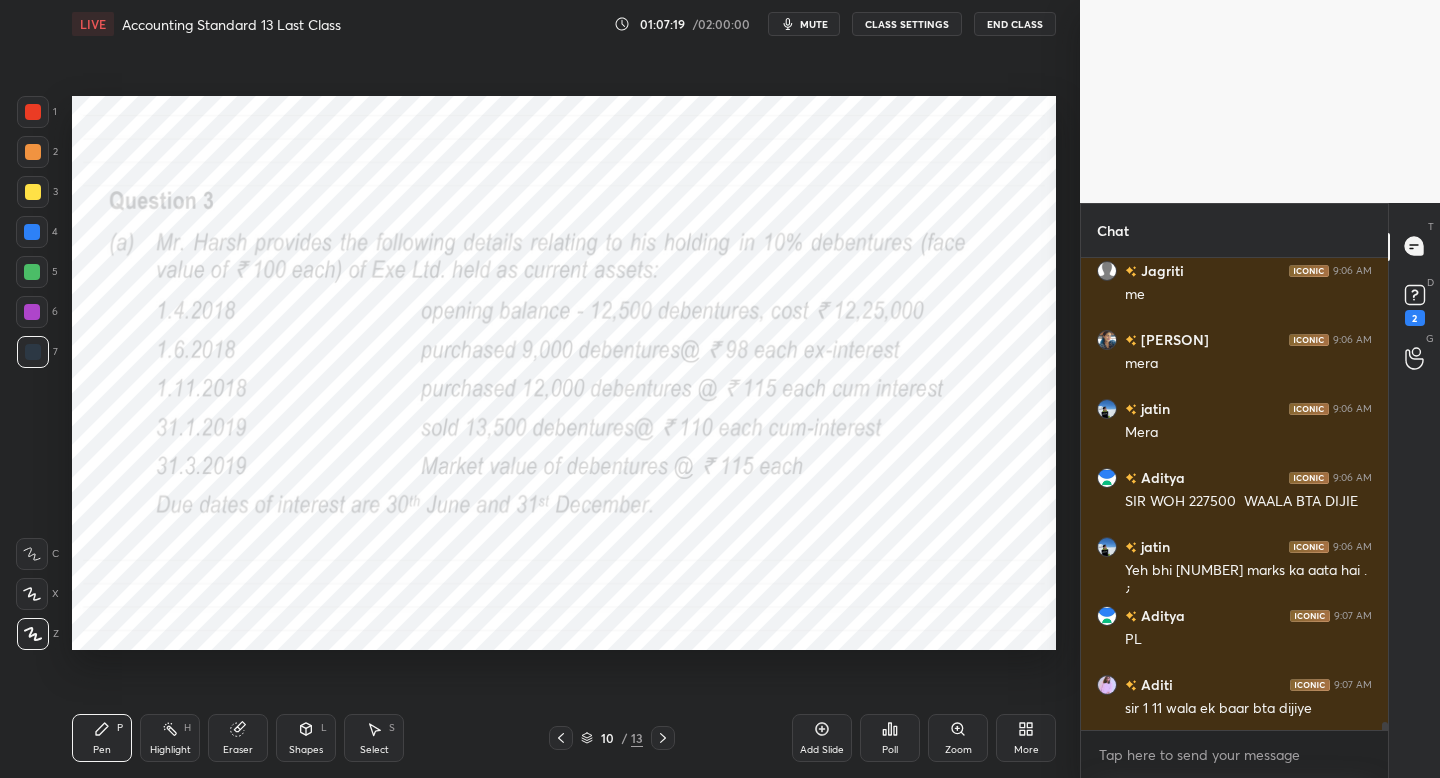 click 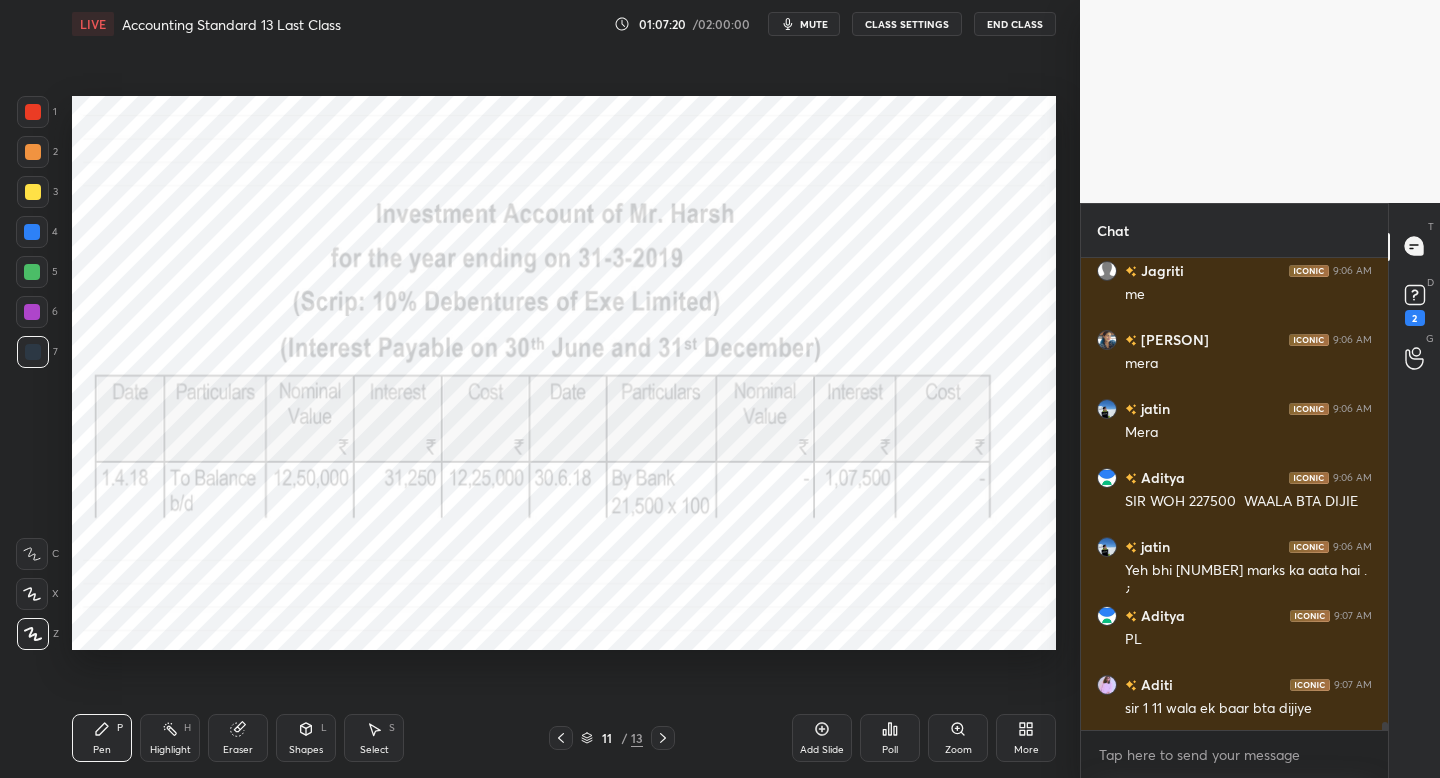 click 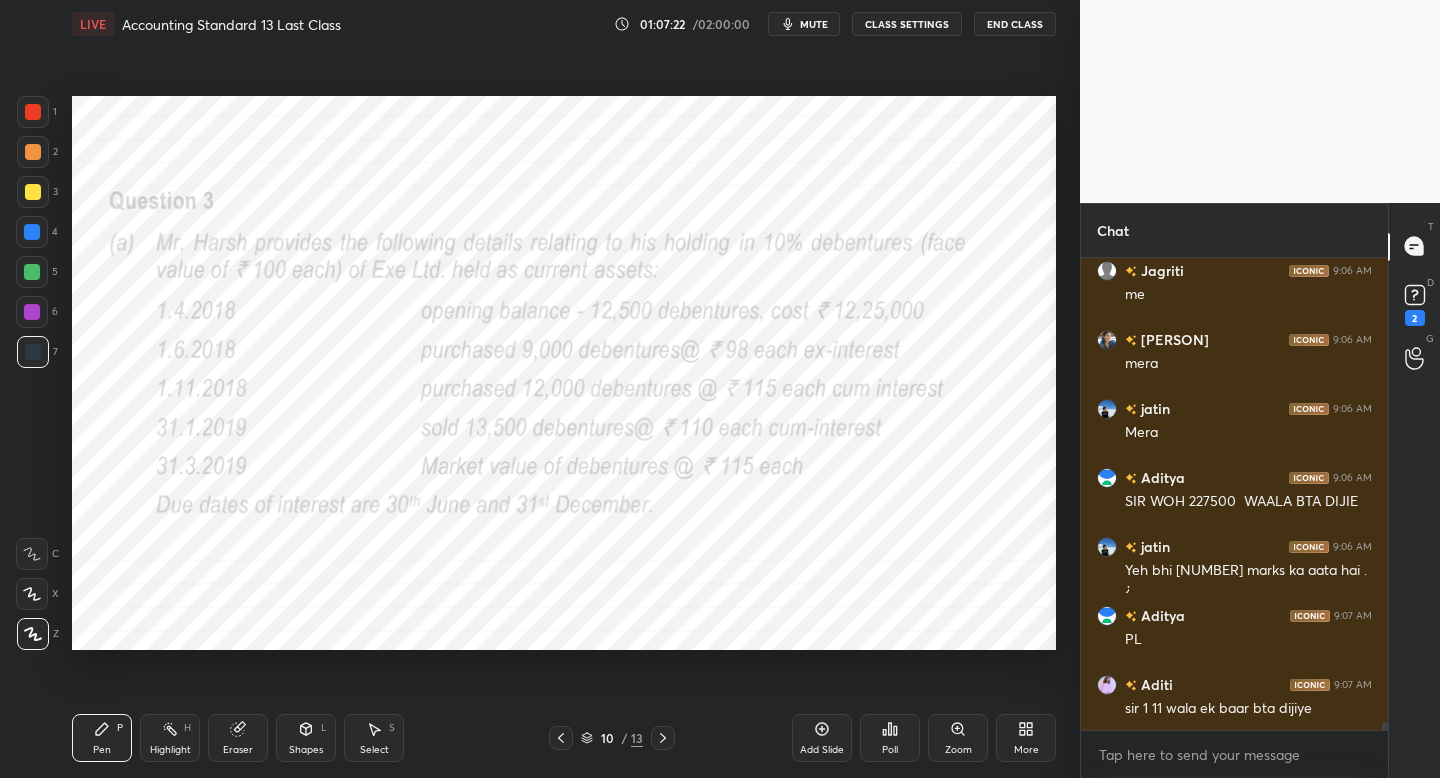 drag, startPoint x: 666, startPoint y: 737, endPoint x: 683, endPoint y: 701, distance: 39.812057 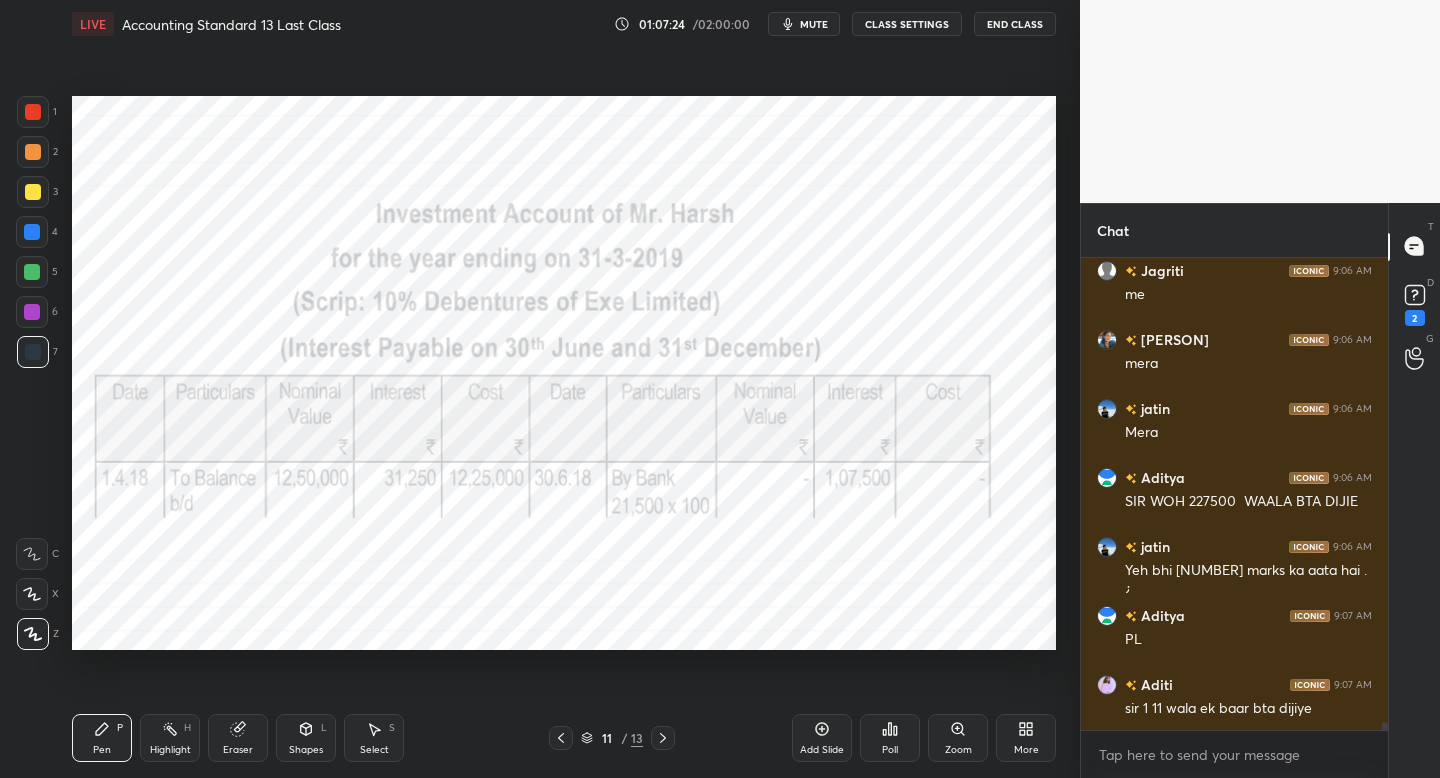 click on "1" at bounding box center [37, 112] 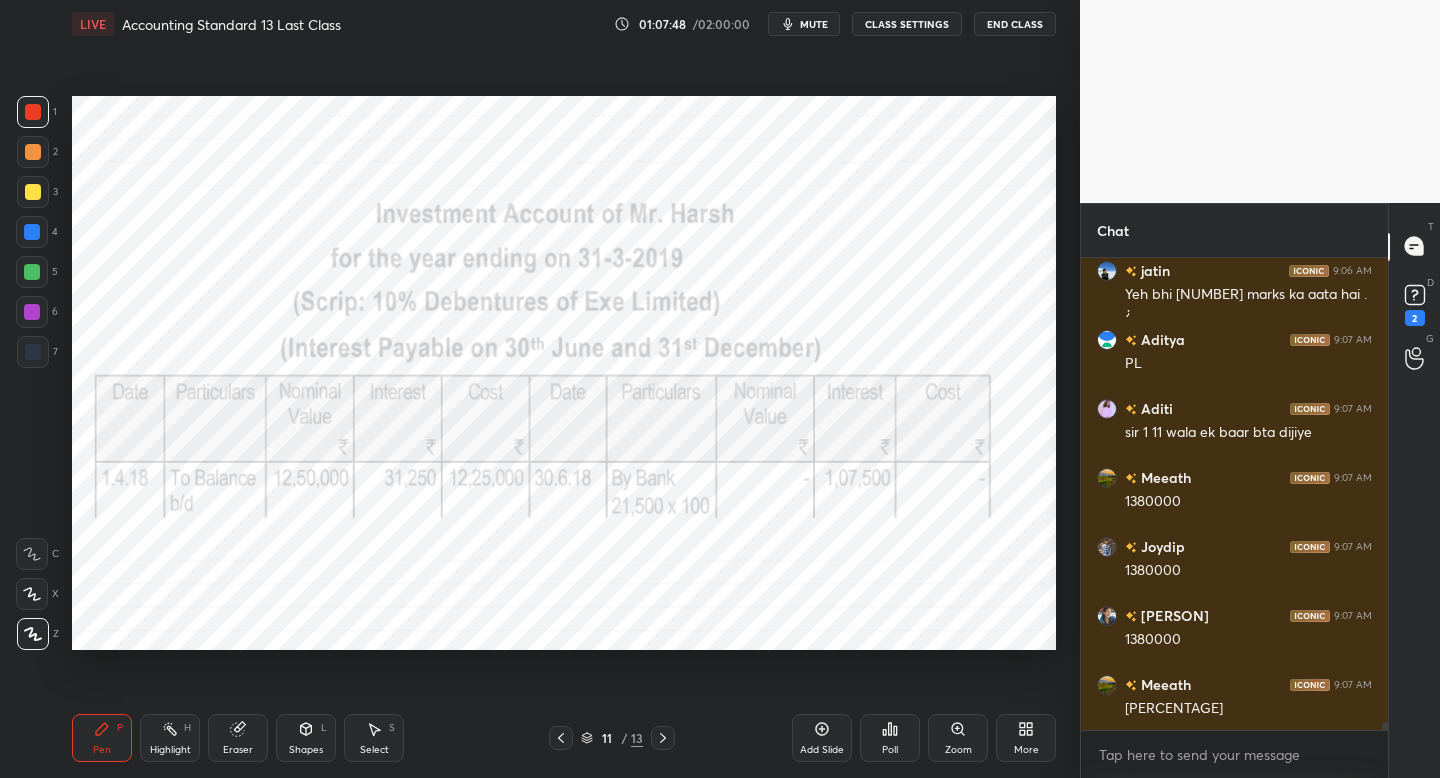scroll, scrollTop: 28263, scrollLeft: 0, axis: vertical 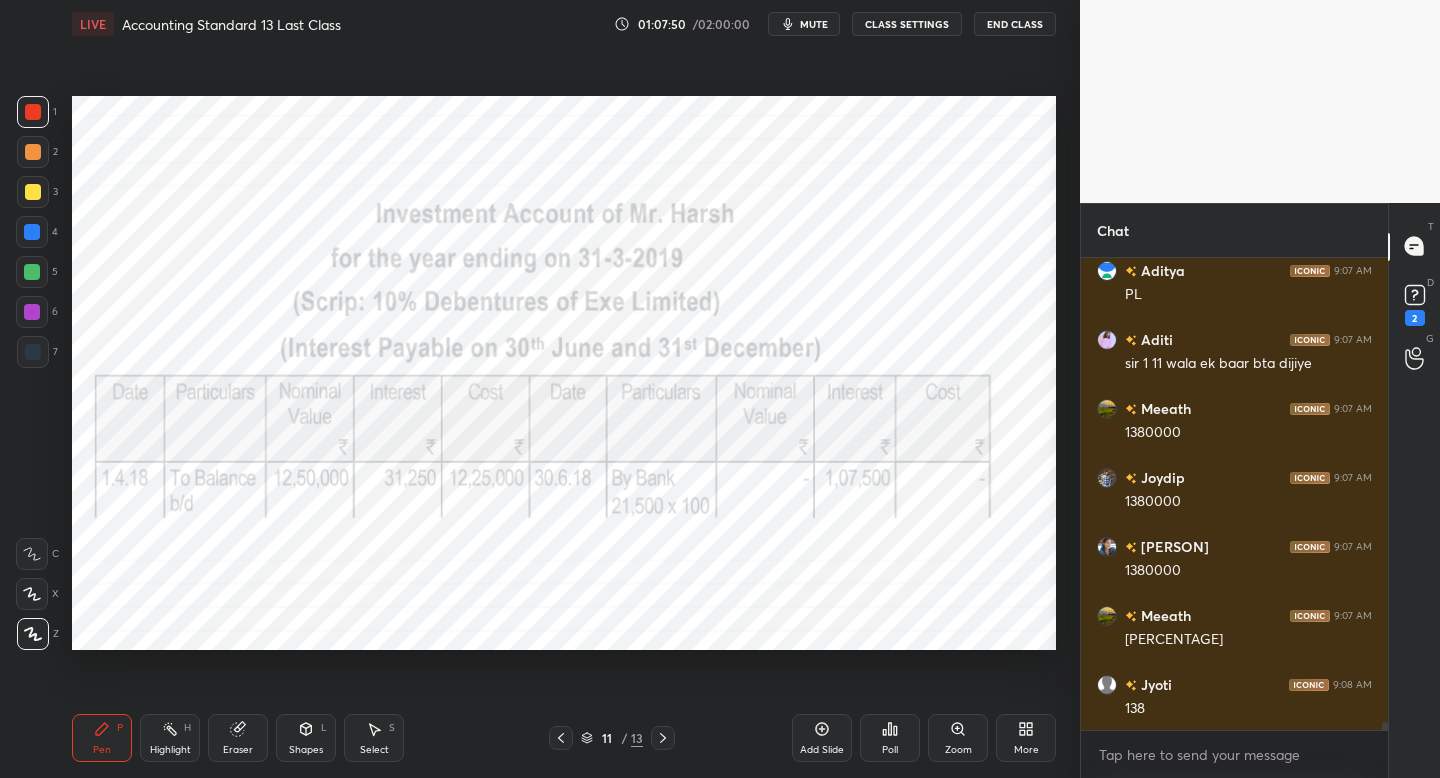 click at bounding box center [32, 232] 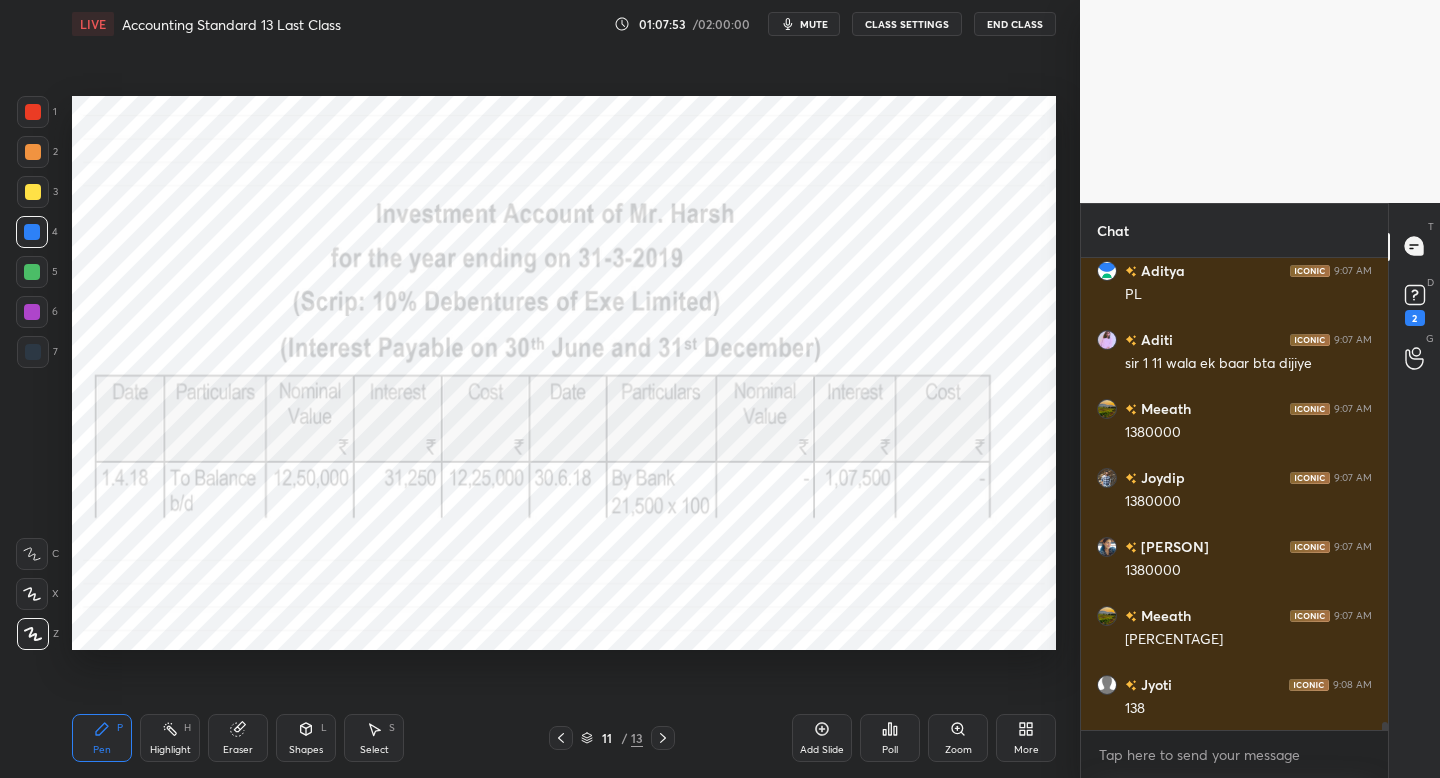 click 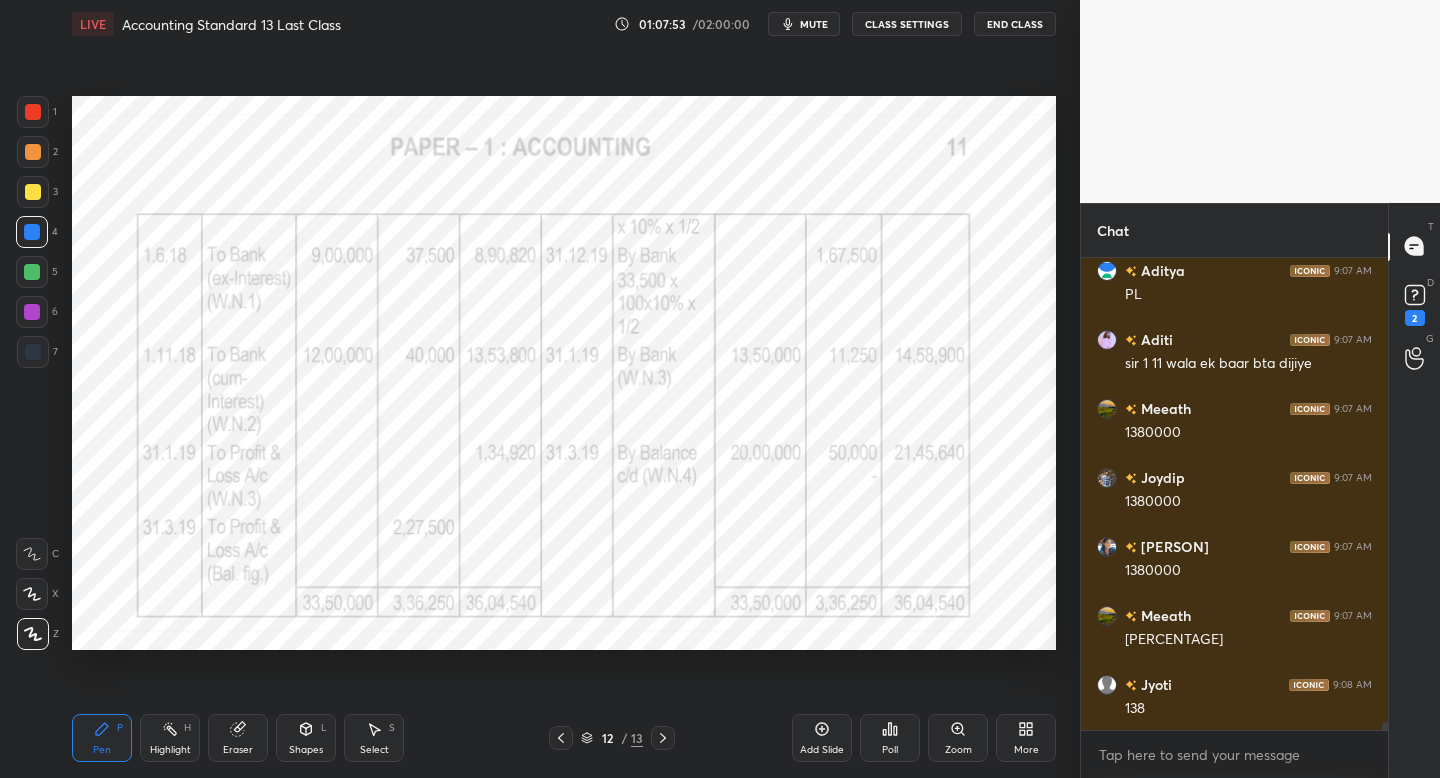 click 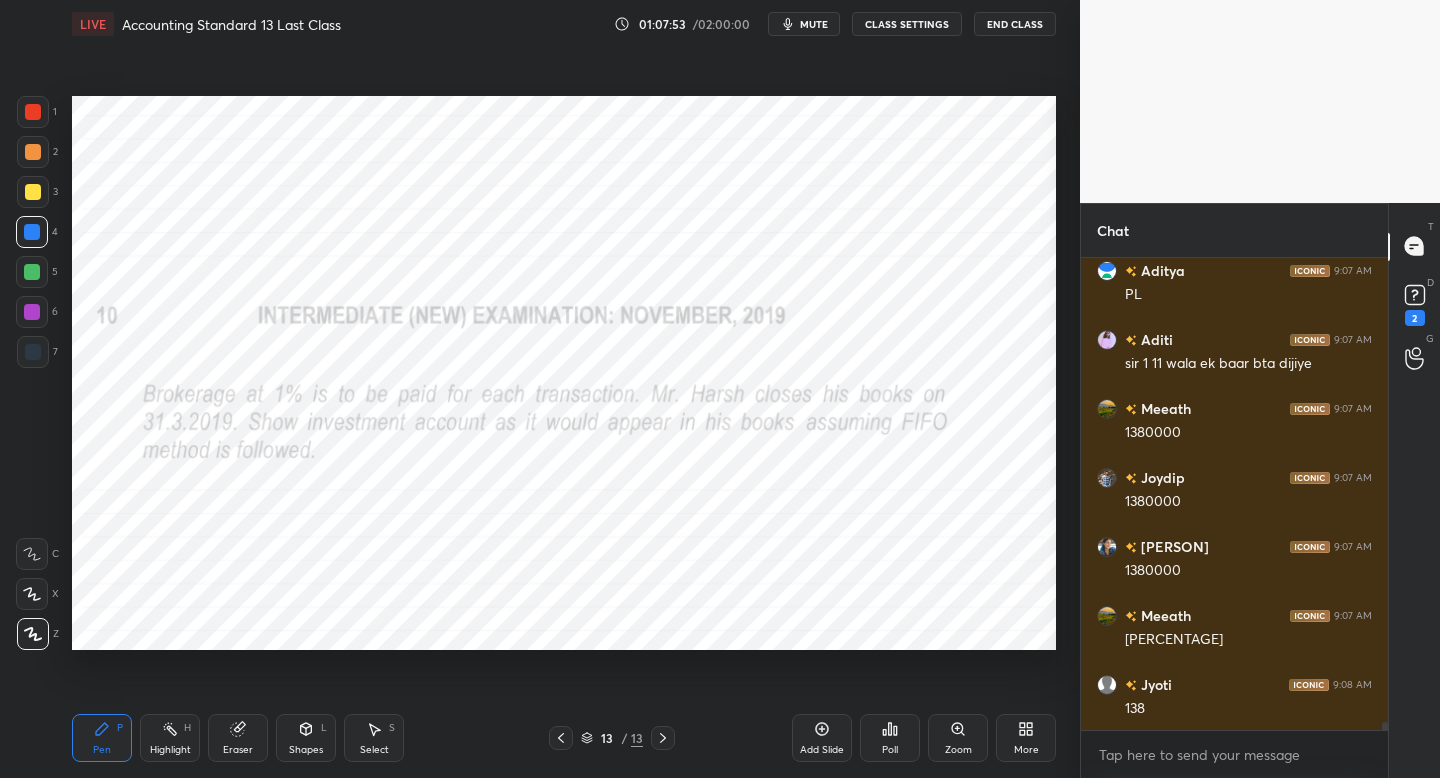 scroll, scrollTop: 28332, scrollLeft: 0, axis: vertical 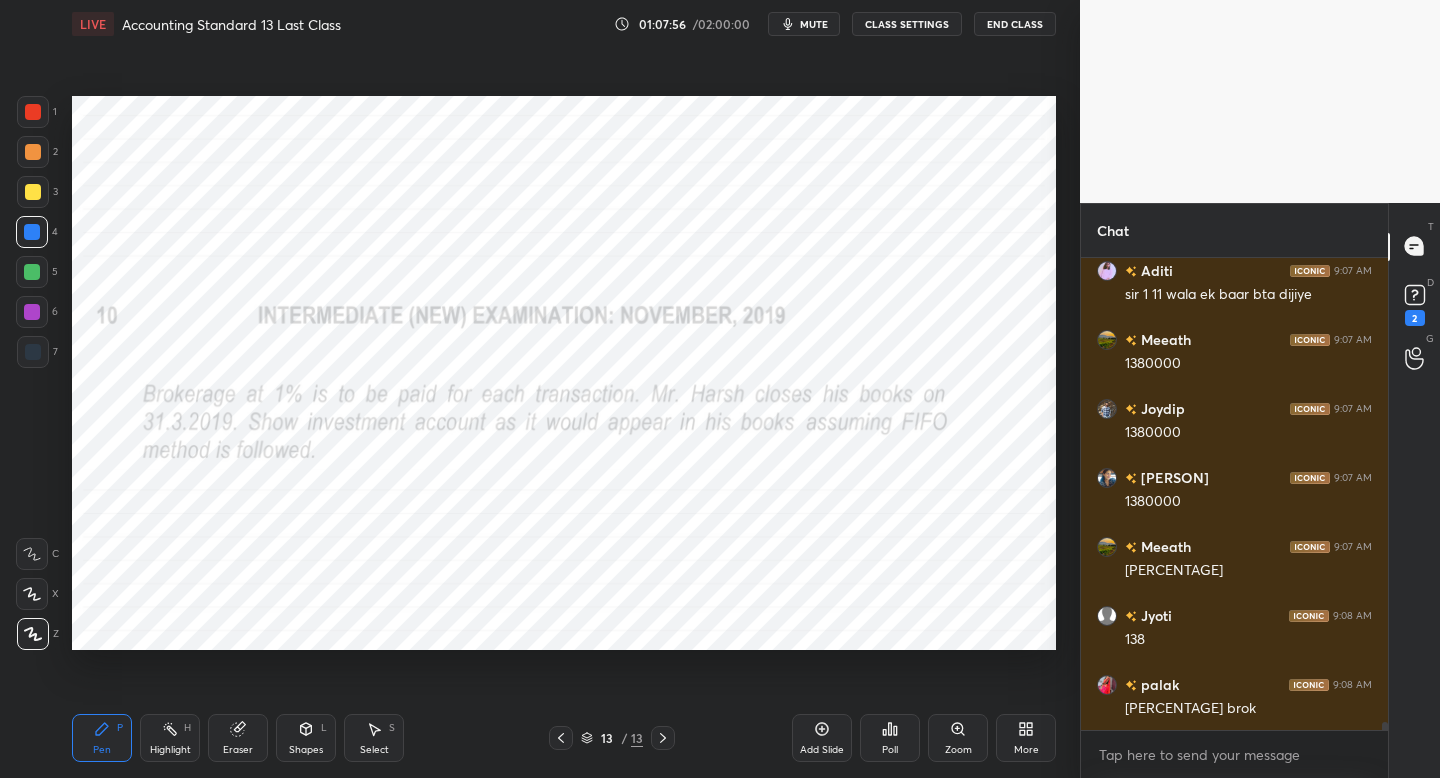 drag, startPoint x: 563, startPoint y: 740, endPoint x: 577, endPoint y: 716, distance: 27.784887 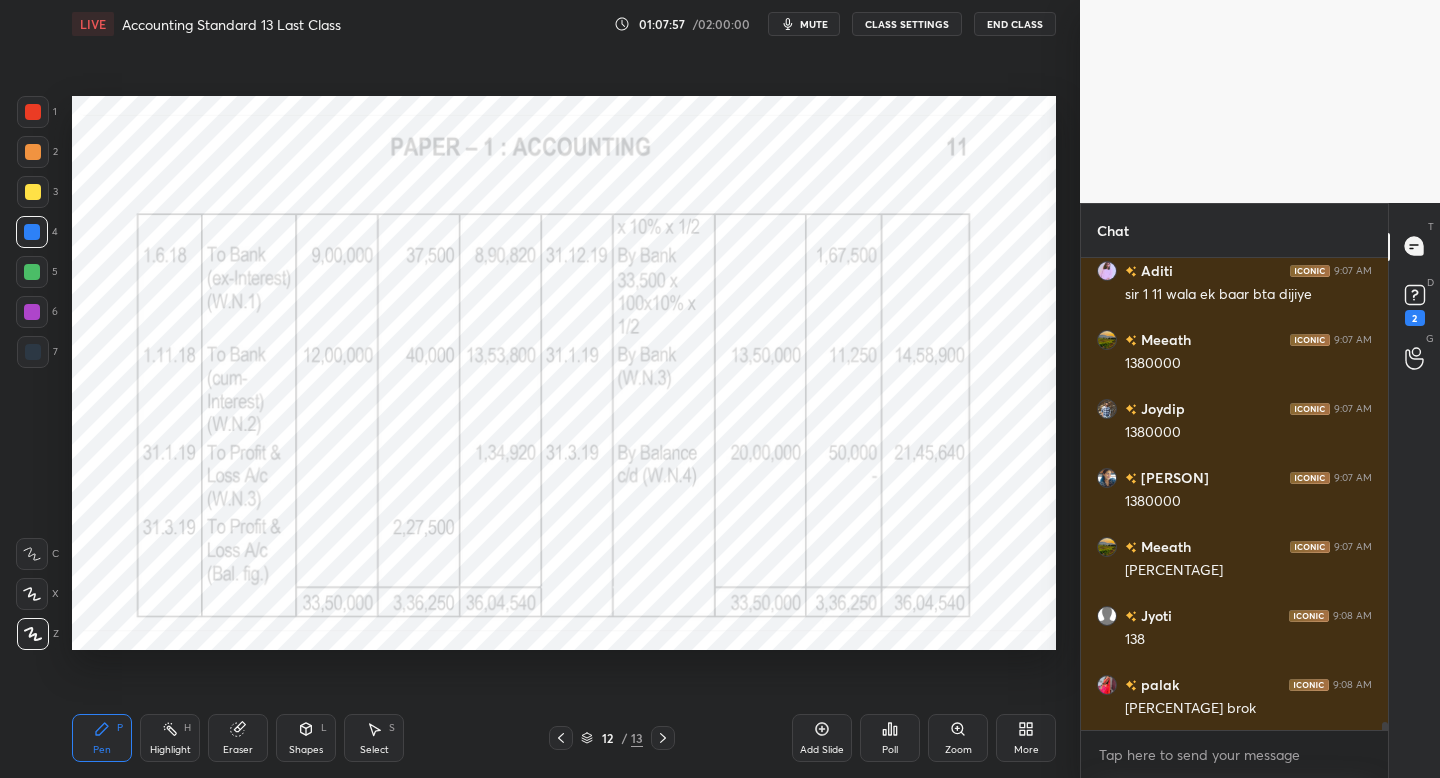 click 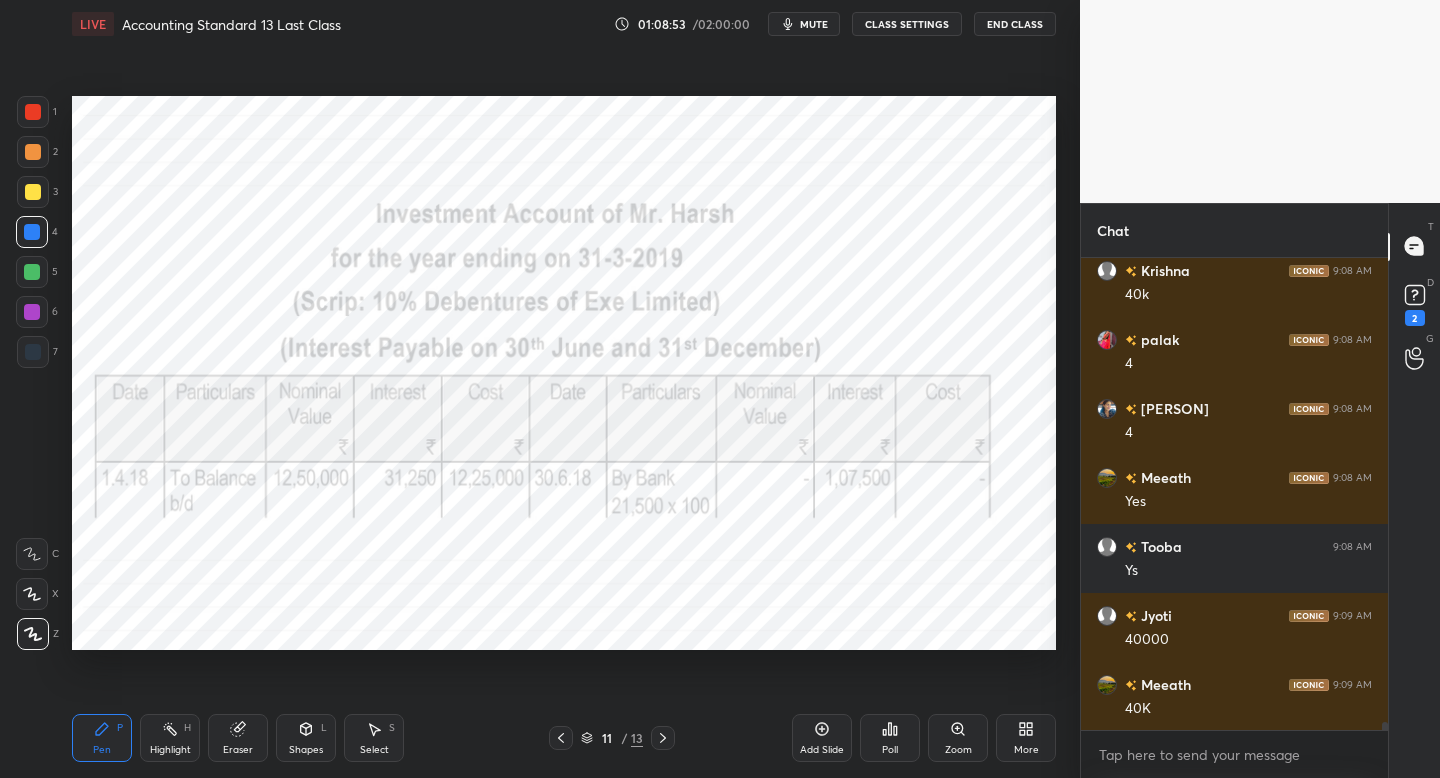 scroll, scrollTop: 29229, scrollLeft: 0, axis: vertical 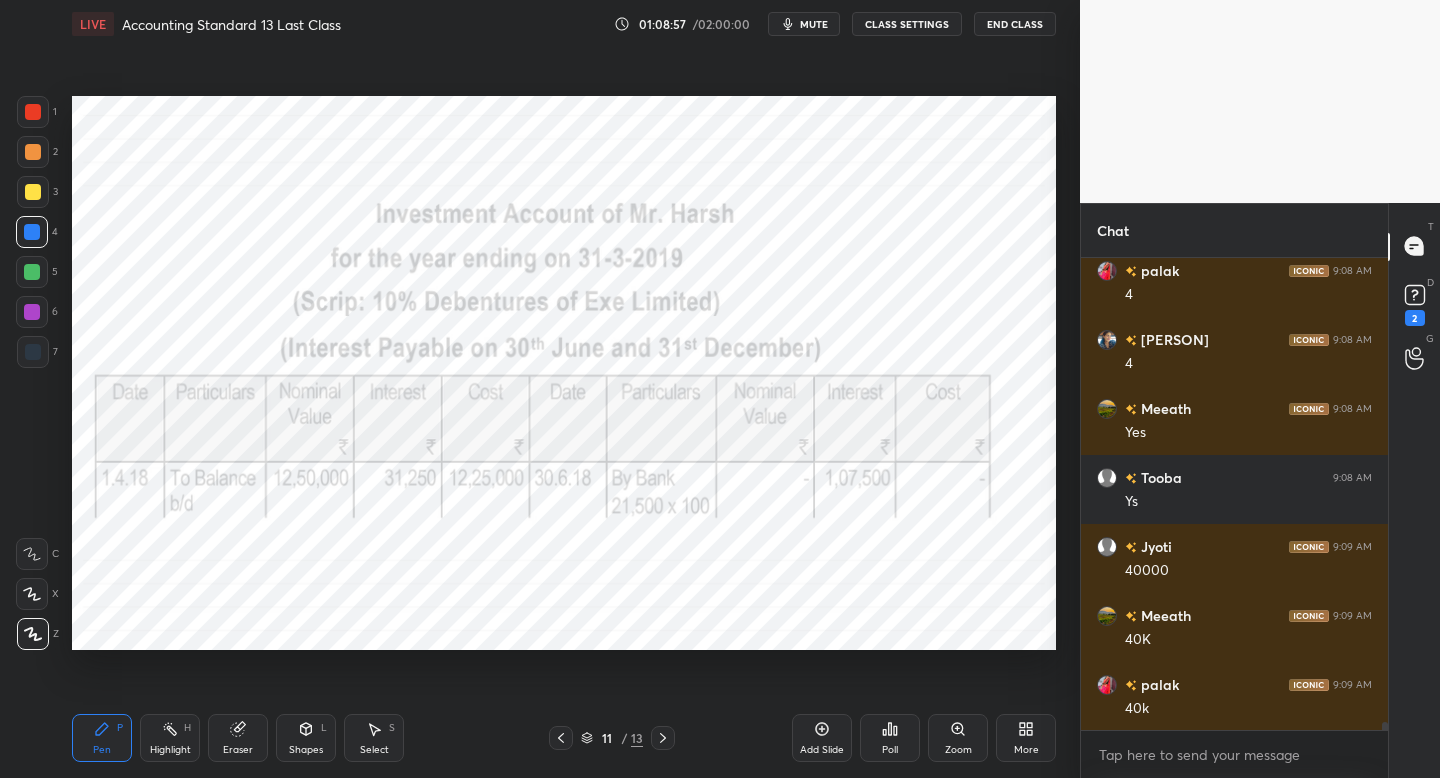 click 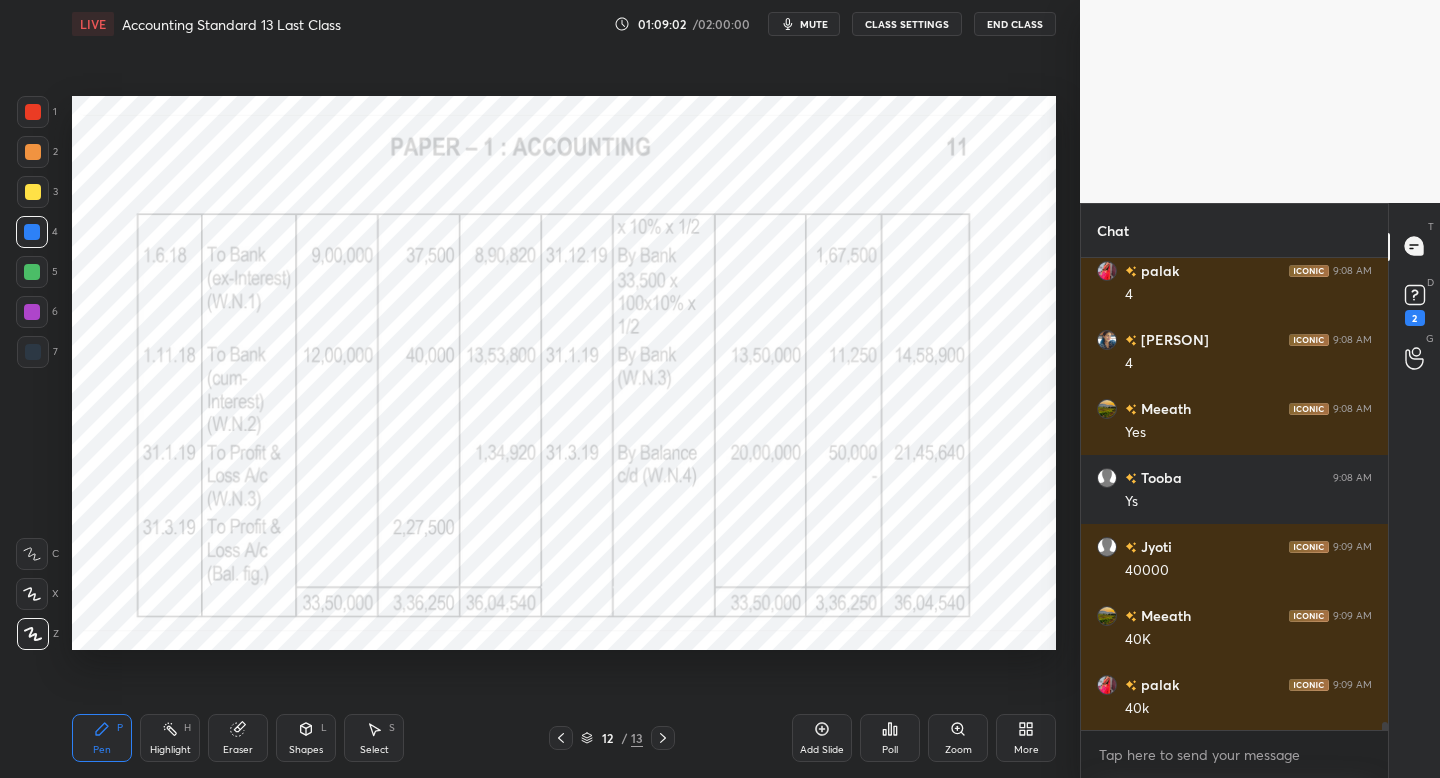 scroll, scrollTop: 29249, scrollLeft: 0, axis: vertical 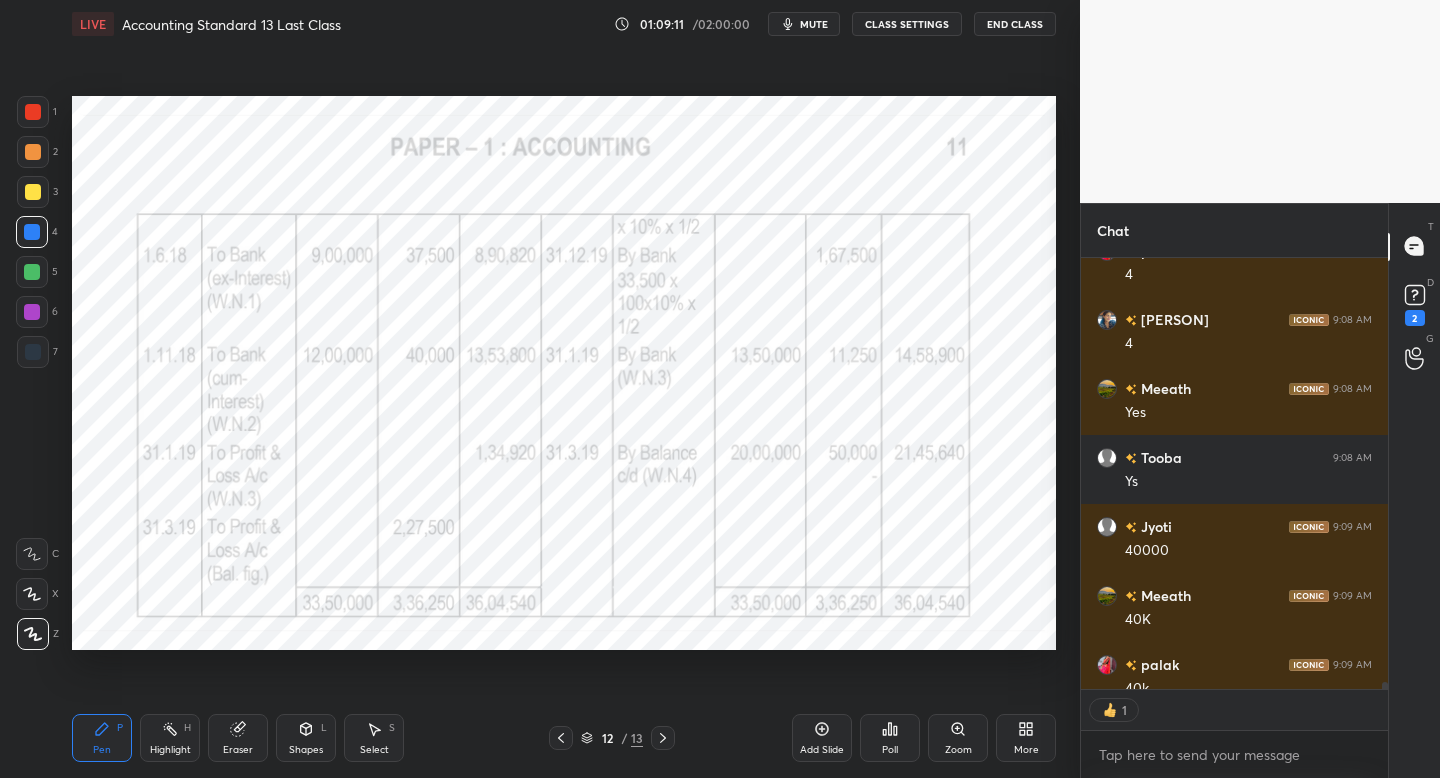 click 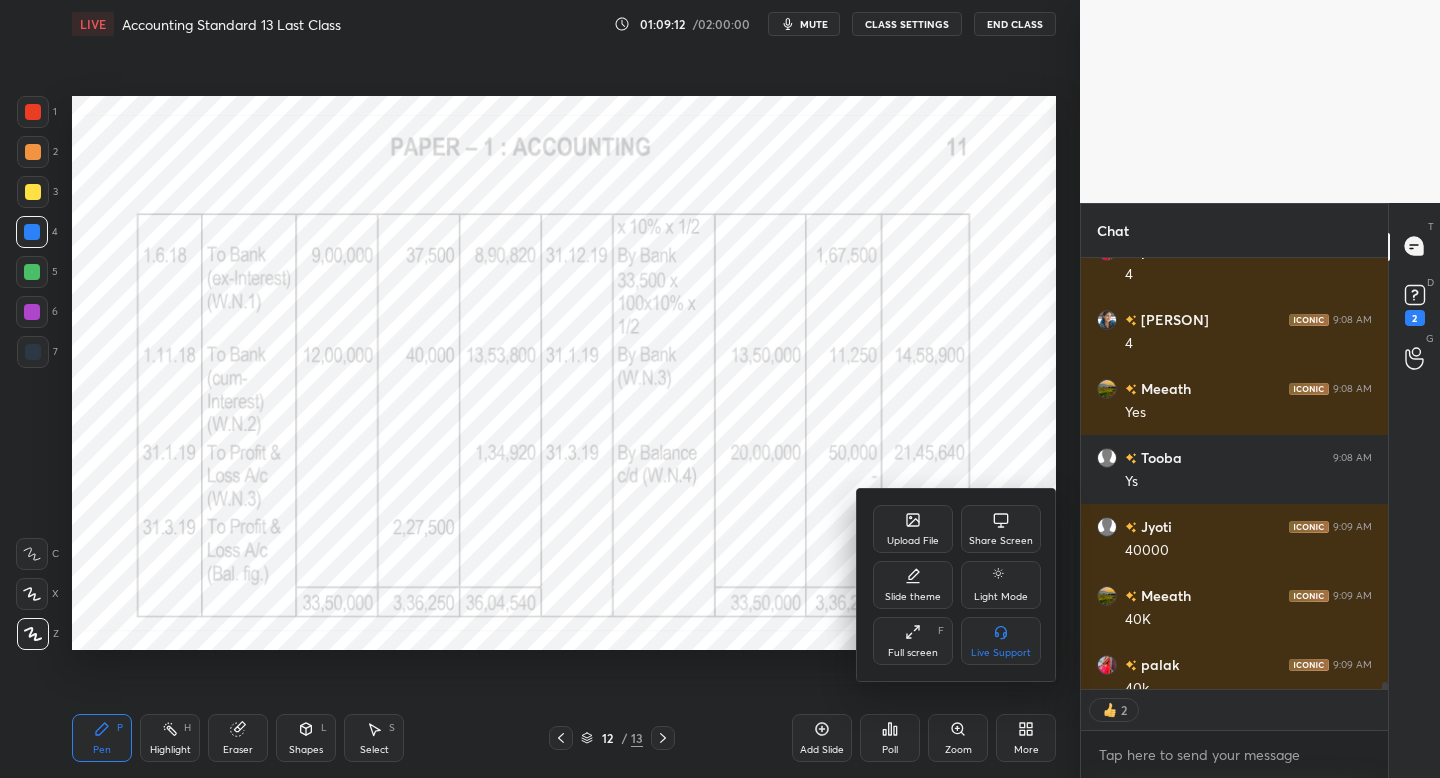 click on "Upload File" at bounding box center (913, 529) 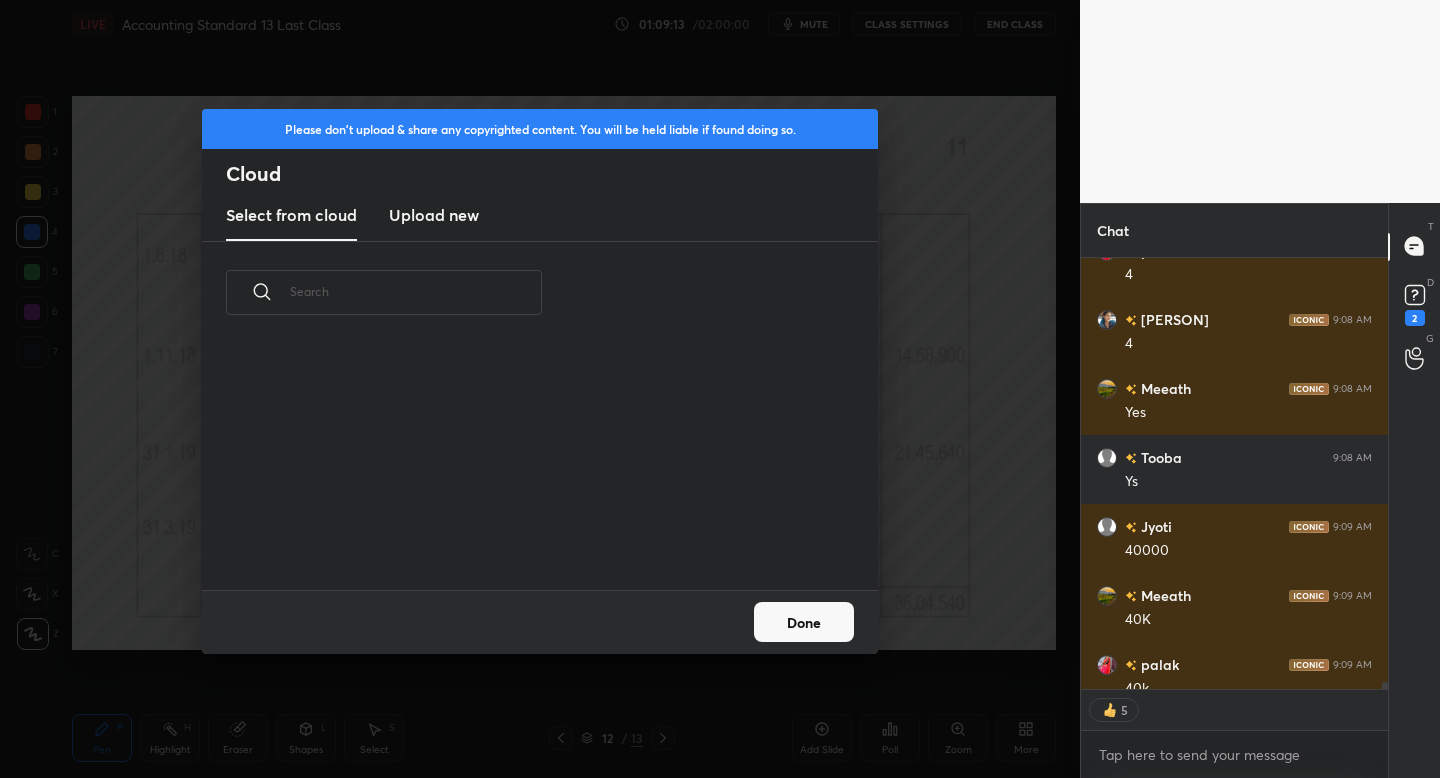 scroll, scrollTop: 7, scrollLeft: 11, axis: both 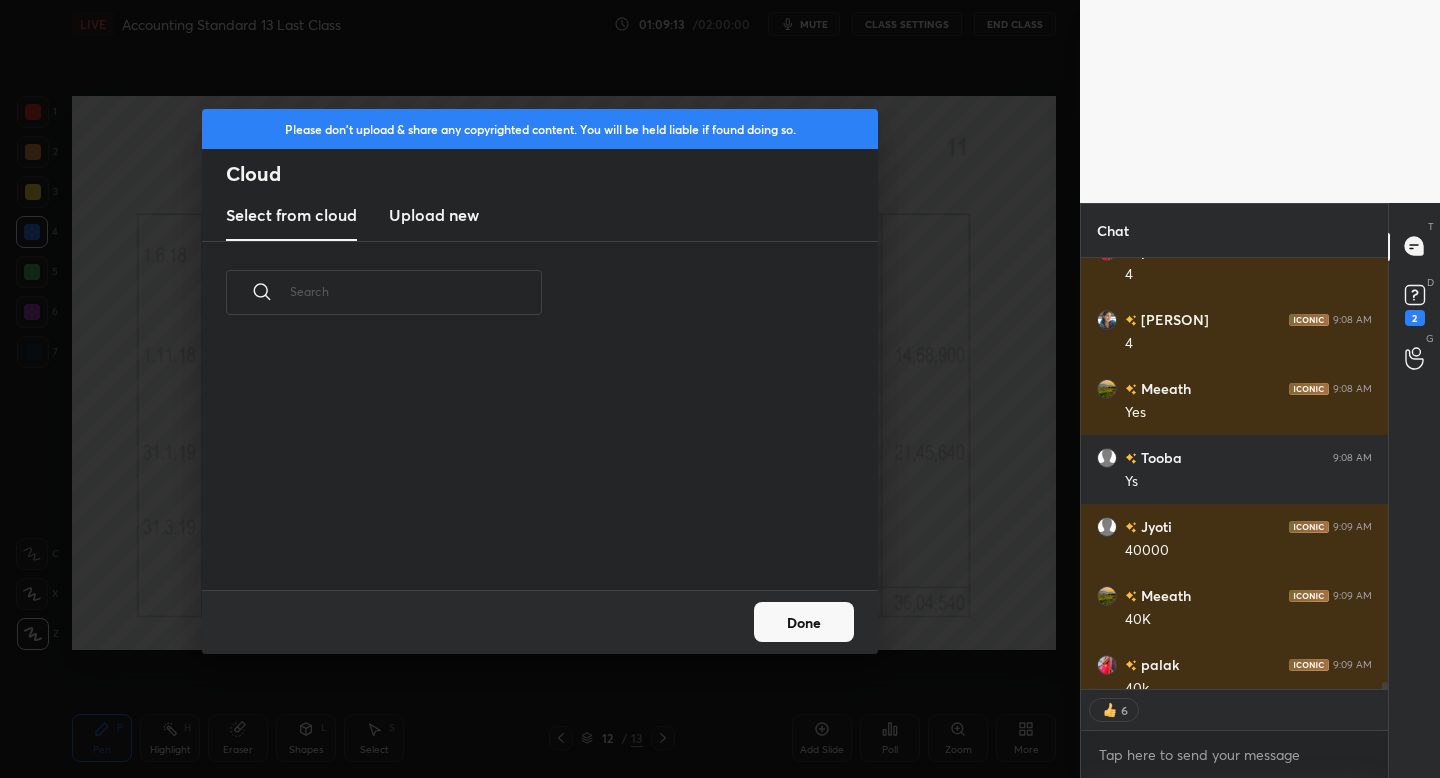 click on "Upload new" at bounding box center (434, 215) 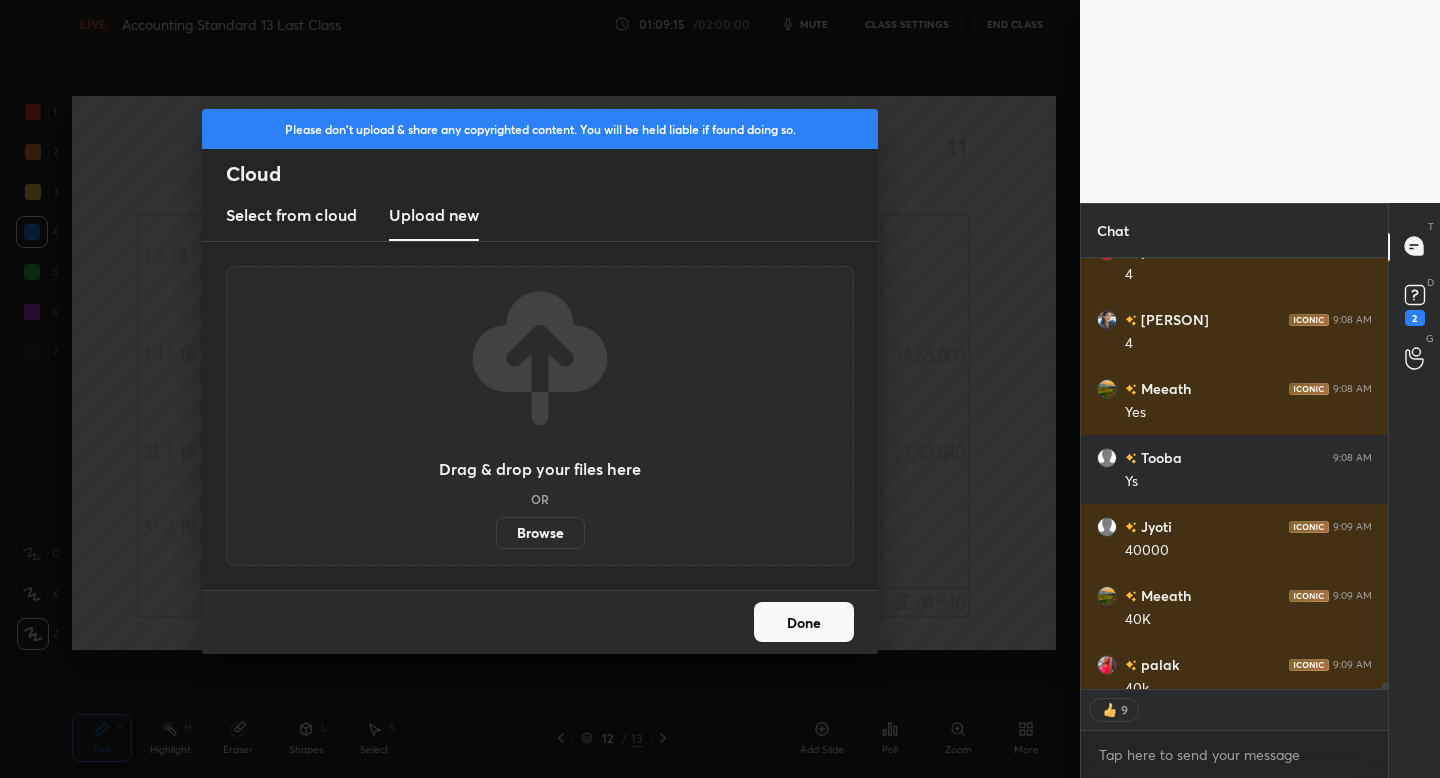 click on "Browse" at bounding box center (540, 533) 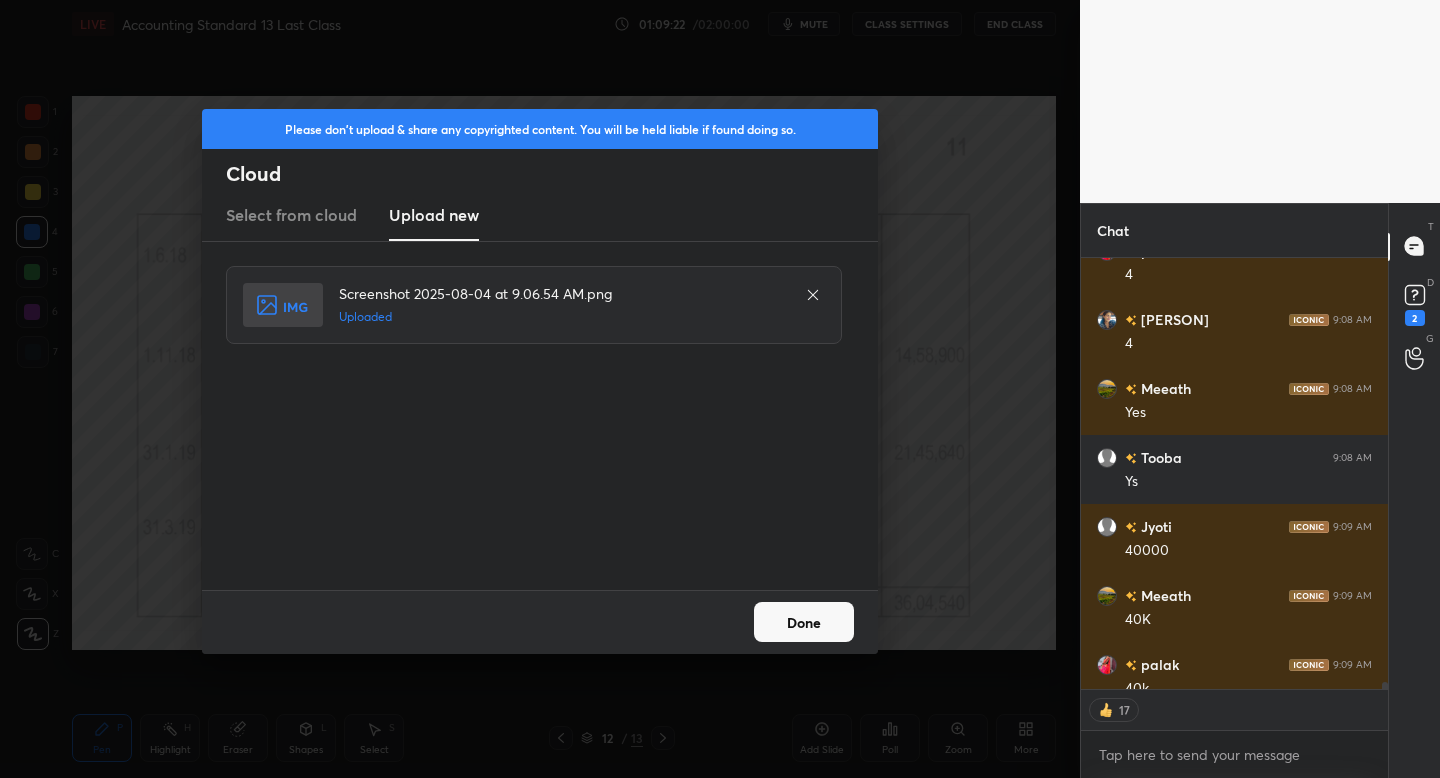 click on "Done" at bounding box center [804, 622] 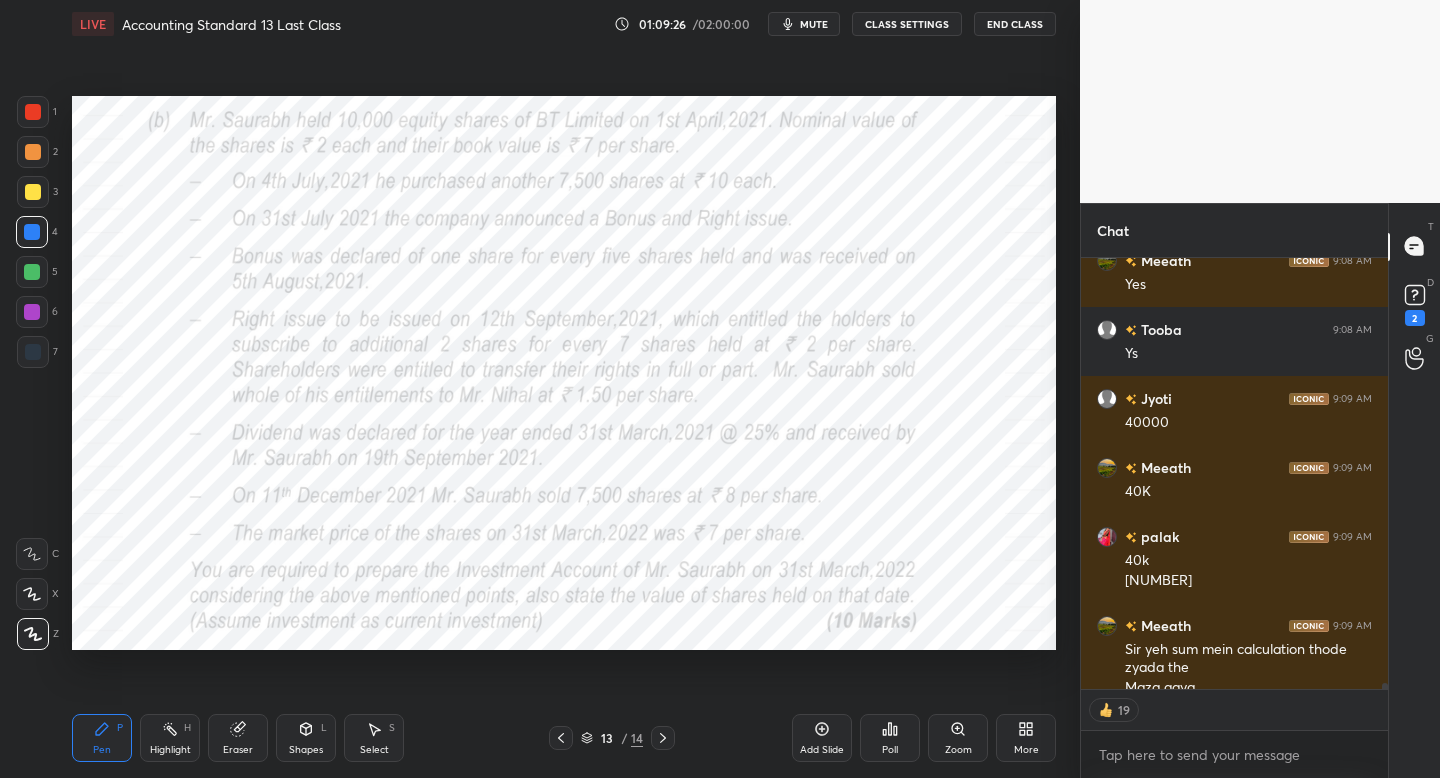 scroll, scrollTop: 29397, scrollLeft: 0, axis: vertical 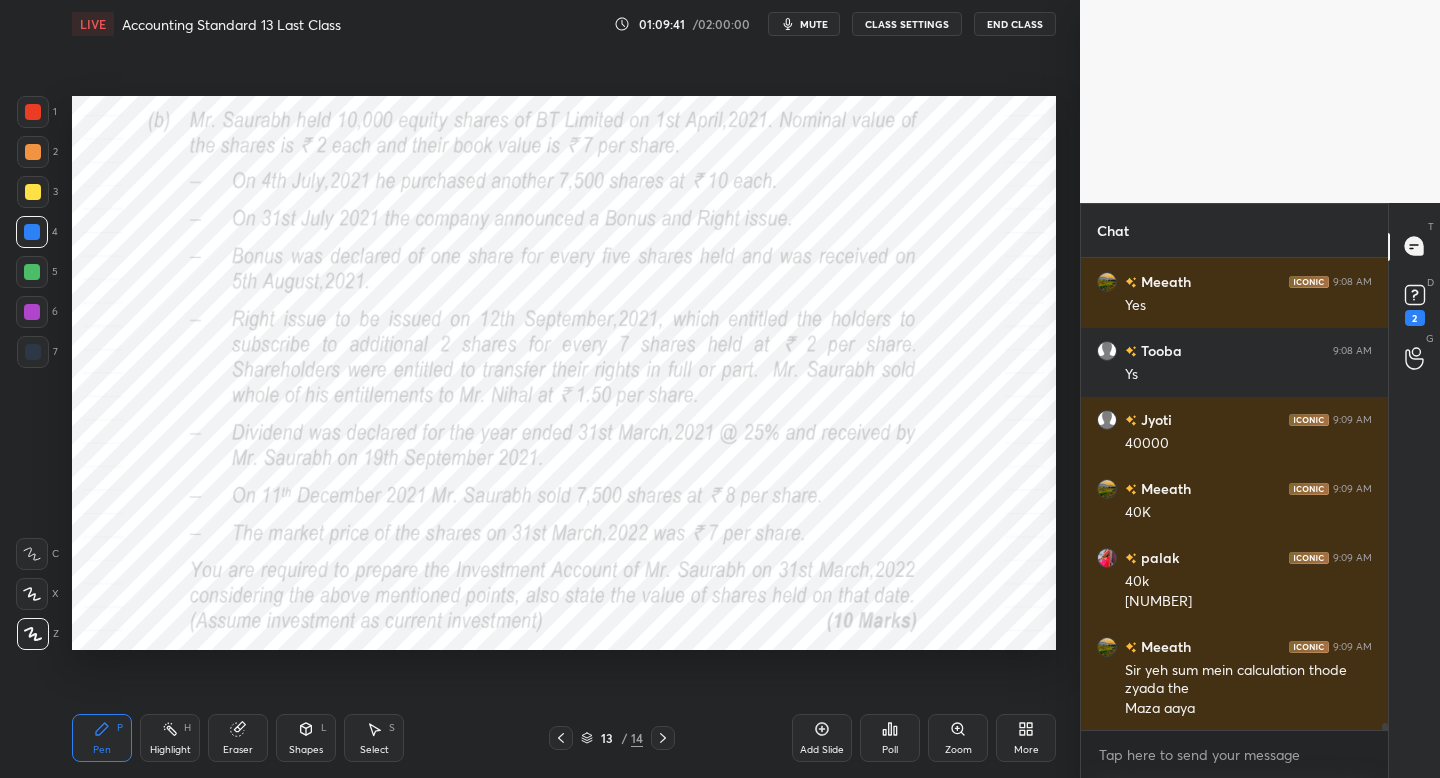 click on "1" at bounding box center [37, 112] 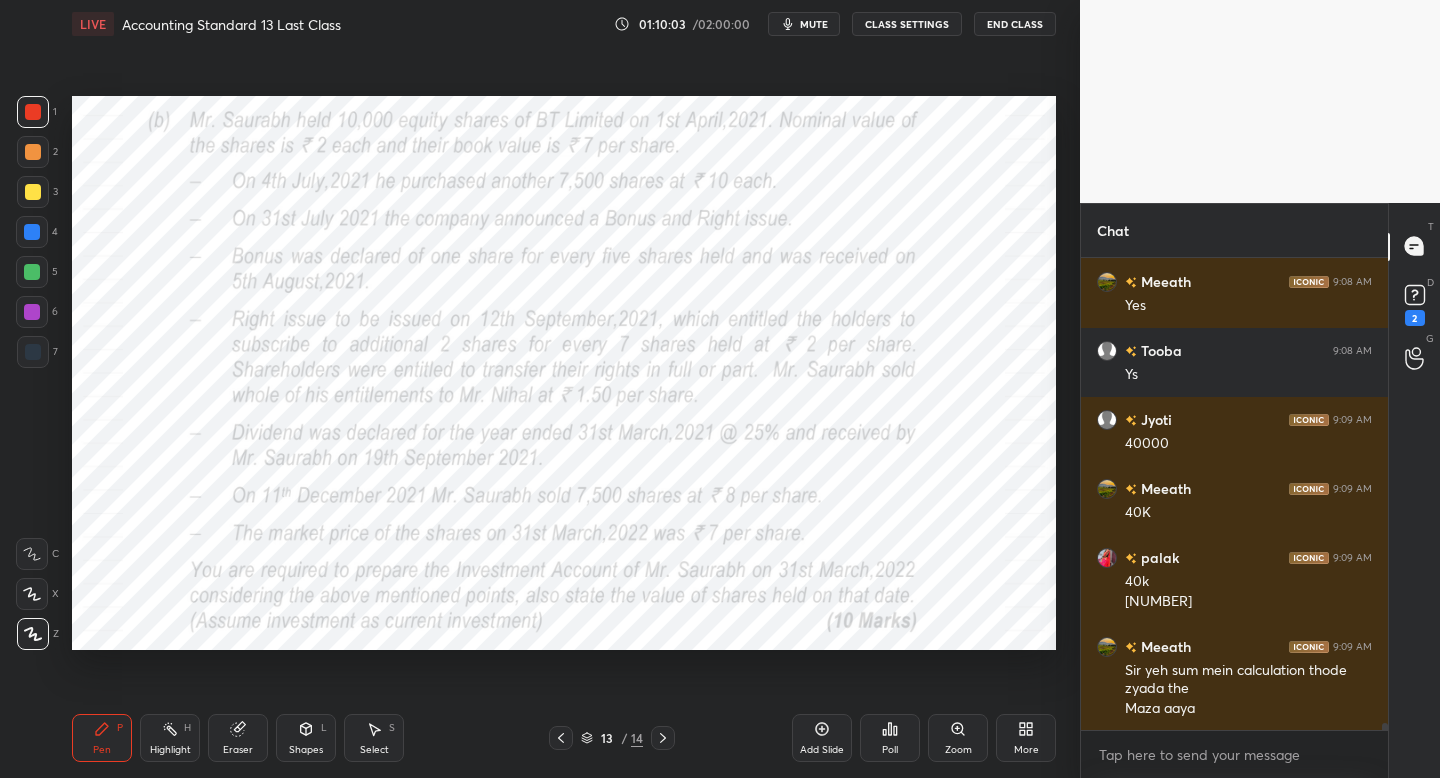click on "4" at bounding box center [37, 232] 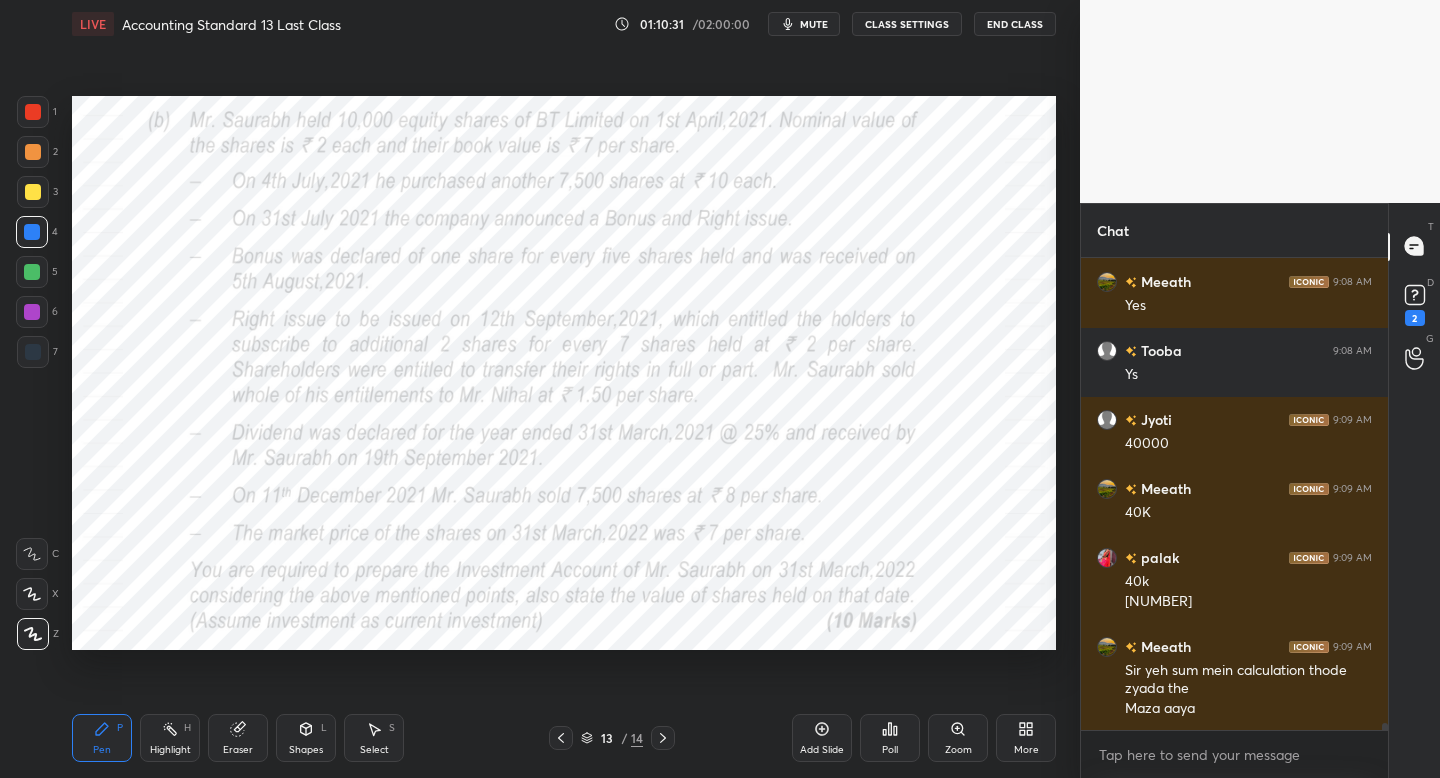 click on "mute" at bounding box center (804, 24) 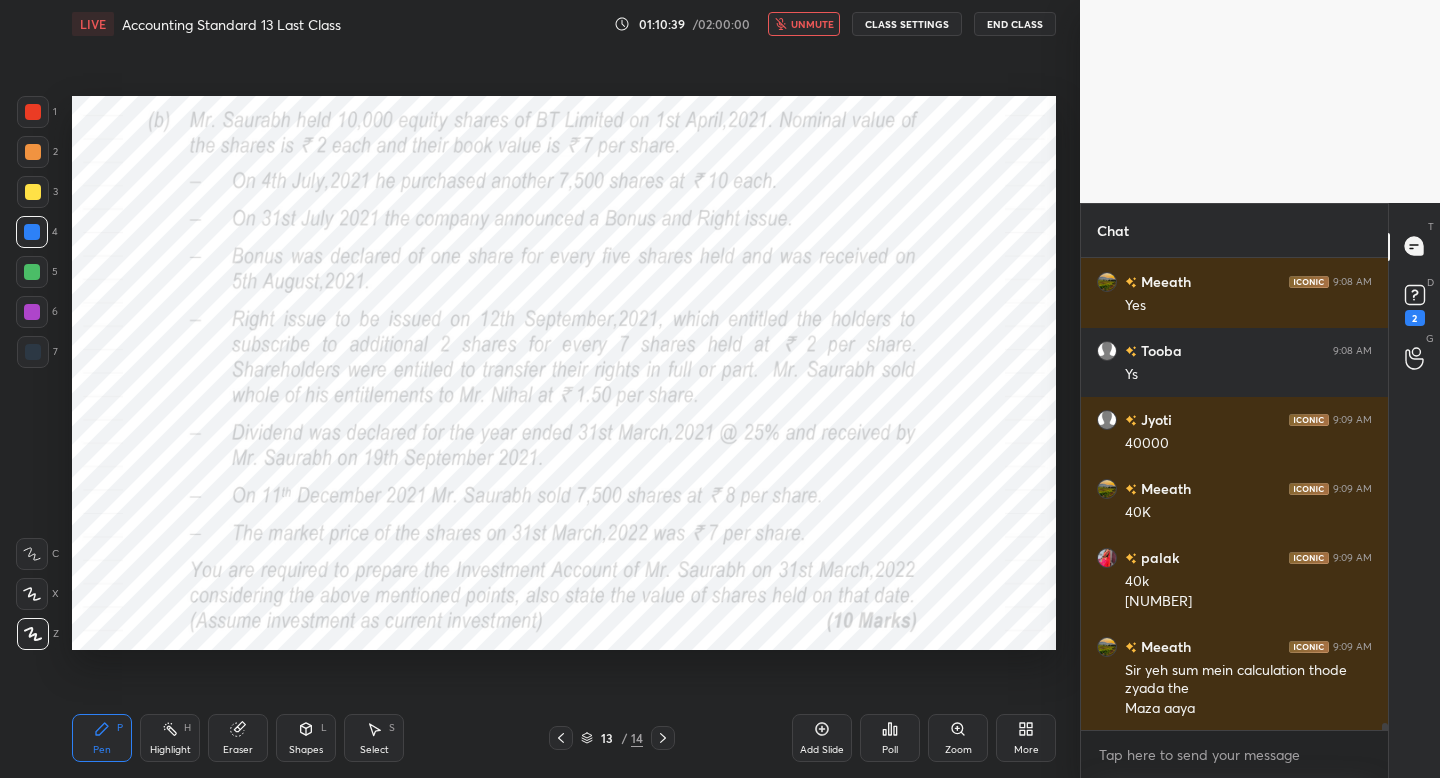 click on "unmute" at bounding box center [812, 24] 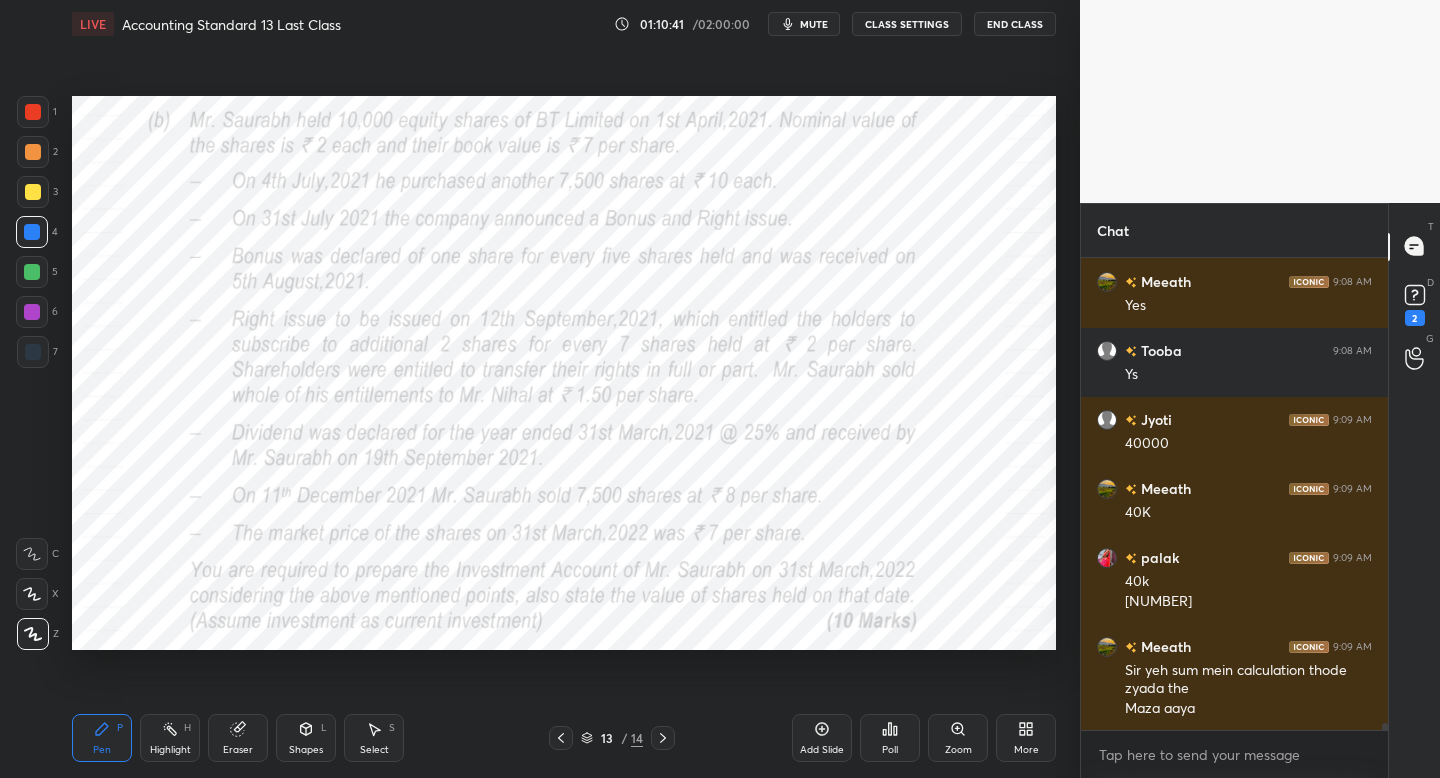 click on "mute" at bounding box center (814, 24) 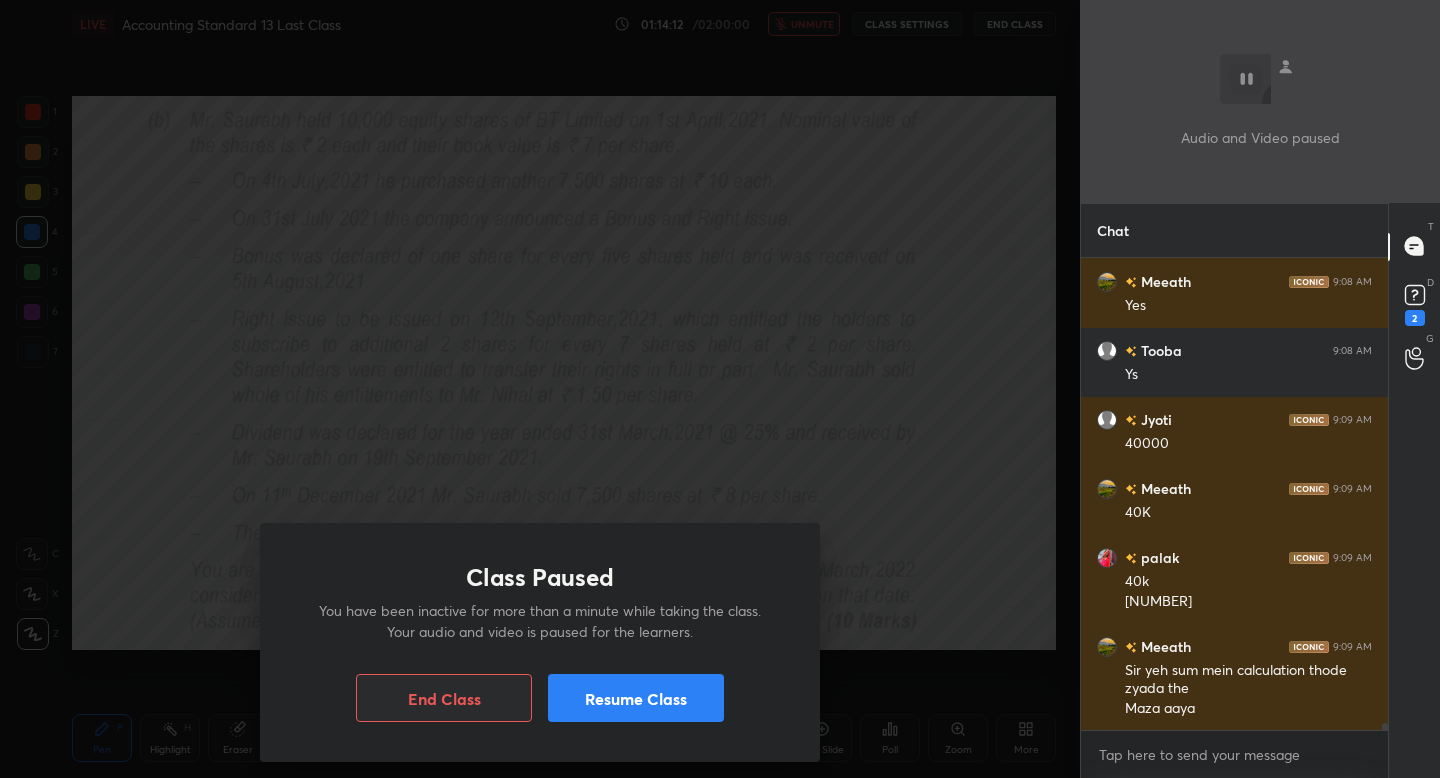 click on "Resume Class" at bounding box center [636, 698] 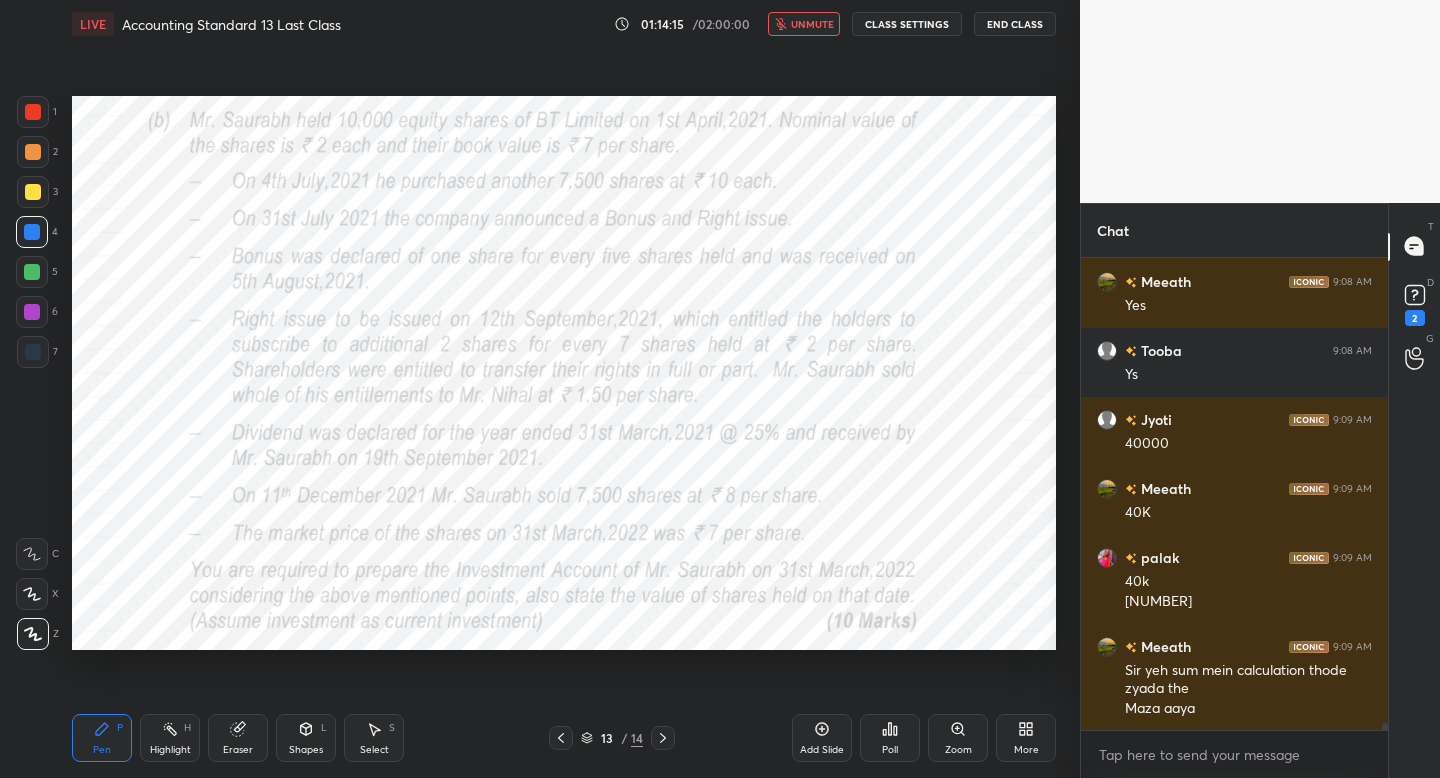 click on "unmute" at bounding box center [804, 24] 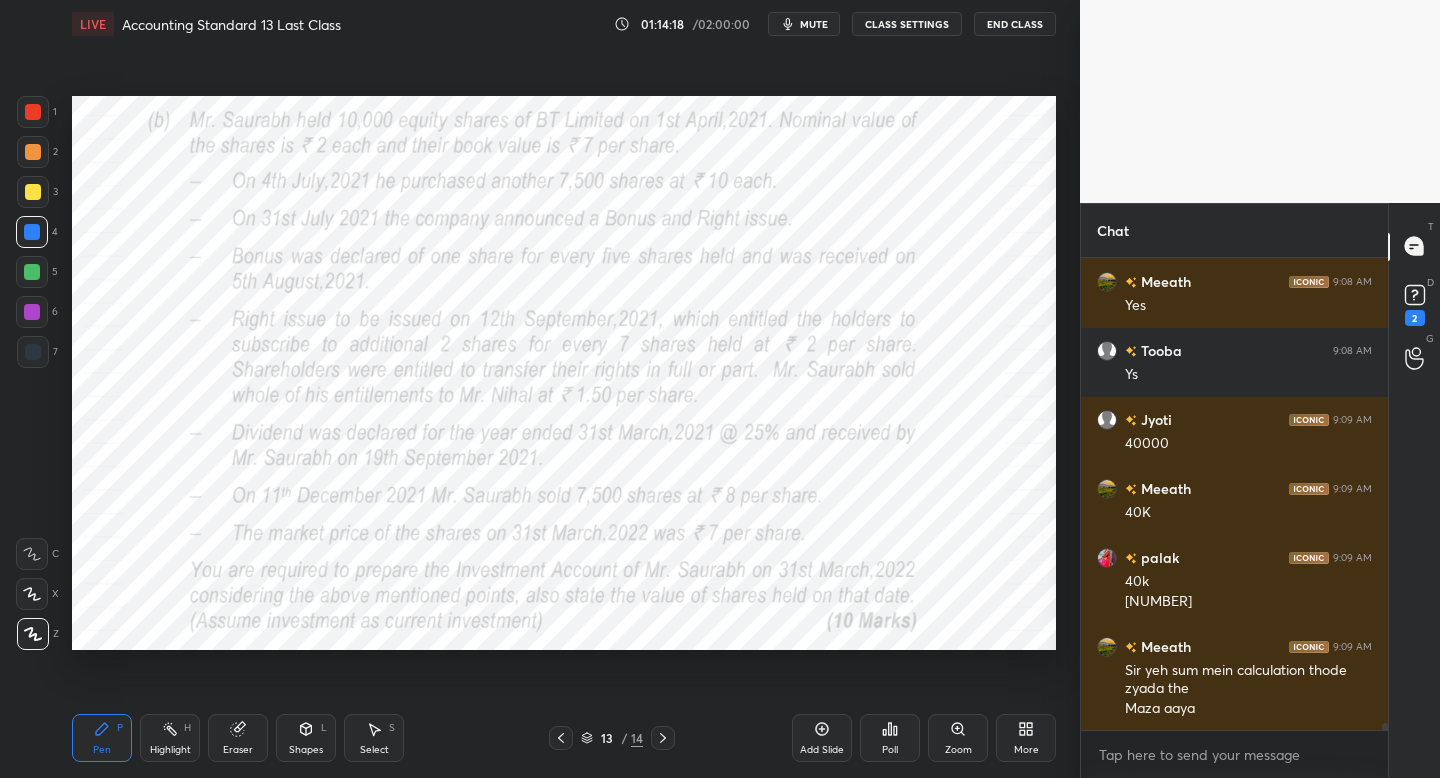 click 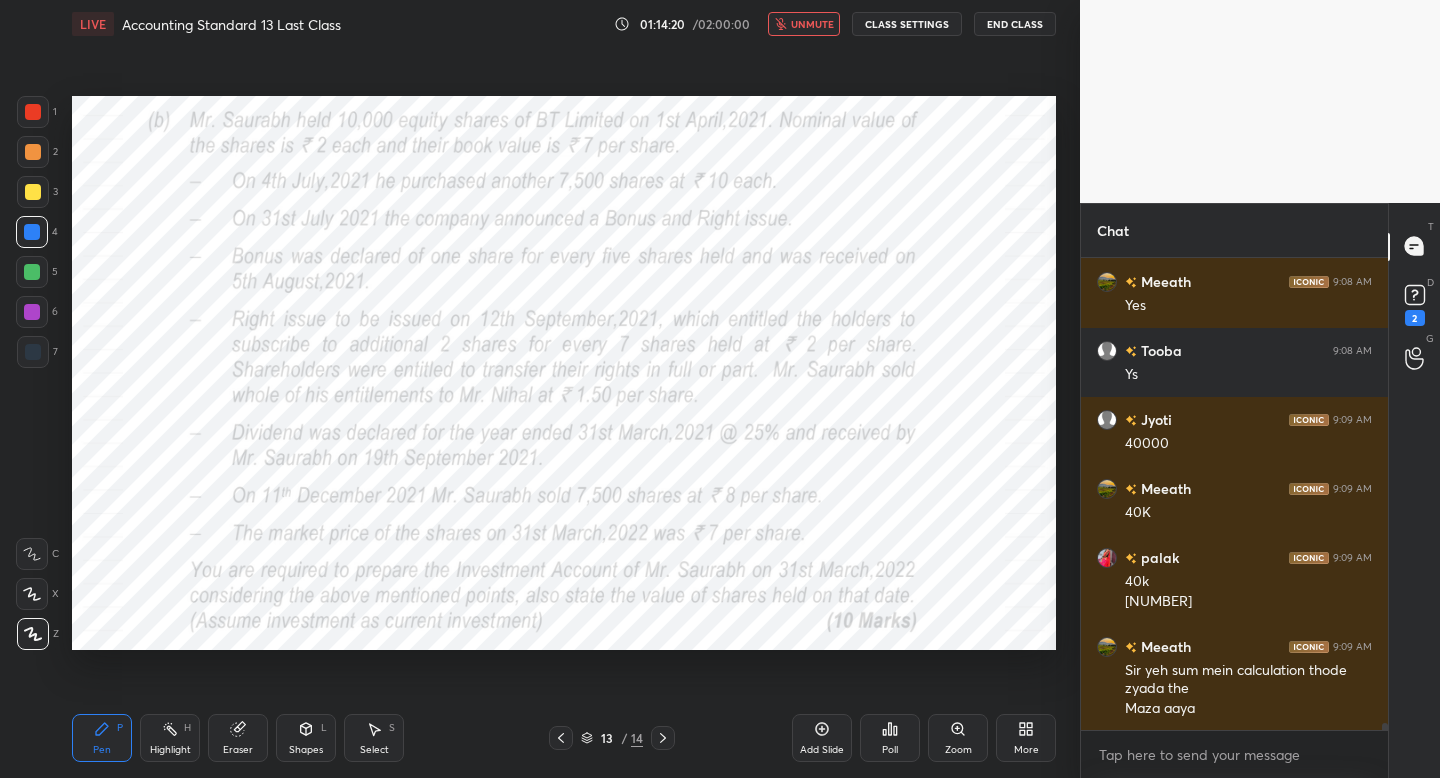 click on "unmute" at bounding box center [804, 24] 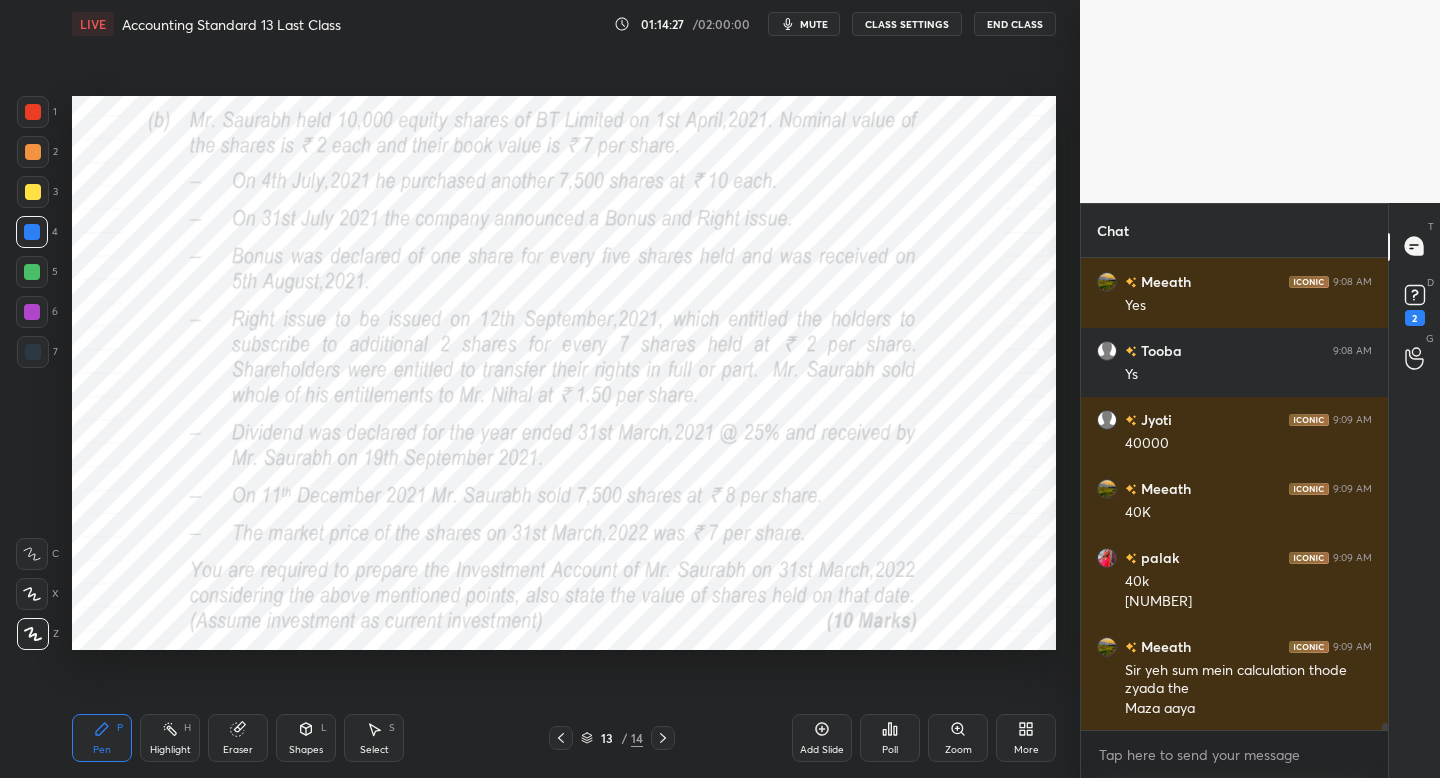 click 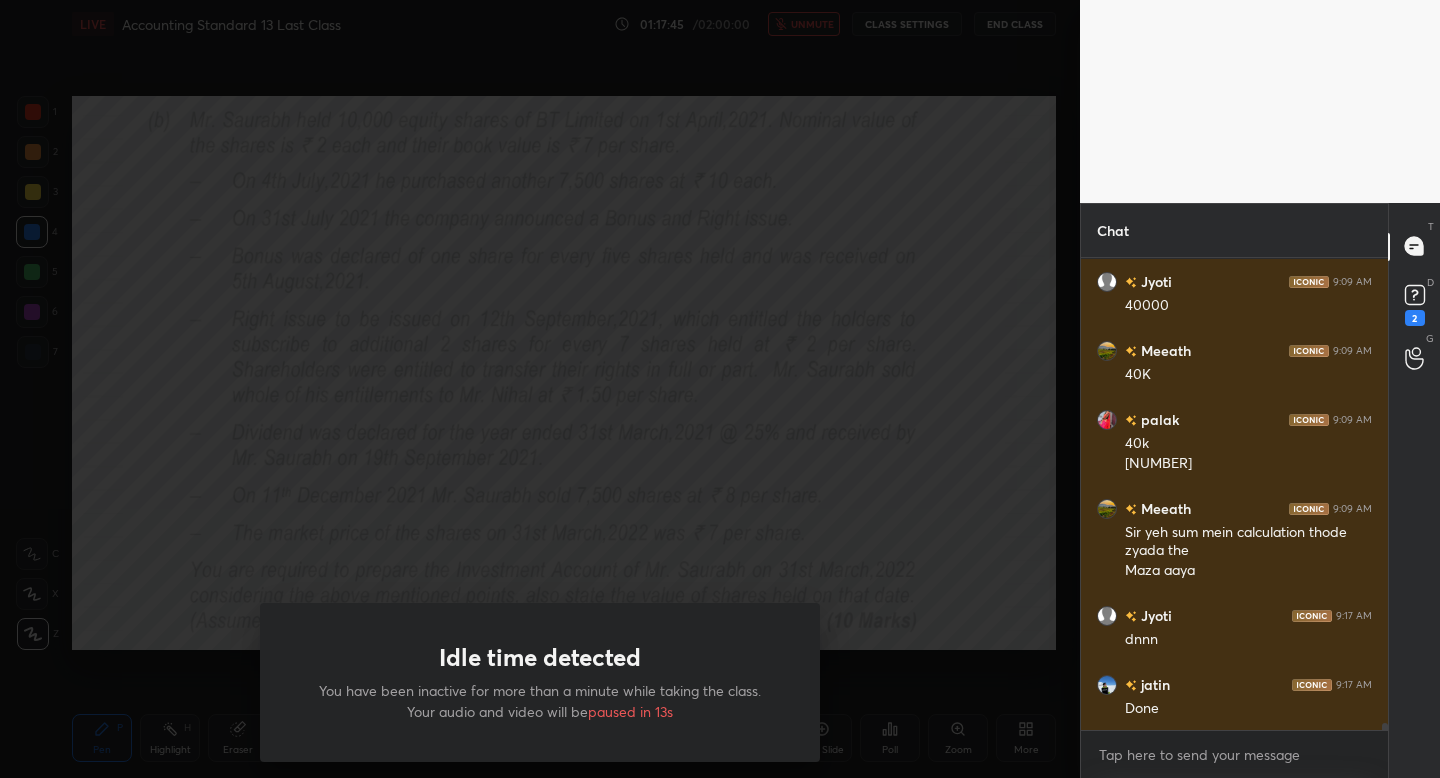 scroll, scrollTop: 29563, scrollLeft: 0, axis: vertical 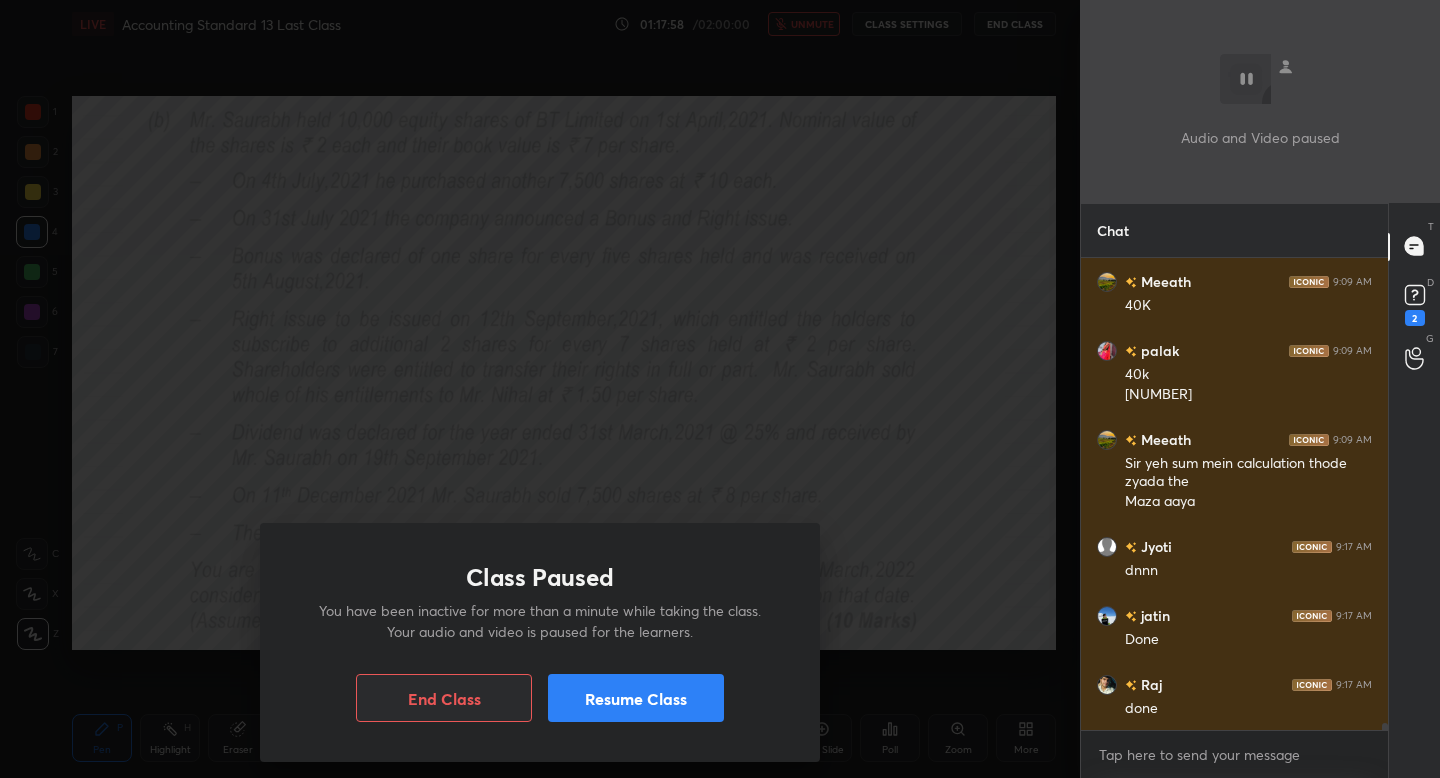 click on "Resume Class" at bounding box center [636, 698] 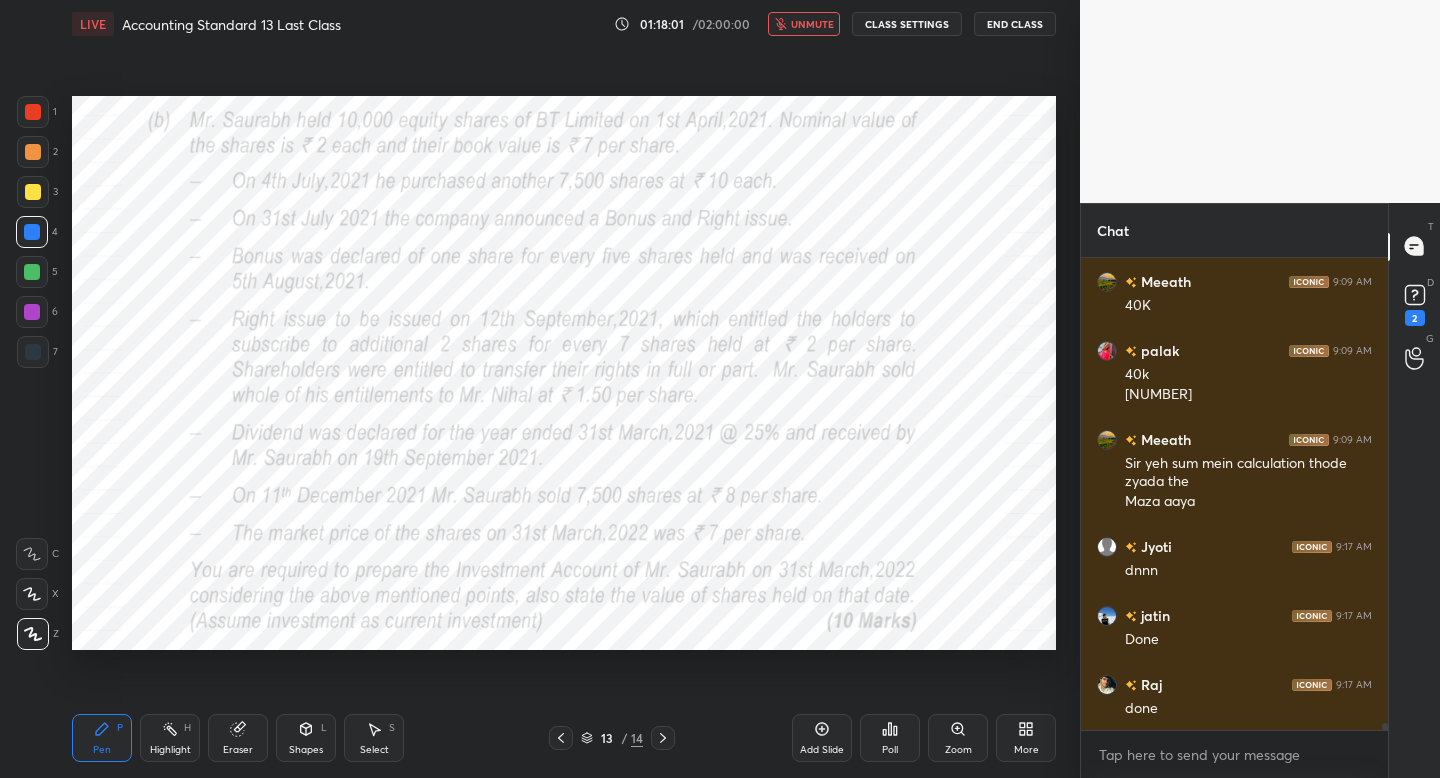click on "unmute" at bounding box center [812, 24] 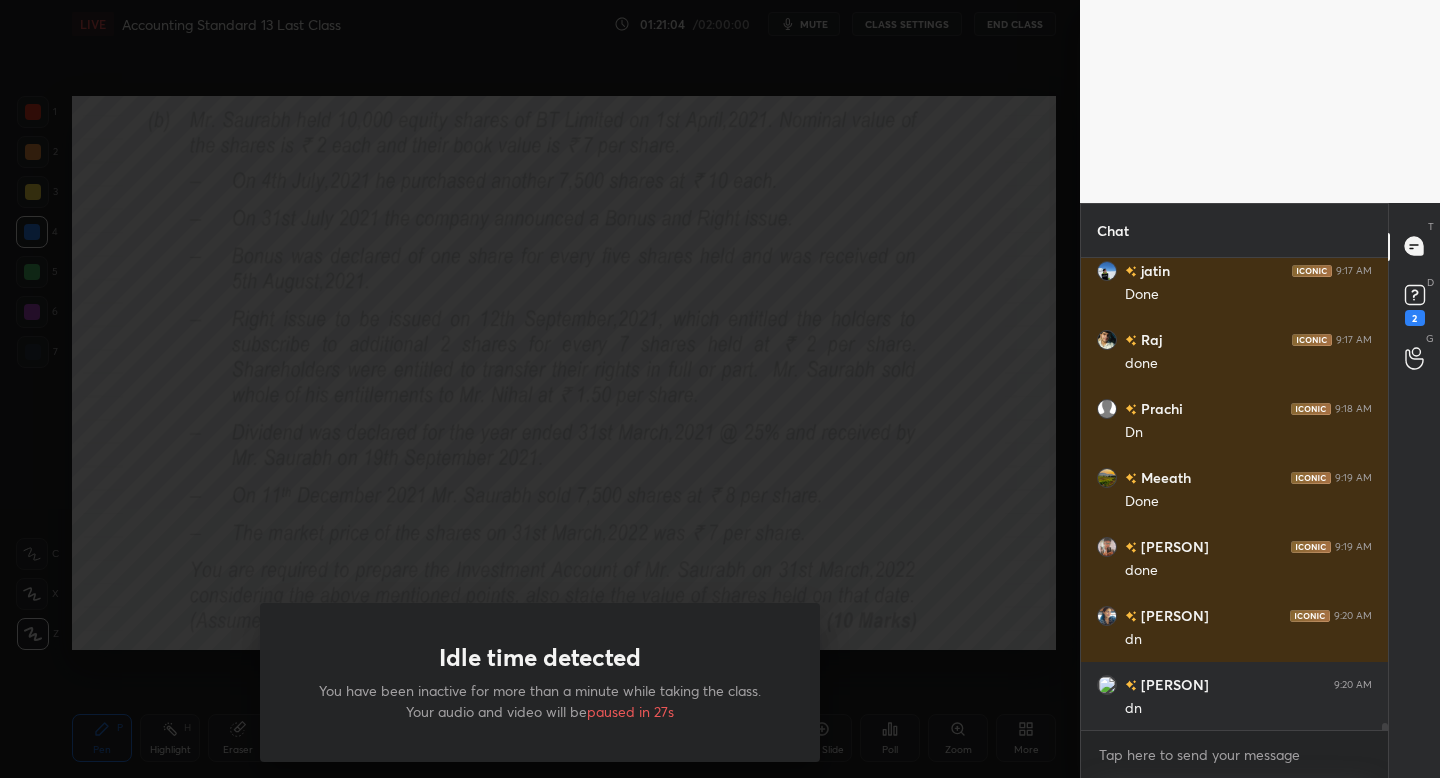 scroll, scrollTop: 29977, scrollLeft: 0, axis: vertical 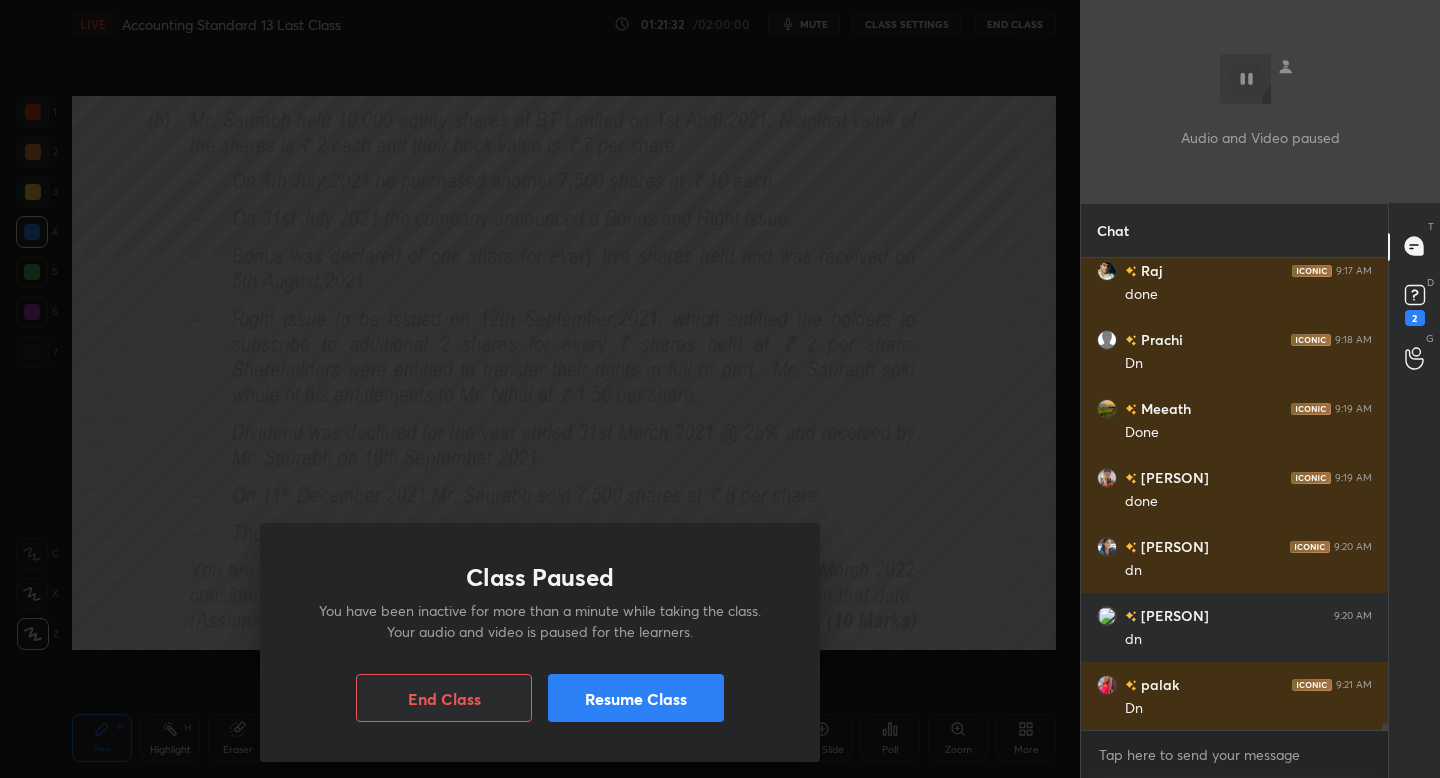 click on "Resume Class" at bounding box center [636, 698] 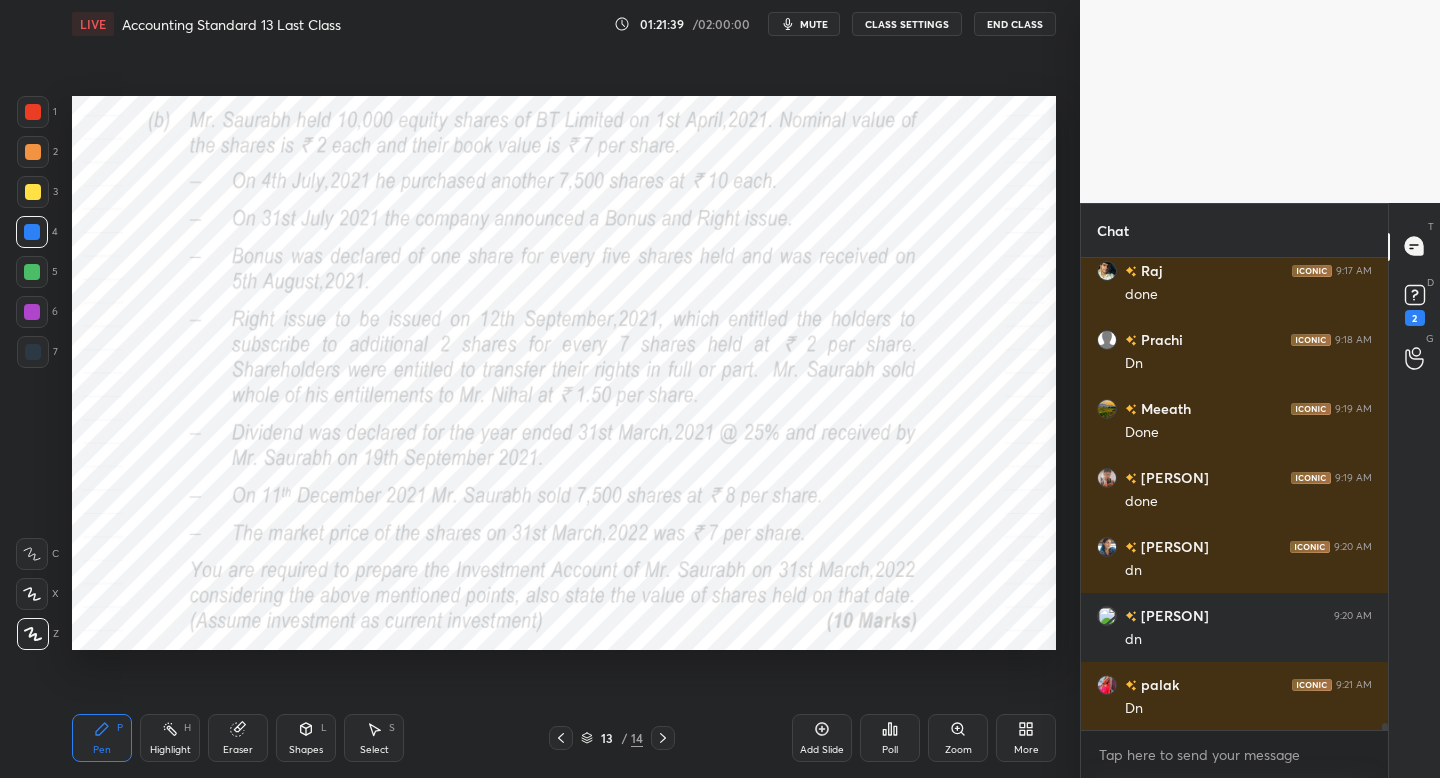 scroll, scrollTop: 30046, scrollLeft: 0, axis: vertical 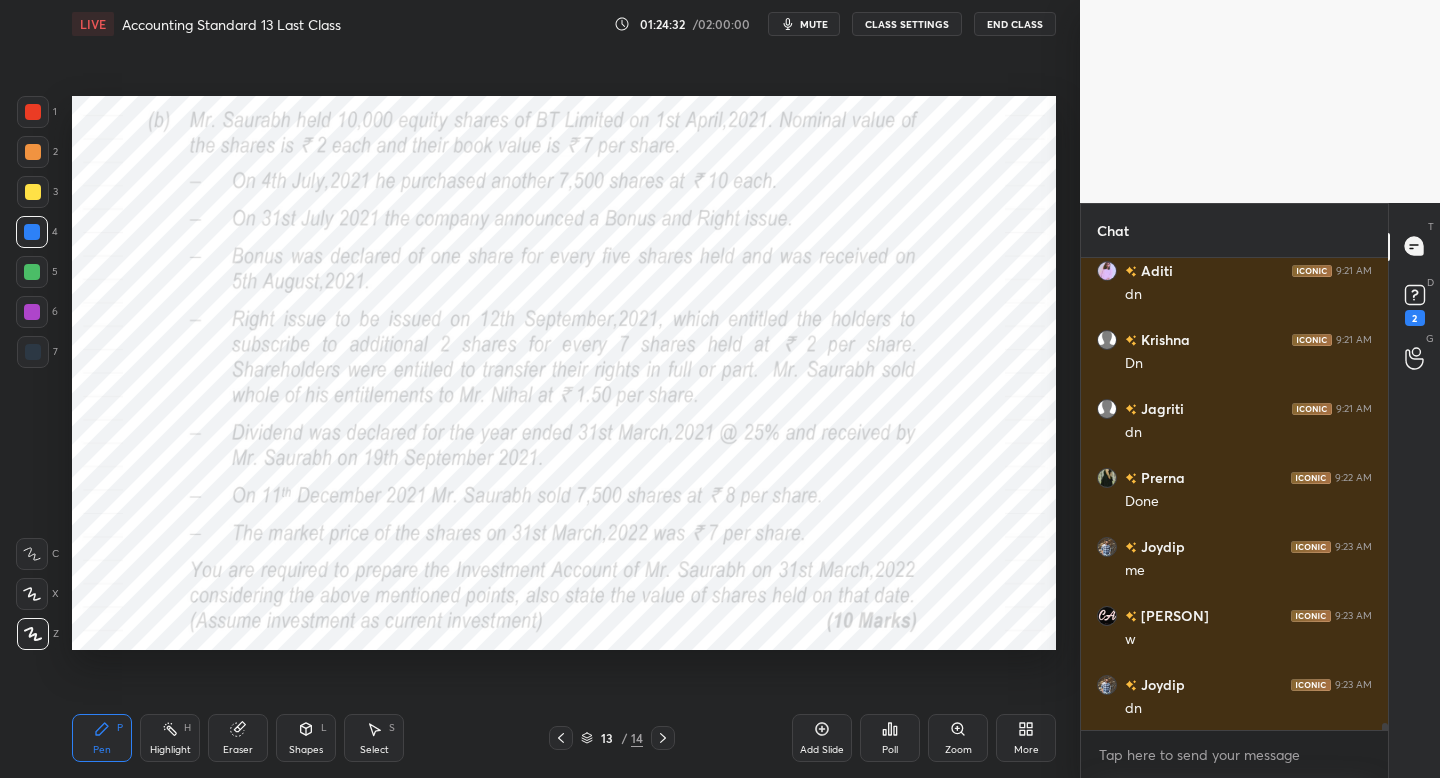 click on "More" at bounding box center [1026, 750] 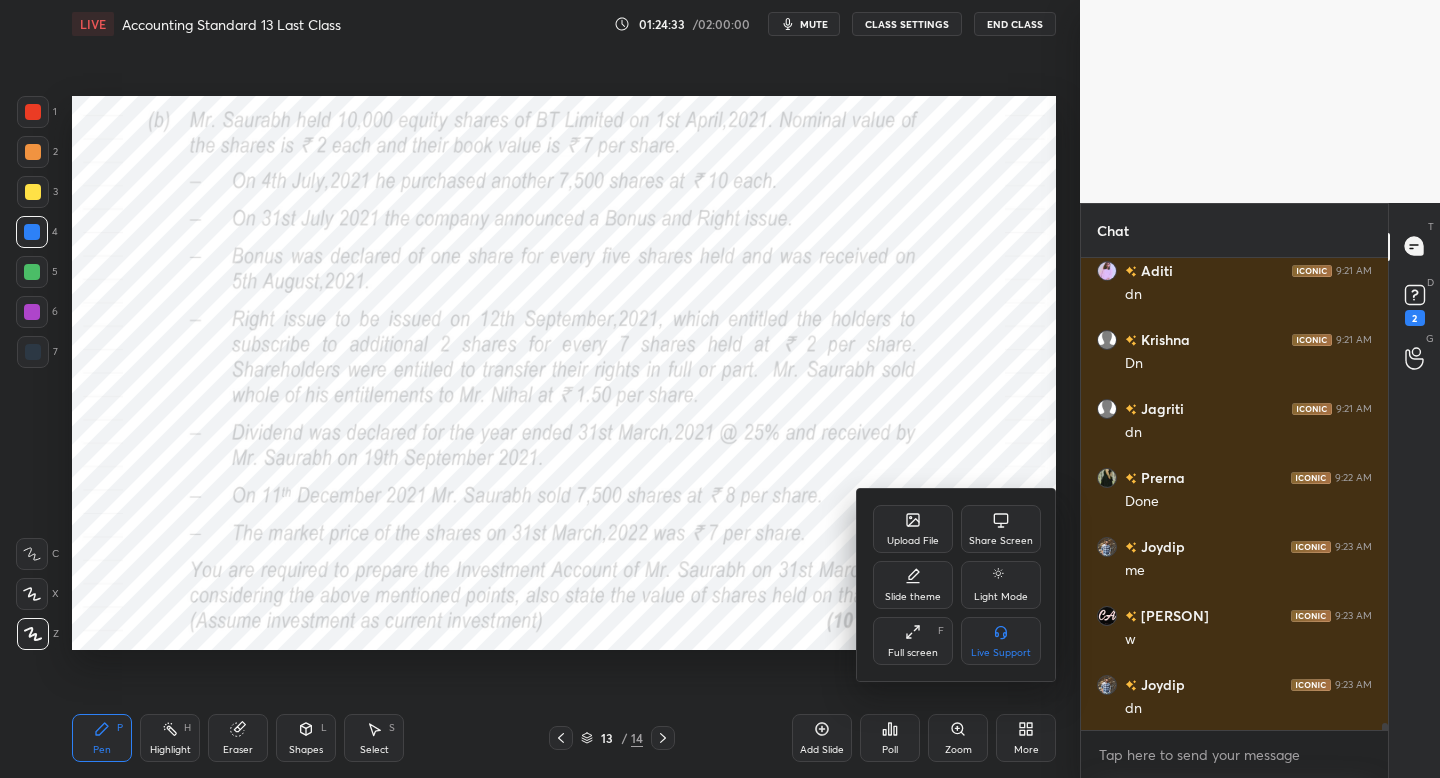 click 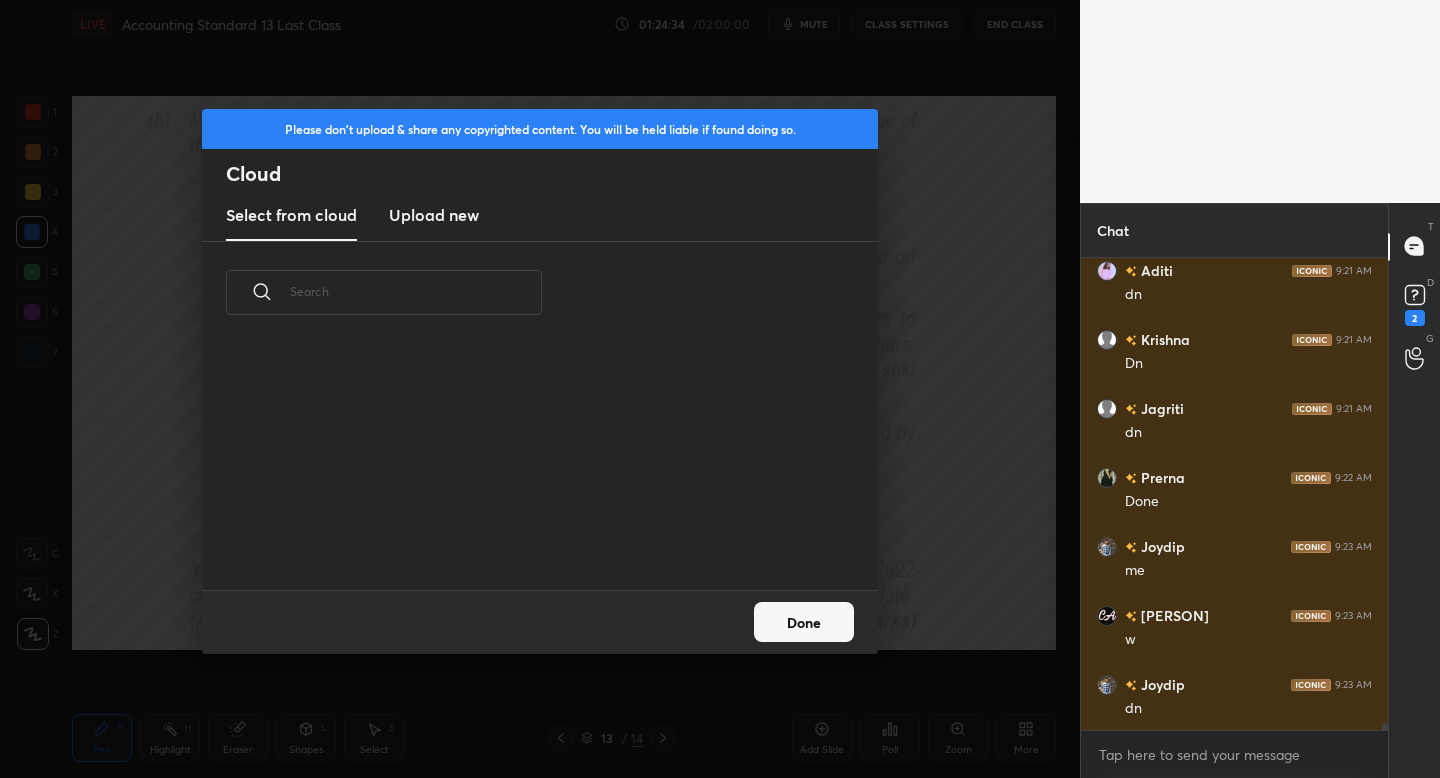 scroll, scrollTop: 7, scrollLeft: 11, axis: both 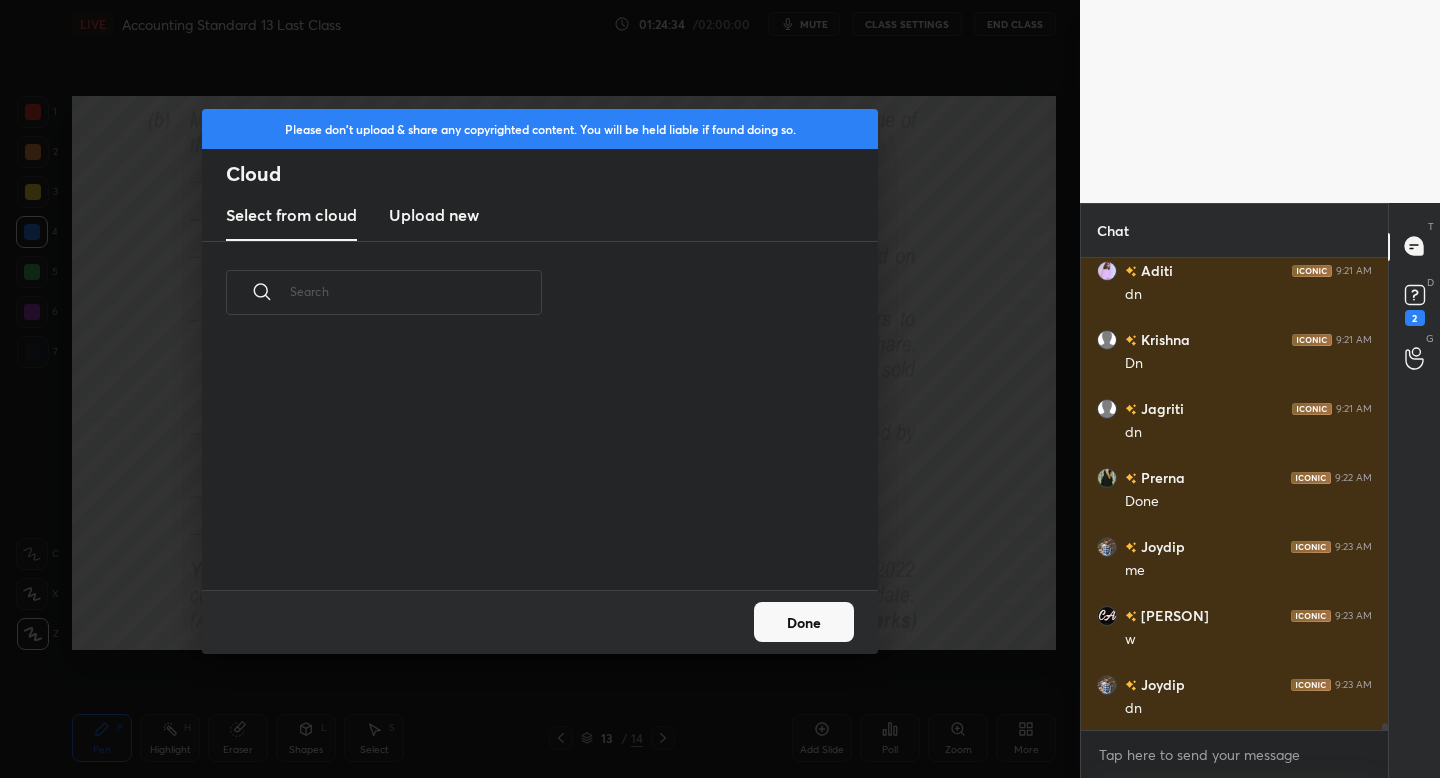 click on "Upload new" at bounding box center [434, 215] 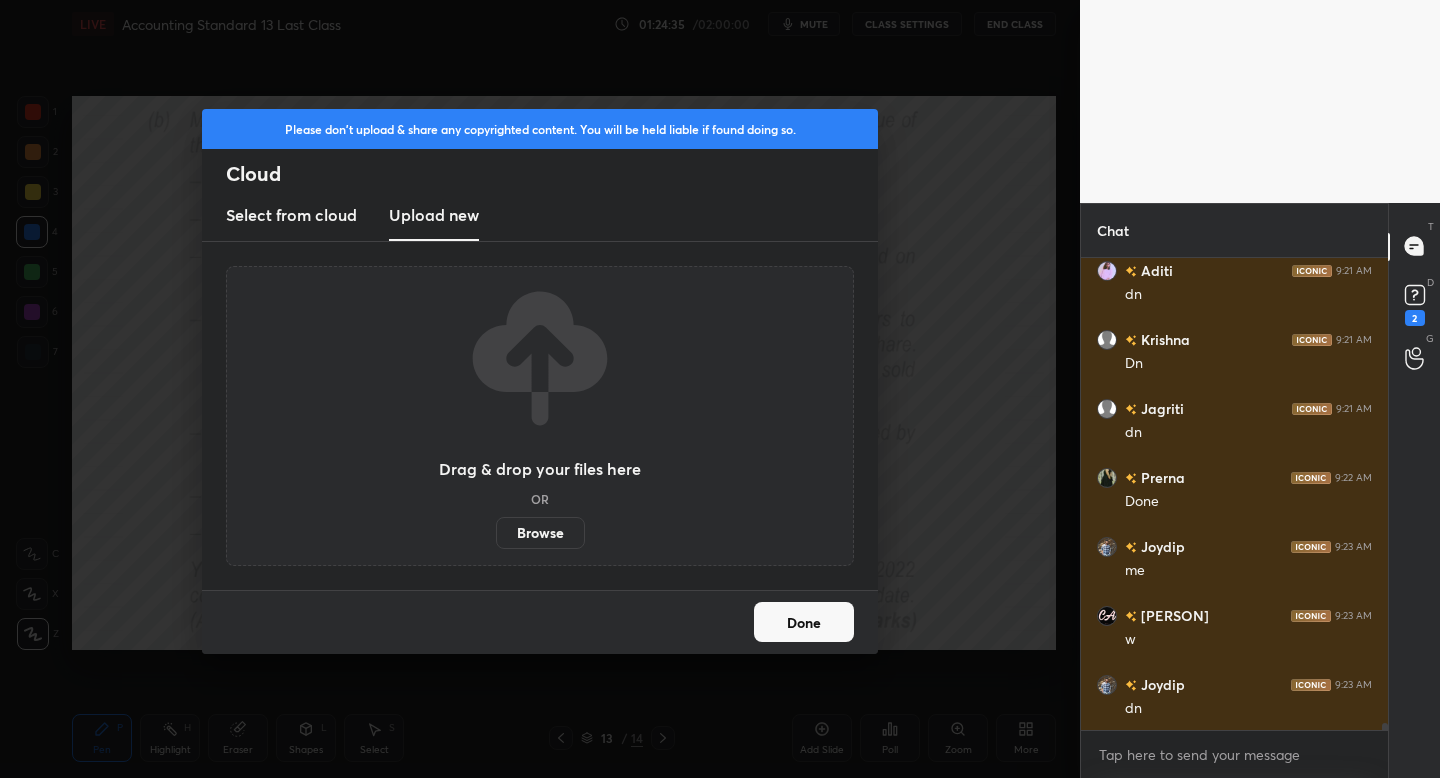 click on "Browse" at bounding box center (540, 533) 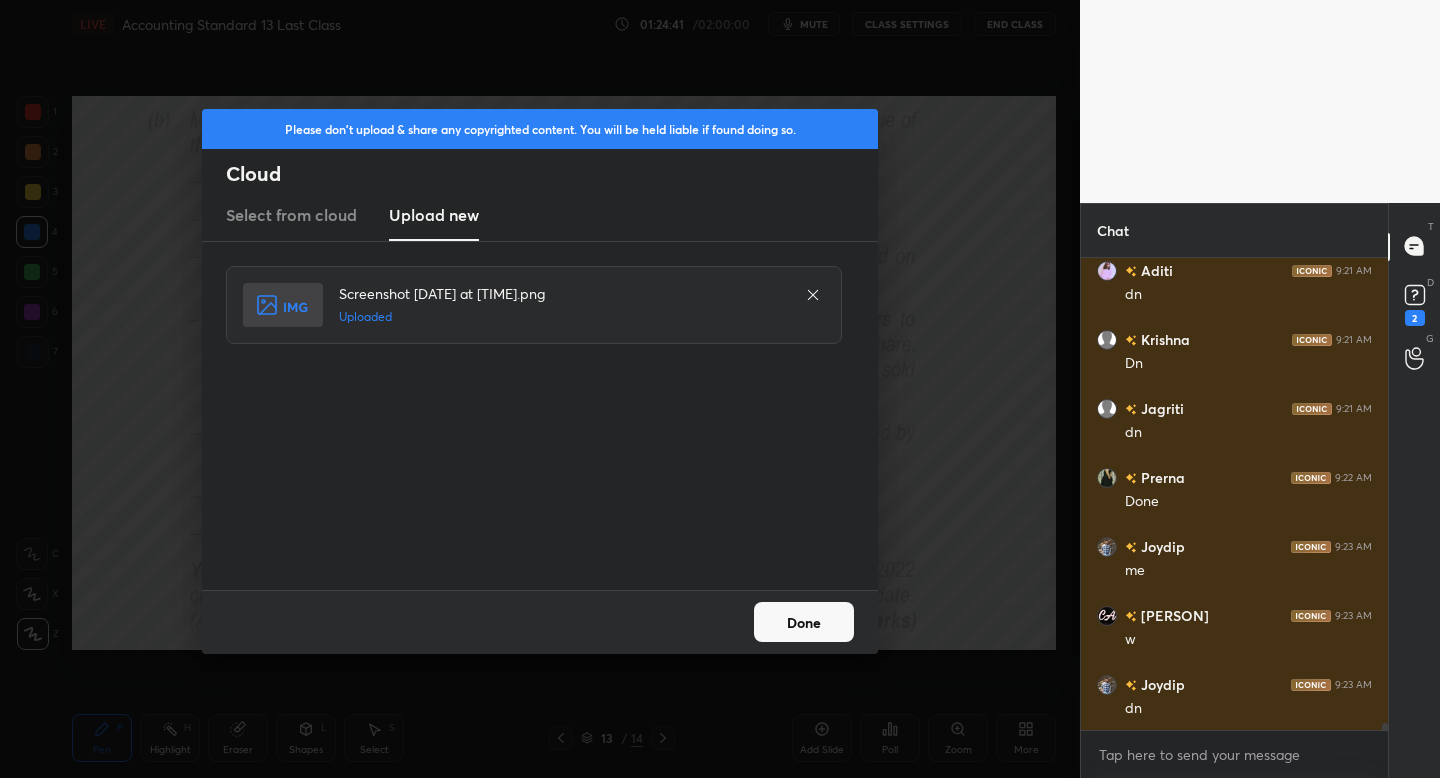 click on "Done" at bounding box center (804, 622) 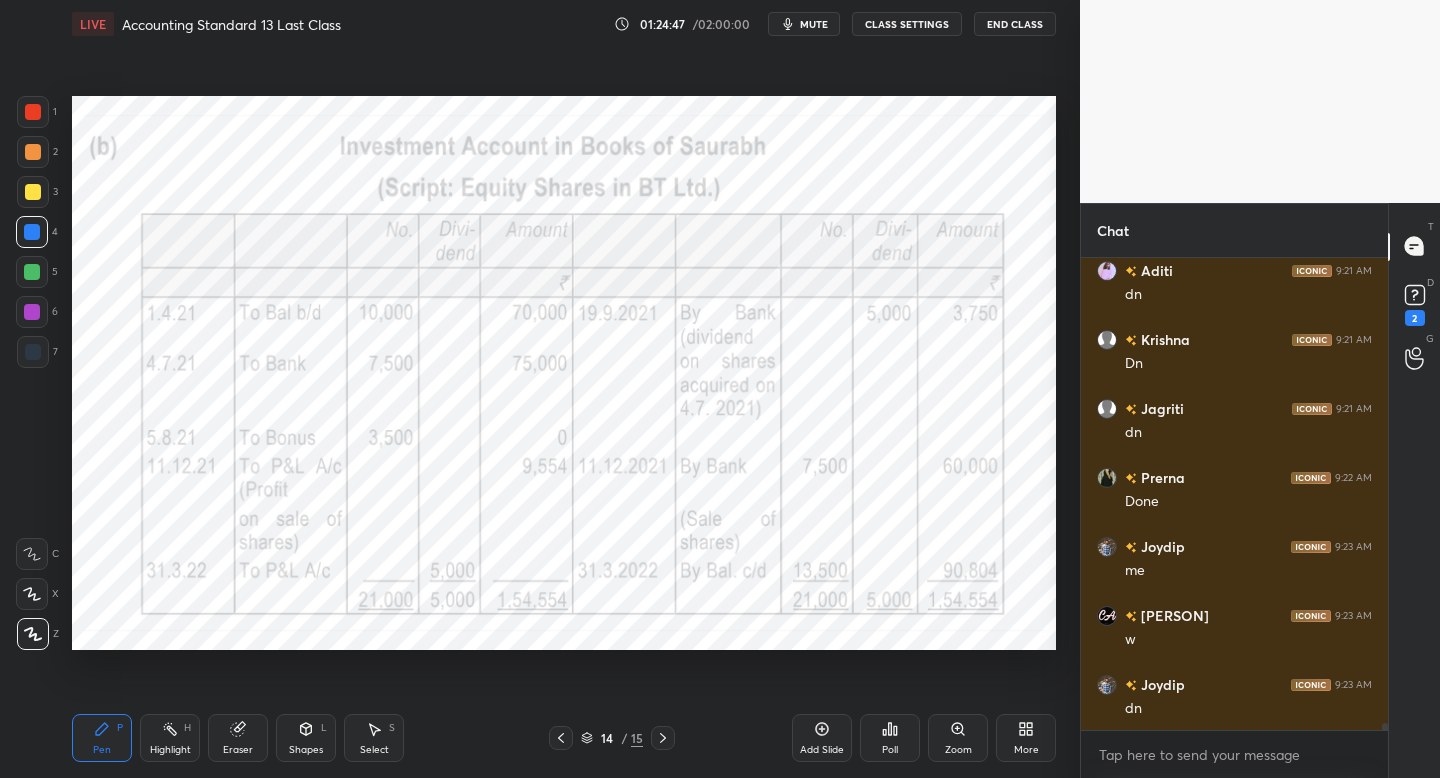drag, startPoint x: 29, startPoint y: 106, endPoint x: 52, endPoint y: 161, distance: 59.615433 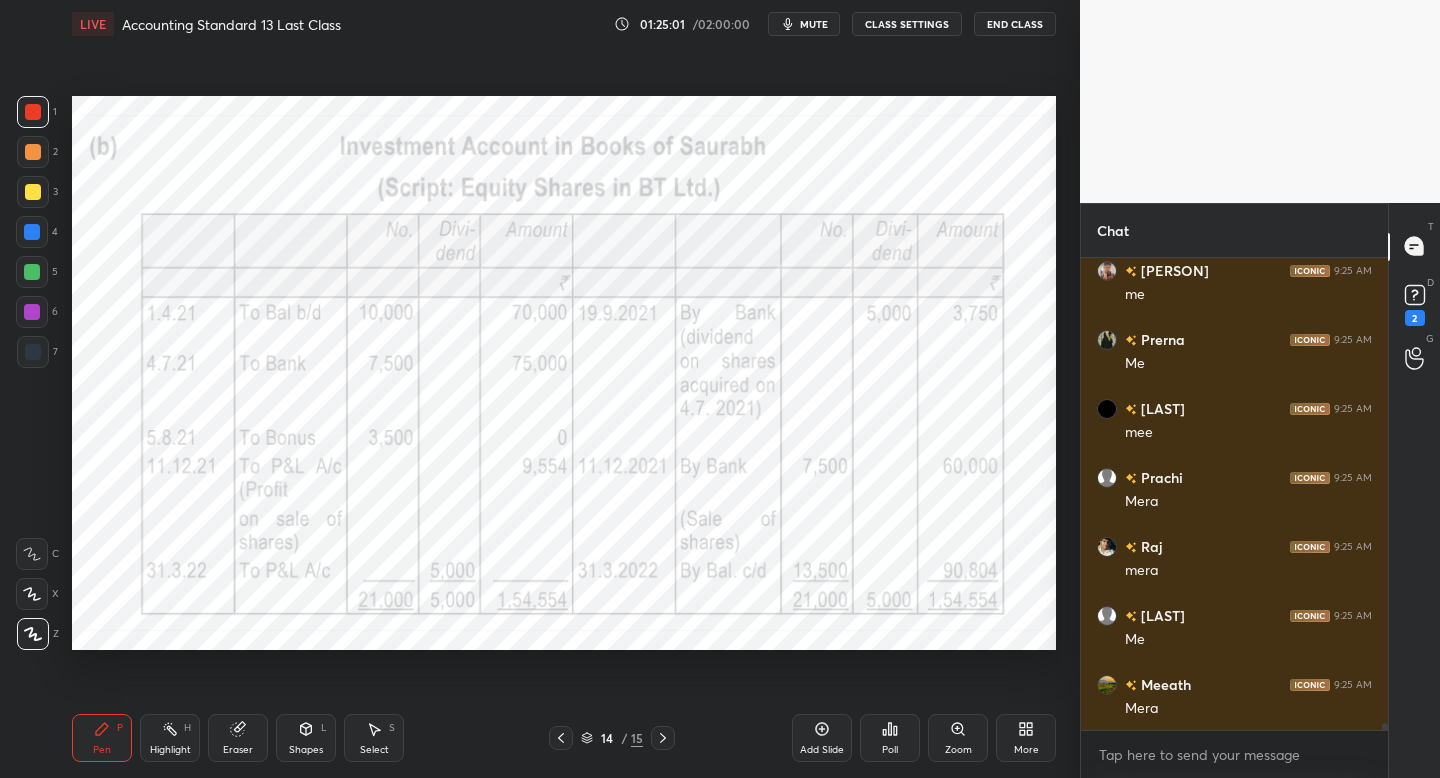 scroll, scrollTop: 31564, scrollLeft: 0, axis: vertical 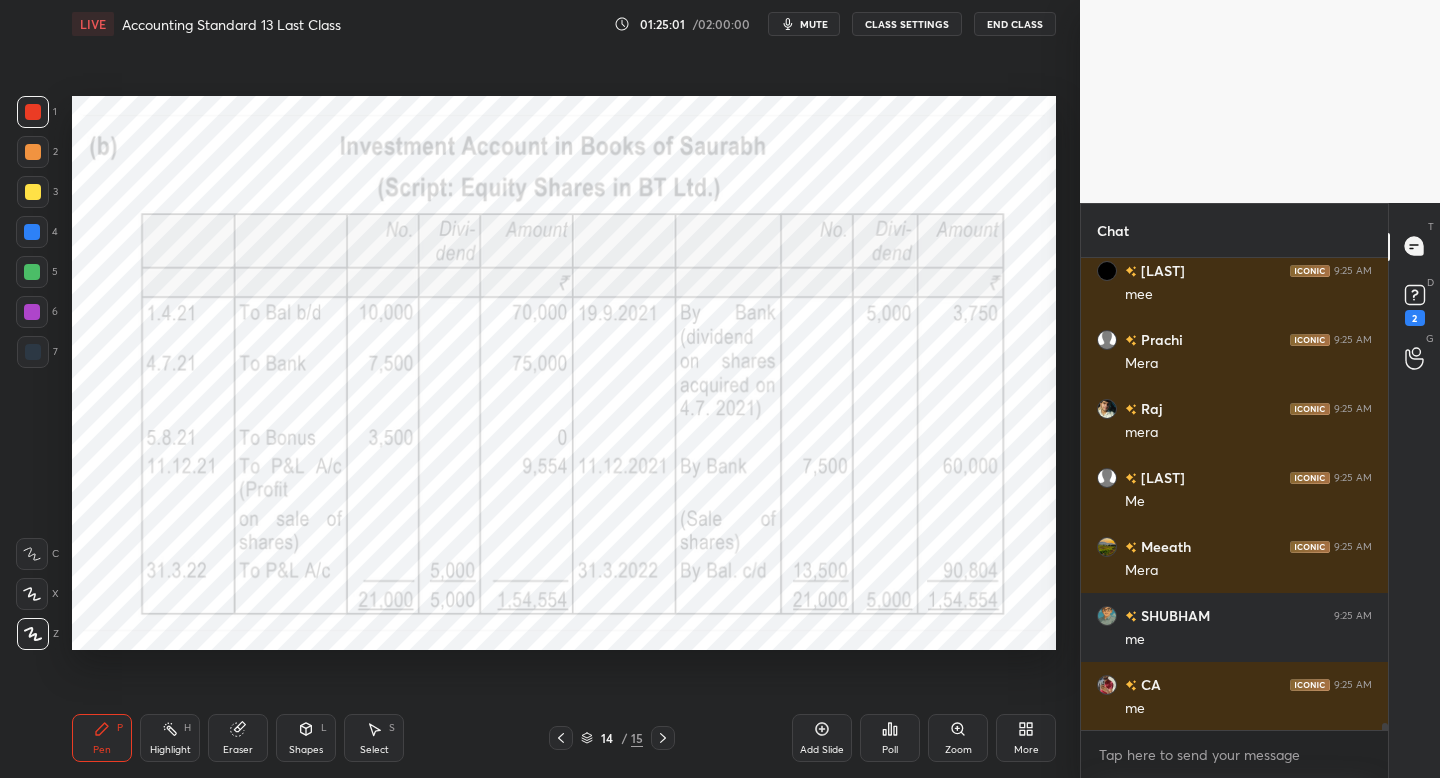 click at bounding box center [32, 232] 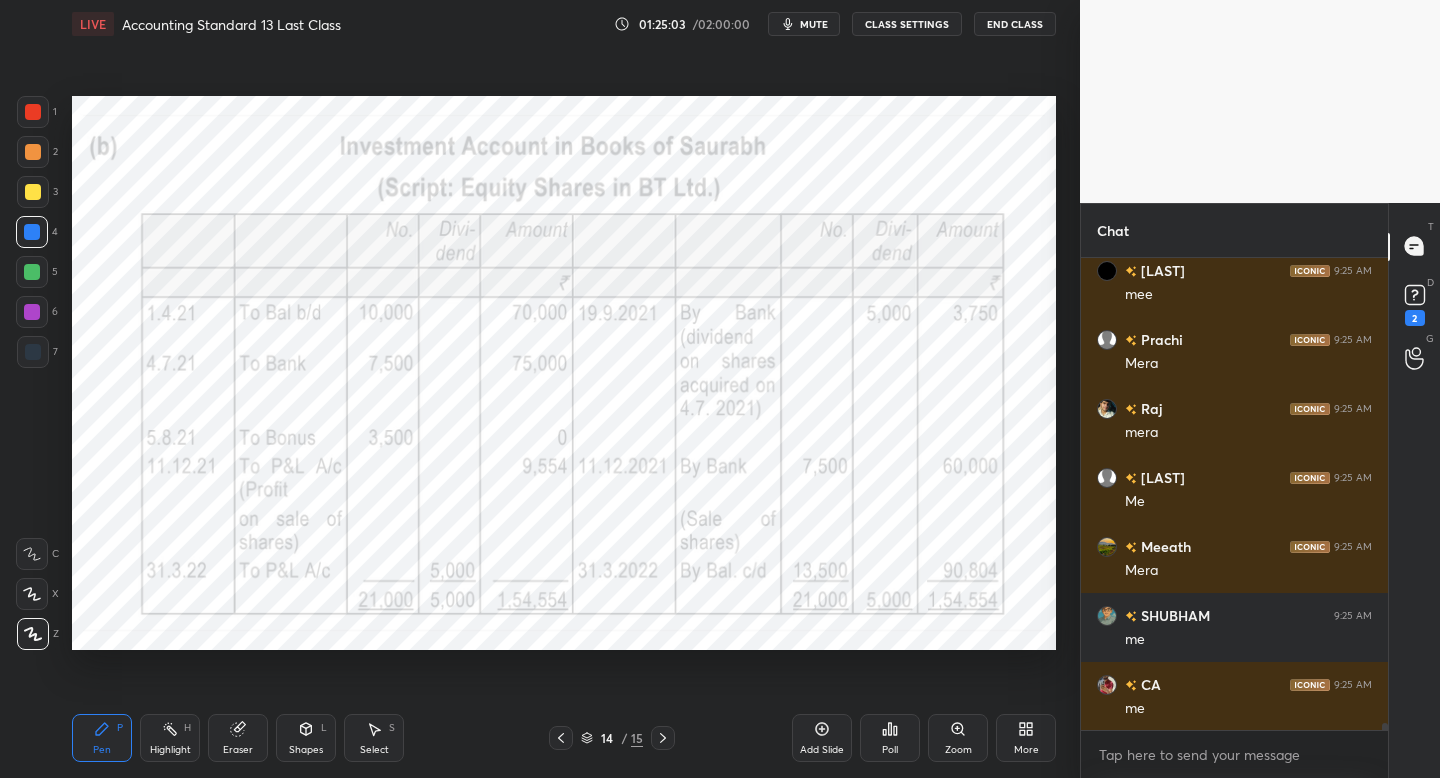 click at bounding box center (561, 738) 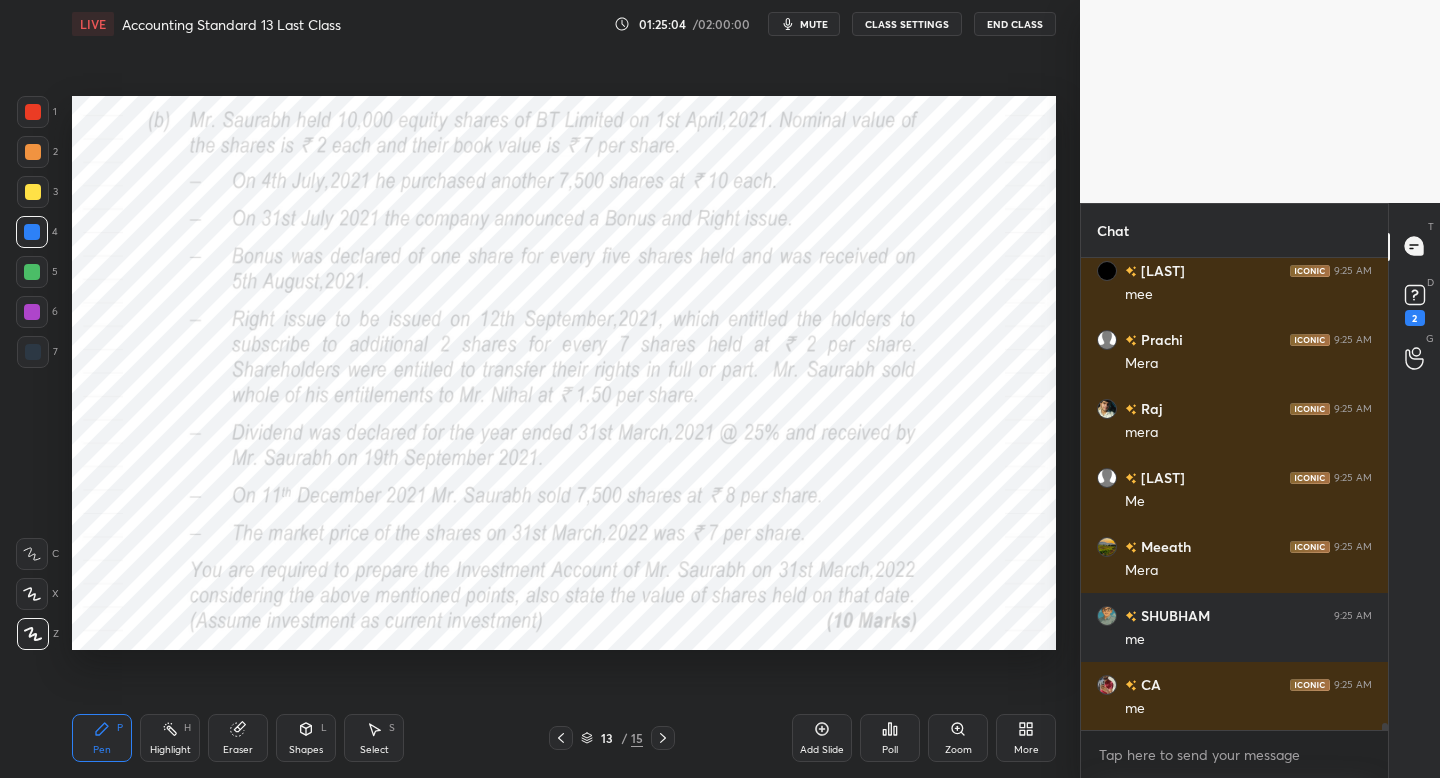 scroll, scrollTop: 31633, scrollLeft: 0, axis: vertical 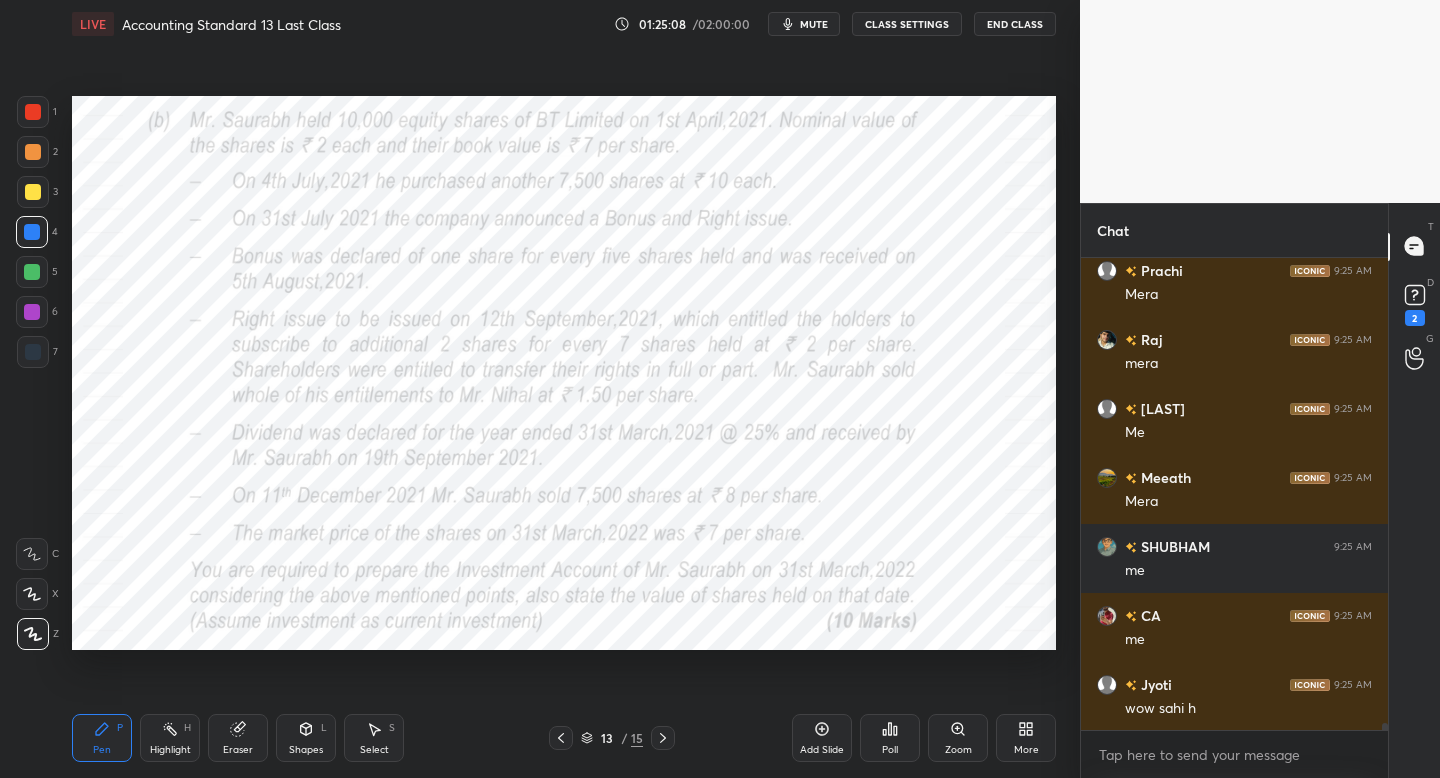 click at bounding box center (663, 738) 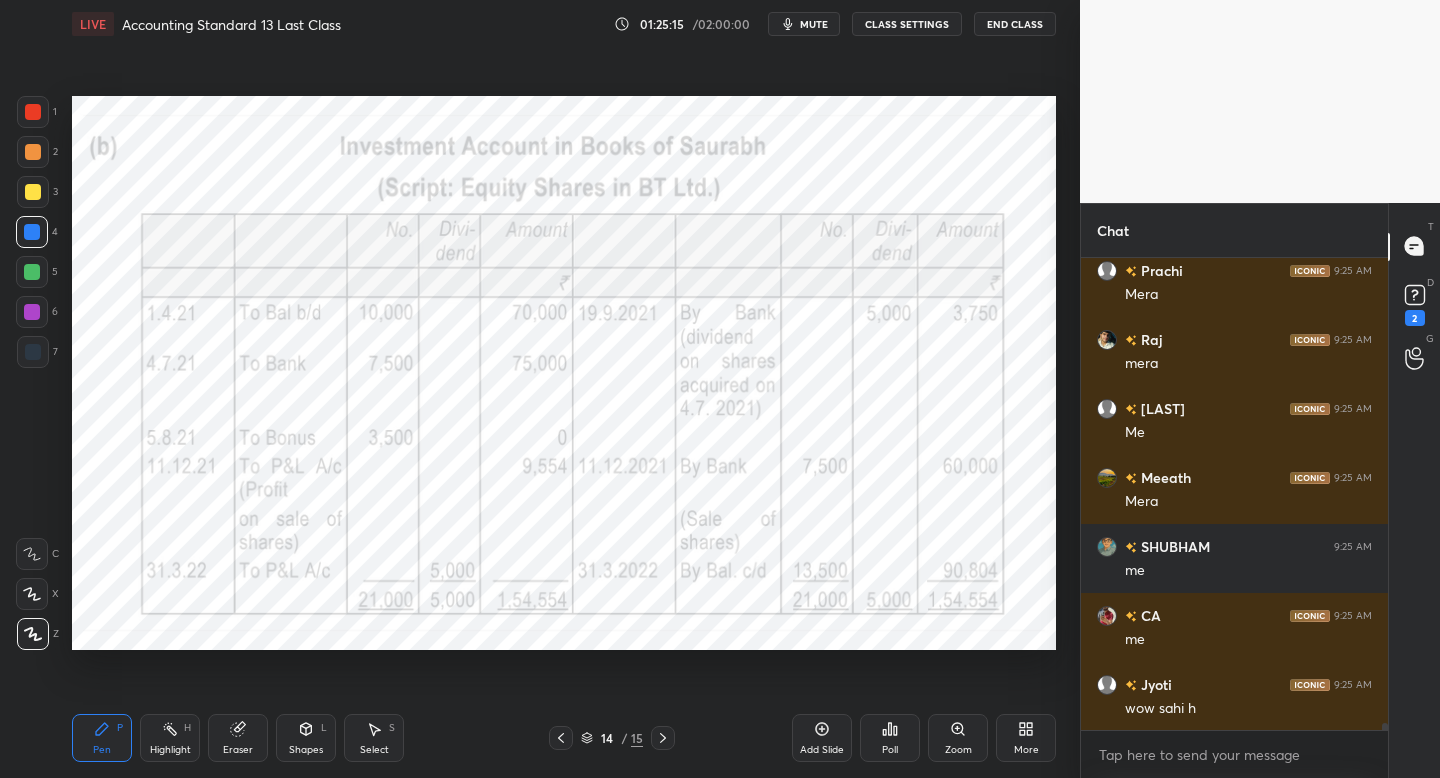 drag, startPoint x: 33, startPoint y: 152, endPoint x: 59, endPoint y: 189, distance: 45.221676 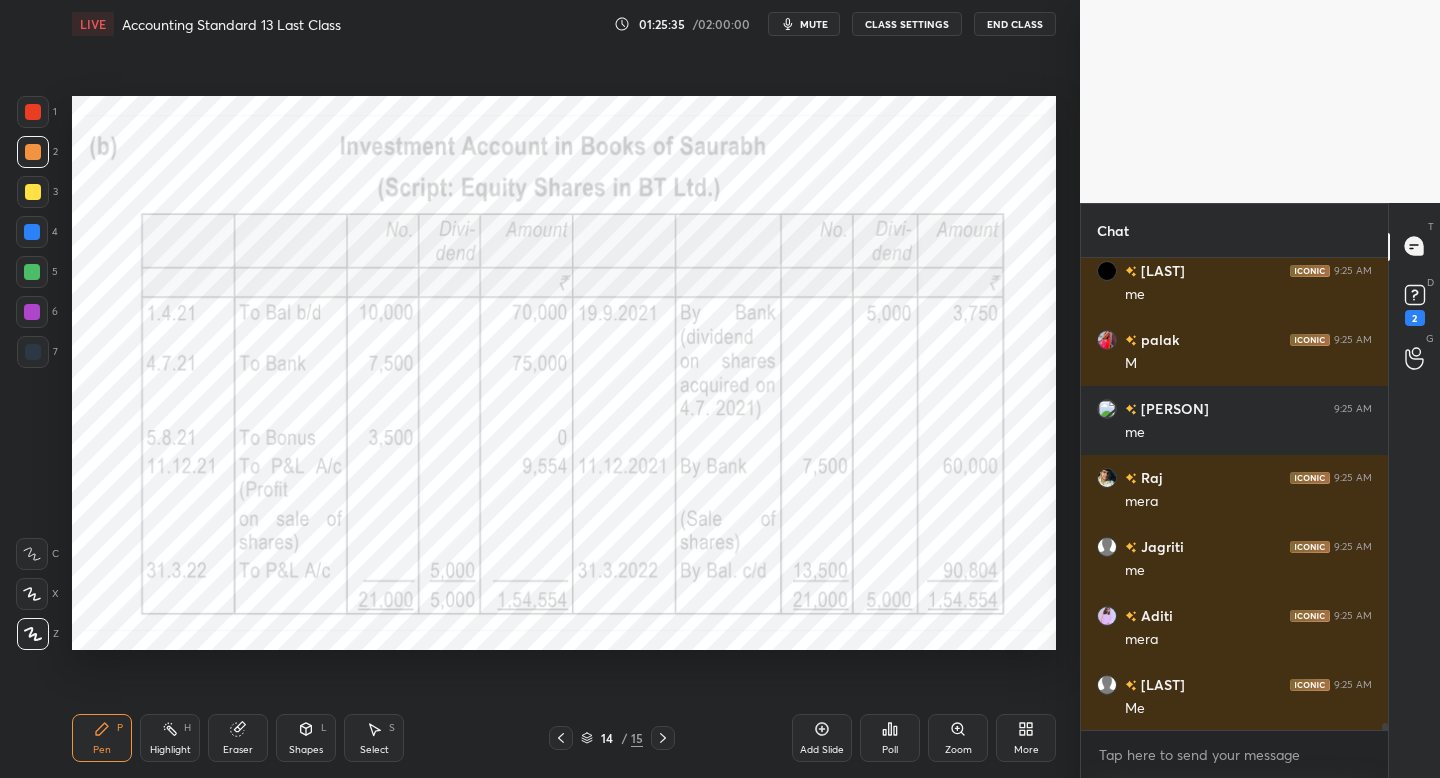 scroll, scrollTop: 33841, scrollLeft: 0, axis: vertical 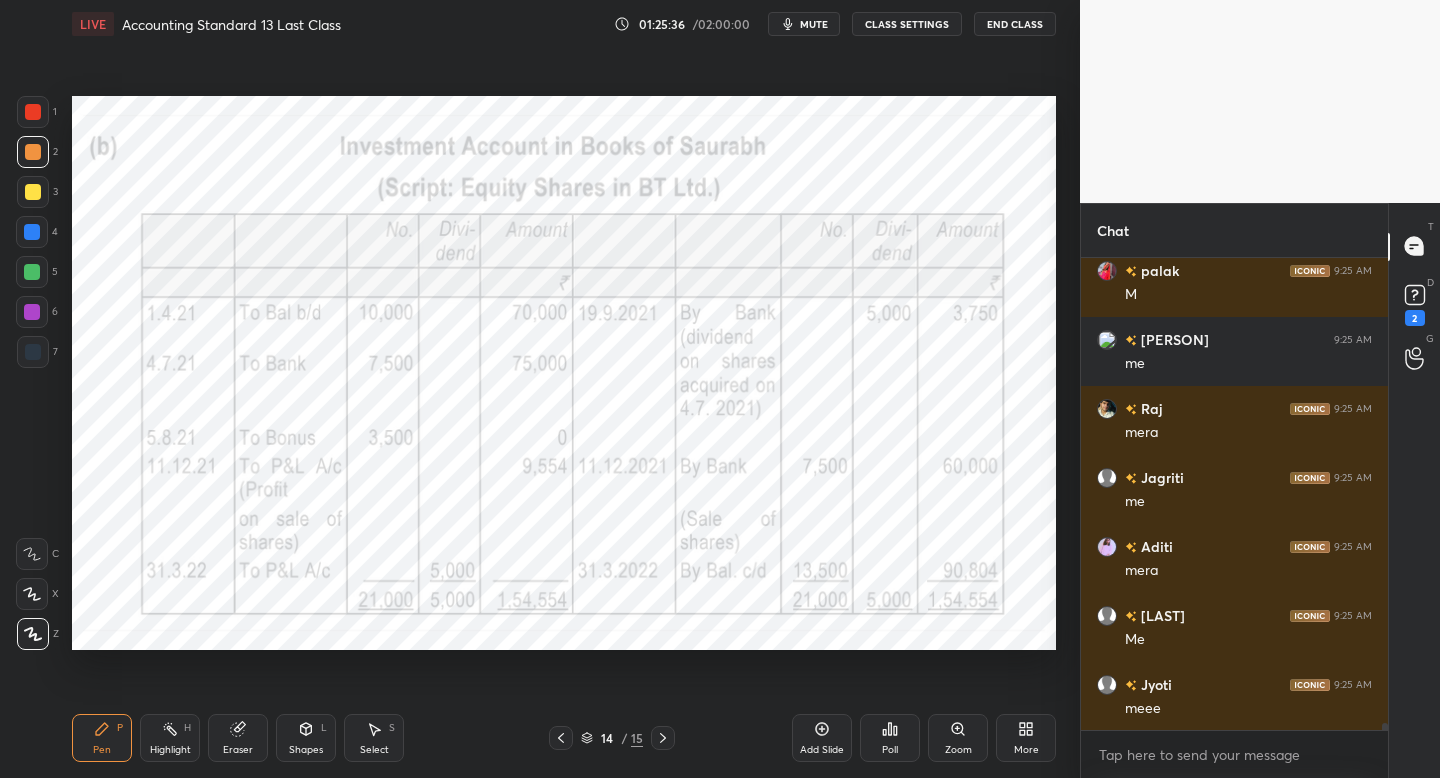 click 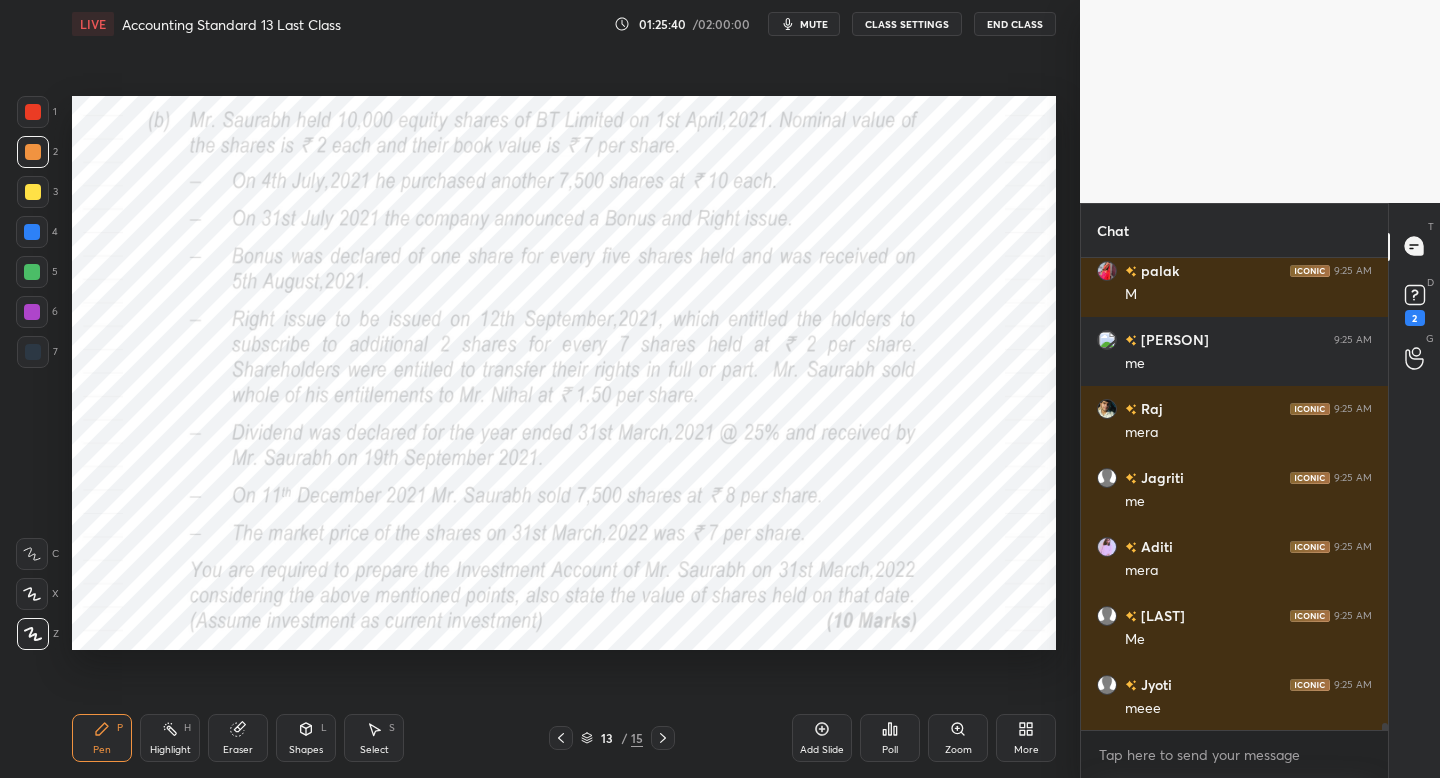 scroll, scrollTop: 33910, scrollLeft: 0, axis: vertical 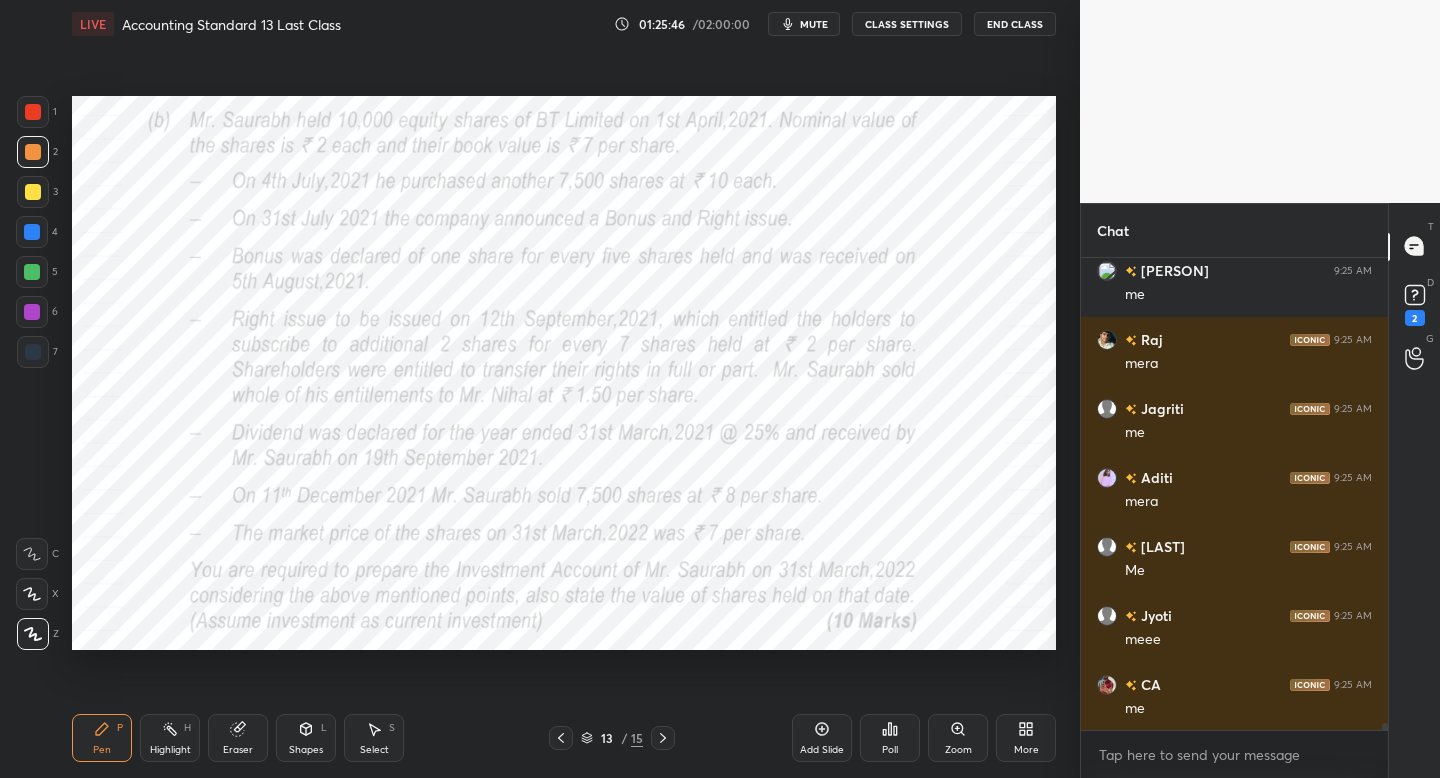 click 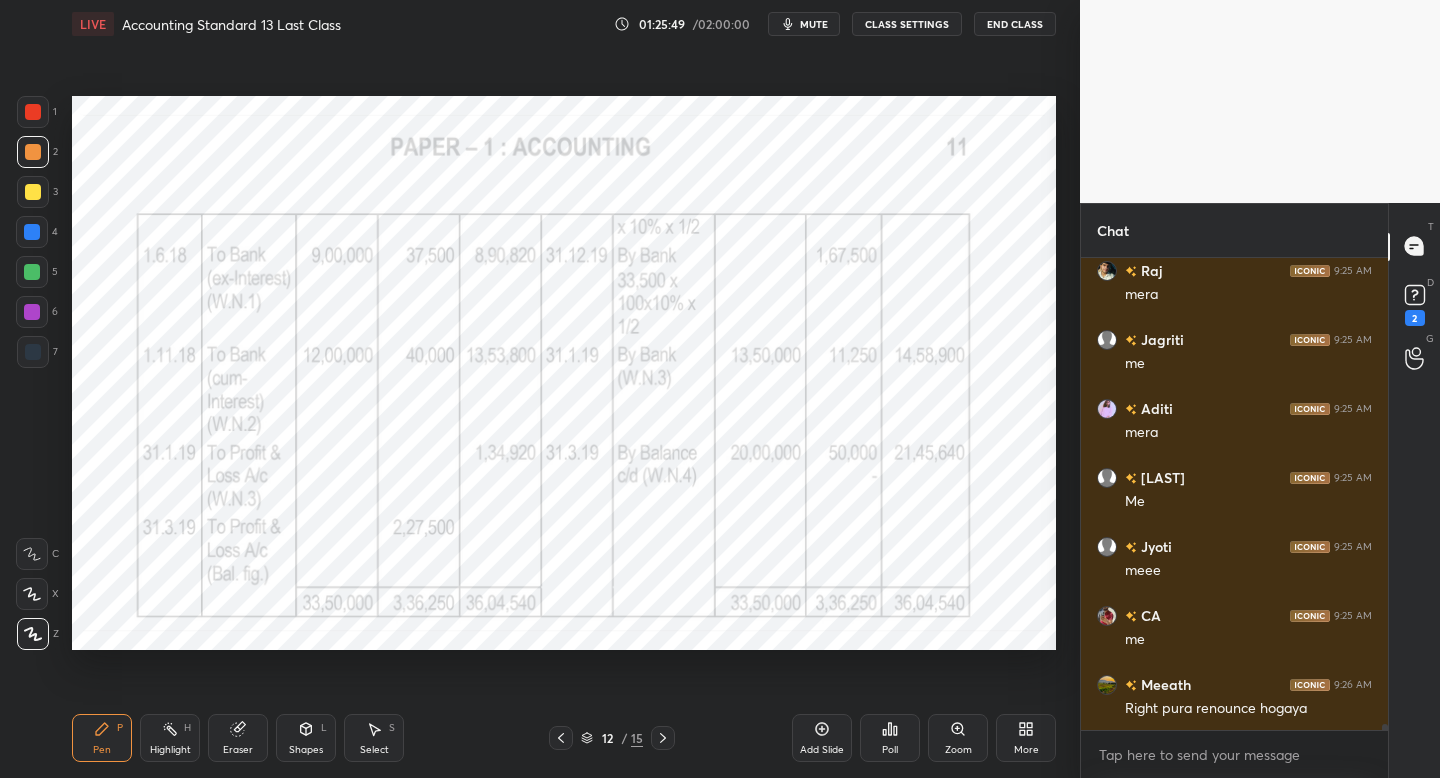 scroll, scrollTop: 34048, scrollLeft: 0, axis: vertical 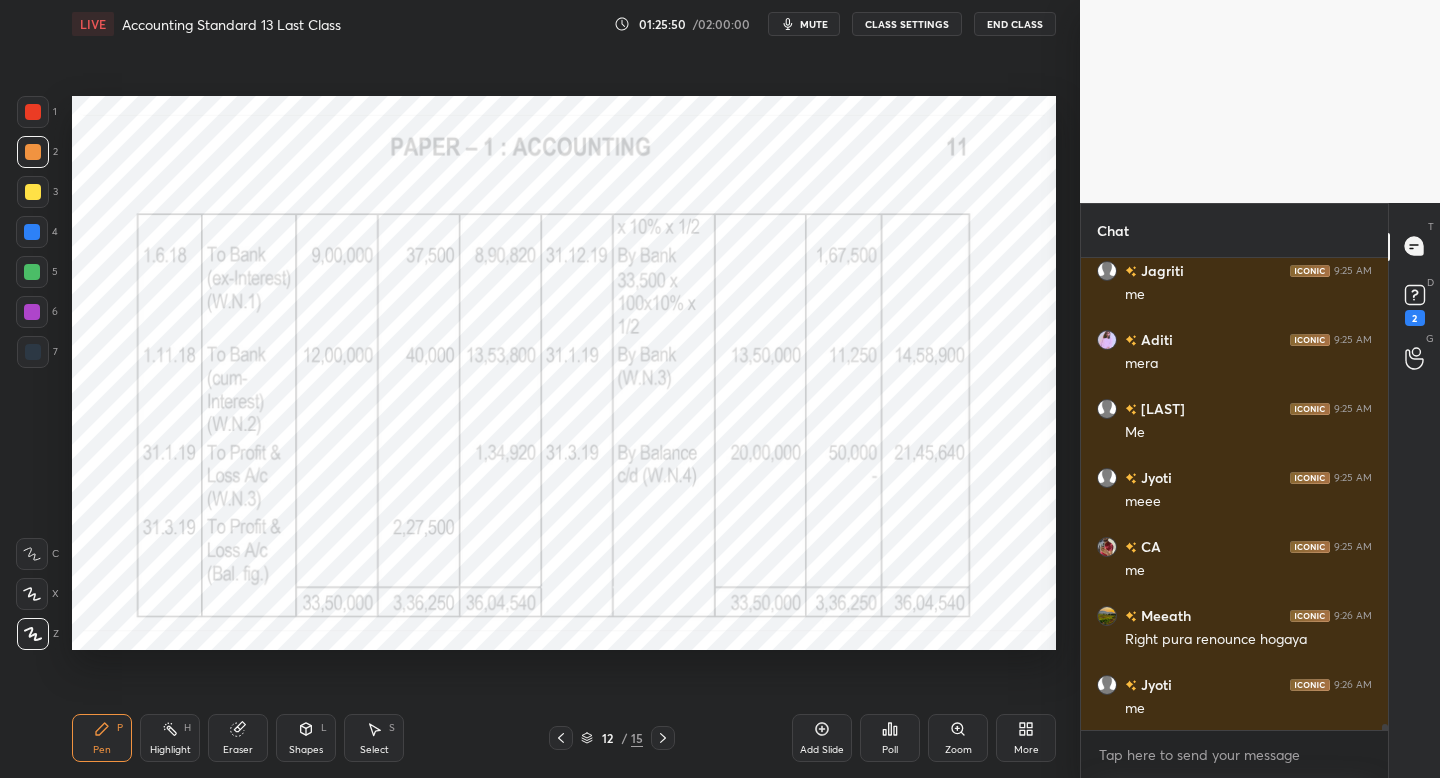 click 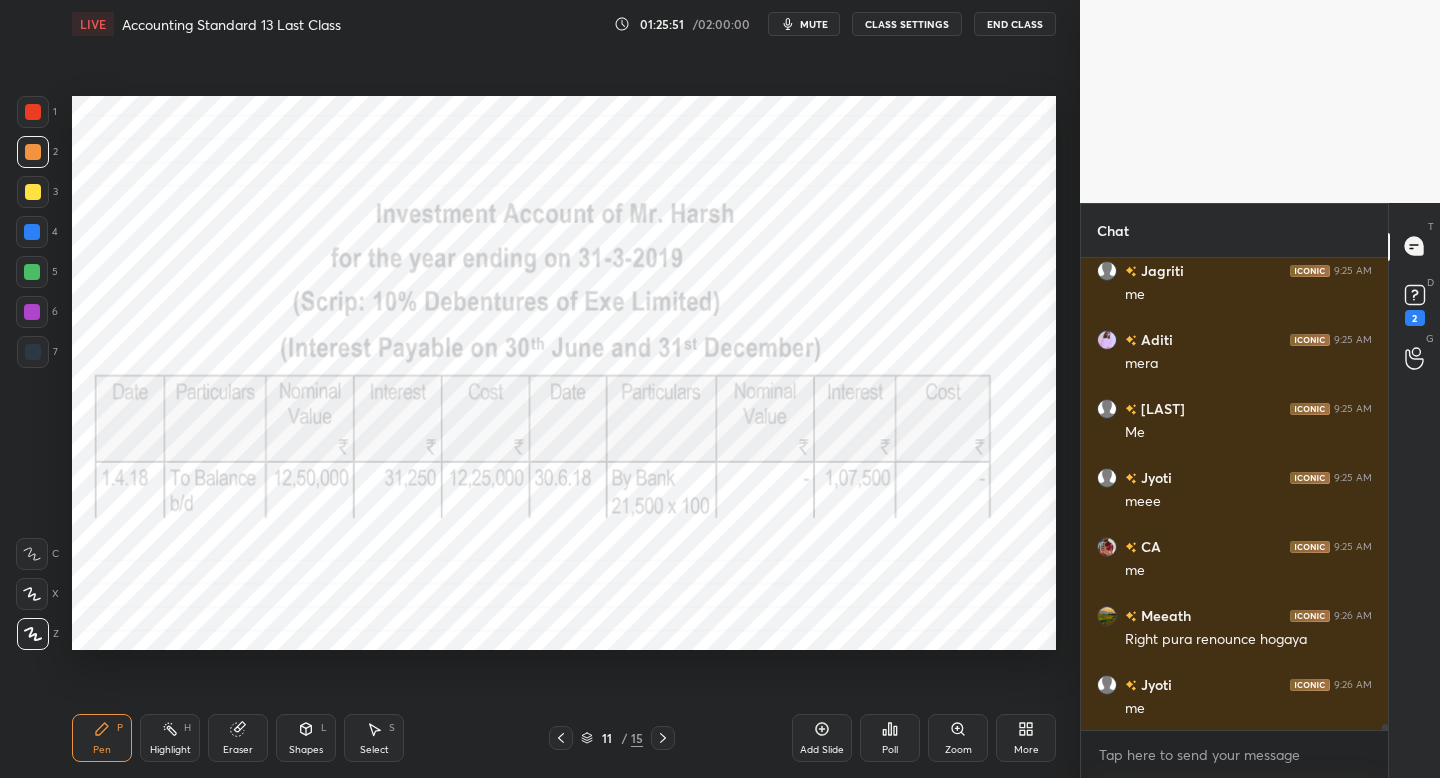 click 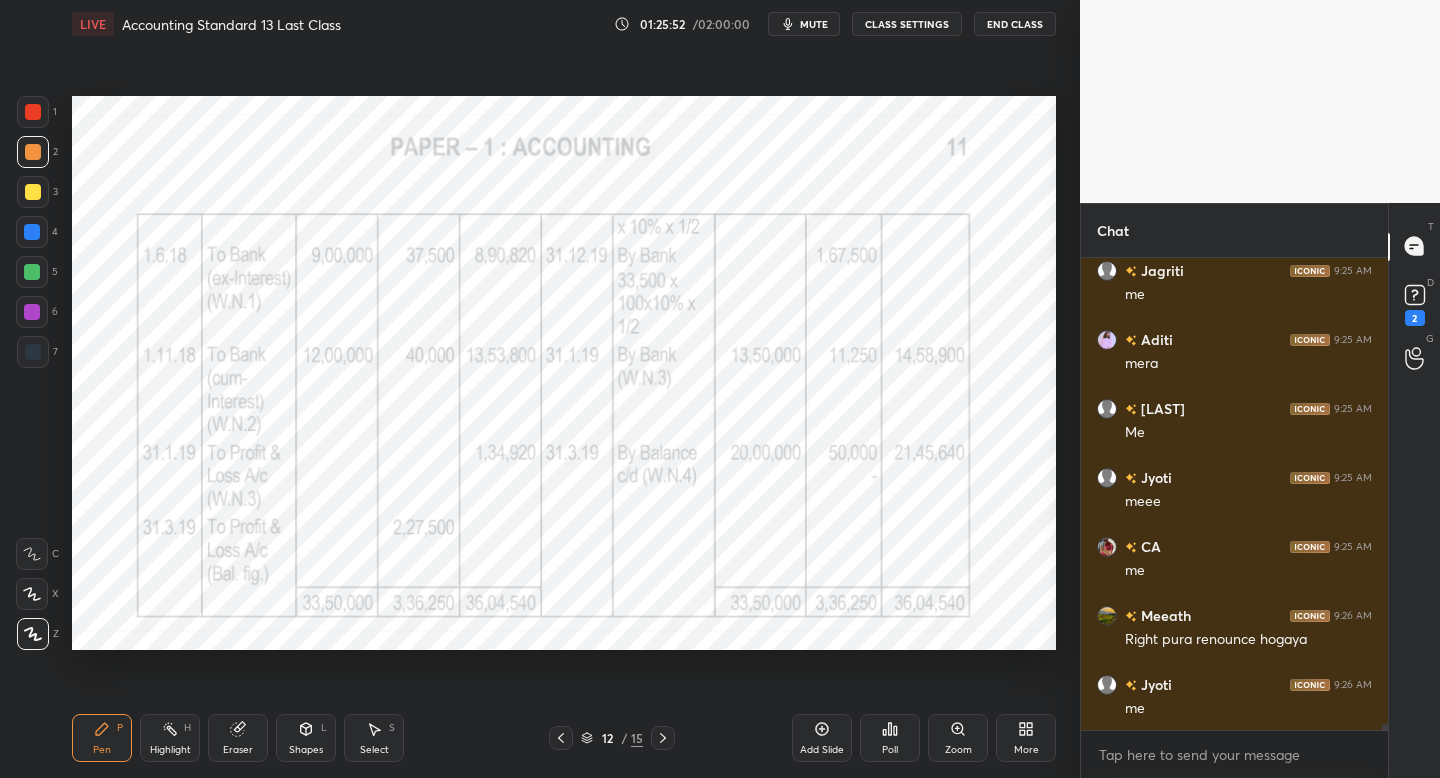 click 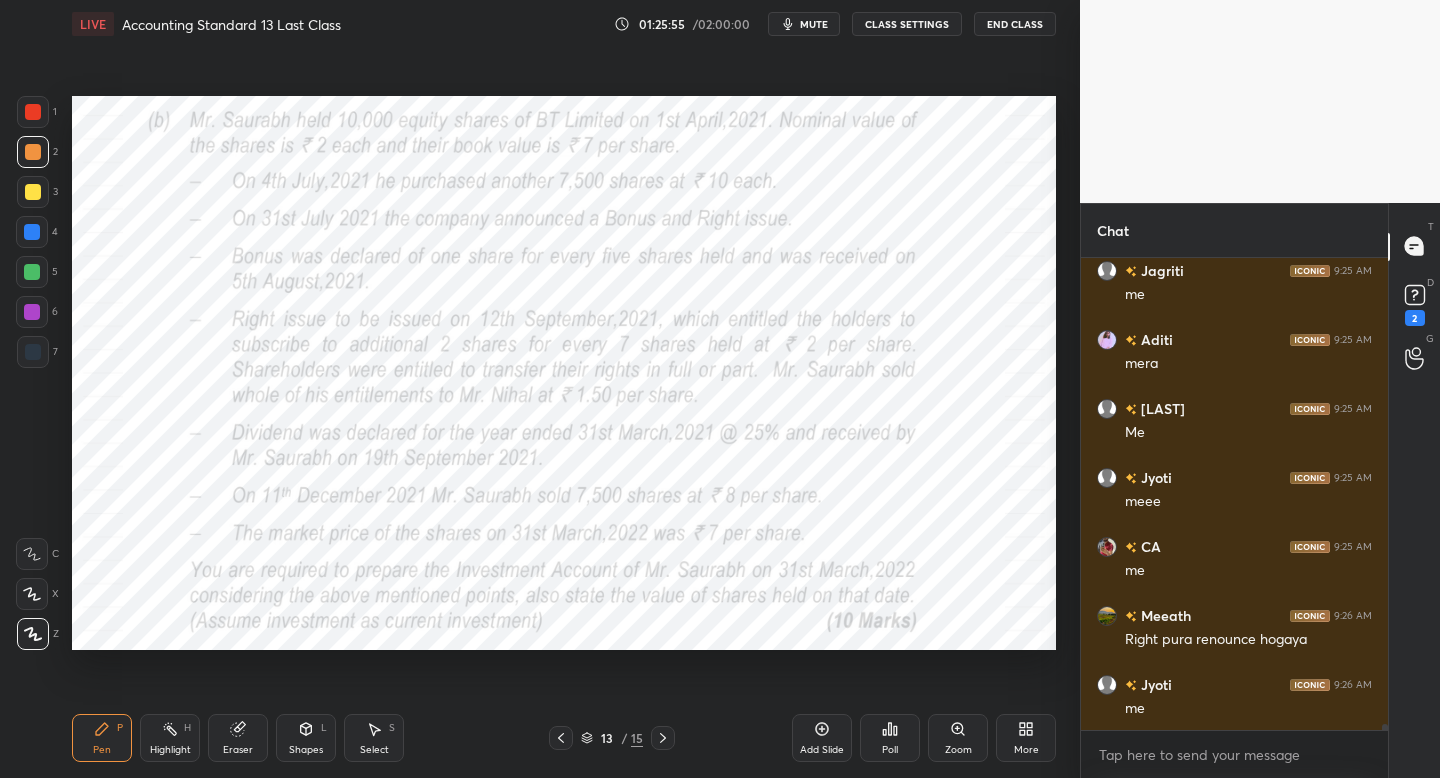 click 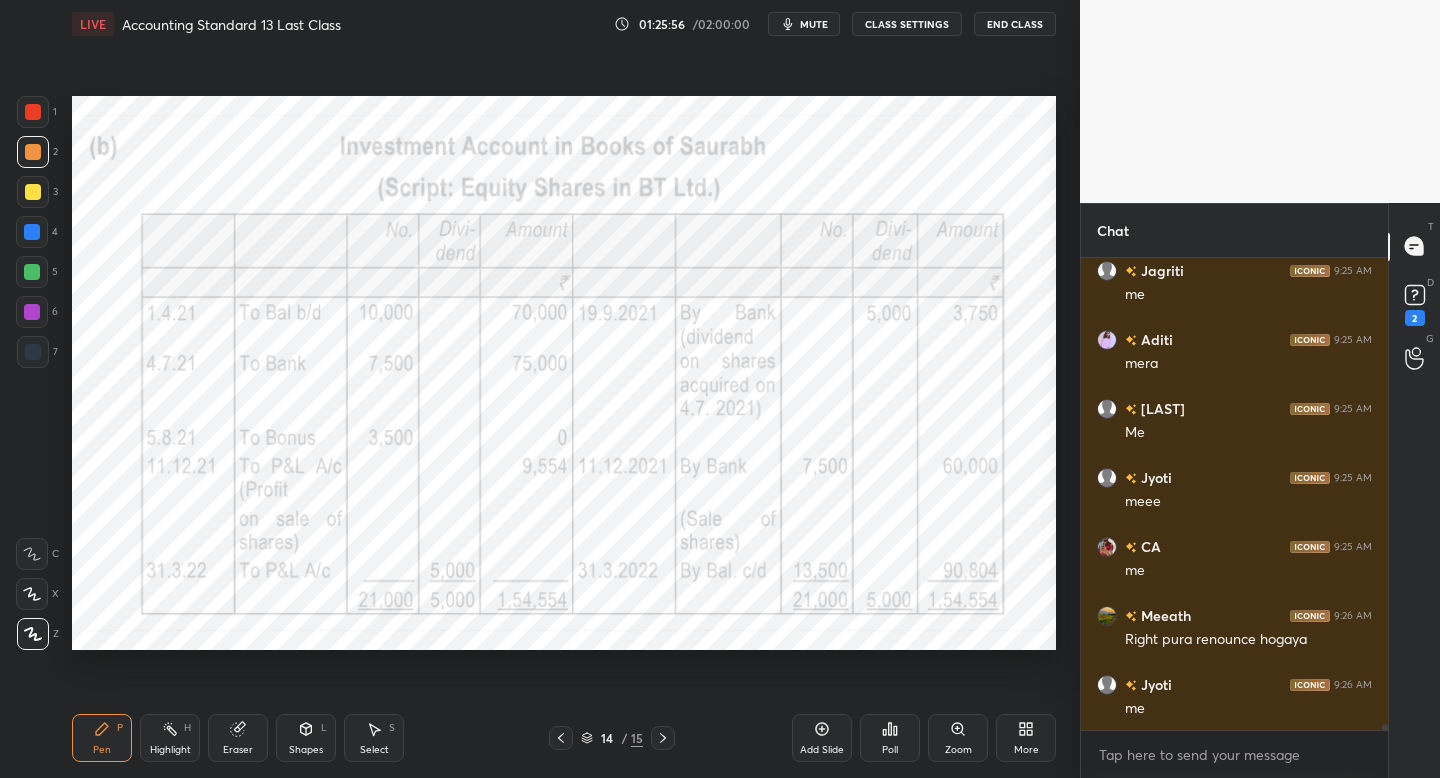 drag, startPoint x: 556, startPoint y: 734, endPoint x: 555, endPoint y: 697, distance: 37.01351 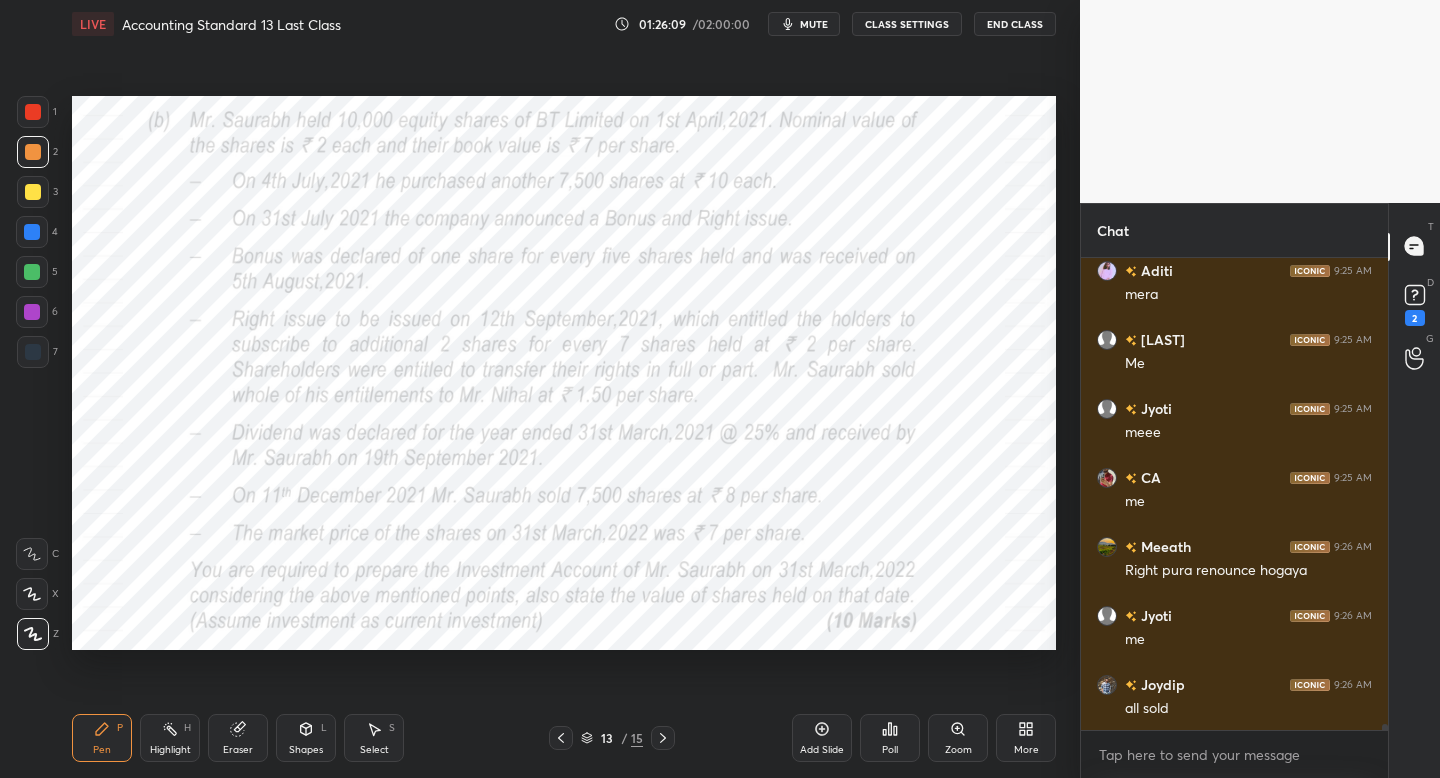 scroll, scrollTop: 34137, scrollLeft: 0, axis: vertical 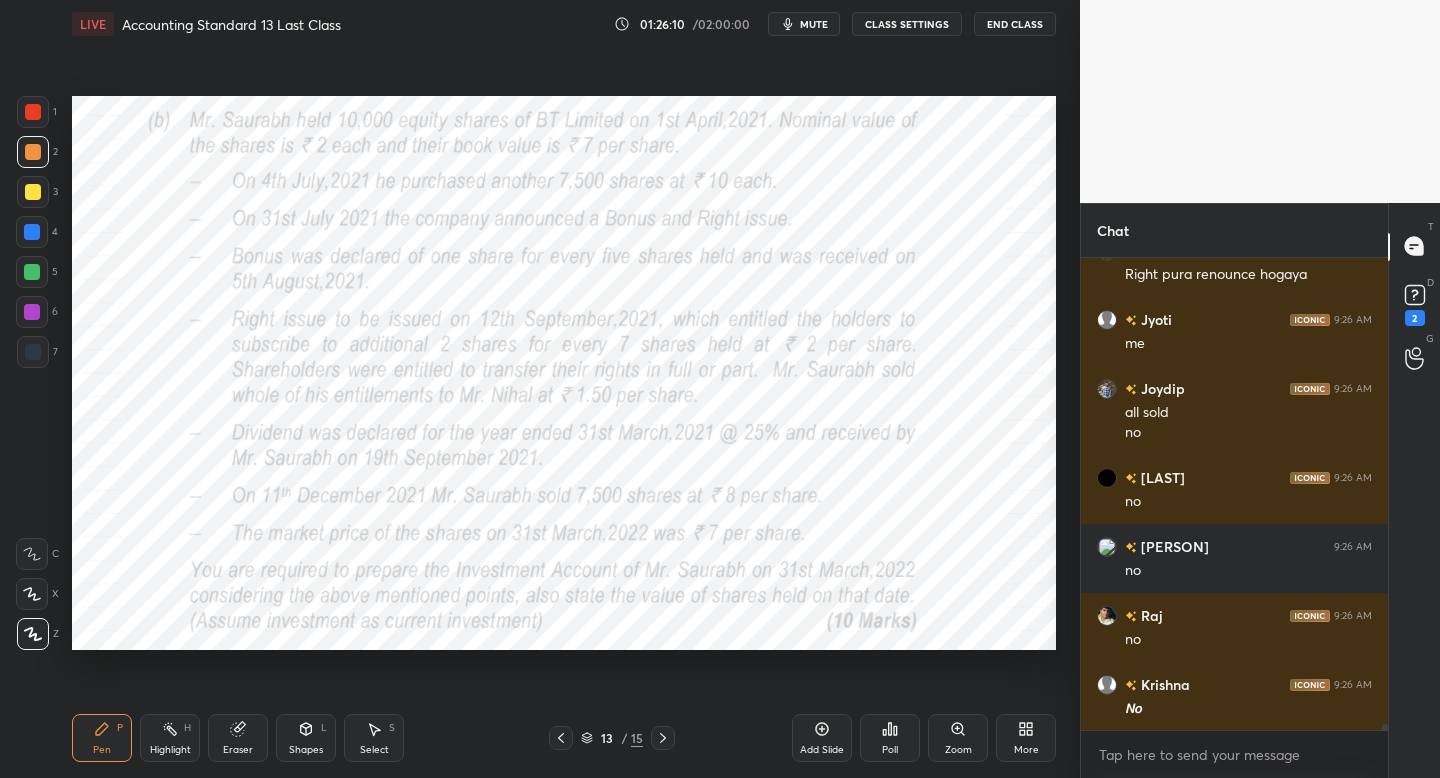 click 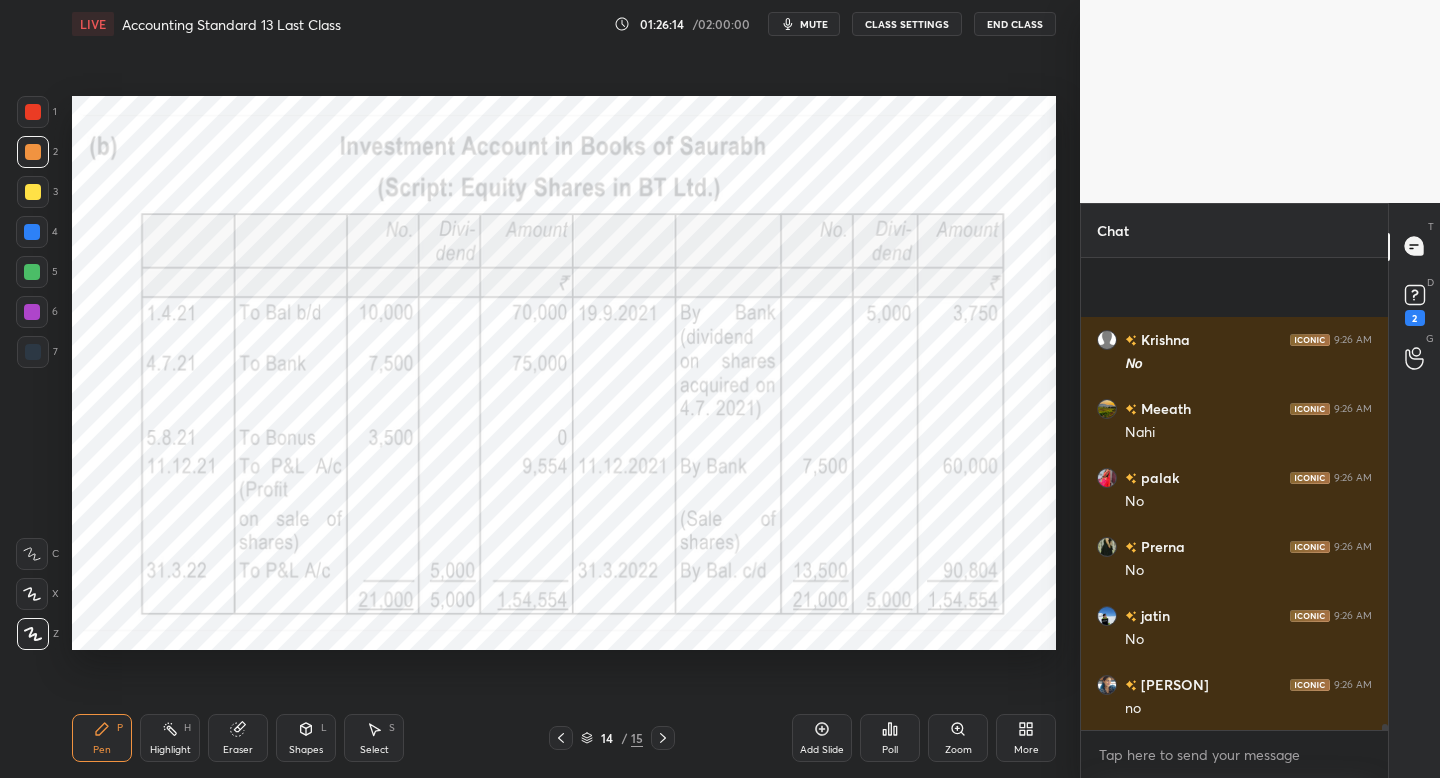 scroll, scrollTop: 34896, scrollLeft: 0, axis: vertical 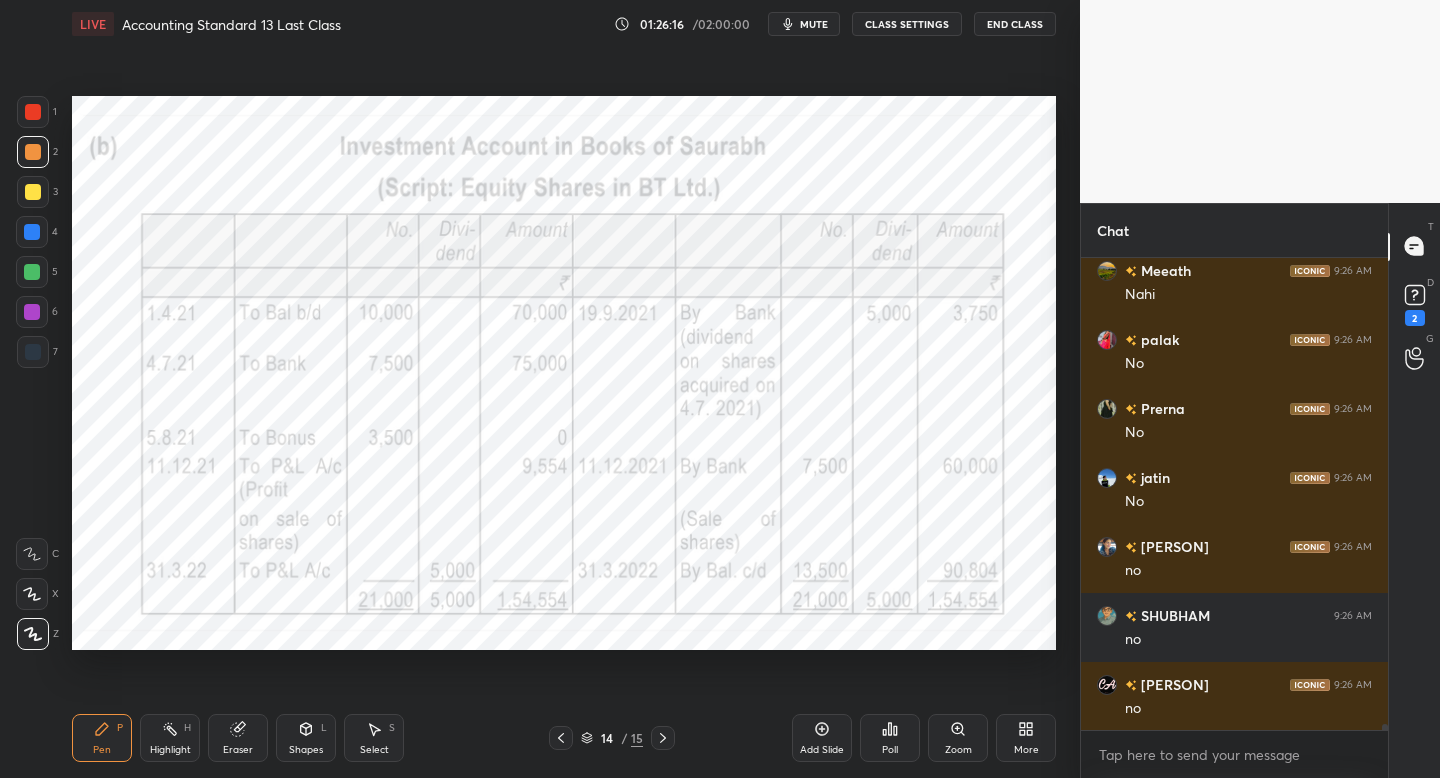 click at bounding box center (561, 738) 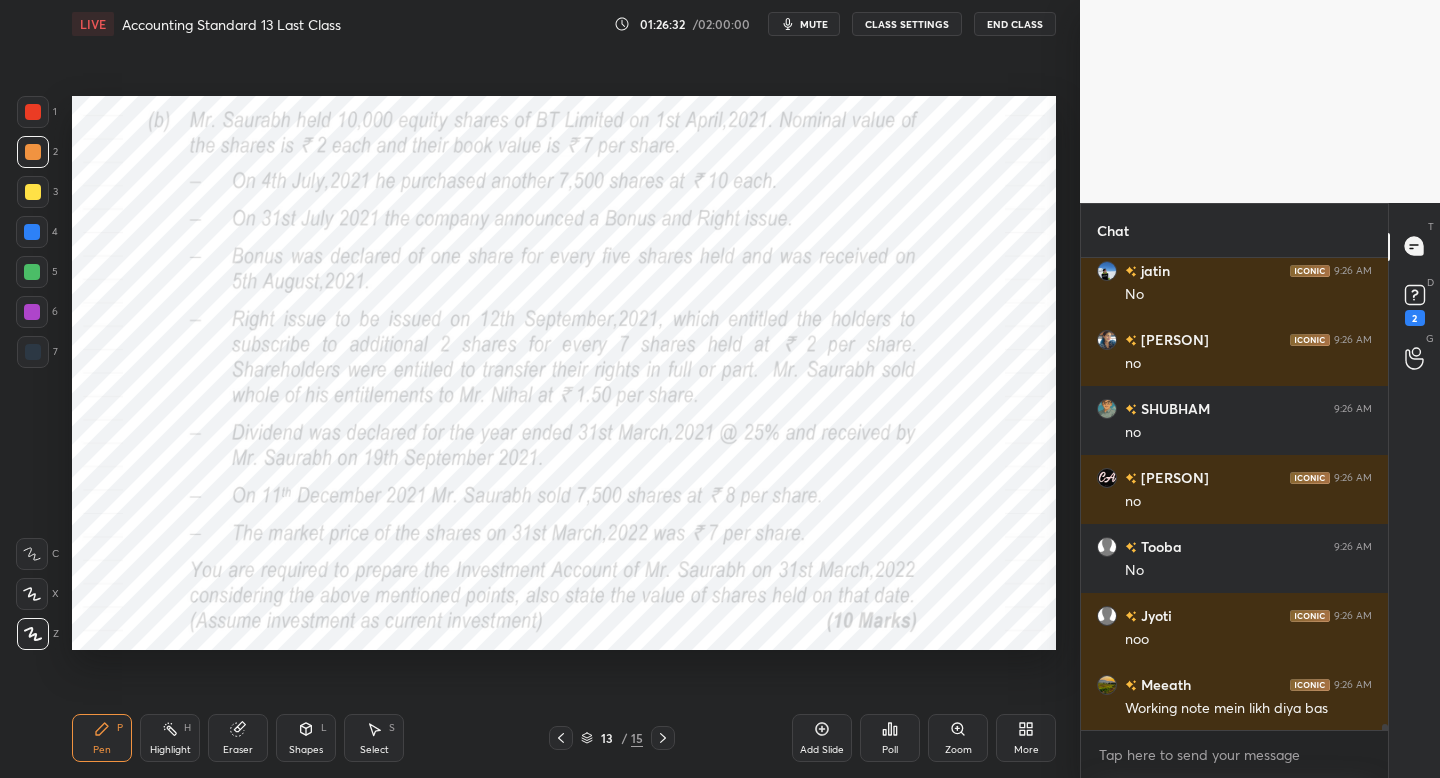 scroll, scrollTop: 35172, scrollLeft: 0, axis: vertical 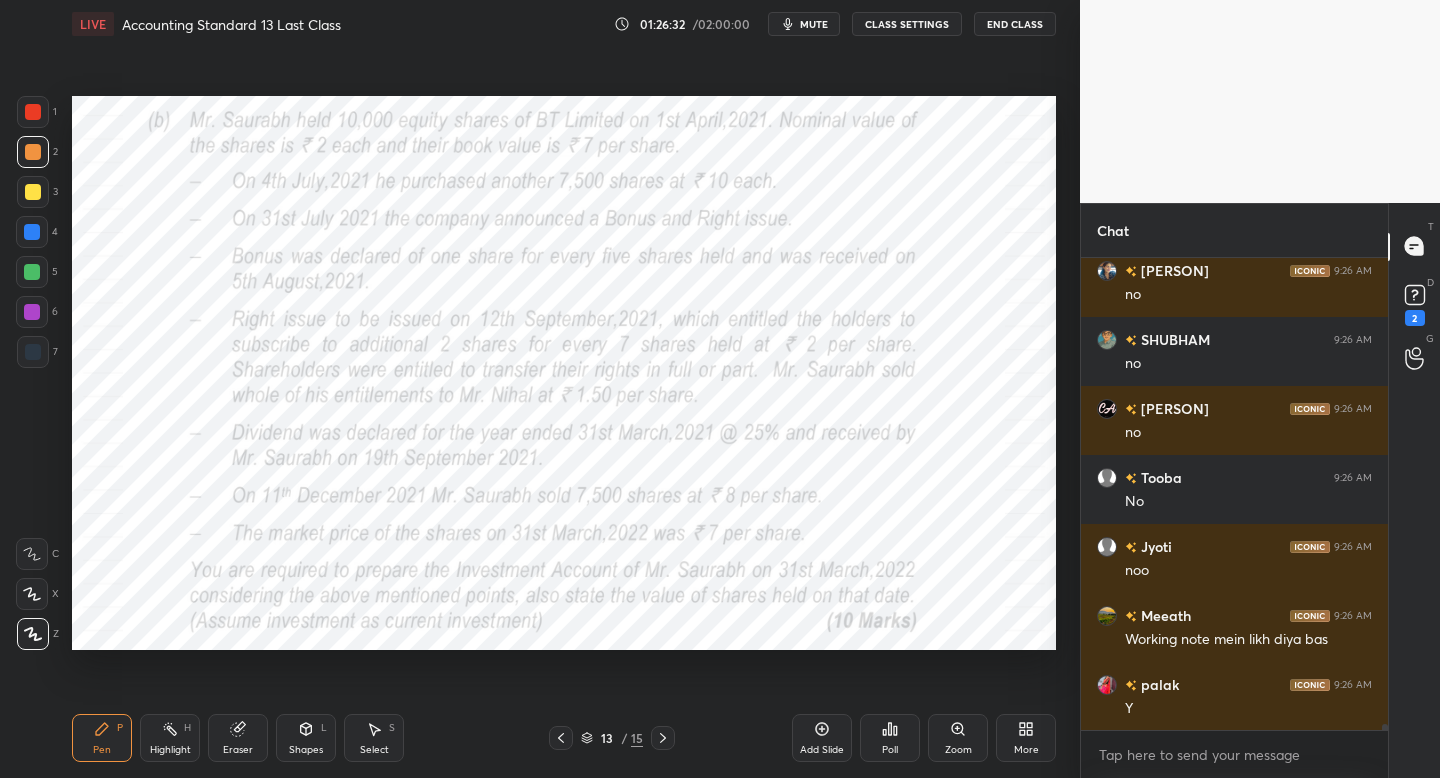 click 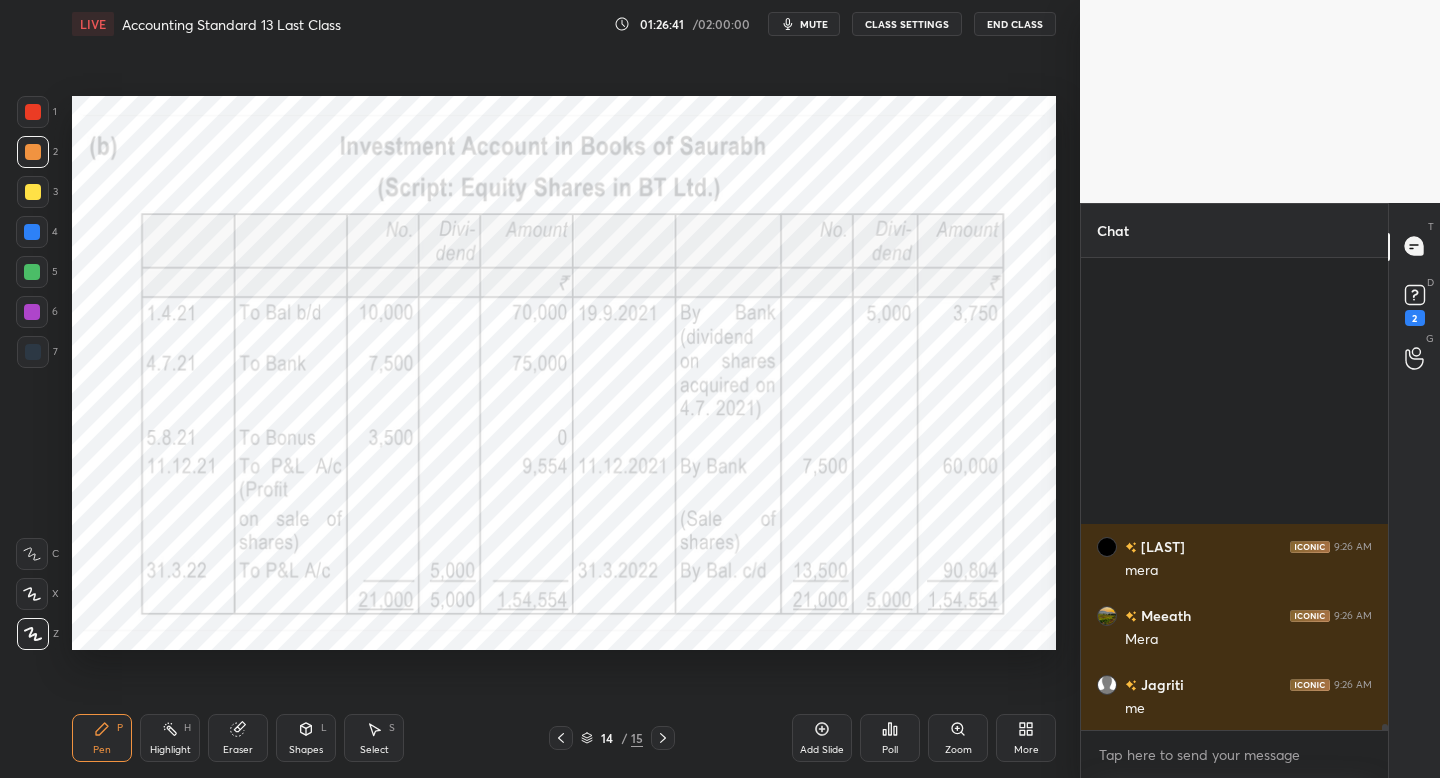 scroll, scrollTop: 35931, scrollLeft: 0, axis: vertical 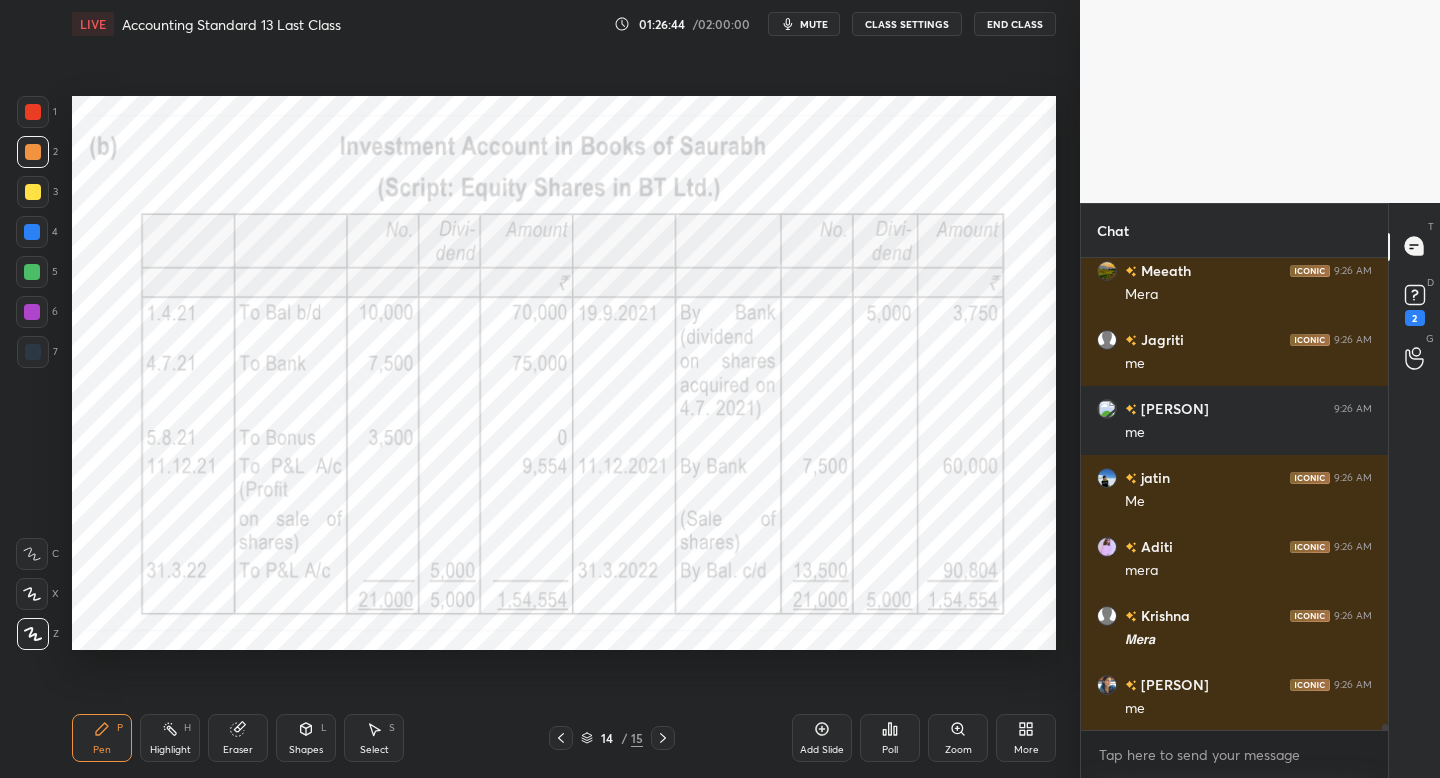 drag, startPoint x: 31, startPoint y: 117, endPoint x: 41, endPoint y: 141, distance: 26 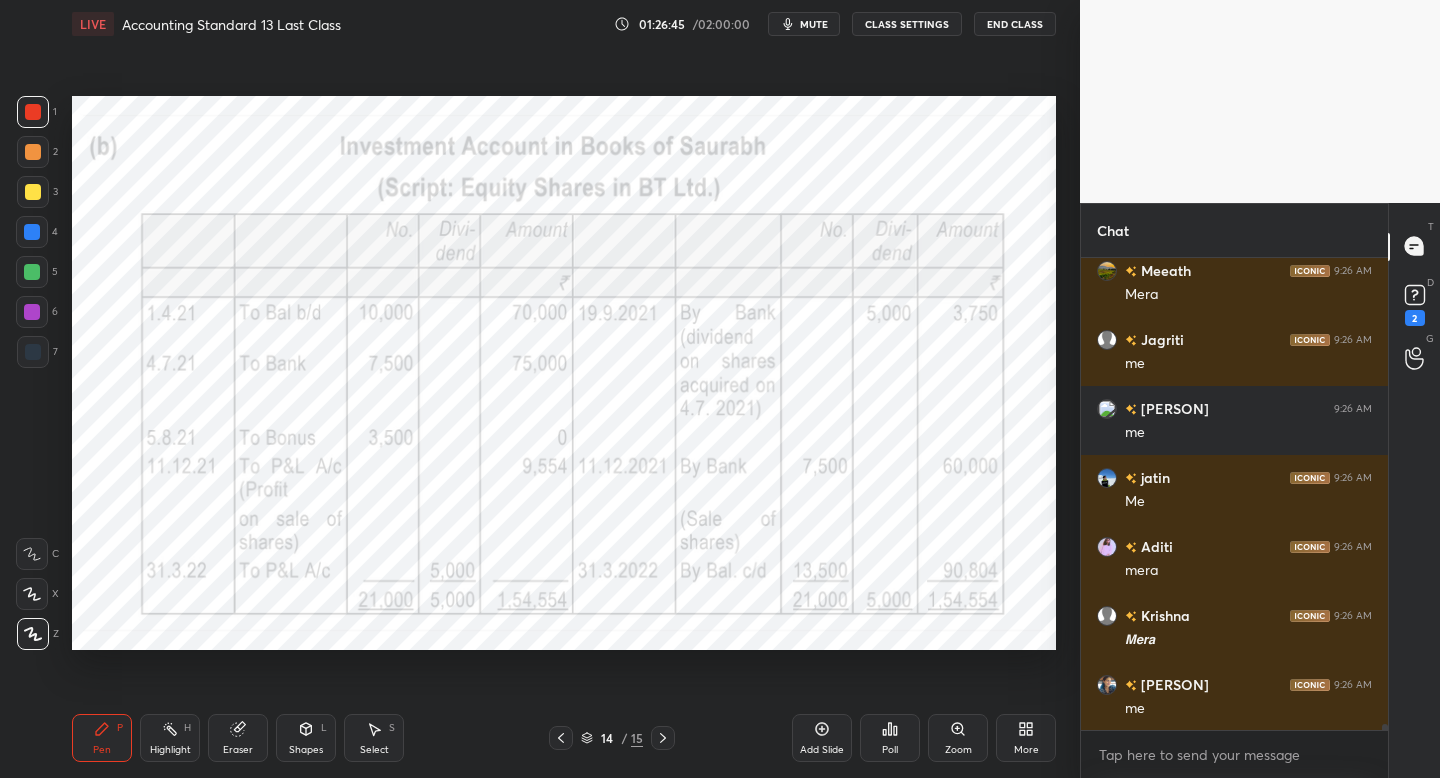 drag, startPoint x: 31, startPoint y: 229, endPoint x: 34, endPoint y: 246, distance: 17.262676 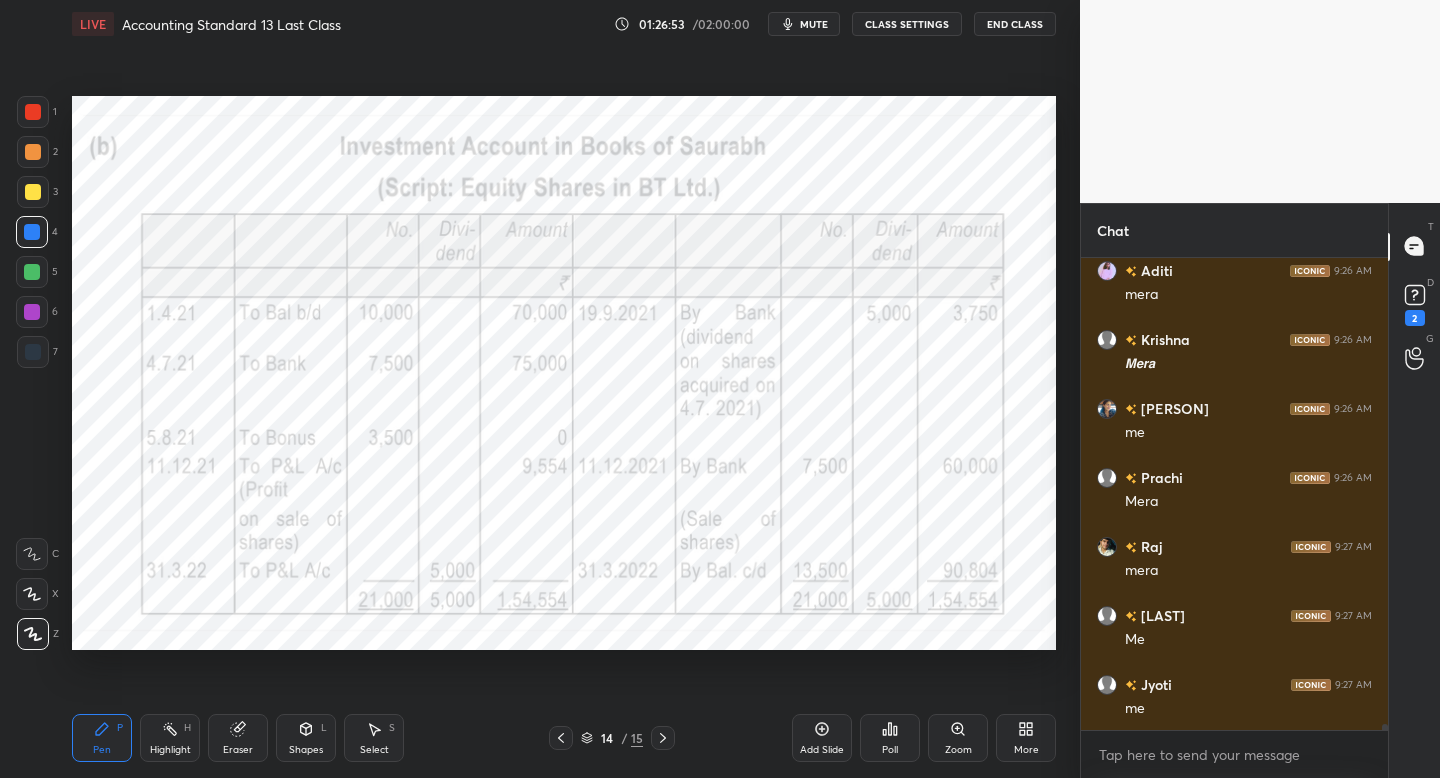 scroll, scrollTop: 36276, scrollLeft: 0, axis: vertical 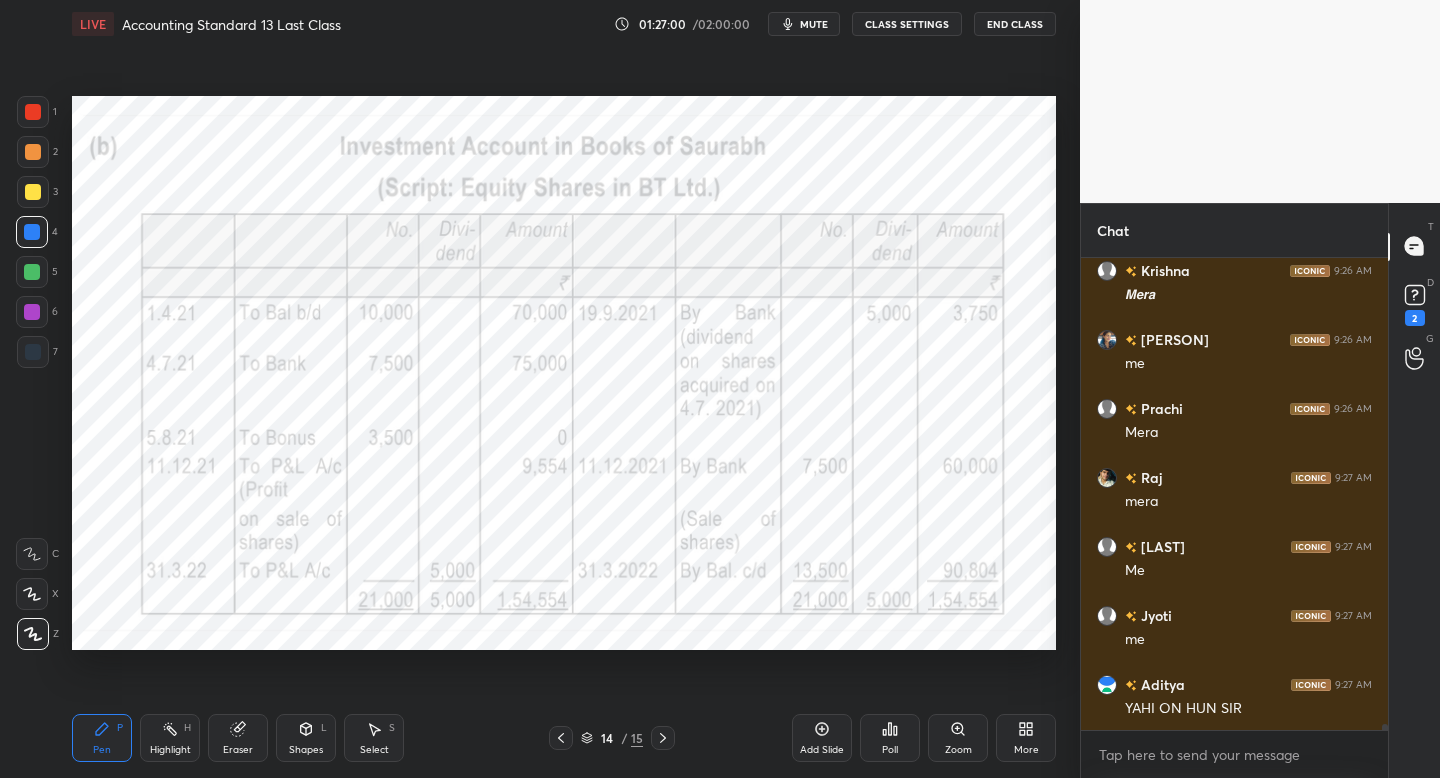 click 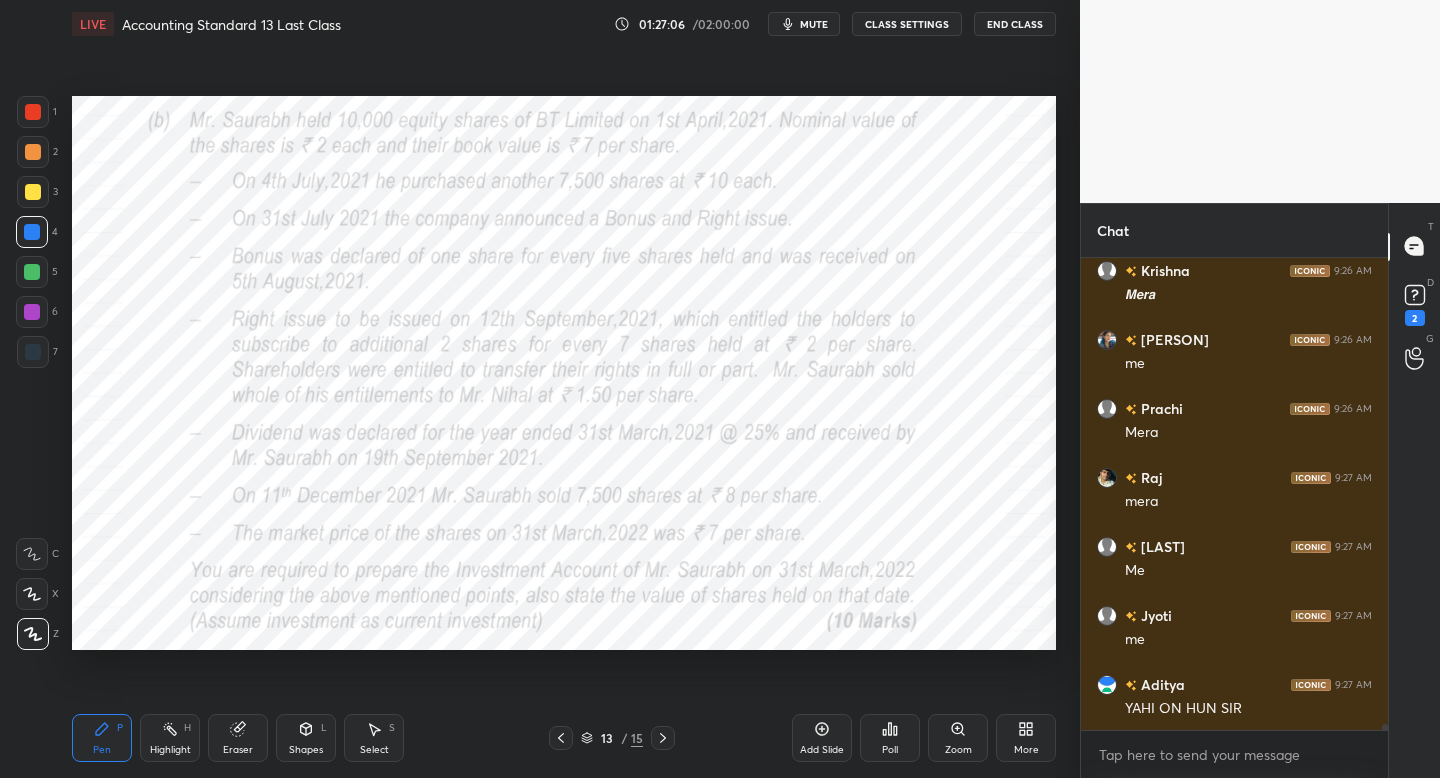 click 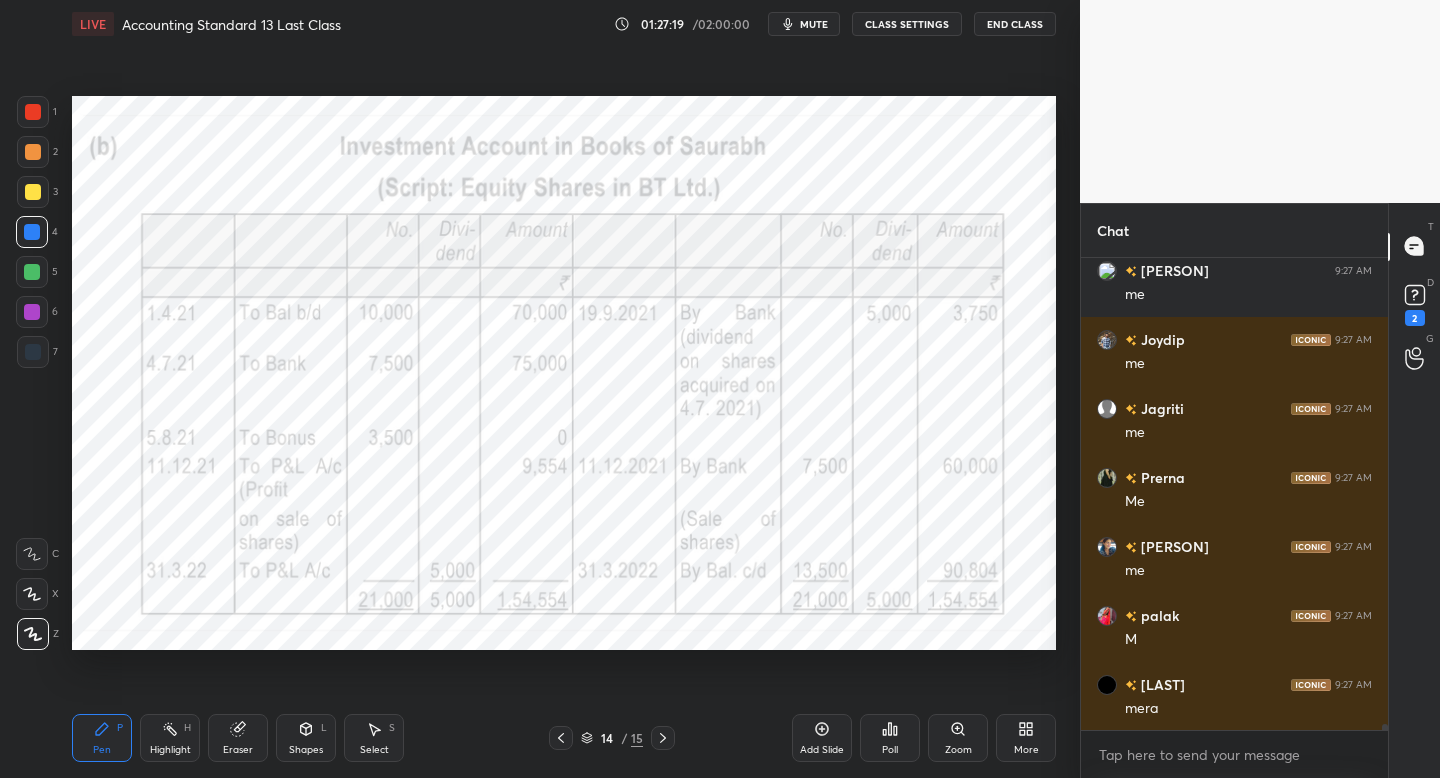 scroll, scrollTop: 37380, scrollLeft: 0, axis: vertical 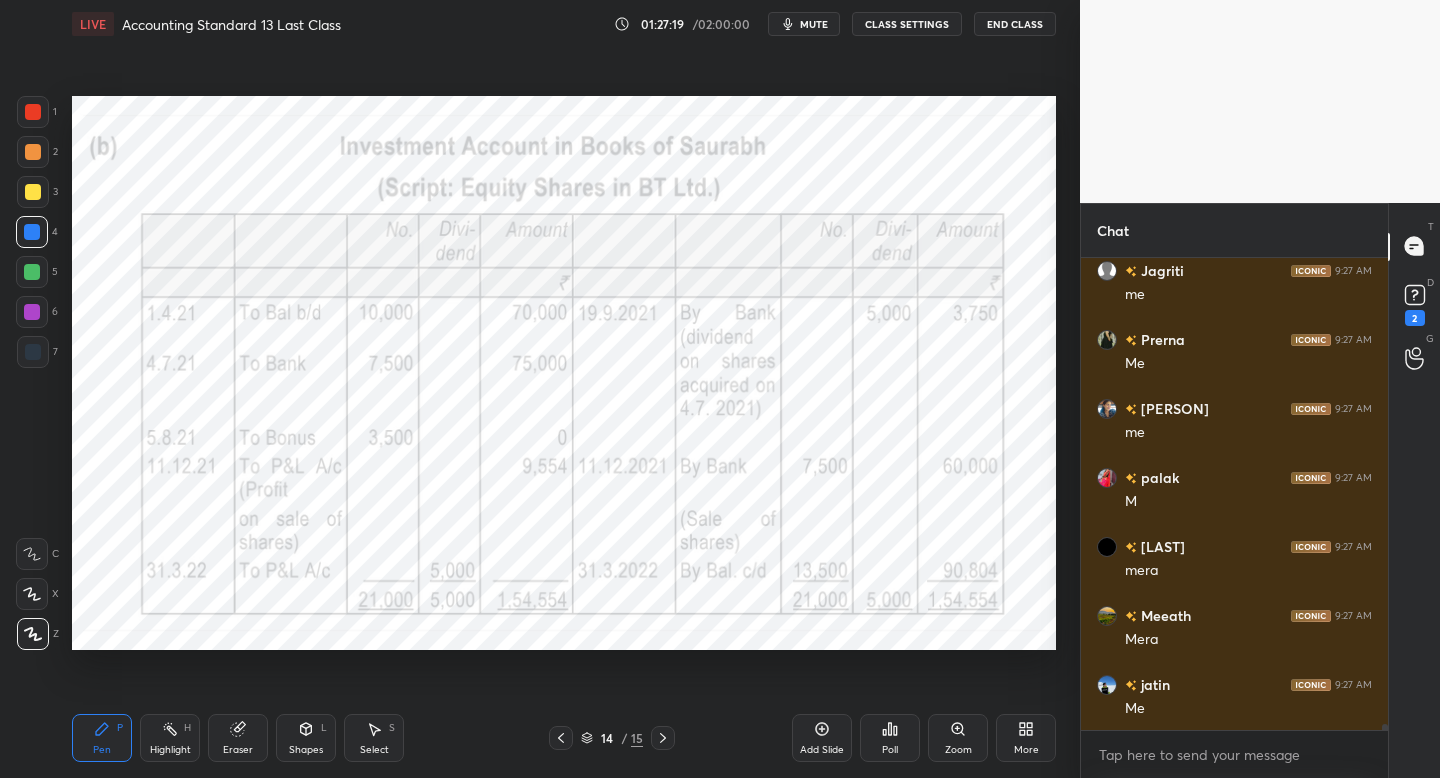 drag, startPoint x: 40, startPoint y: 114, endPoint x: 61, endPoint y: 117, distance: 21.213203 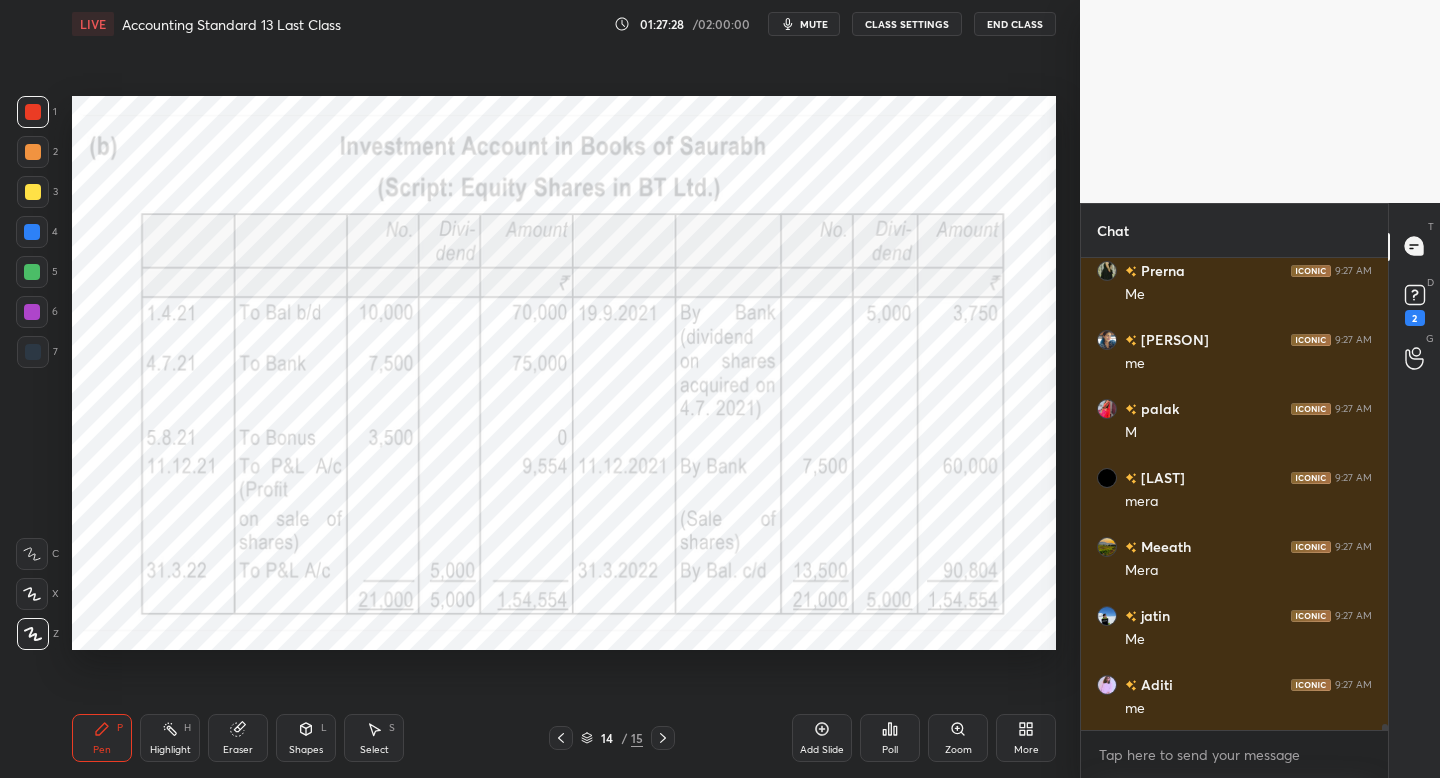 scroll, scrollTop: 37518, scrollLeft: 0, axis: vertical 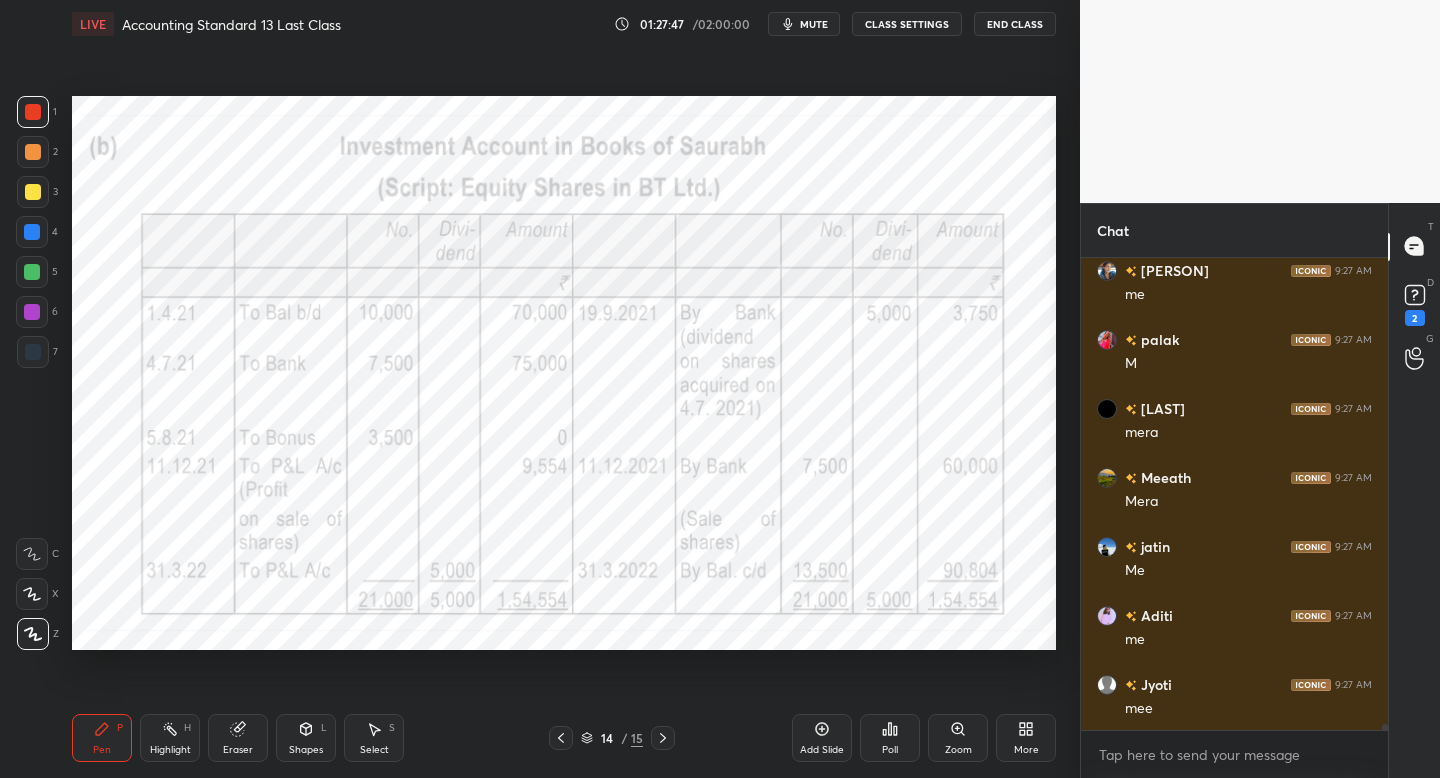 click on "Setting up your live class Poll for   secs No correct answer Start poll" at bounding box center [564, 373] 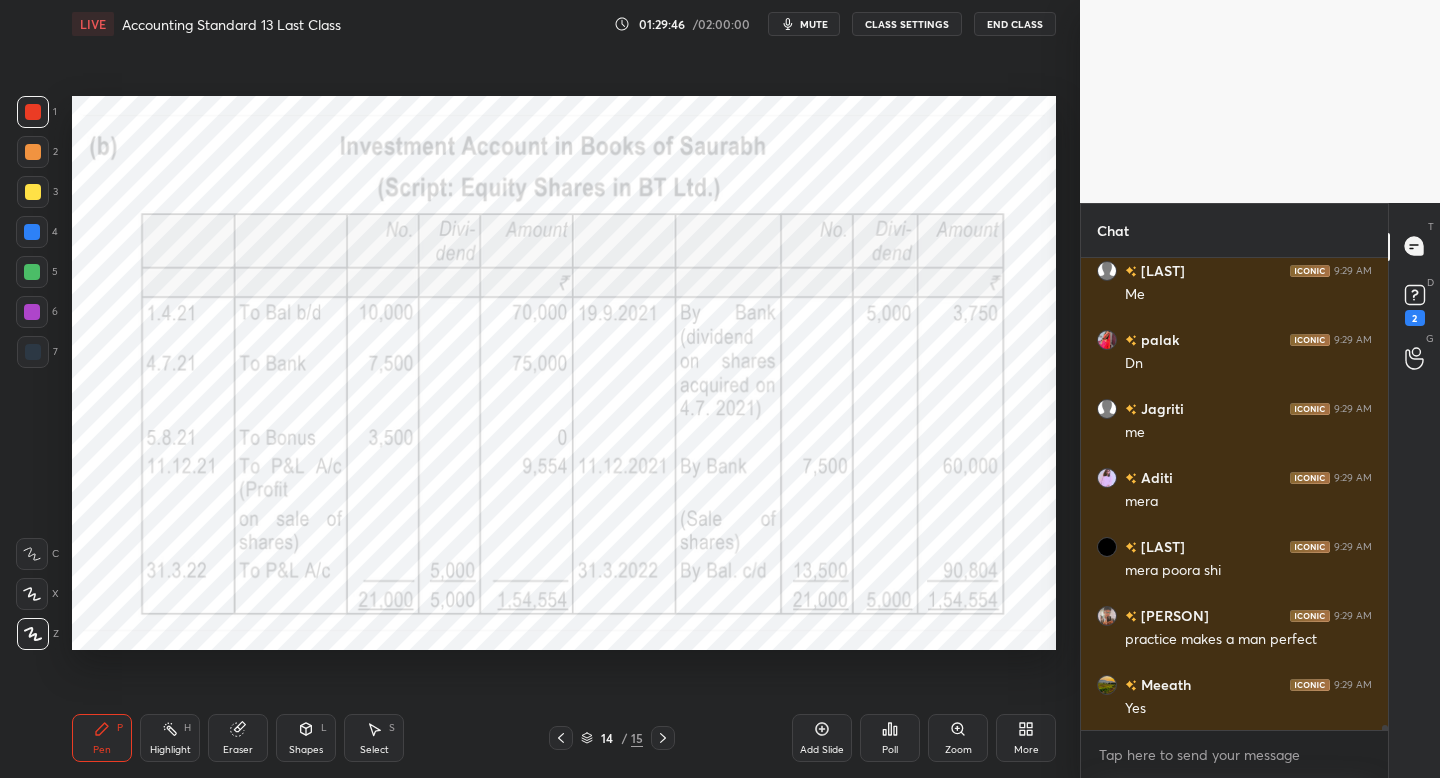 scroll, scrollTop: 40988, scrollLeft: 0, axis: vertical 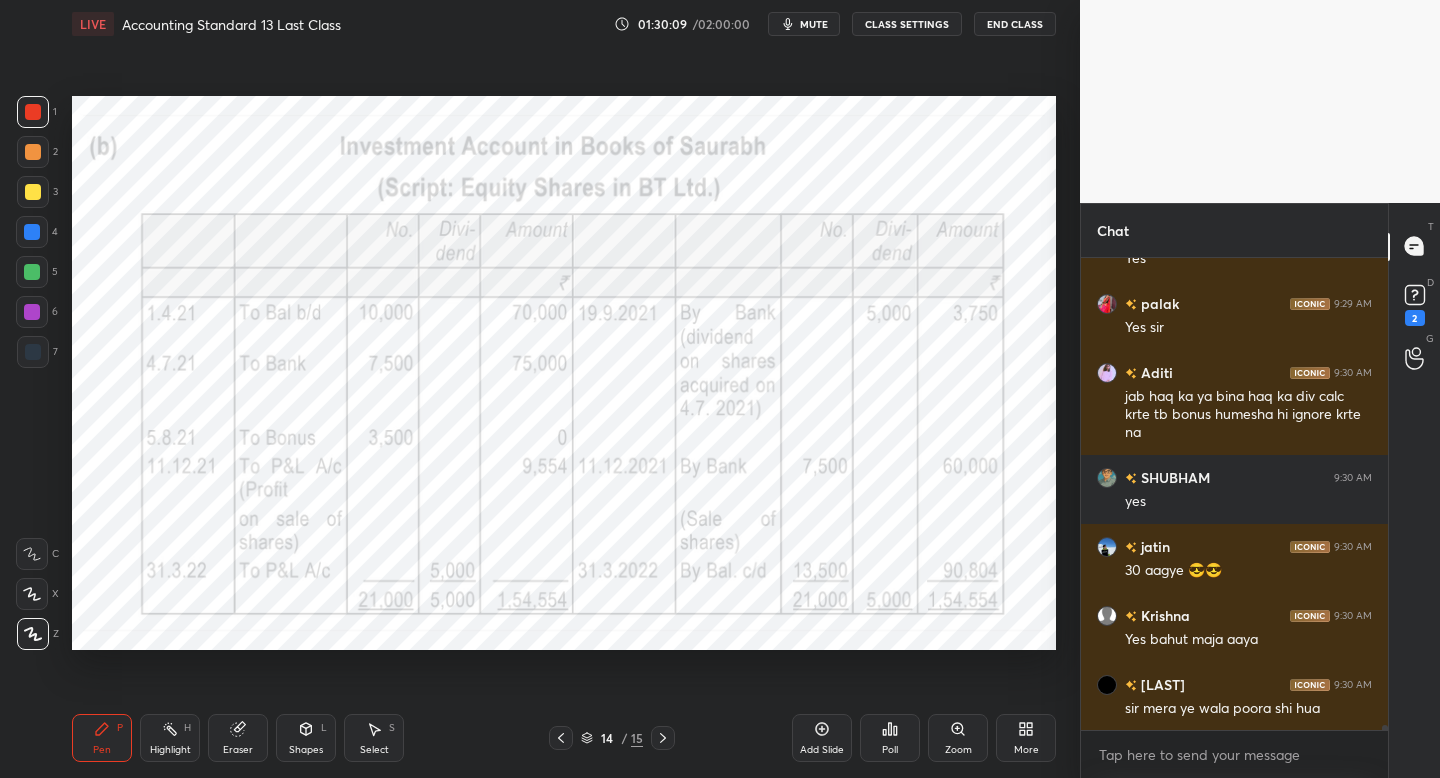 click on "Add Slide" at bounding box center [822, 738] 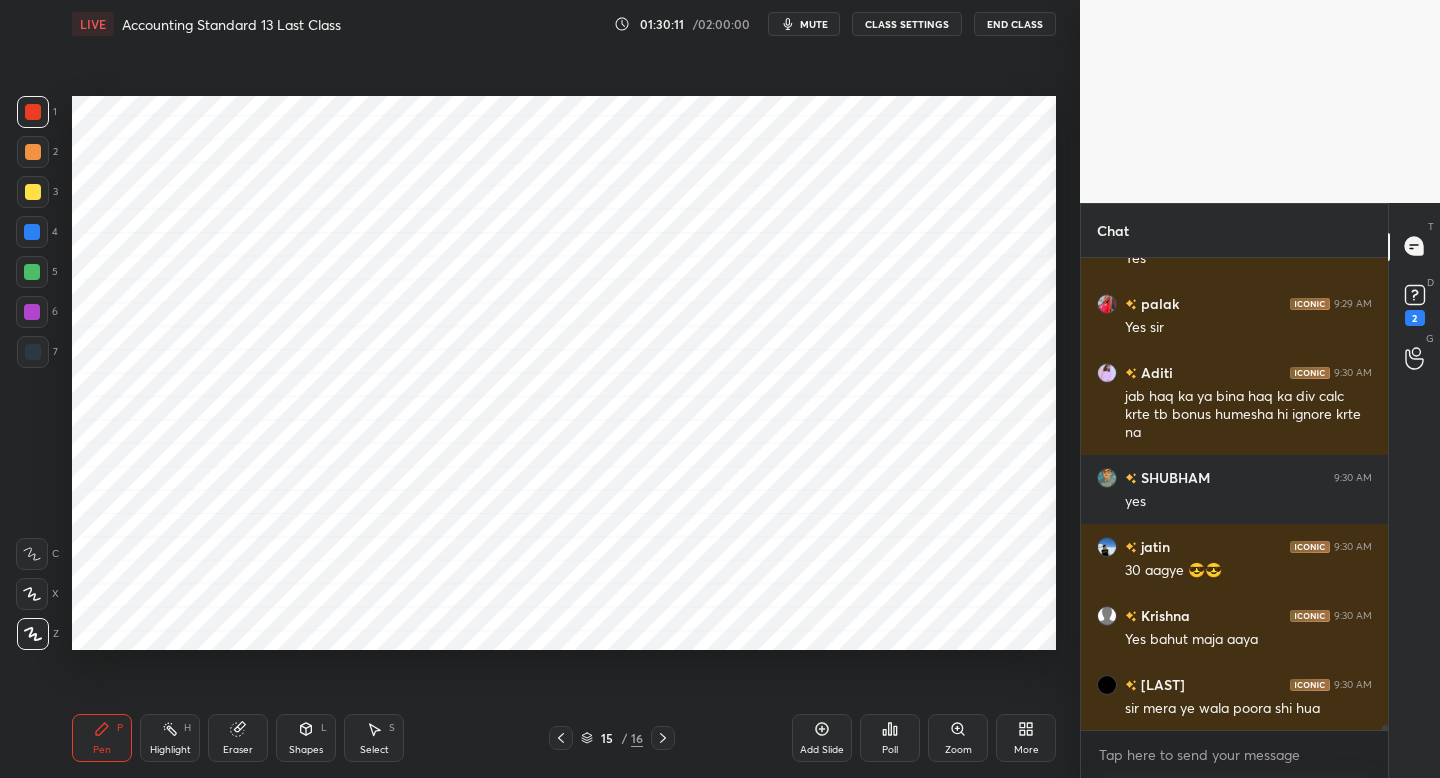 click at bounding box center (33, 112) 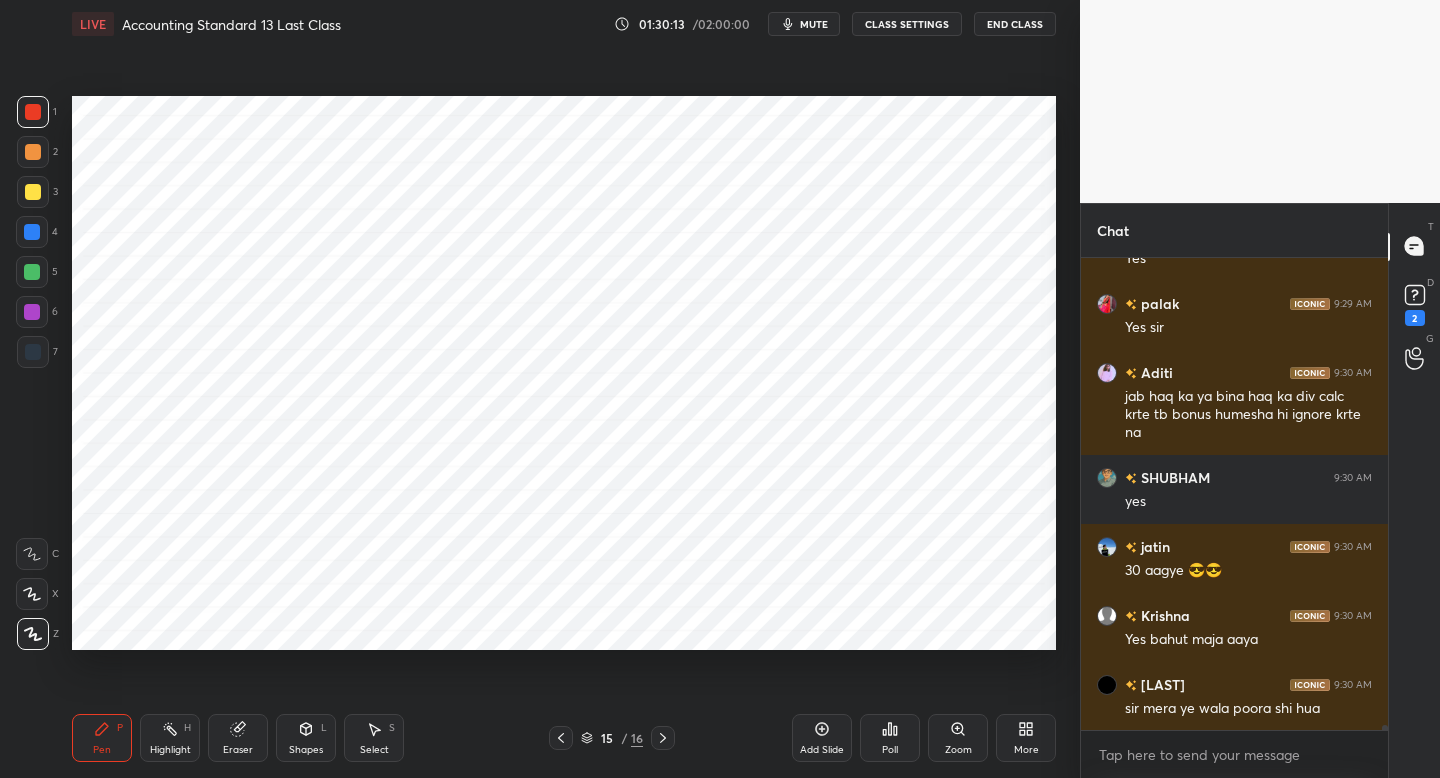 drag, startPoint x: 36, startPoint y: 219, endPoint x: 60, endPoint y: 218, distance: 24.020824 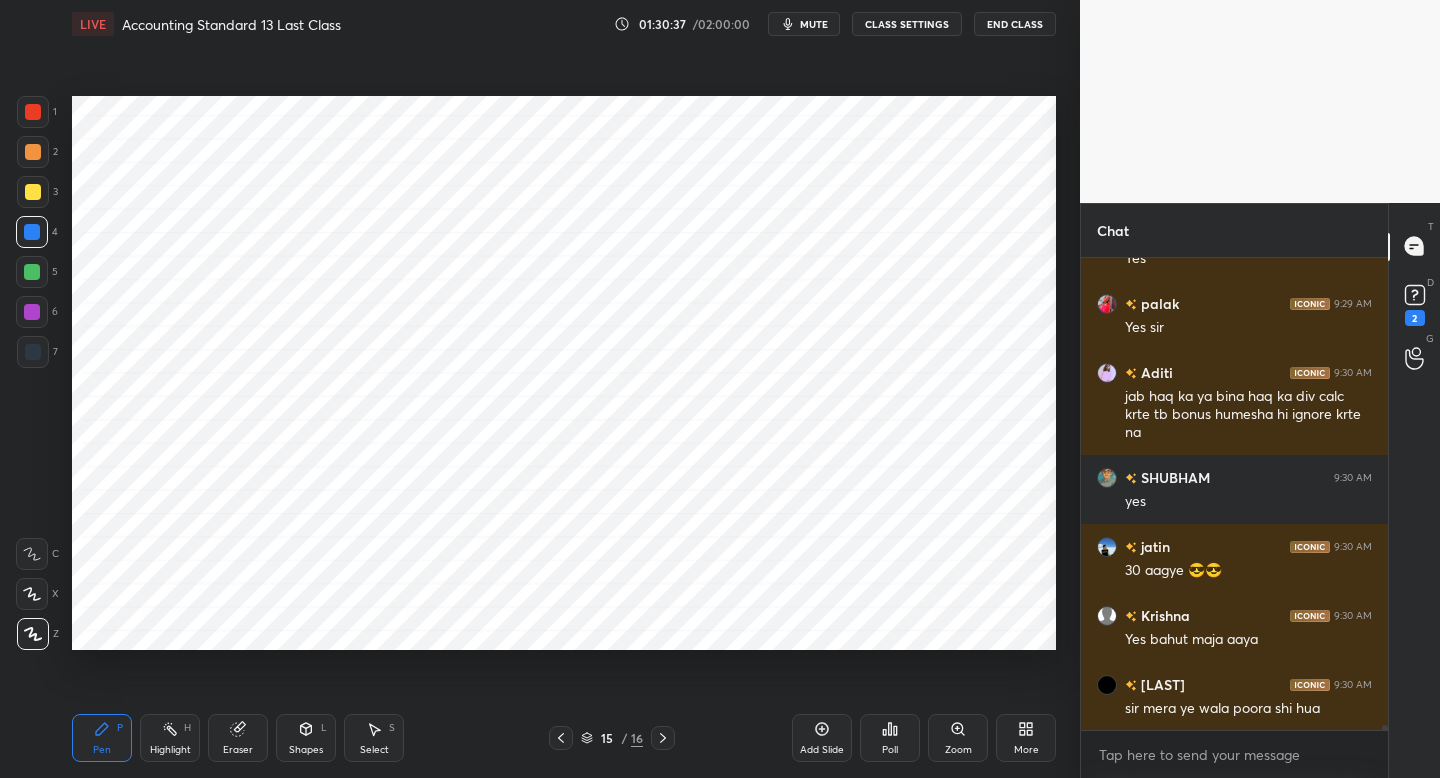 drag, startPoint x: 51, startPoint y: 365, endPoint x: 69, endPoint y: 357, distance: 19.697716 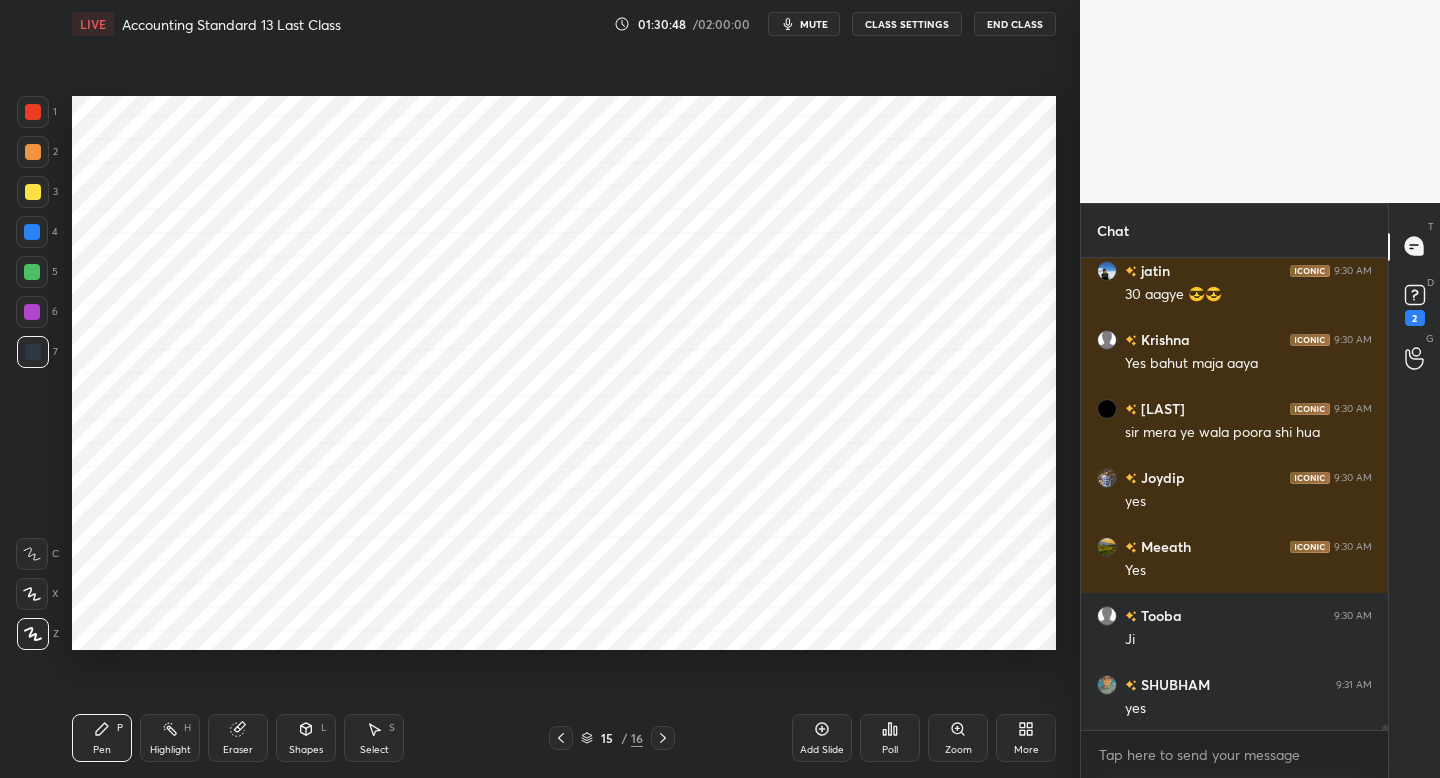 scroll, scrollTop: 41714, scrollLeft: 0, axis: vertical 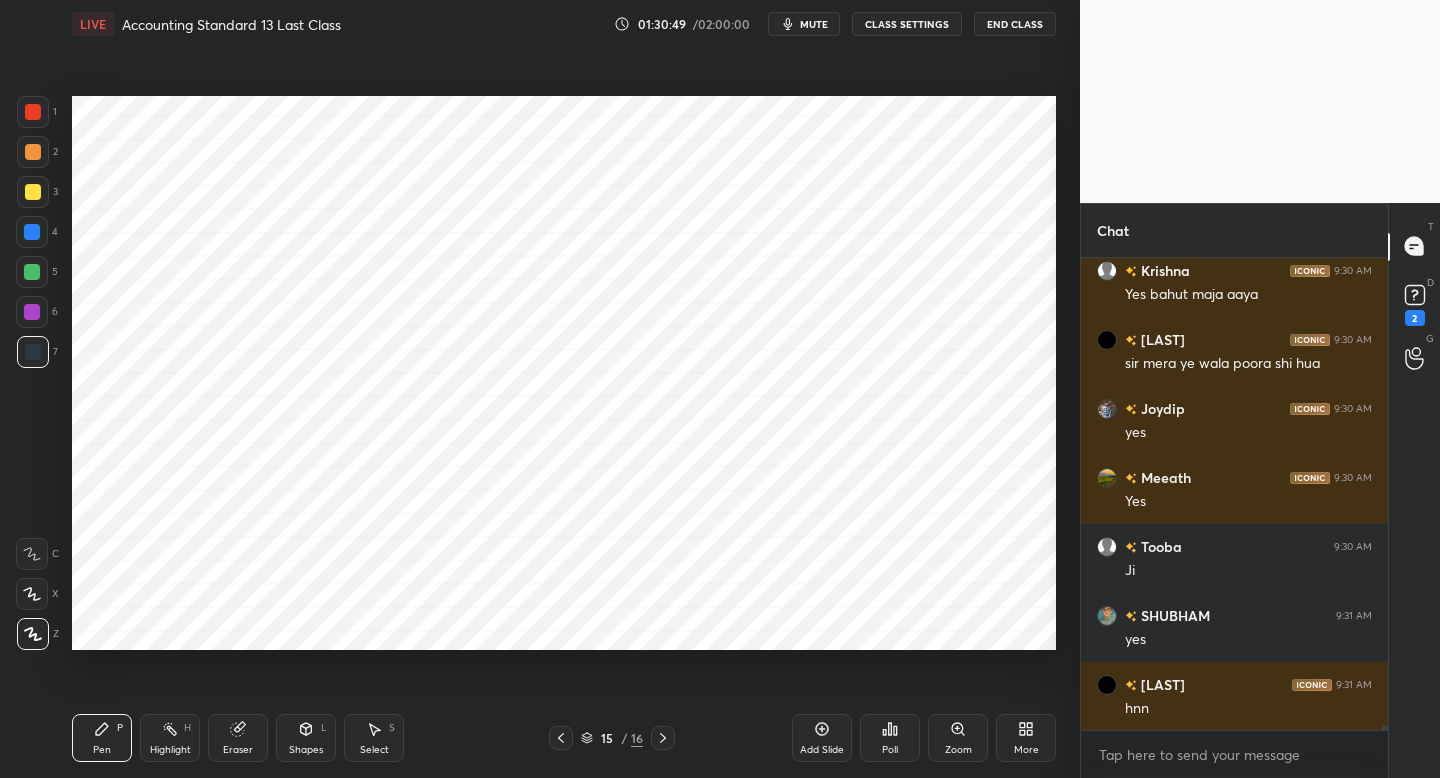 drag, startPoint x: 34, startPoint y: 361, endPoint x: 63, endPoint y: 348, distance: 31.780497 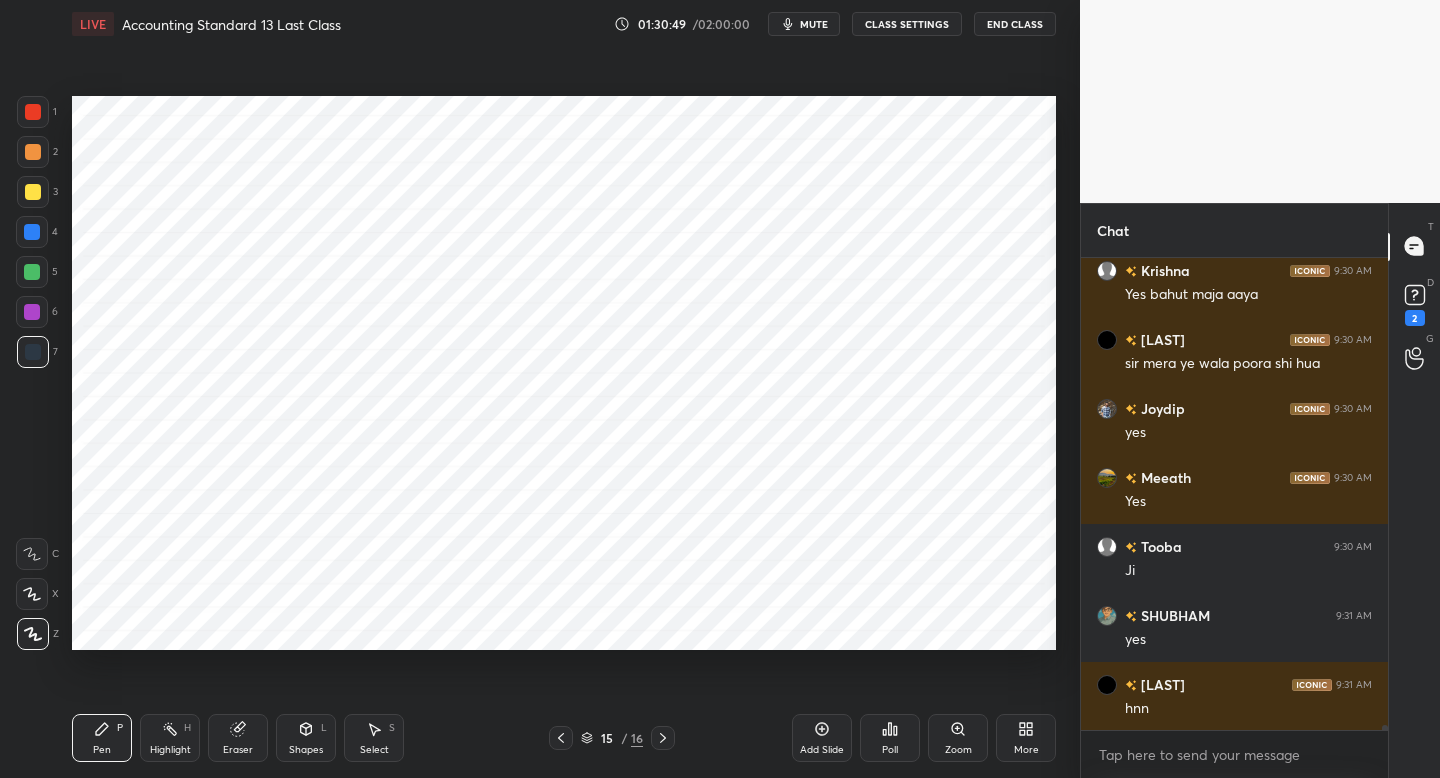 click at bounding box center (33, 352) 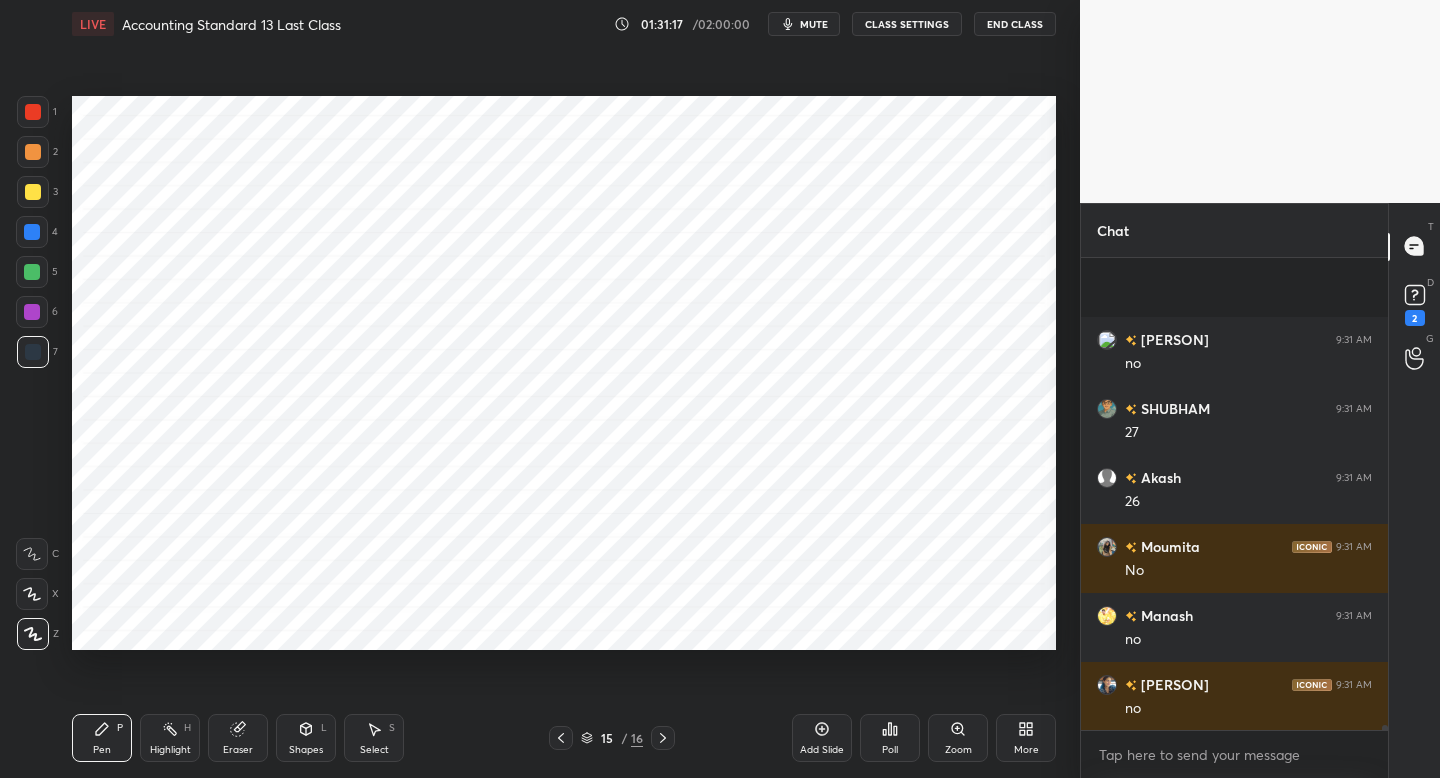 scroll, scrollTop: 44405, scrollLeft: 0, axis: vertical 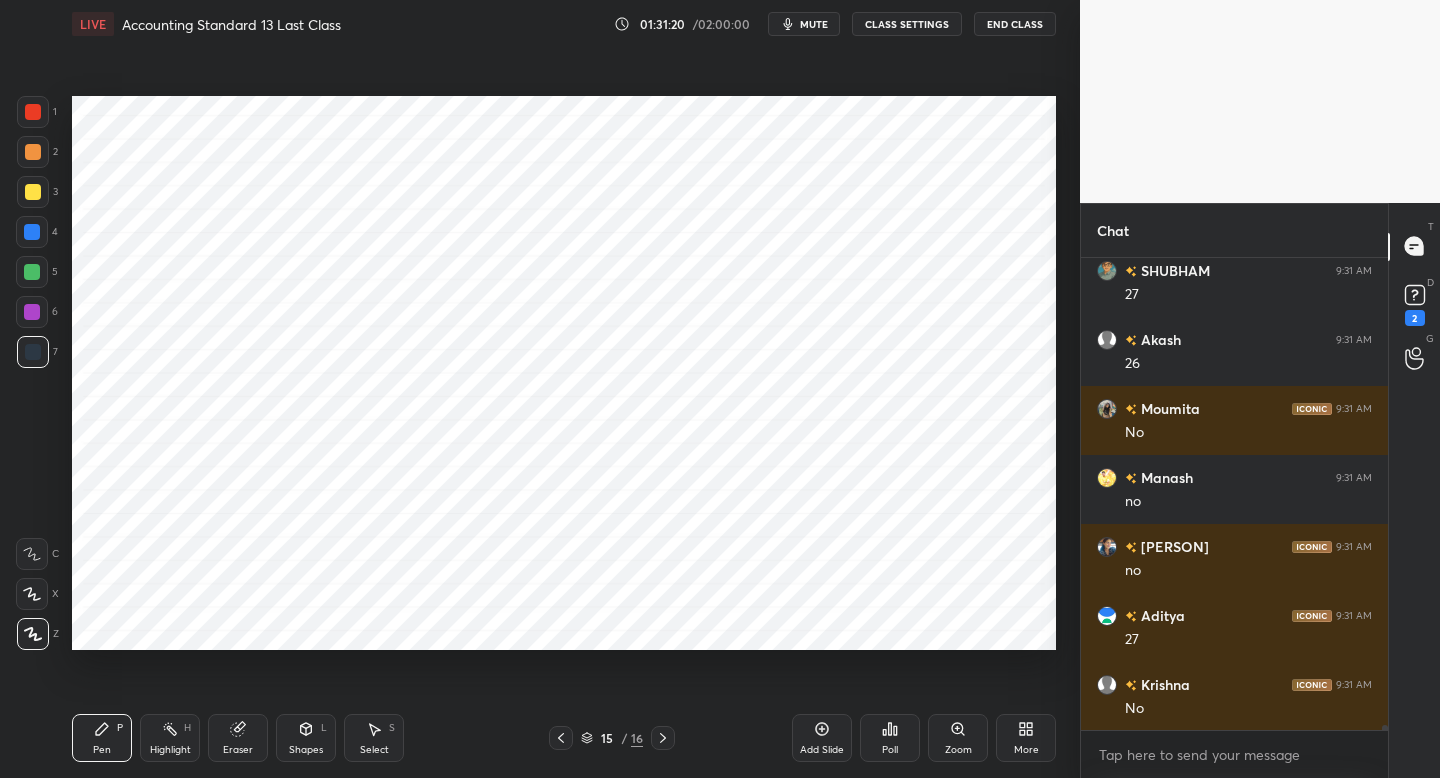 click on "1" at bounding box center [37, 112] 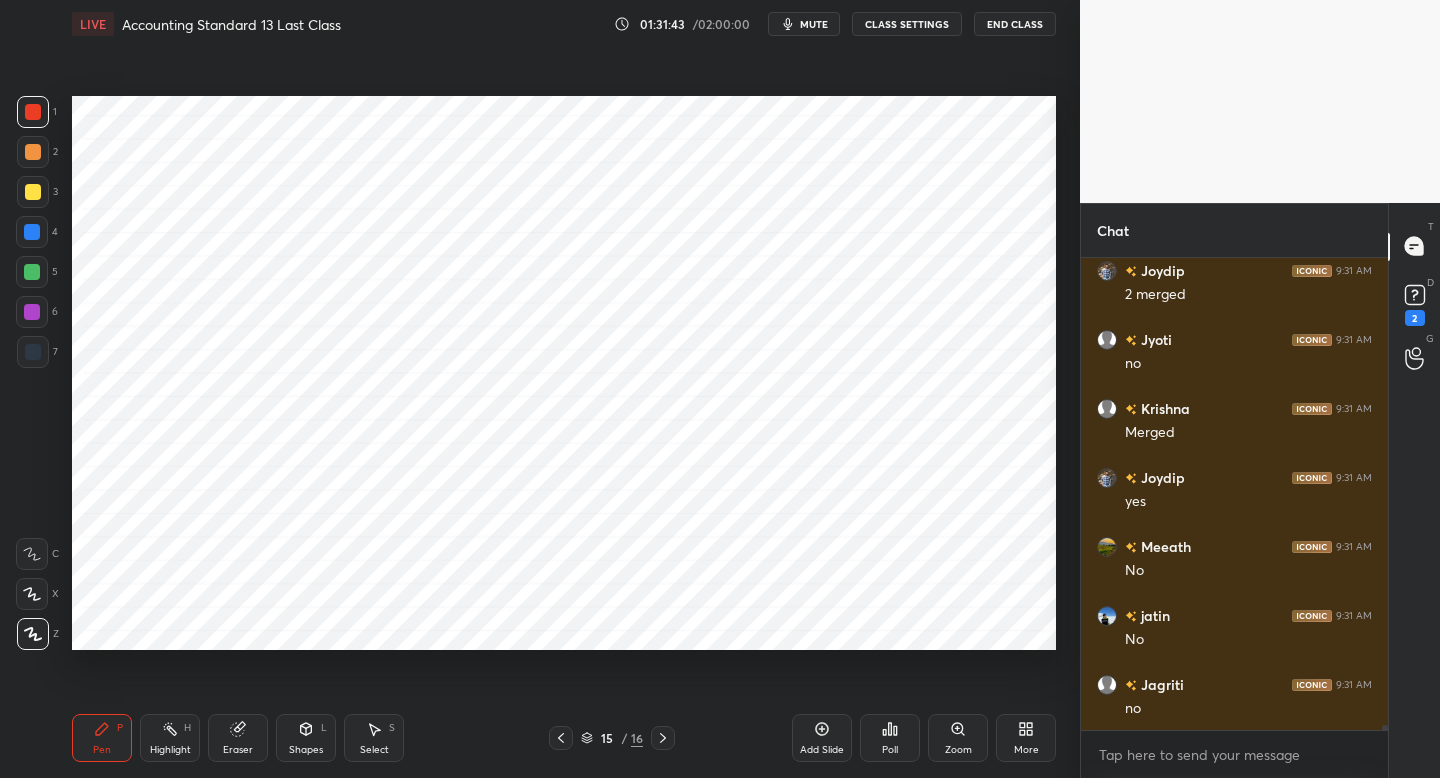 scroll, scrollTop: 44957, scrollLeft: 0, axis: vertical 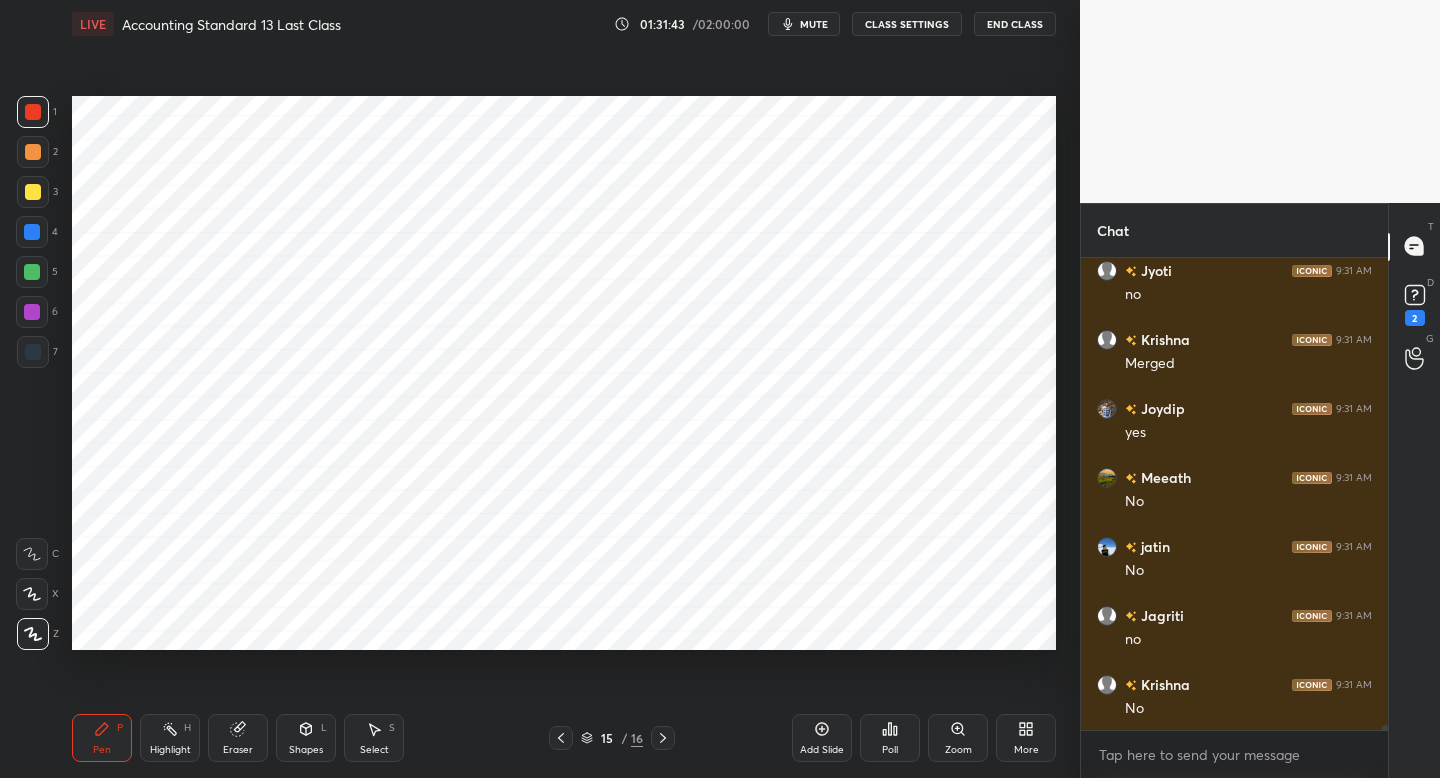 drag, startPoint x: 39, startPoint y: 344, endPoint x: 60, endPoint y: 334, distance: 23.259407 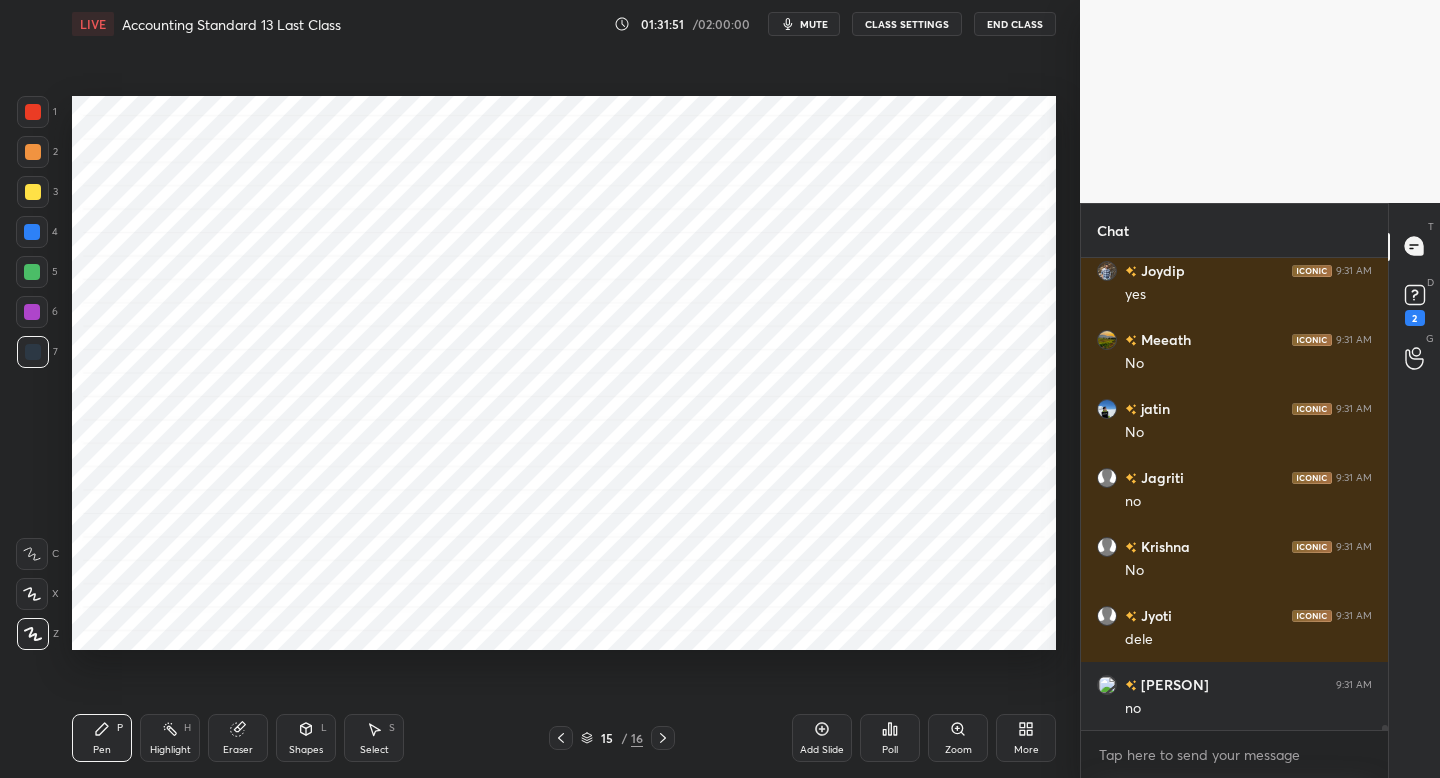 scroll, scrollTop: 45164, scrollLeft: 0, axis: vertical 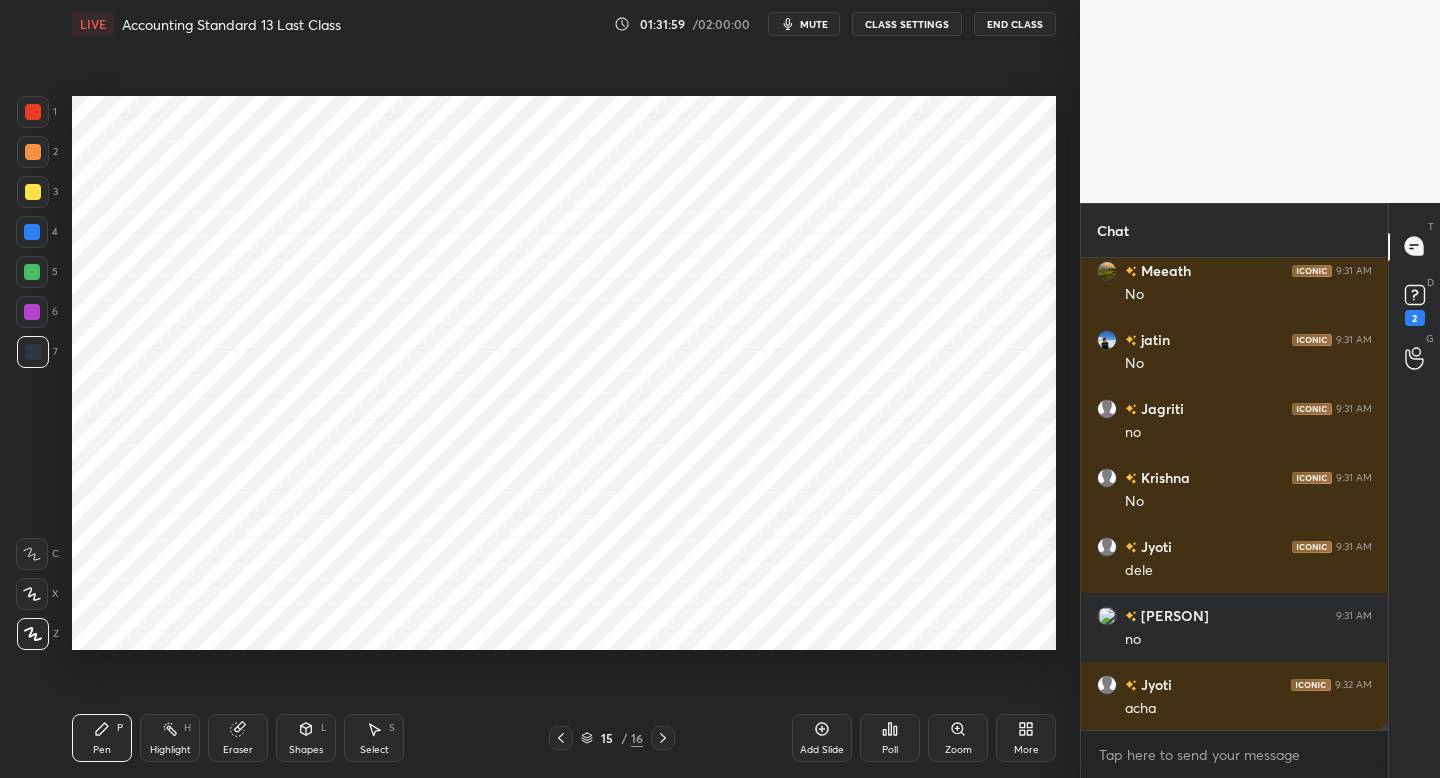 drag, startPoint x: 314, startPoint y: 733, endPoint x: 313, endPoint y: 720, distance: 13.038404 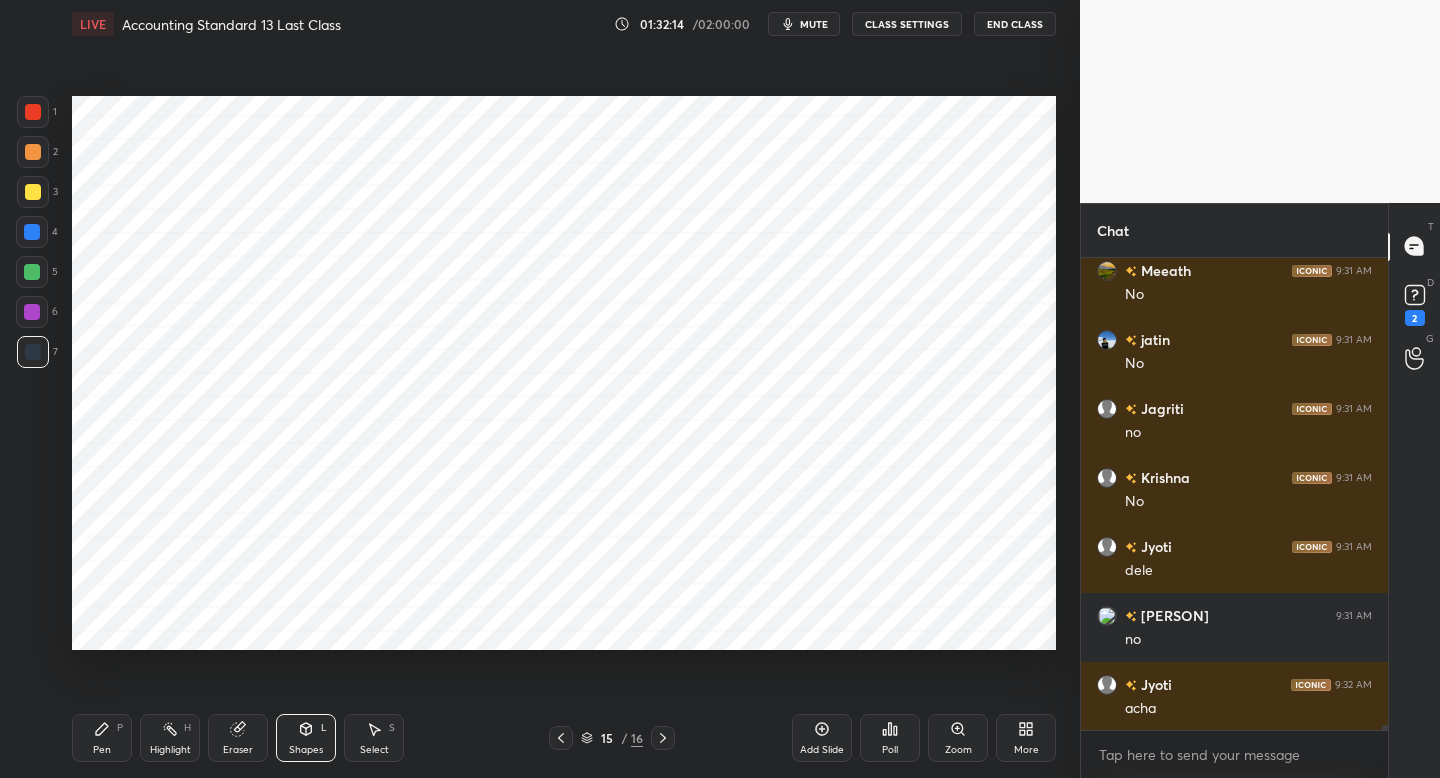 drag, startPoint x: 96, startPoint y: 722, endPoint x: 199, endPoint y: 656, distance: 122.33152 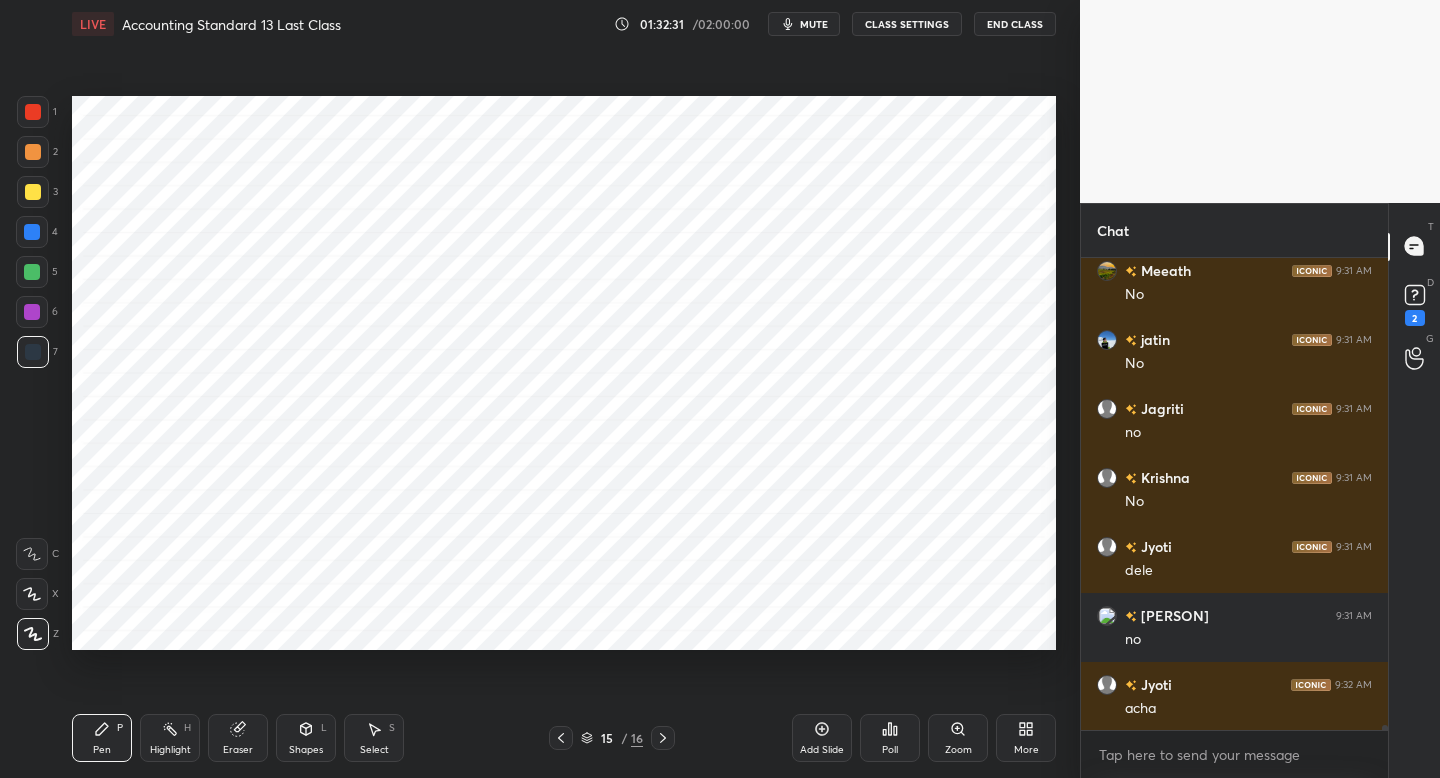 click at bounding box center (32, 272) 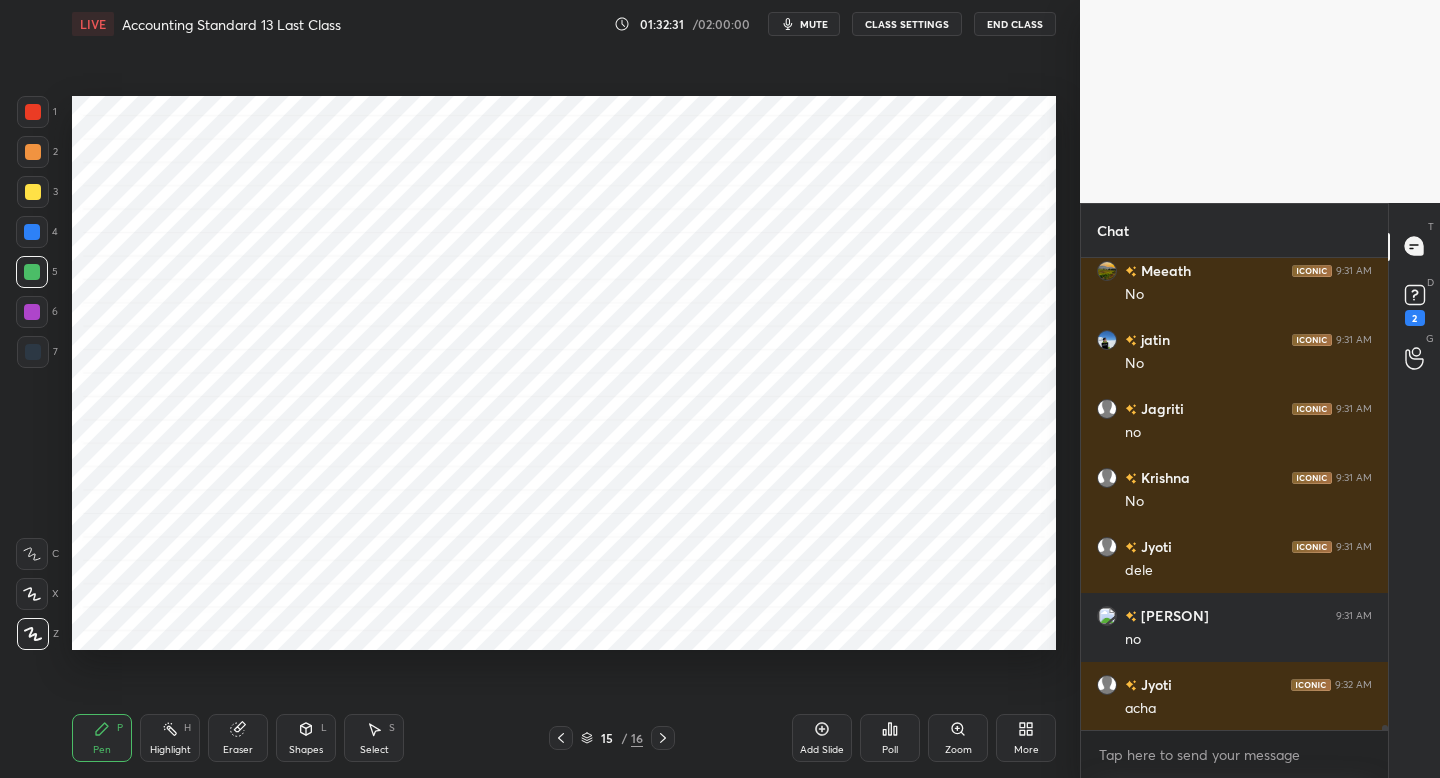 drag, startPoint x: 41, startPoint y: 238, endPoint x: 66, endPoint y: 248, distance: 26.925823 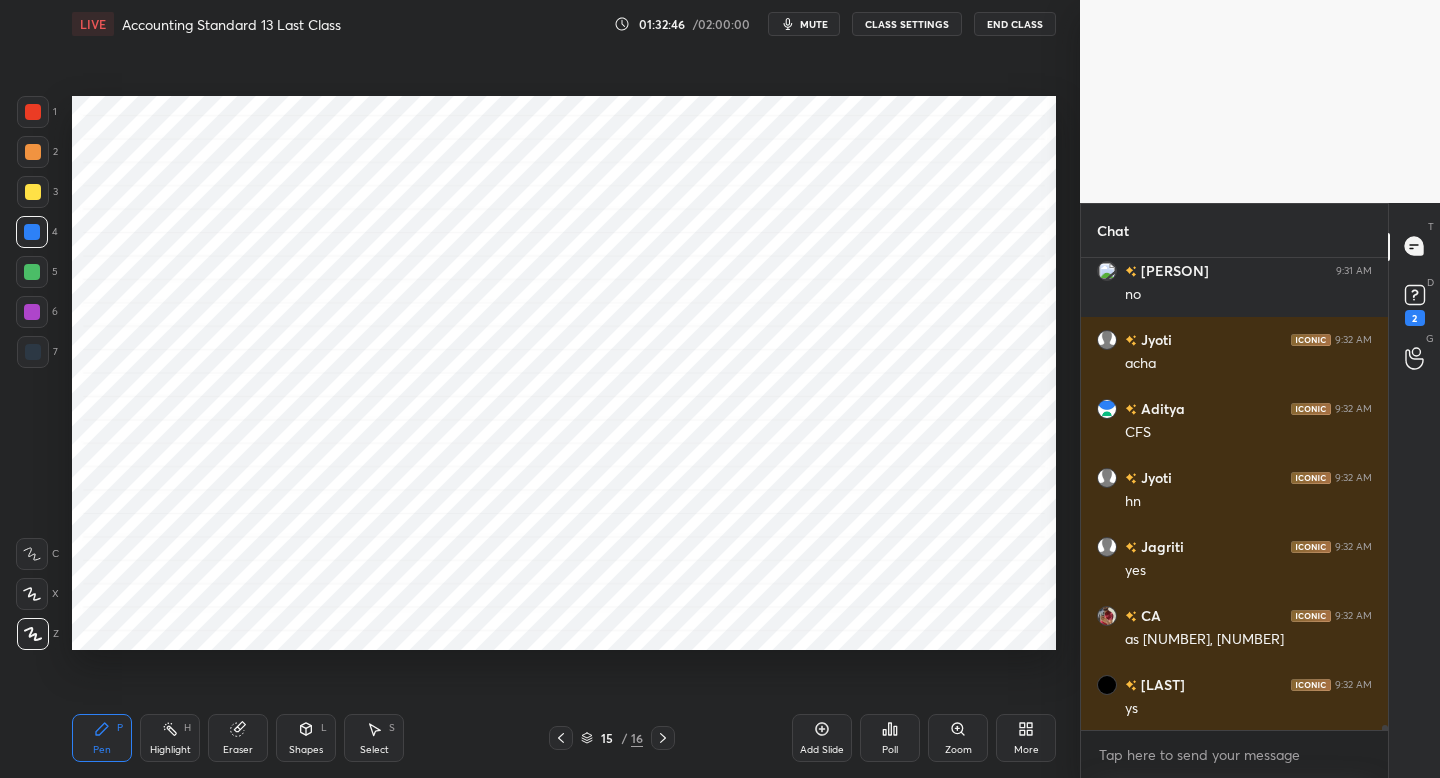 scroll, scrollTop: 45647, scrollLeft: 0, axis: vertical 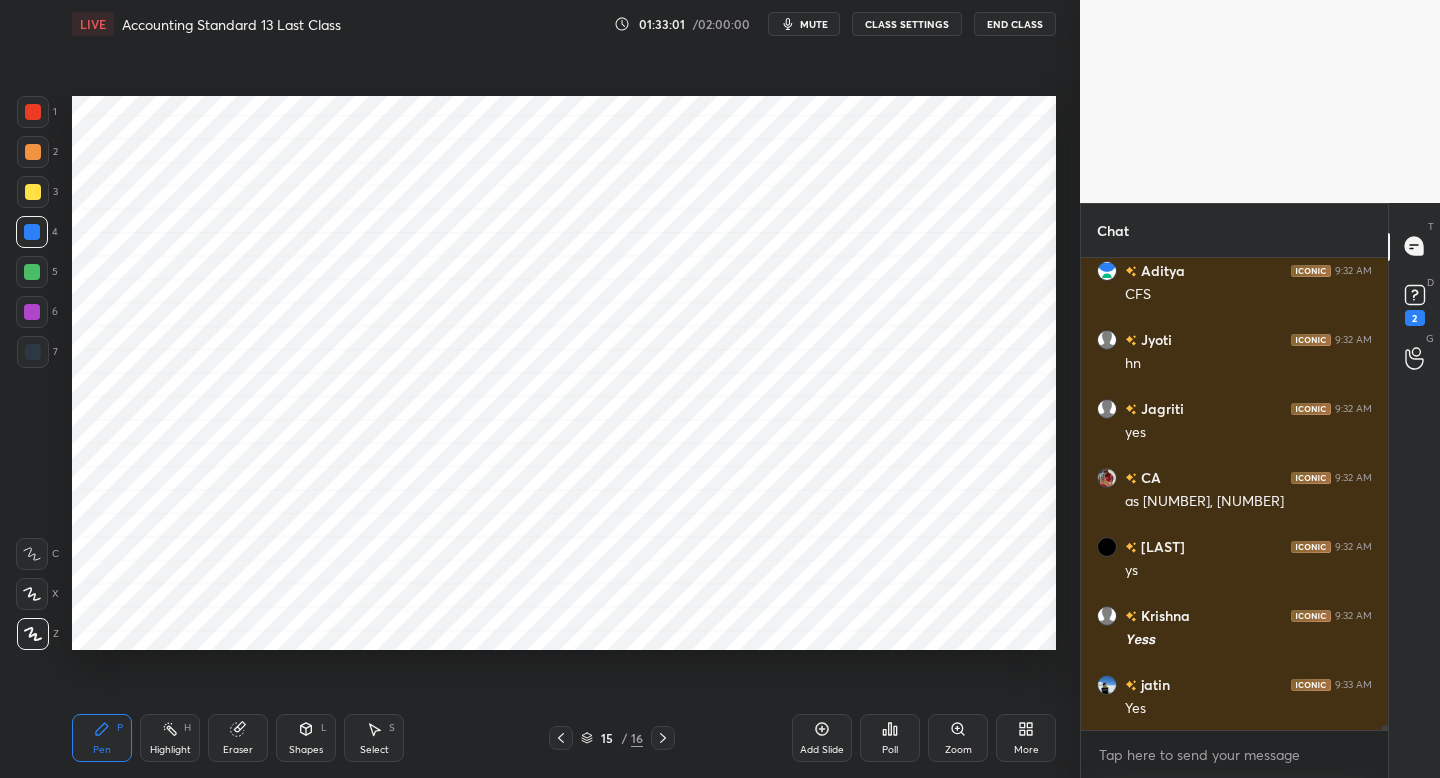 click at bounding box center [33, 112] 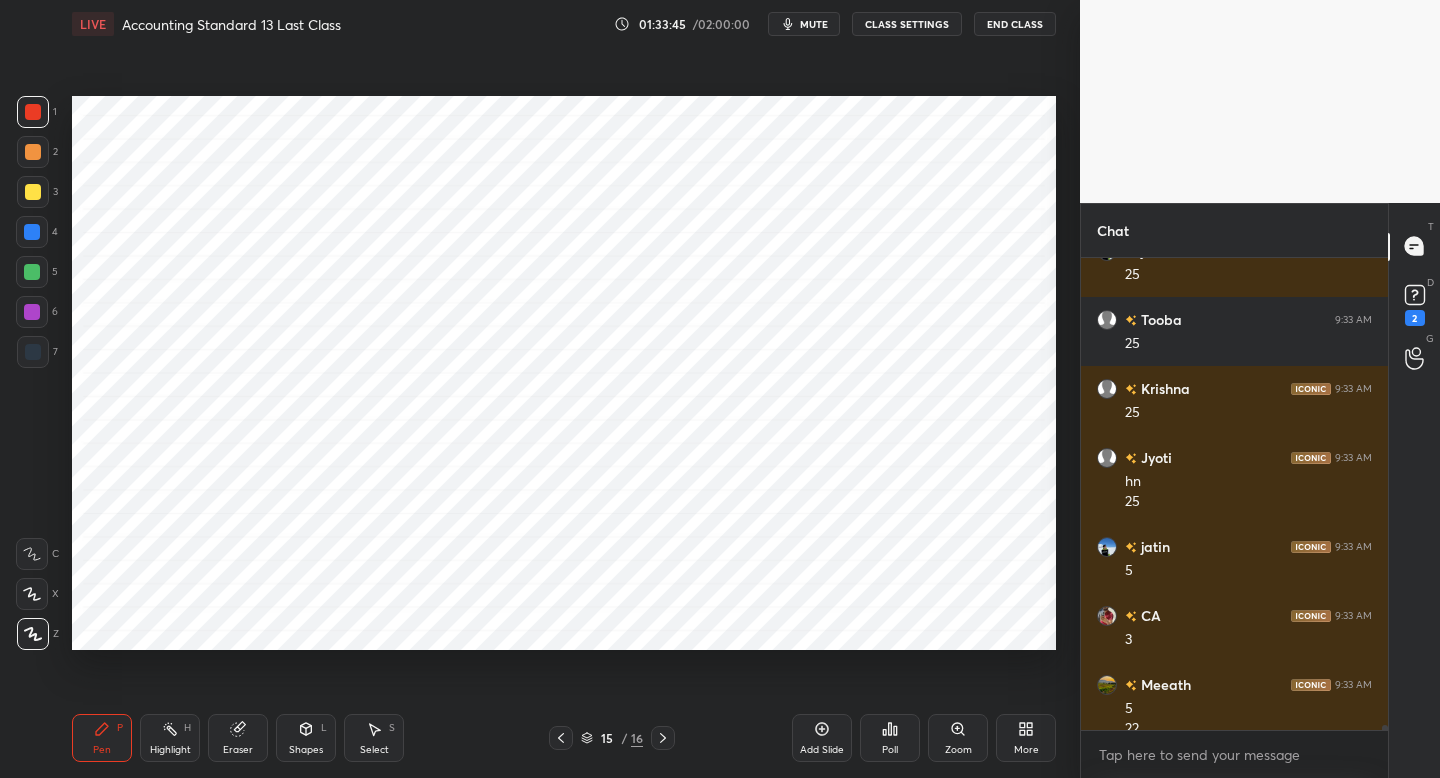 scroll, scrollTop: 46308, scrollLeft: 0, axis: vertical 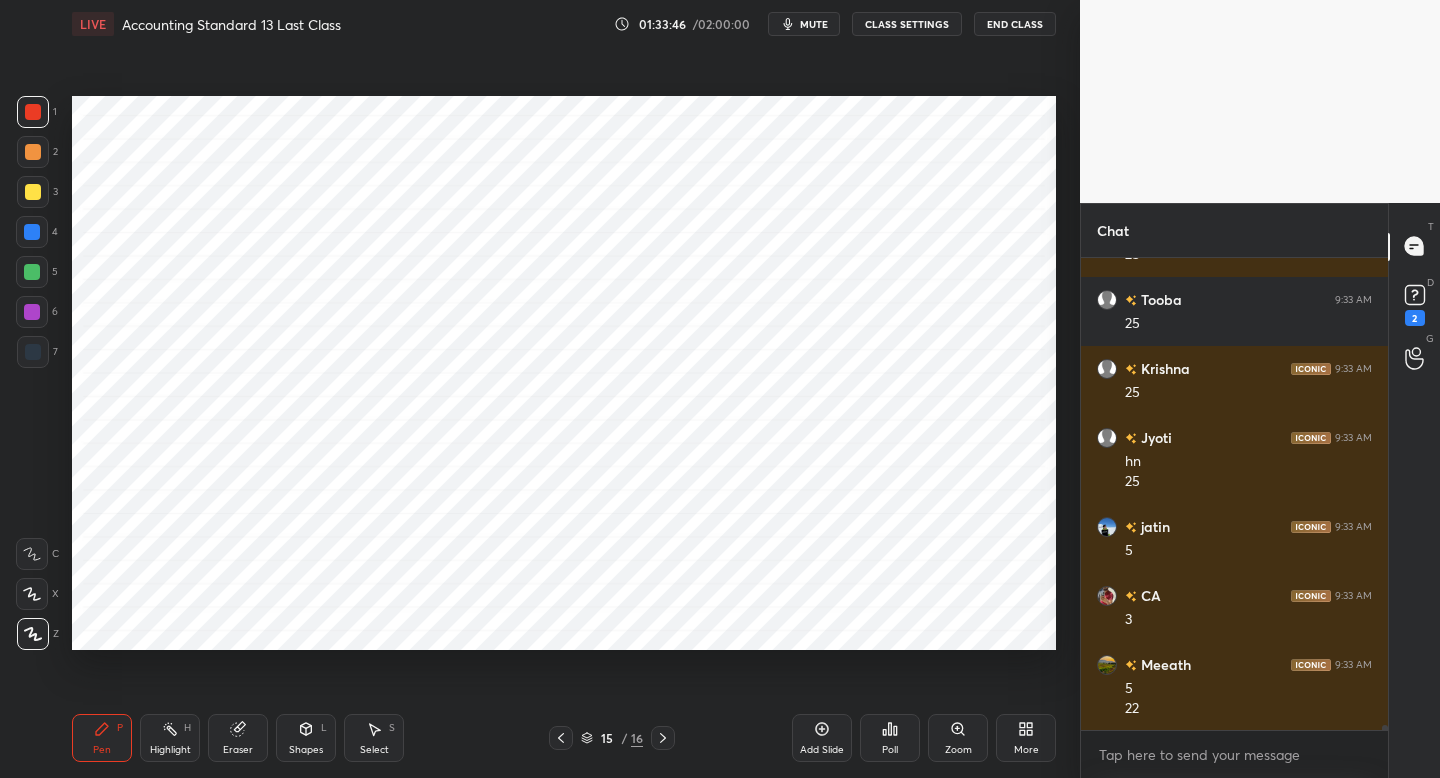 drag, startPoint x: 43, startPoint y: 301, endPoint x: 61, endPoint y: 303, distance: 18.110771 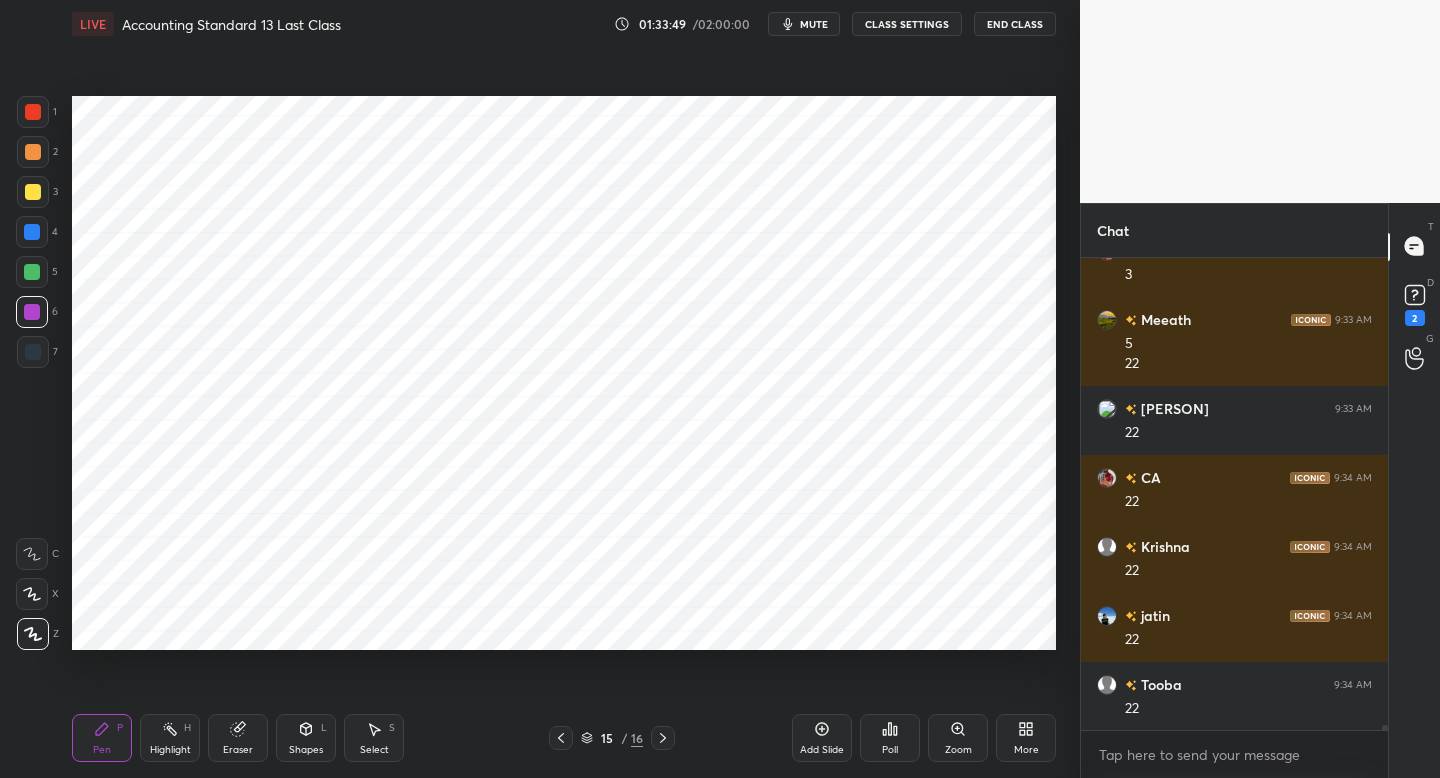 scroll, scrollTop: 46722, scrollLeft: 0, axis: vertical 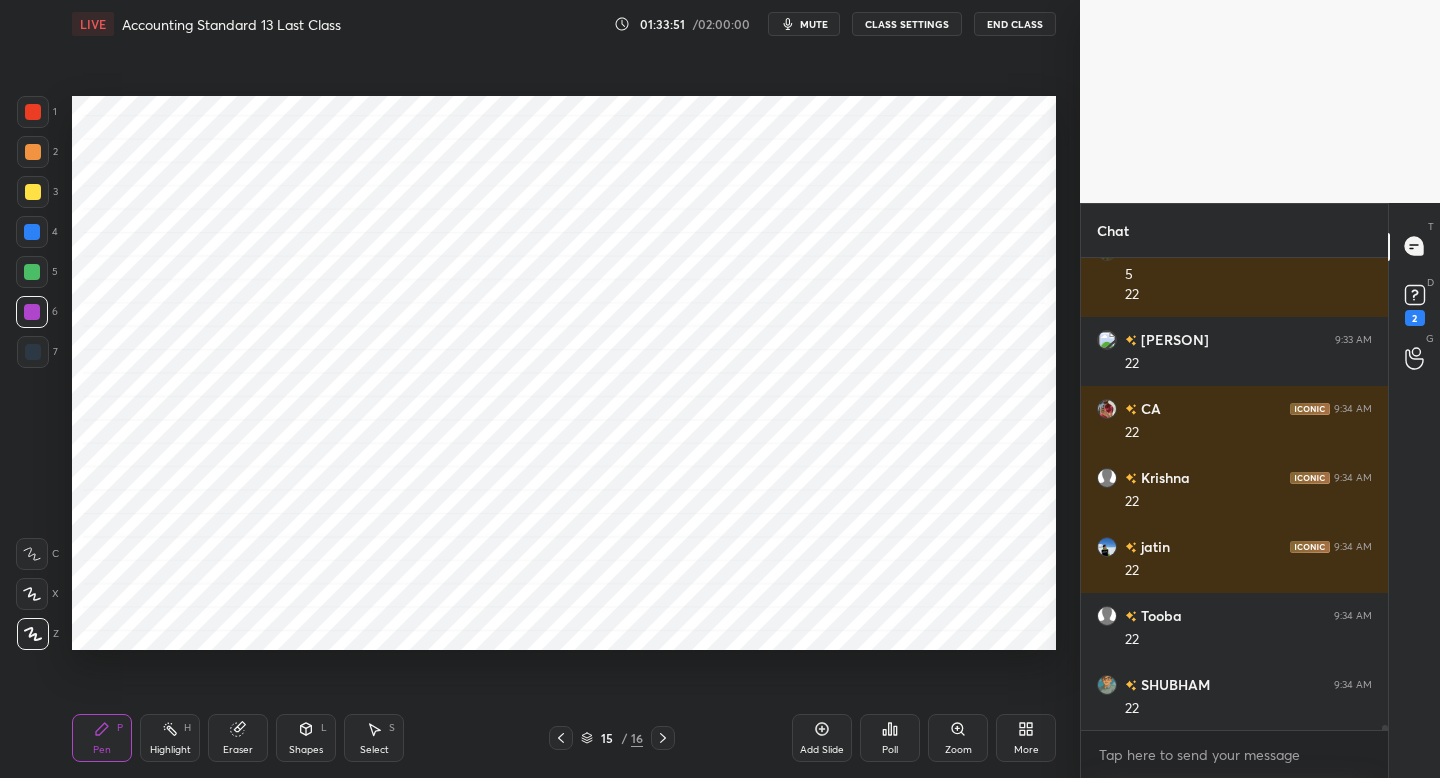 drag, startPoint x: 46, startPoint y: 348, endPoint x: 68, endPoint y: 350, distance: 22.090721 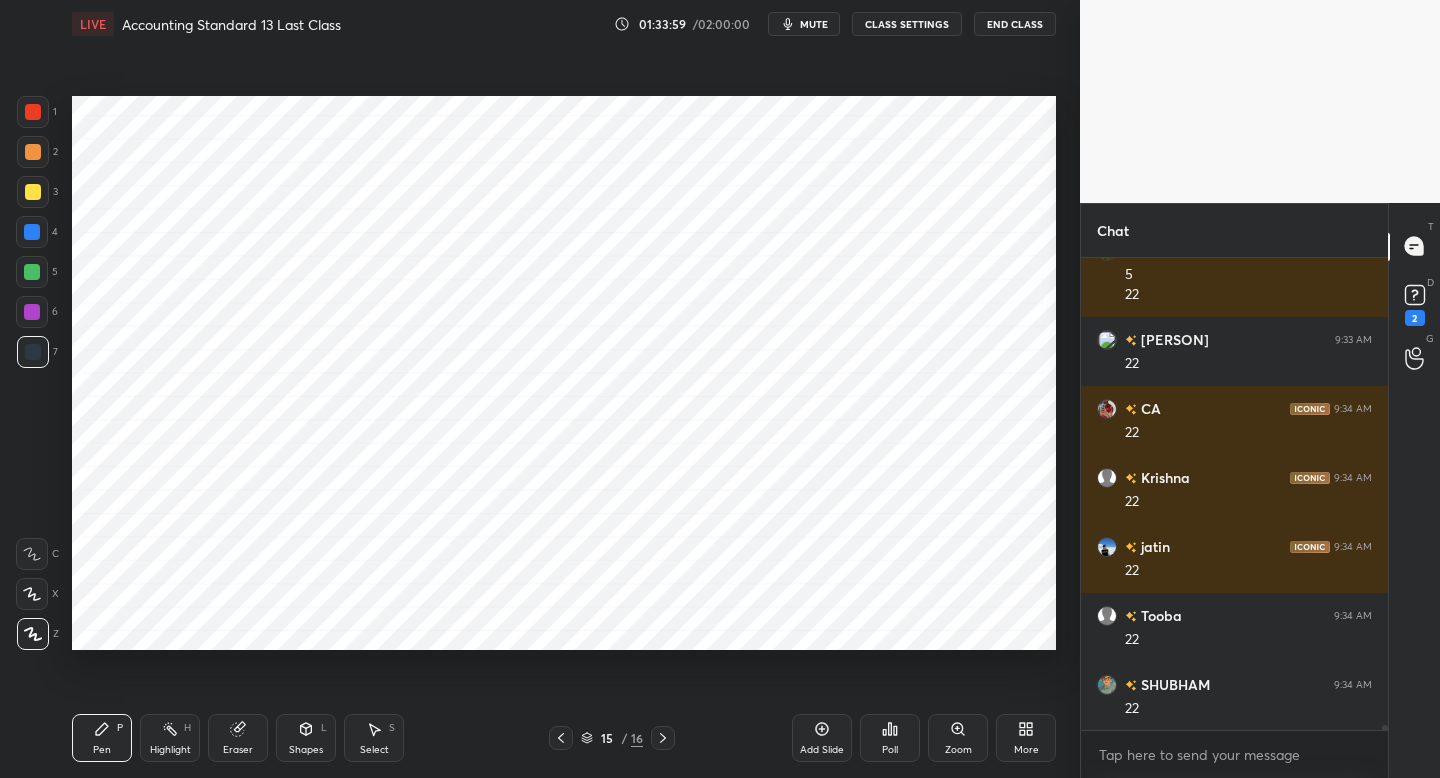 click at bounding box center [32, 312] 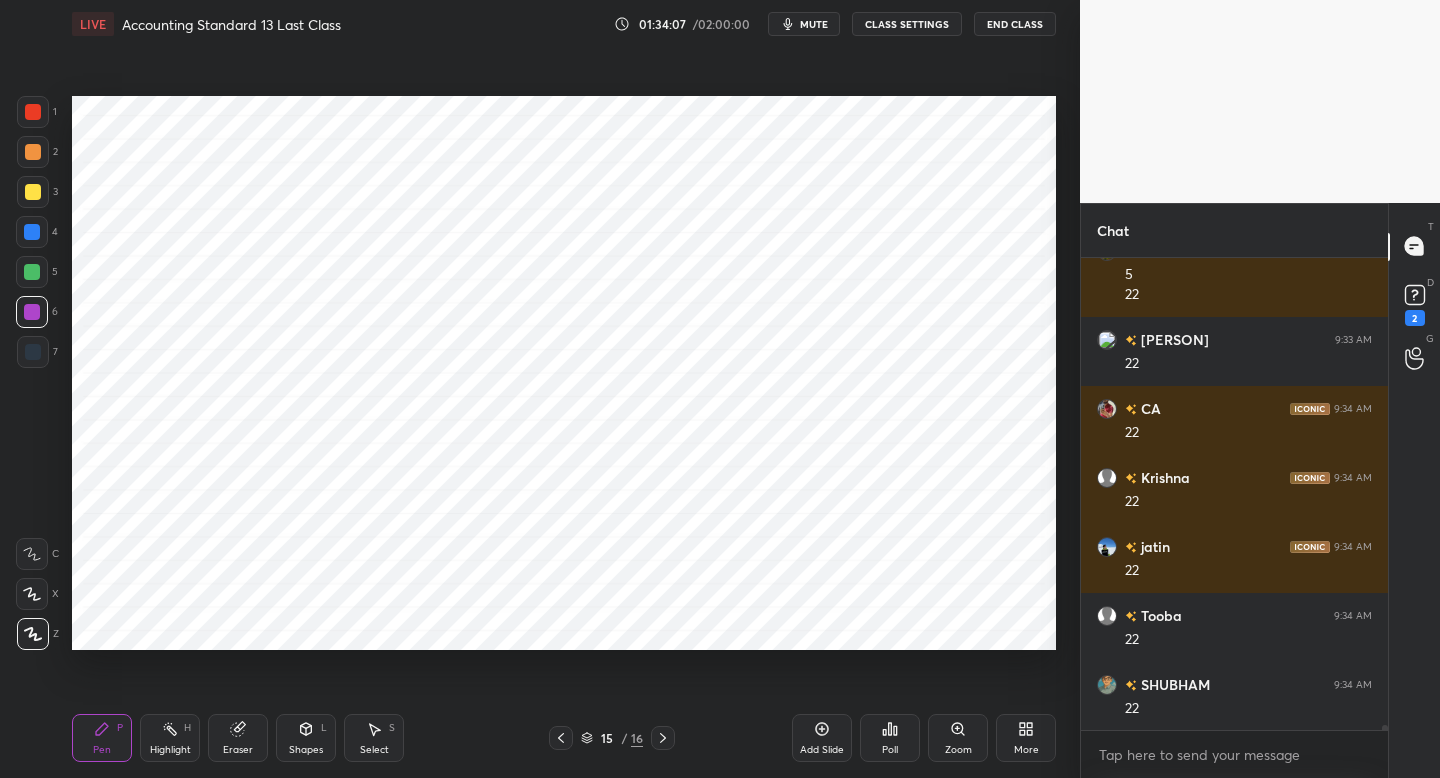click at bounding box center [32, 272] 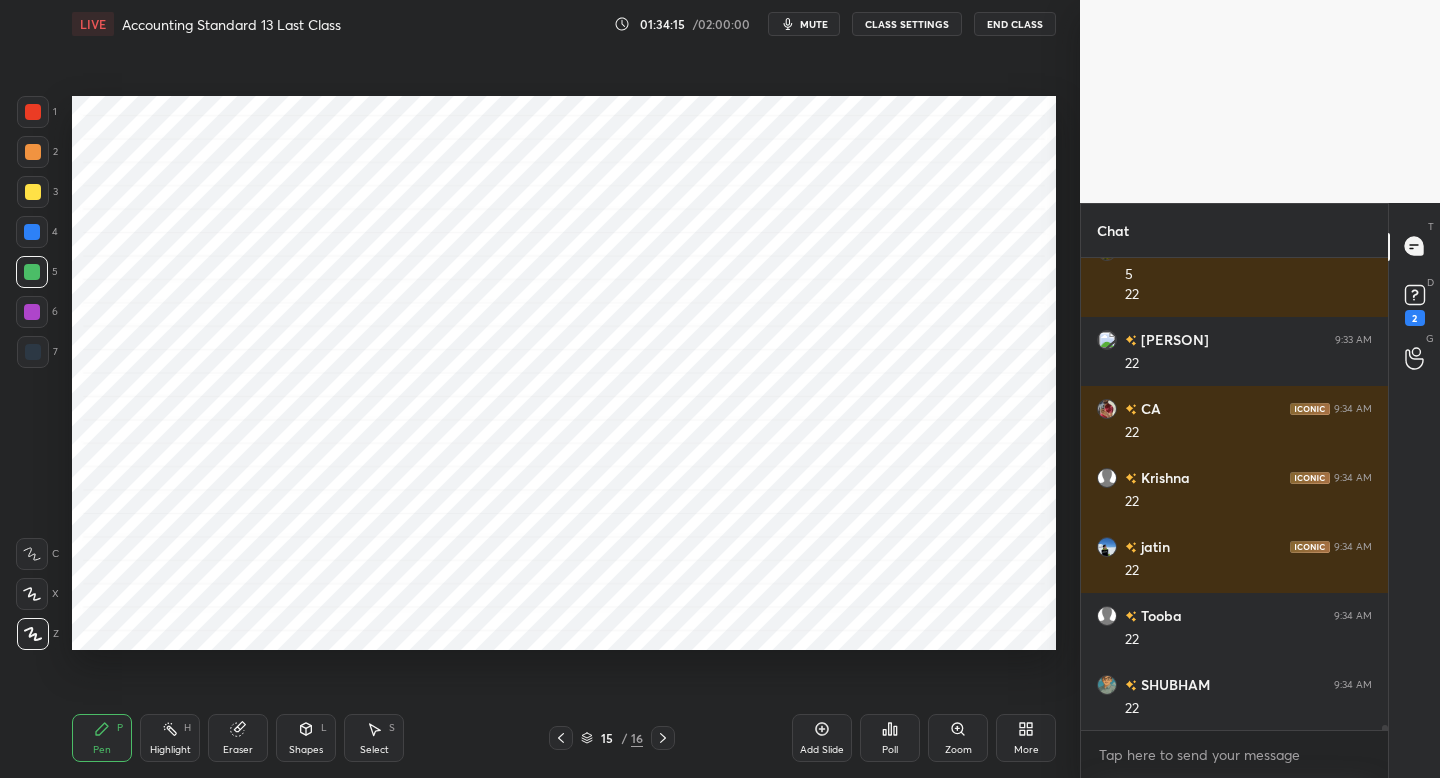 click at bounding box center [33, 112] 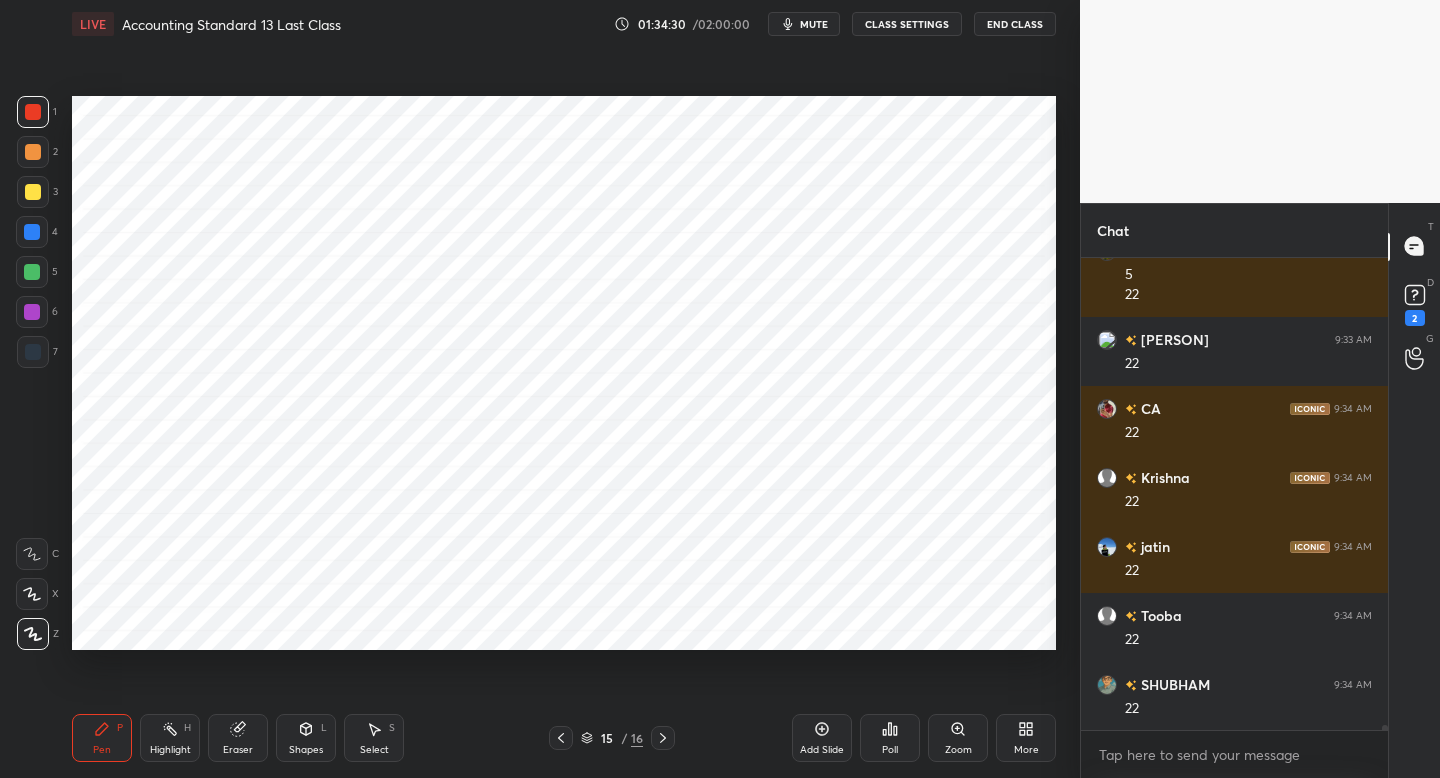 drag, startPoint x: 44, startPoint y: 363, endPoint x: 56, endPoint y: 359, distance: 12.649111 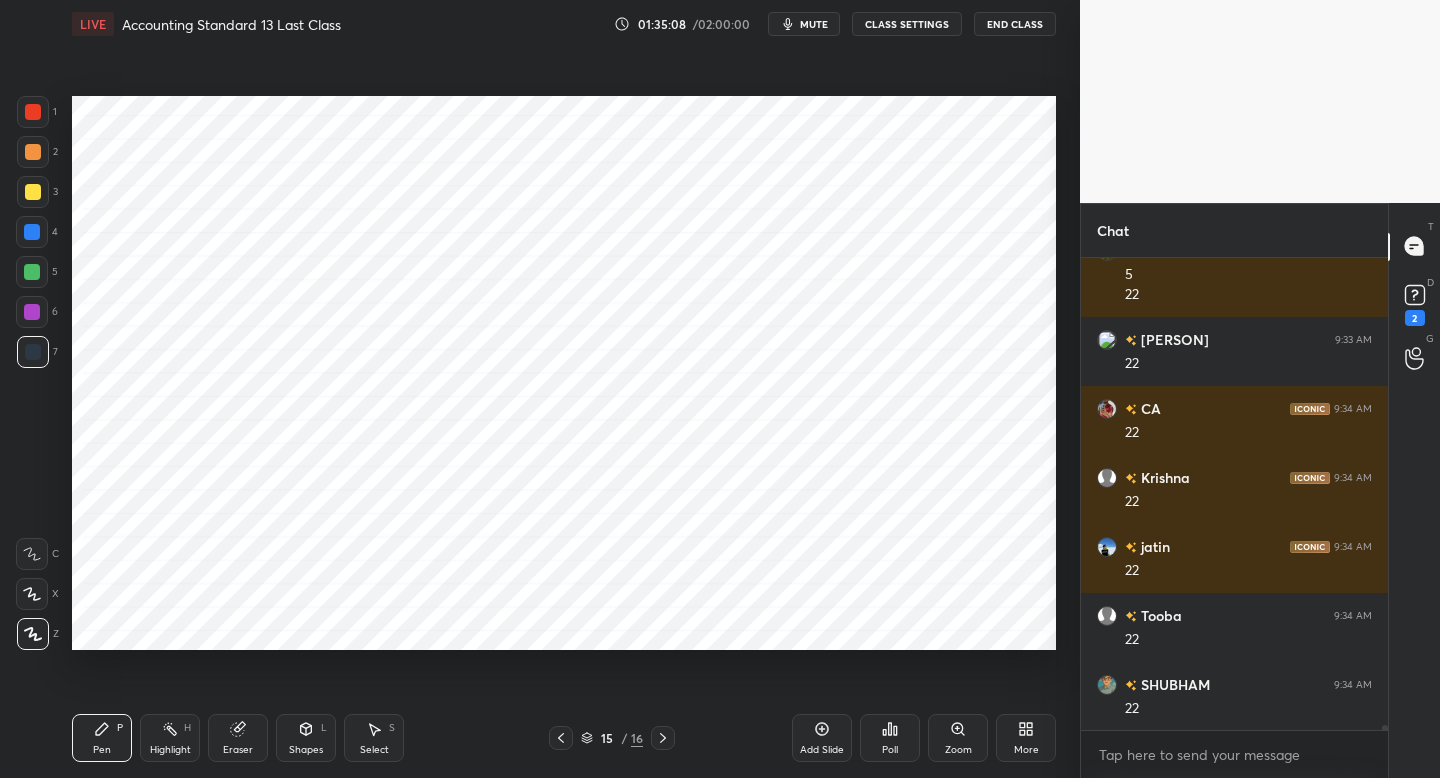 drag, startPoint x: 37, startPoint y: 301, endPoint x: 41, endPoint y: 272, distance: 29.274563 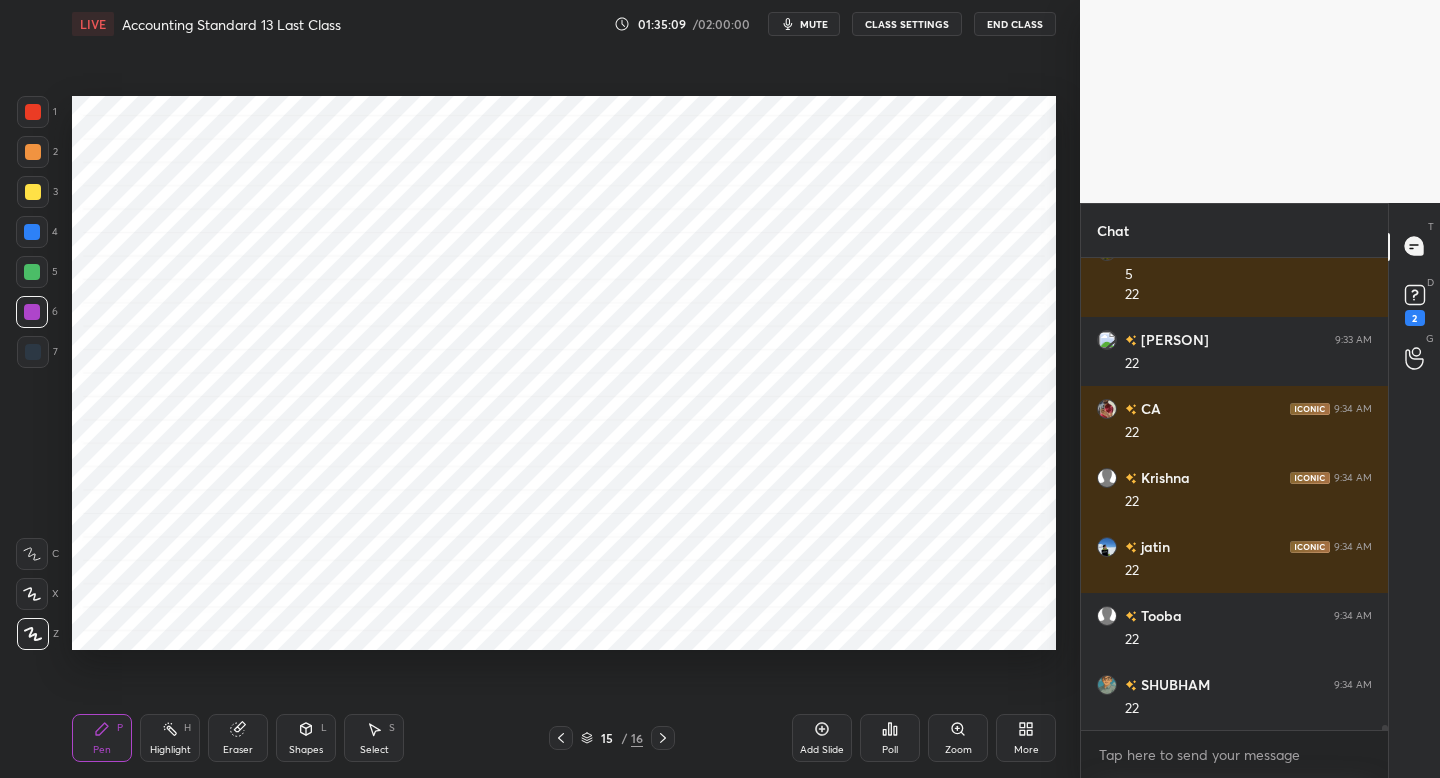 click at bounding box center (32, 232) 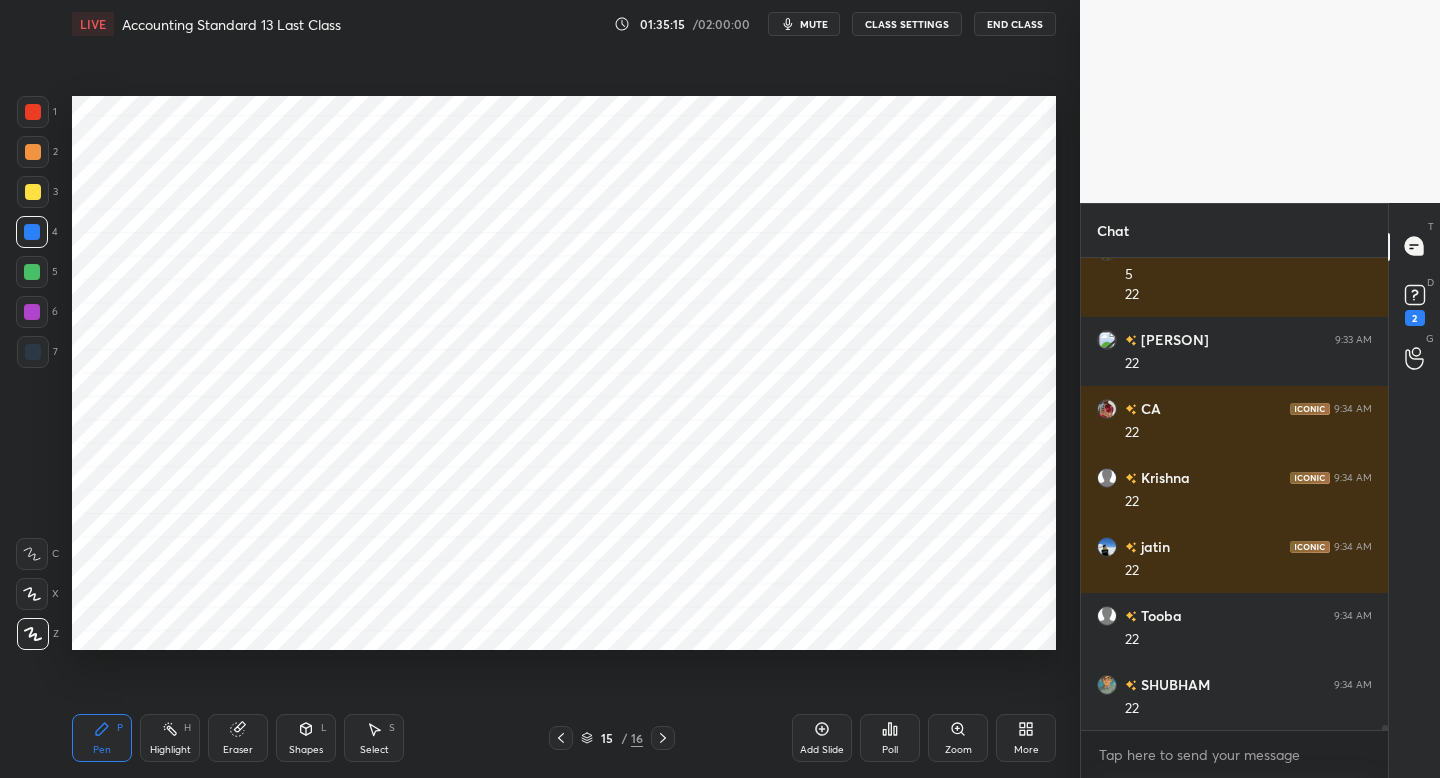 click on "Shapes L" at bounding box center [306, 738] 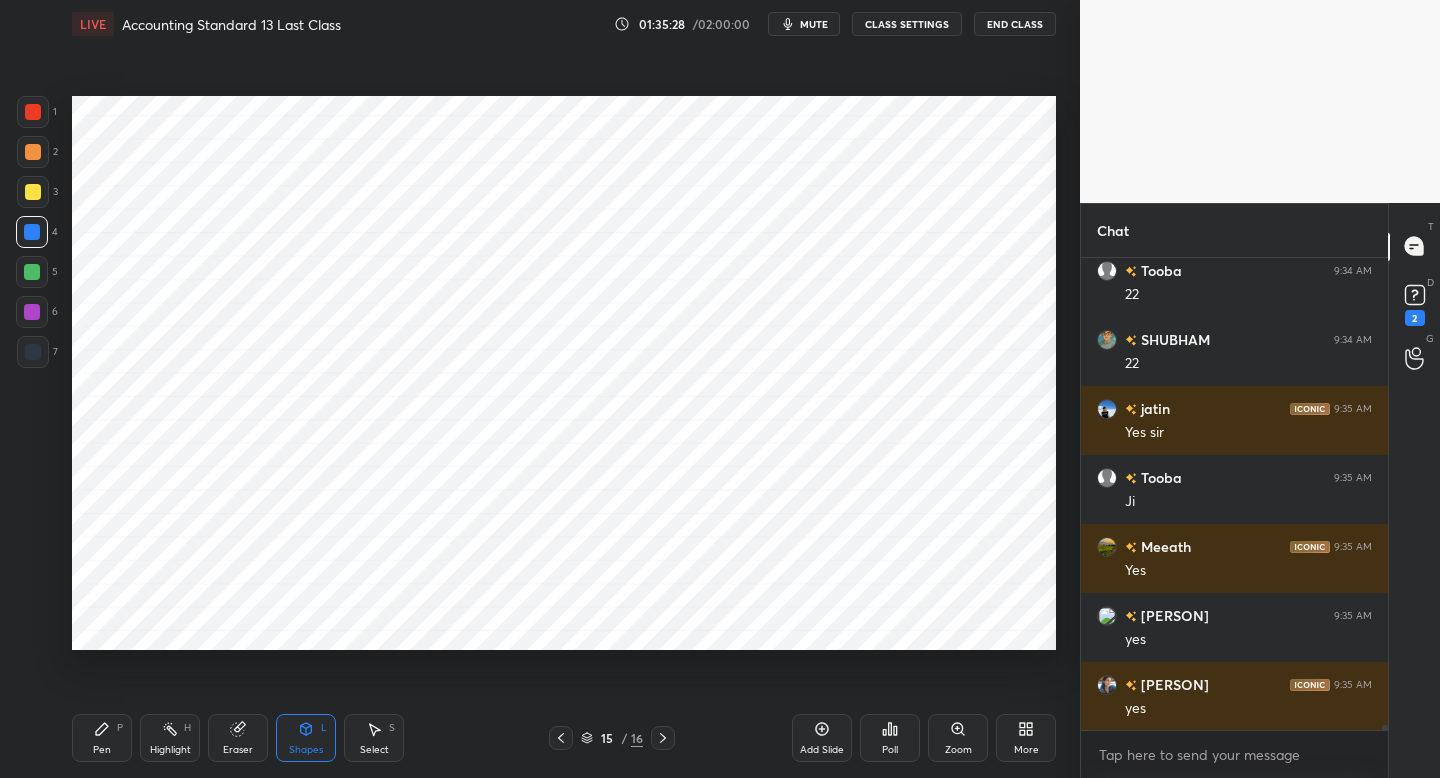 scroll, scrollTop: 47136, scrollLeft: 0, axis: vertical 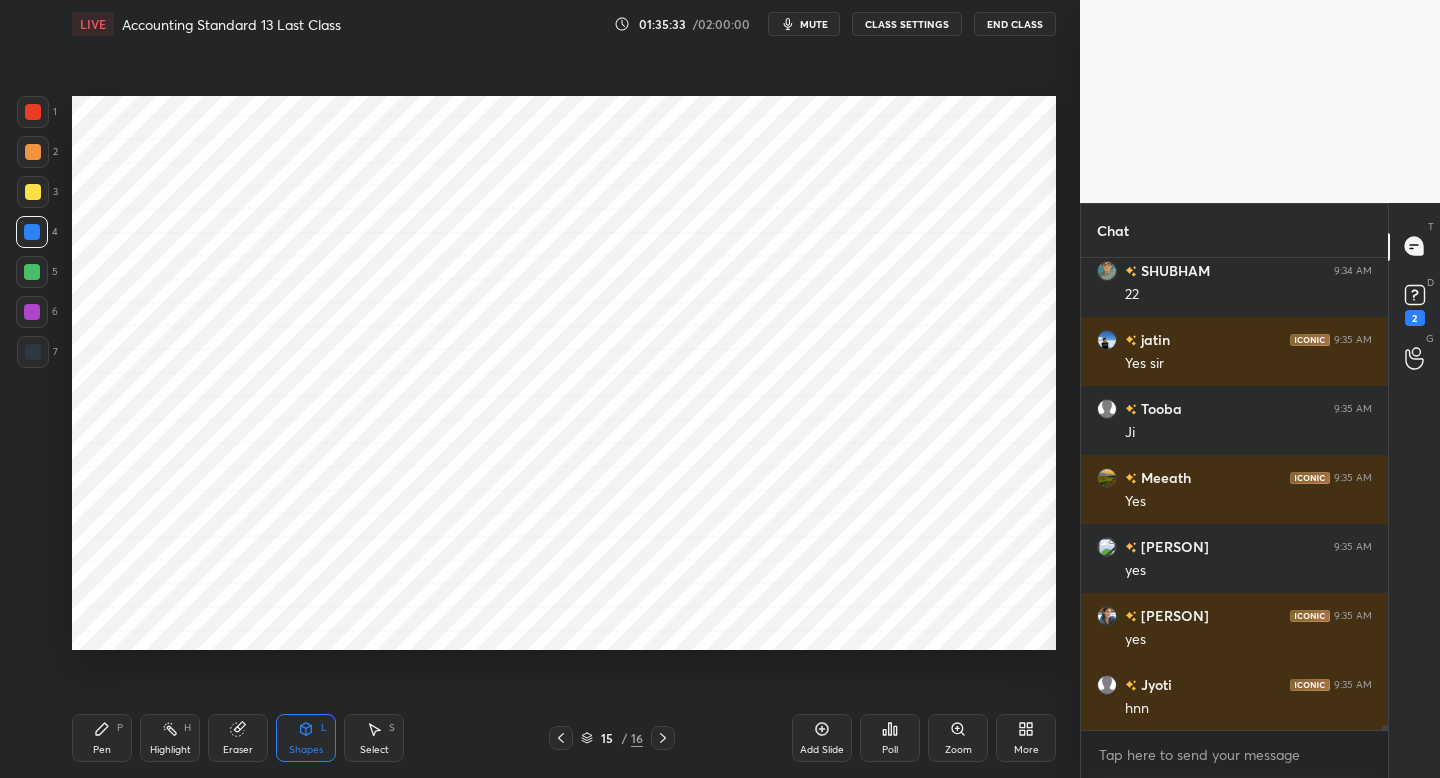 click 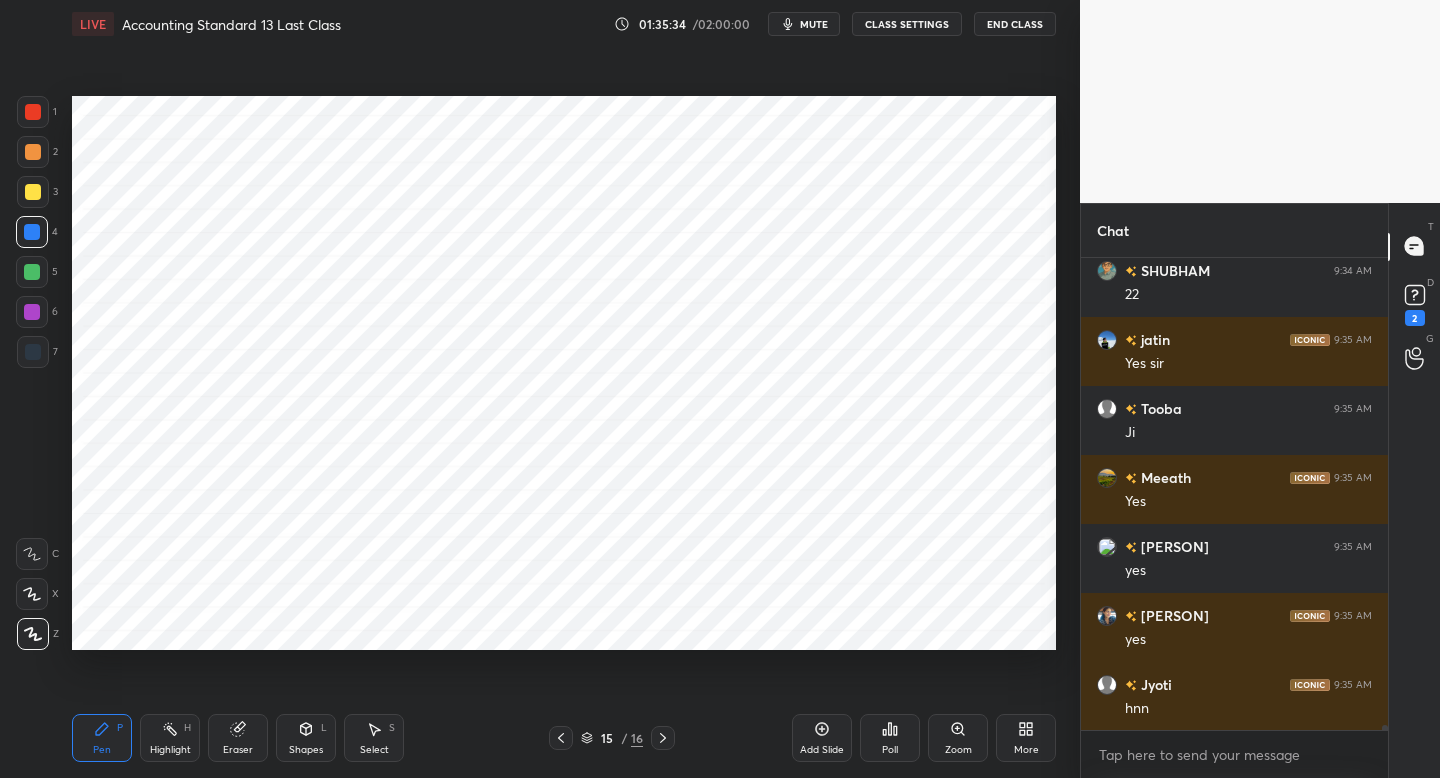 click at bounding box center [33, 352] 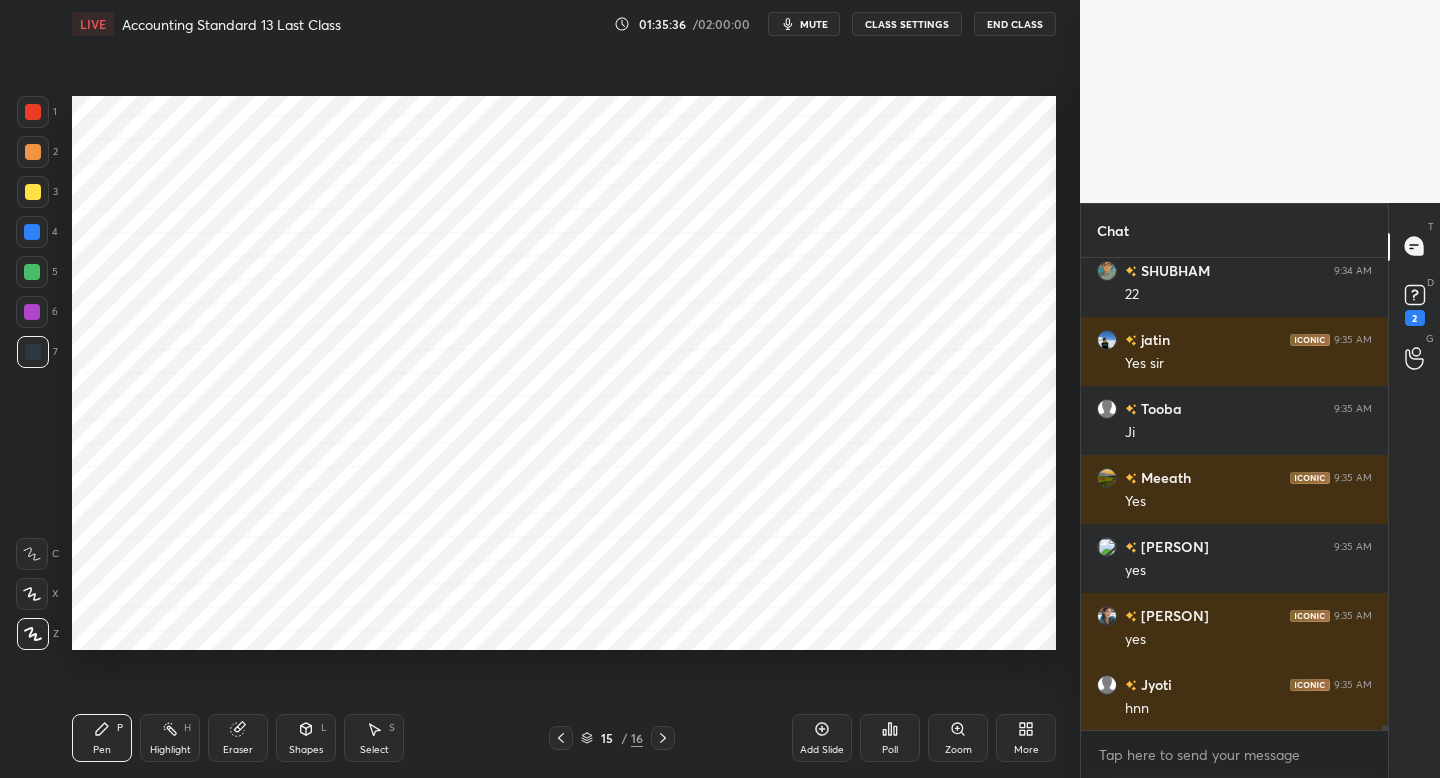 click at bounding box center [32, 272] 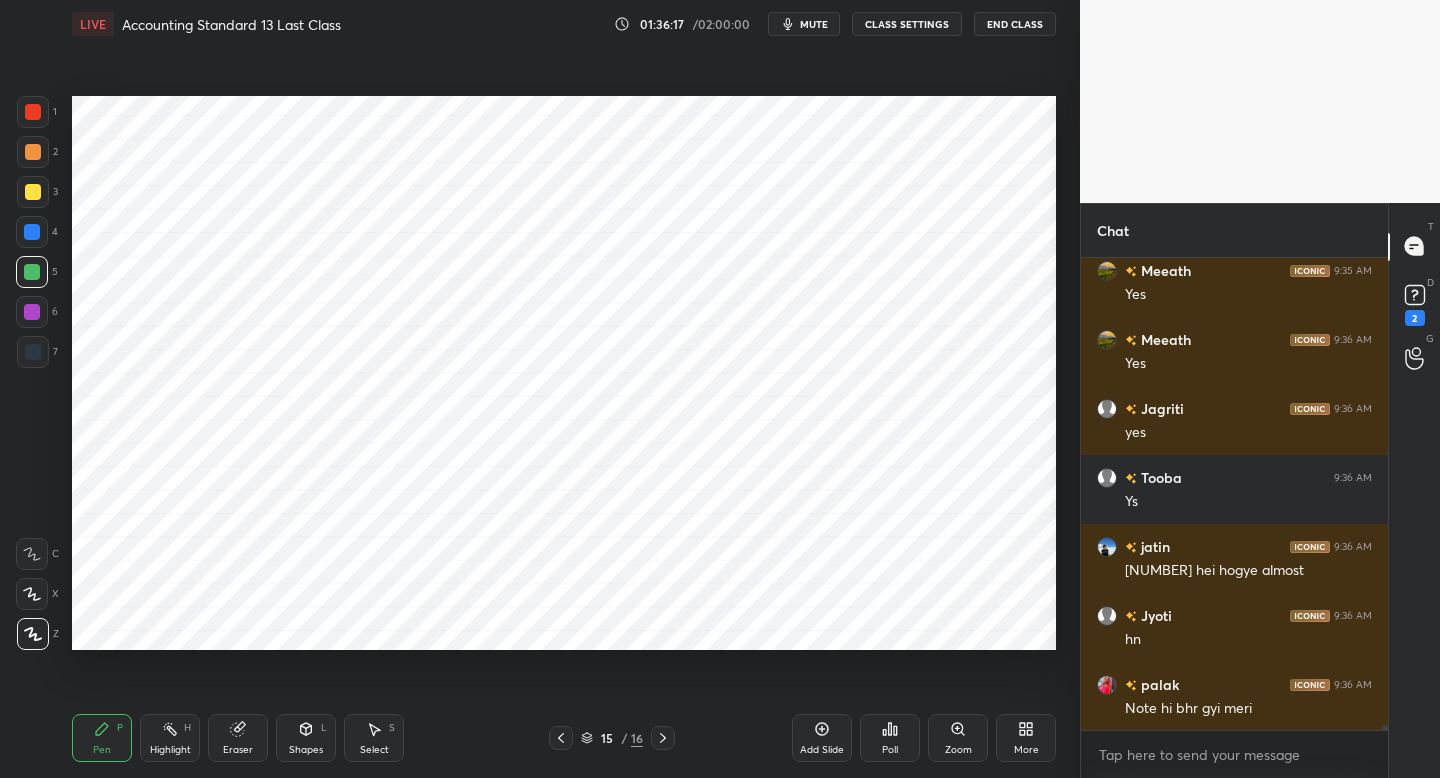 scroll, scrollTop: 47708, scrollLeft: 0, axis: vertical 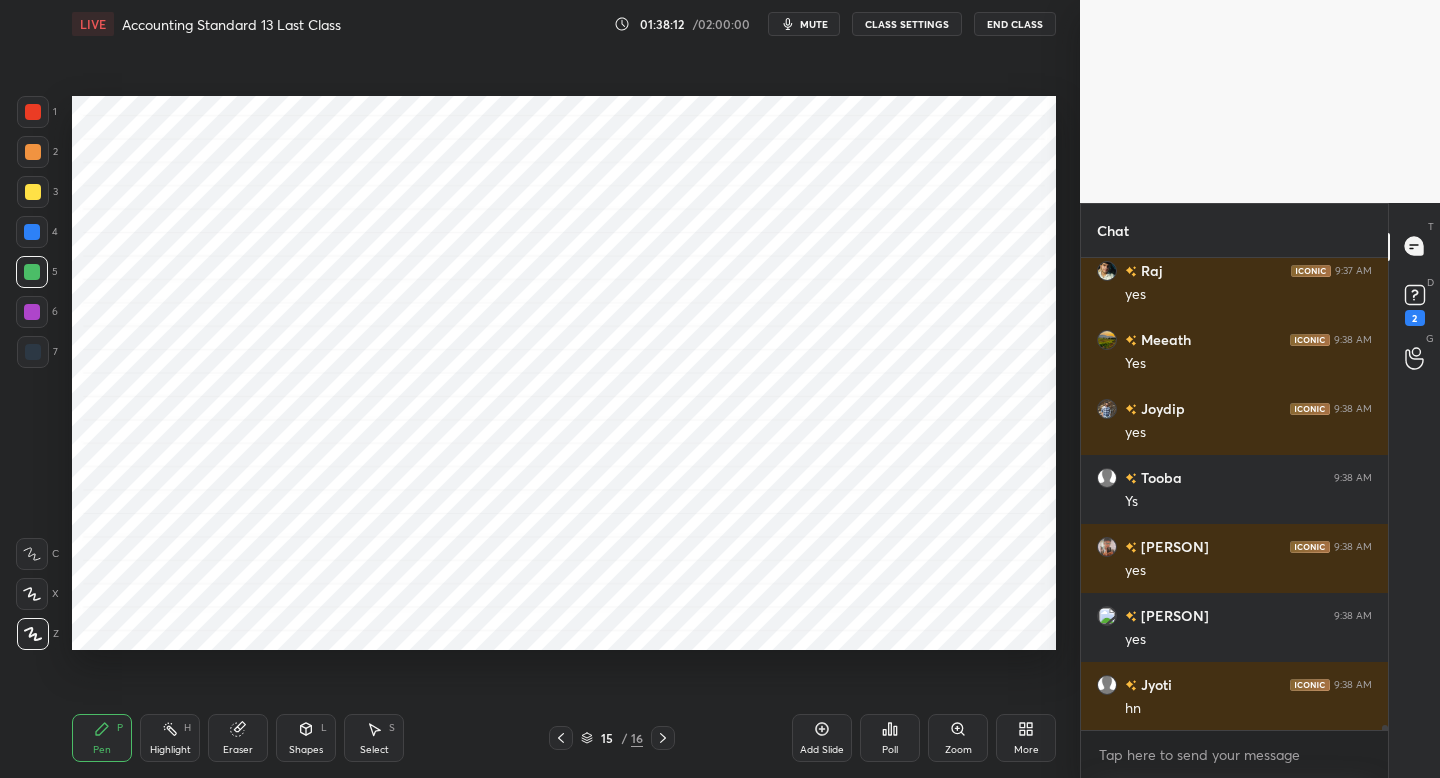 click at bounding box center [33, 352] 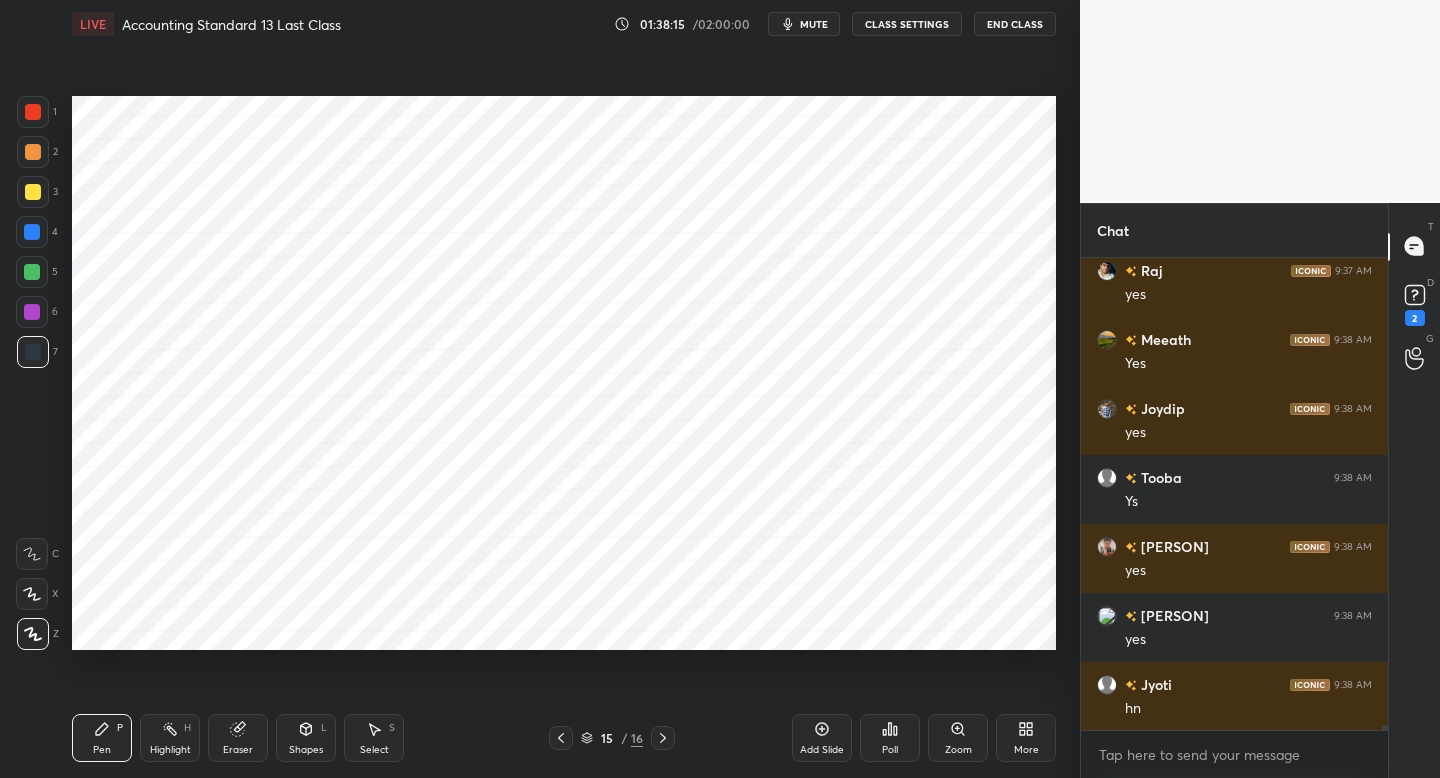drag, startPoint x: 34, startPoint y: 237, endPoint x: 41, endPoint y: 262, distance: 25.96151 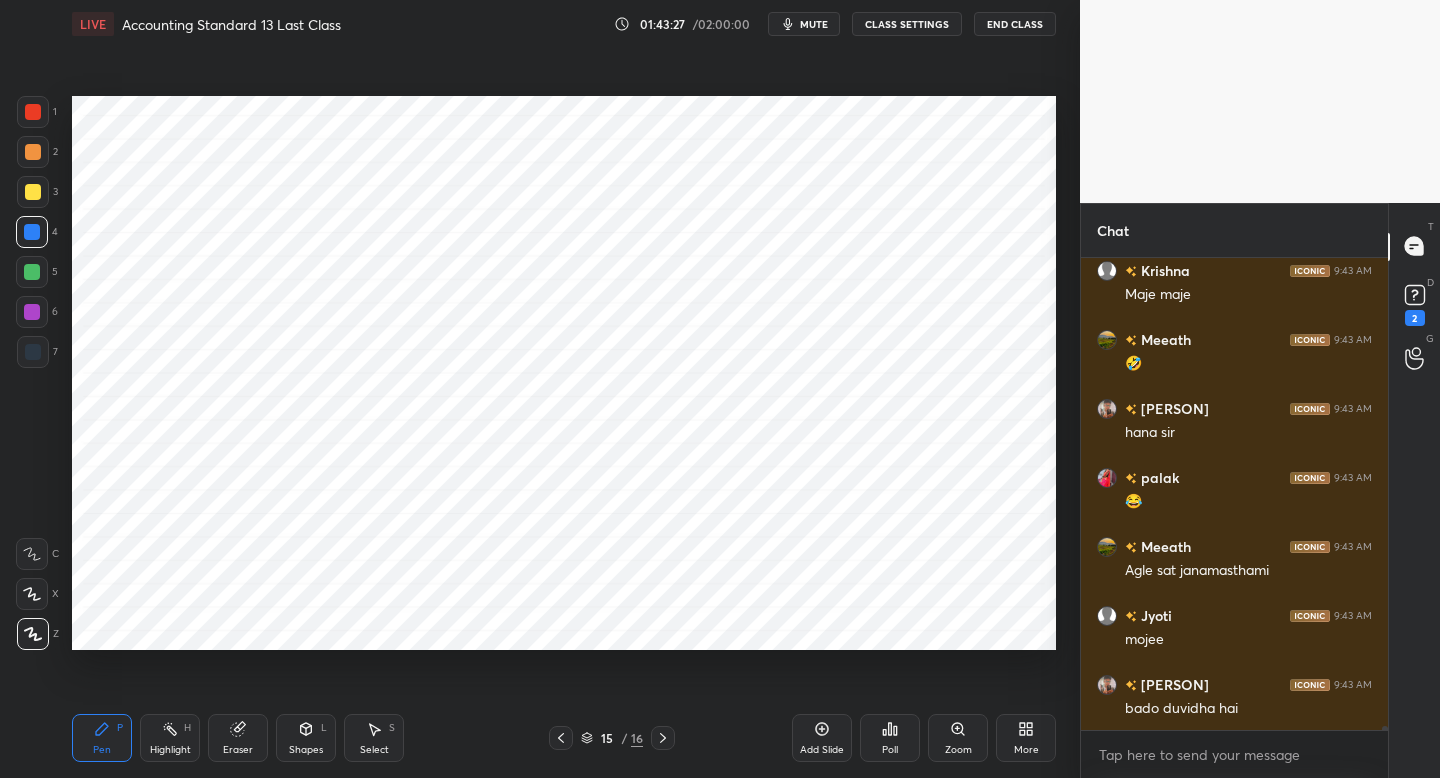 scroll, scrollTop: 54439, scrollLeft: 0, axis: vertical 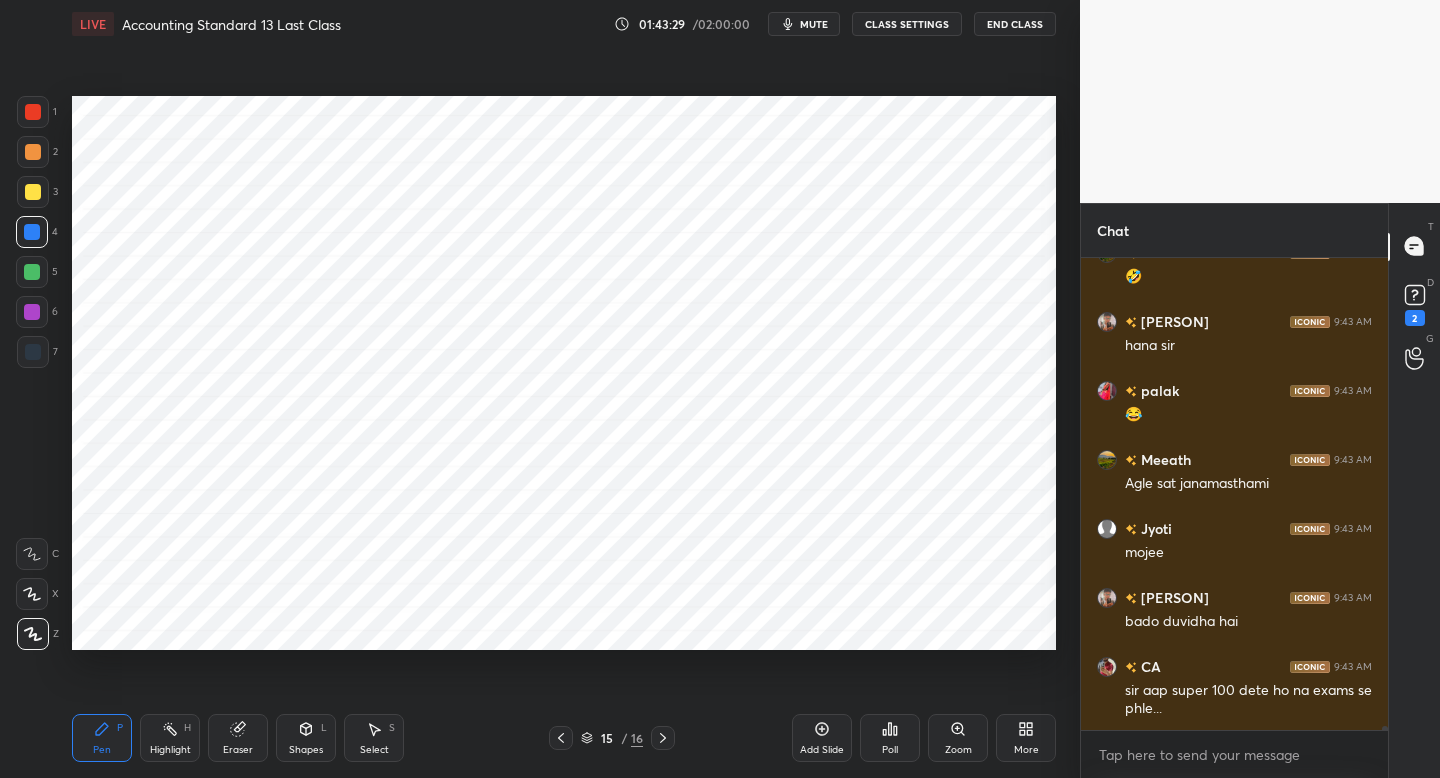 drag, startPoint x: 818, startPoint y: 731, endPoint x: 784, endPoint y: 719, distance: 36.05551 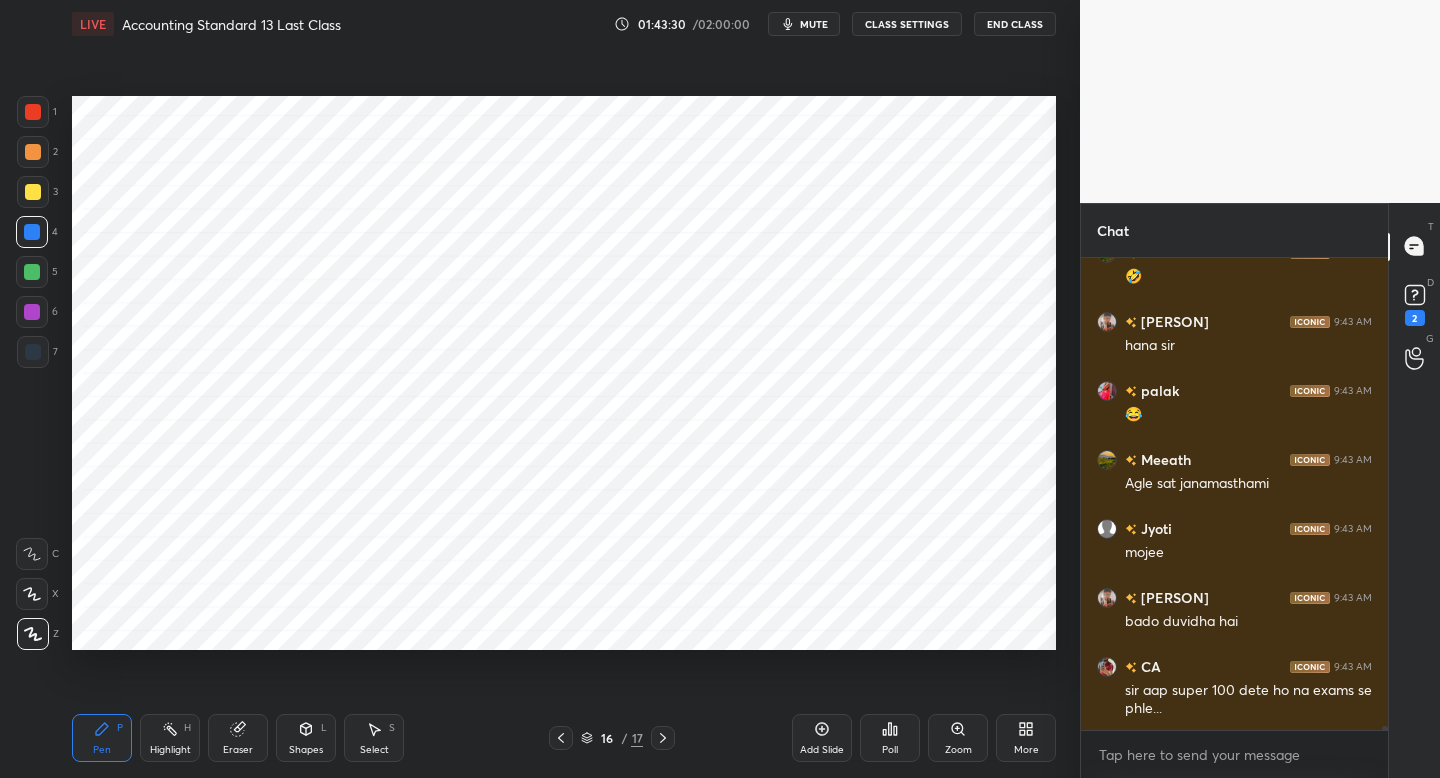 click on "7" at bounding box center [37, 352] 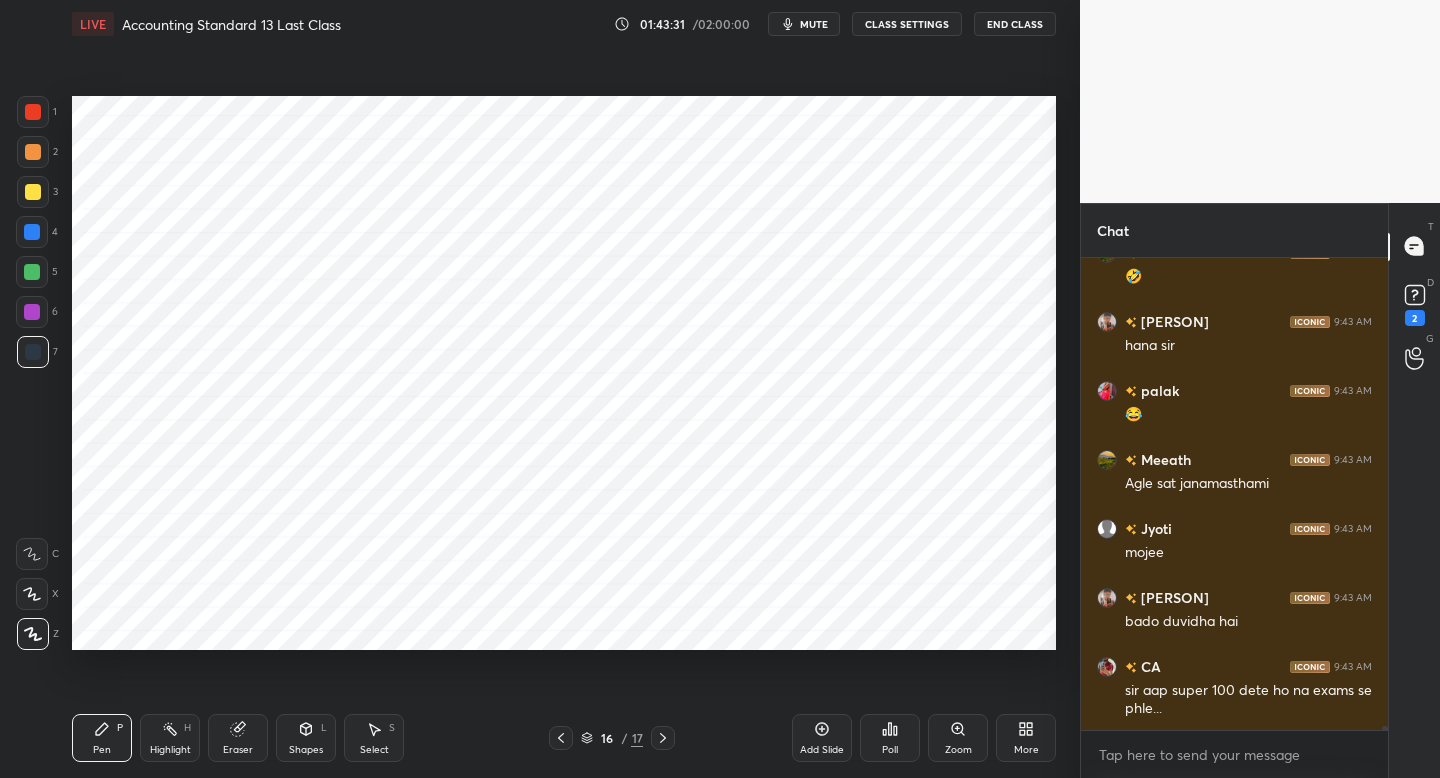 scroll, scrollTop: 54508, scrollLeft: 0, axis: vertical 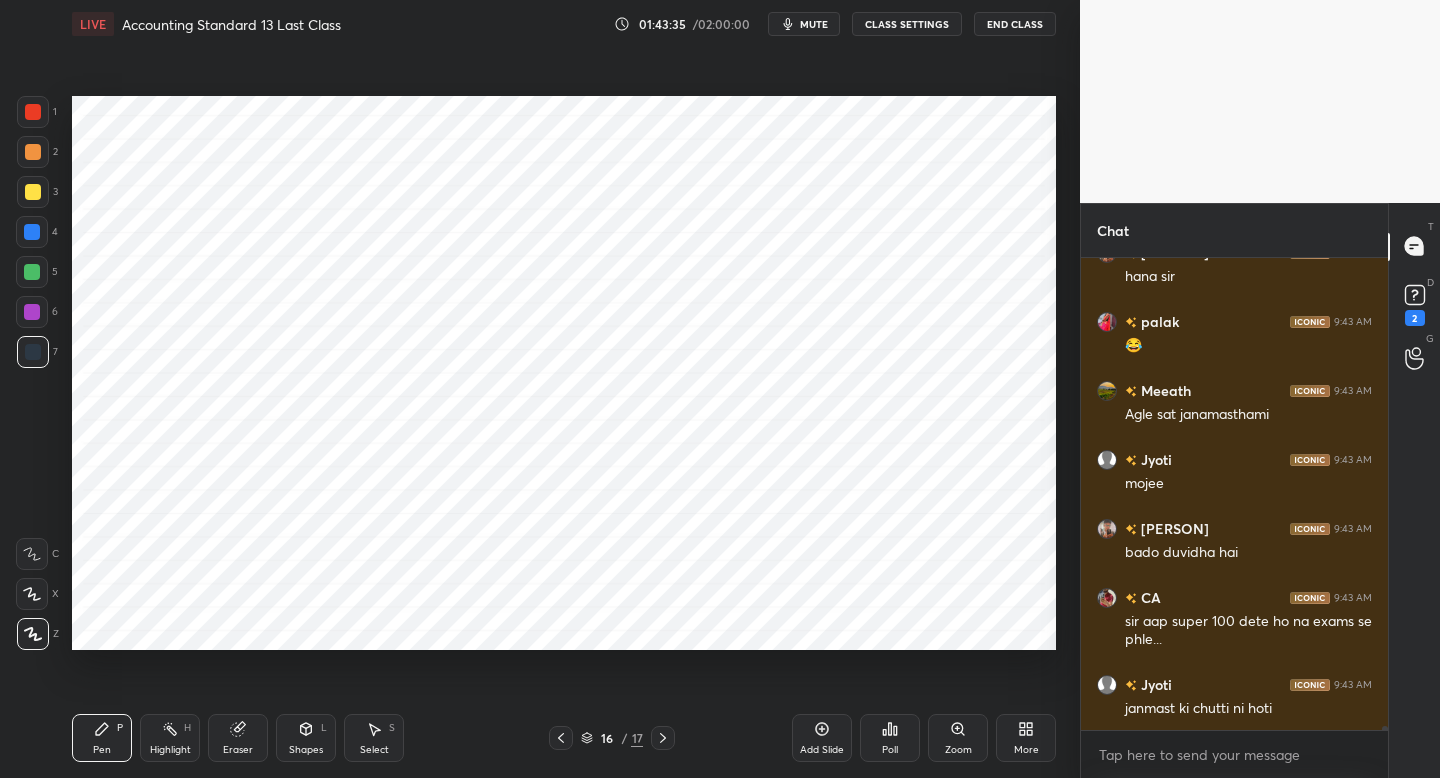 drag, startPoint x: 42, startPoint y: 145, endPoint x: 68, endPoint y: 152, distance: 26.925823 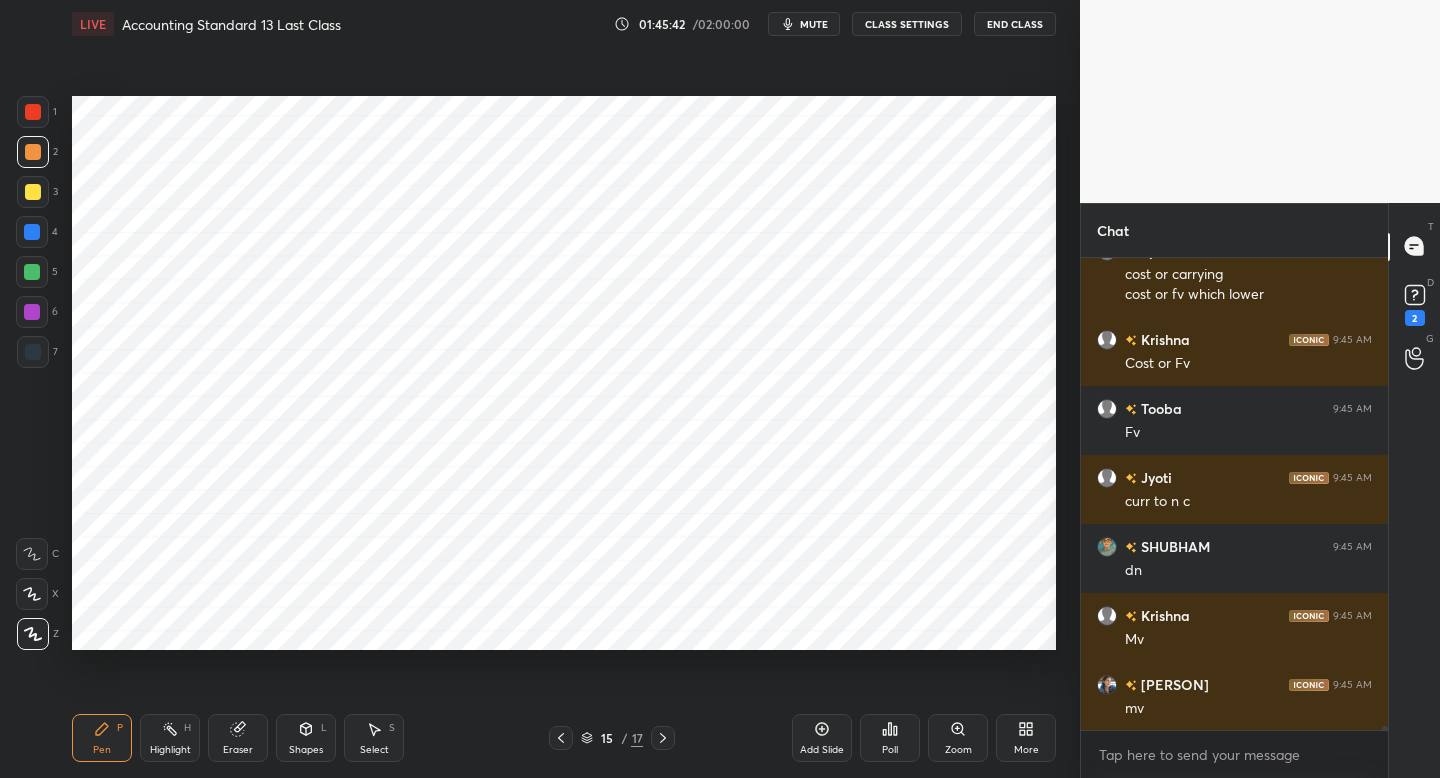 scroll, scrollTop: 56282, scrollLeft: 0, axis: vertical 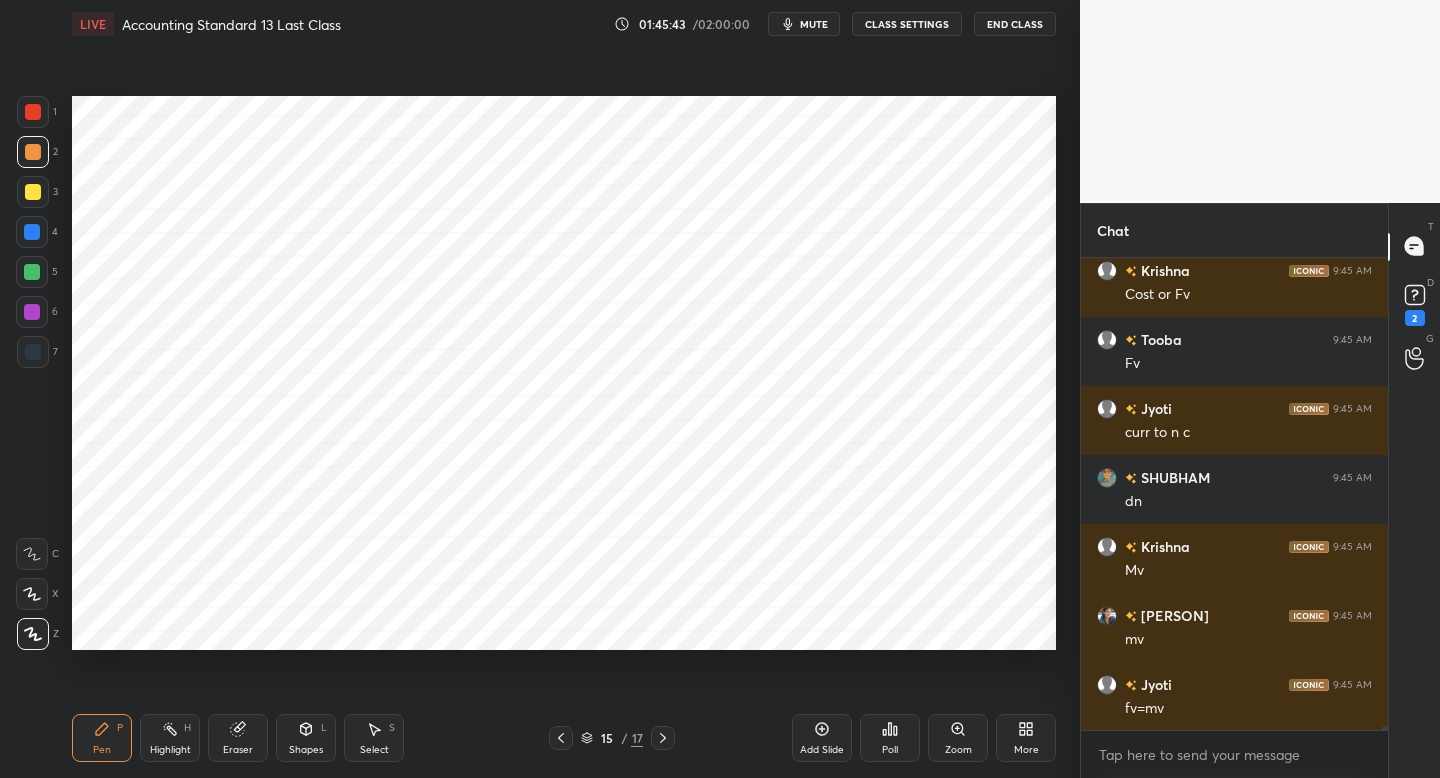 click on "End Class" at bounding box center (1015, 24) 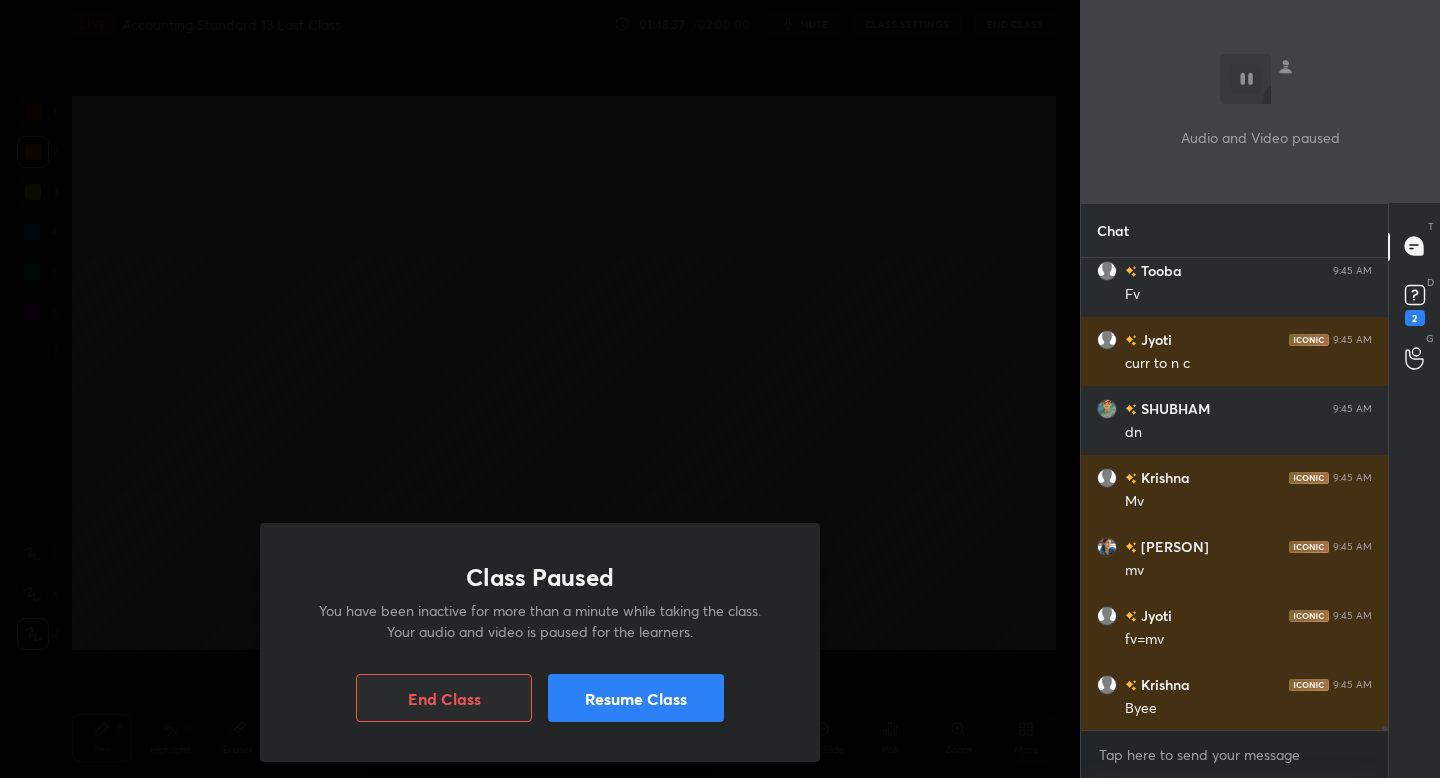 scroll, scrollTop: 56399, scrollLeft: 0, axis: vertical 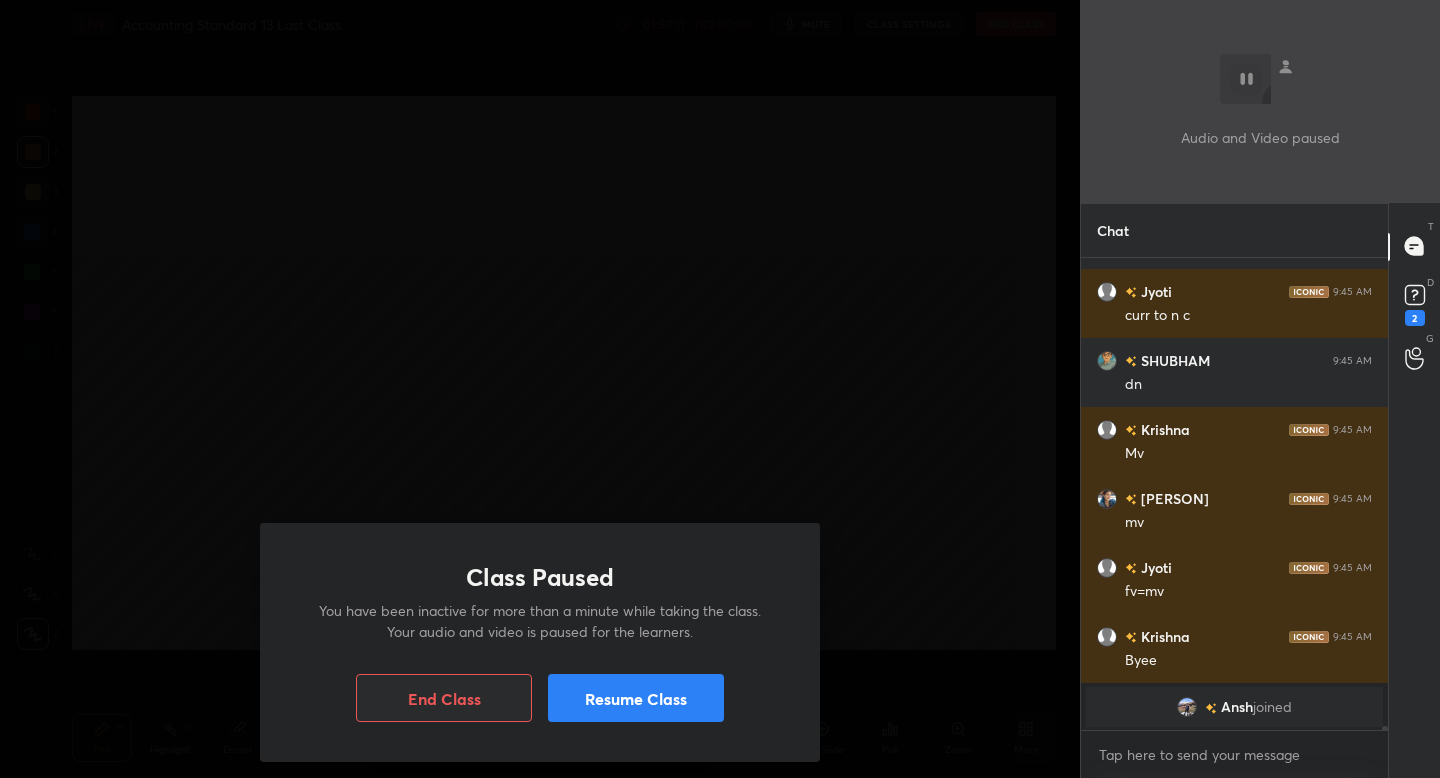 click on "End Class" at bounding box center (444, 698) 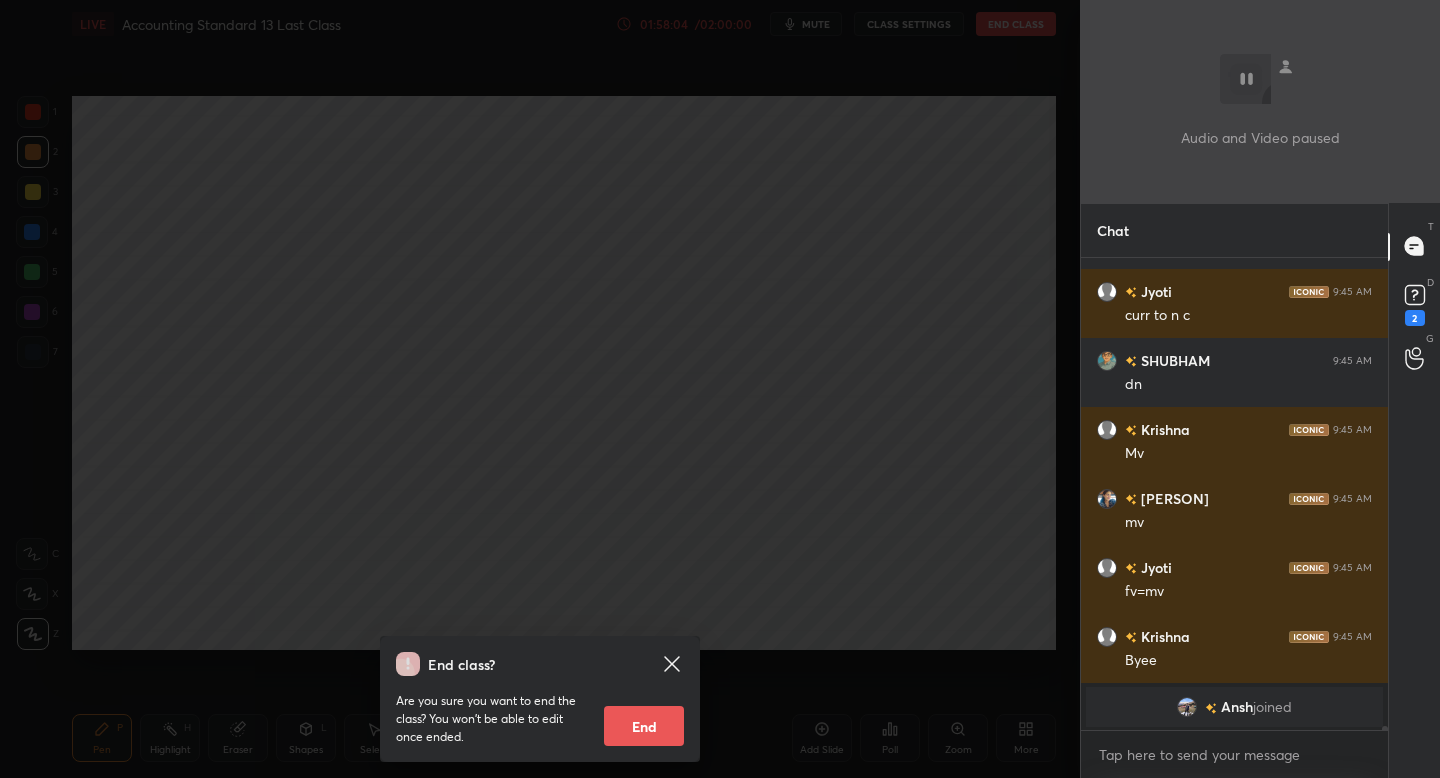 click on "End" at bounding box center (644, 726) 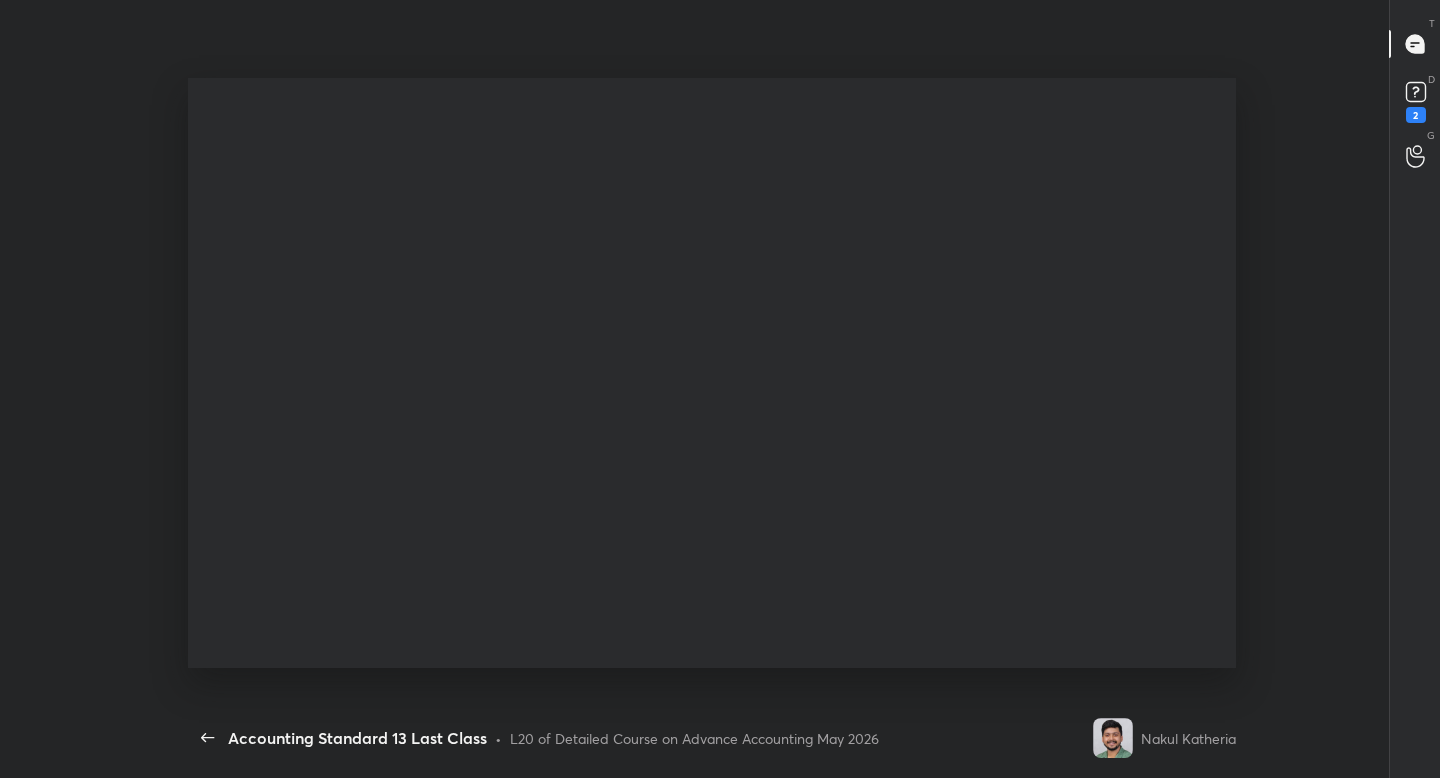 scroll, scrollTop: 99350, scrollLeft: 98935, axis: both 